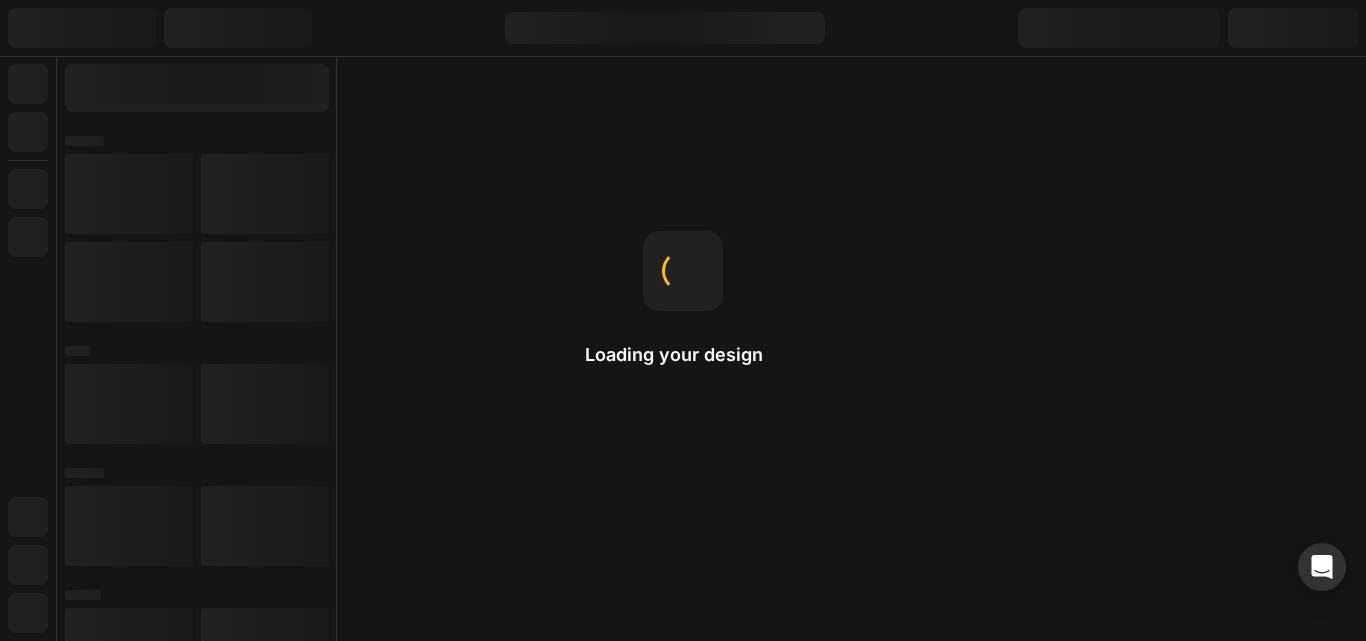 scroll, scrollTop: 0, scrollLeft: 0, axis: both 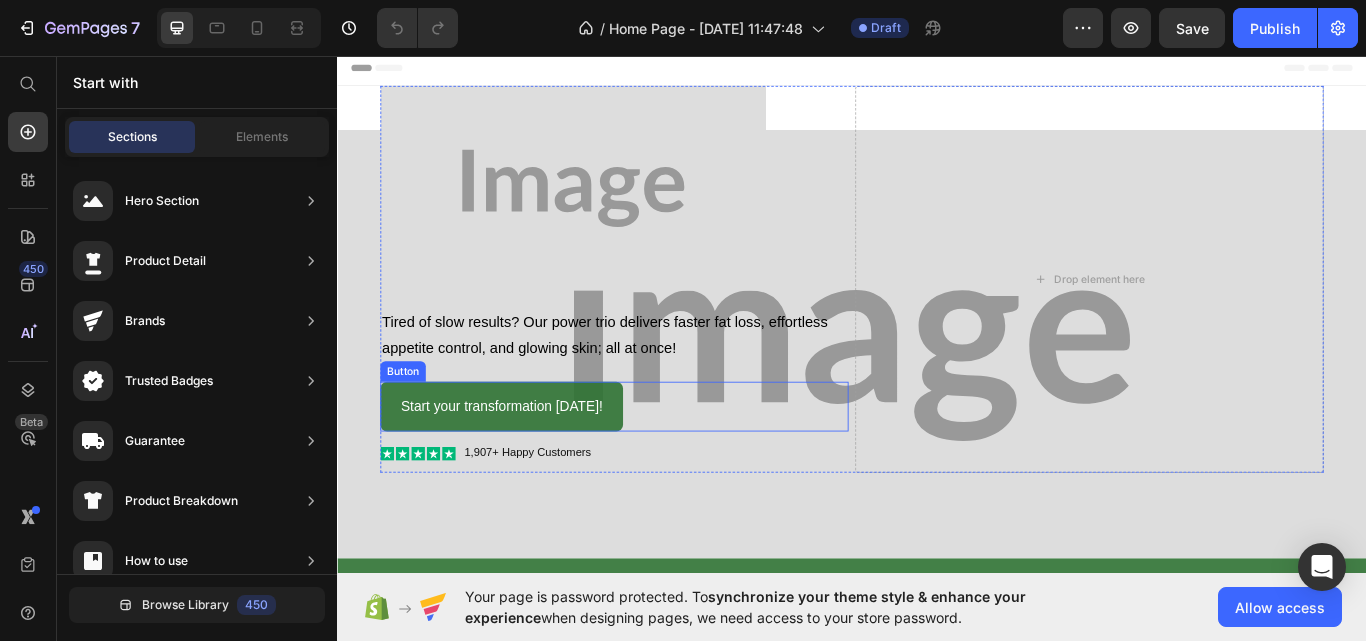 click on "Start your transformation [DATE]!" at bounding box center (528, 466) 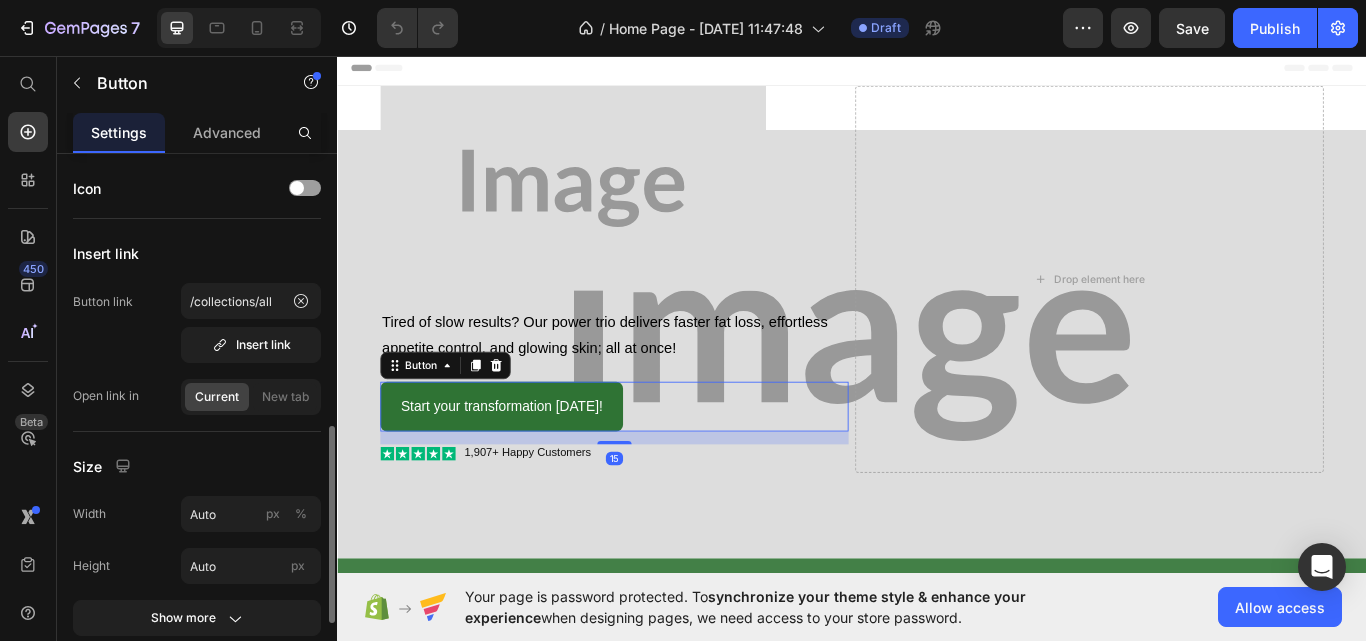 scroll, scrollTop: 400, scrollLeft: 0, axis: vertical 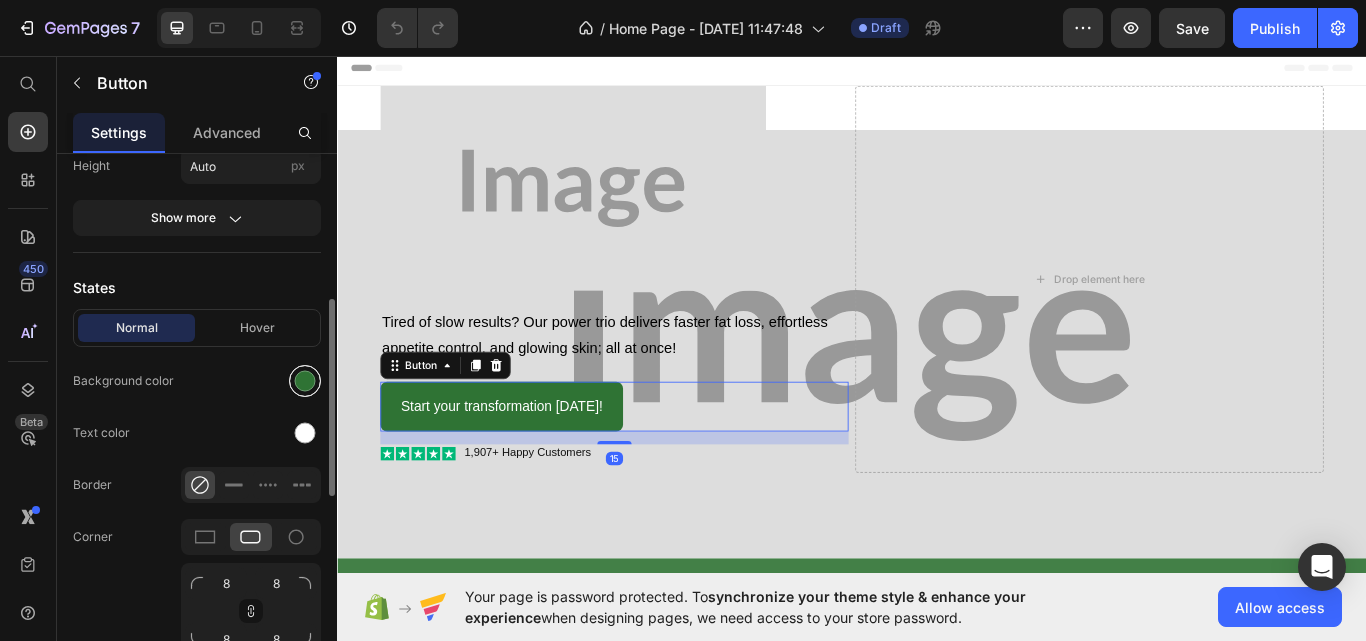 click at bounding box center (305, 381) 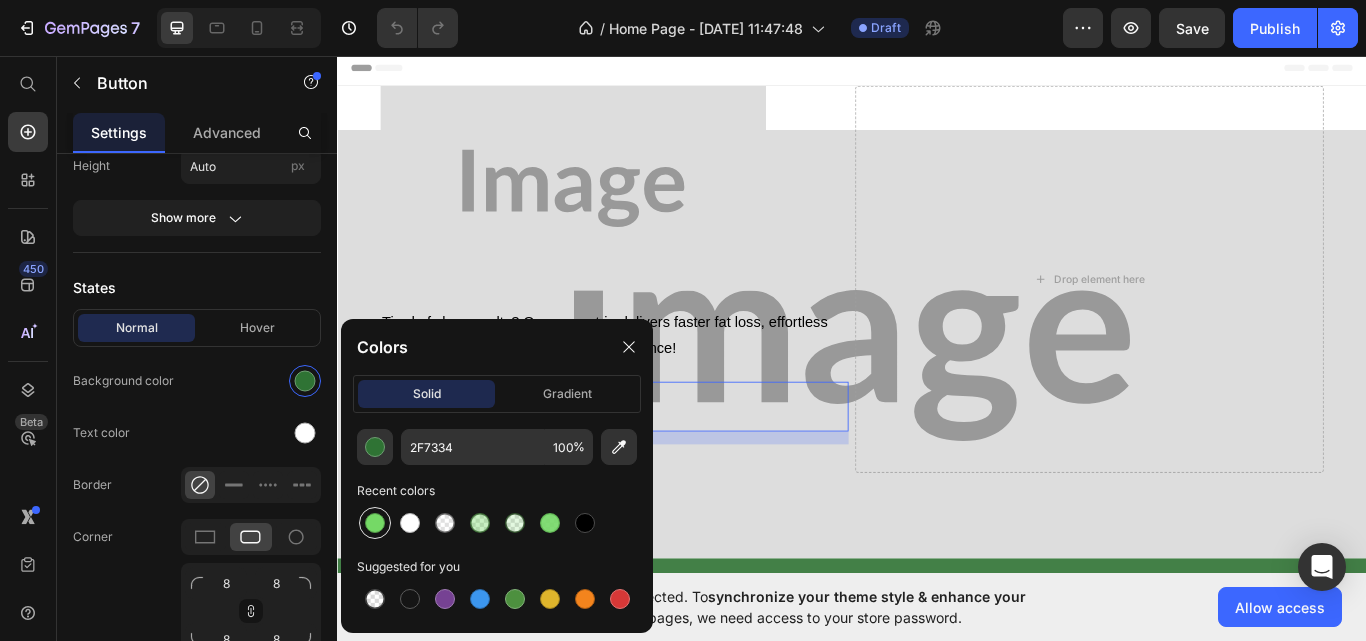click at bounding box center [375, 523] 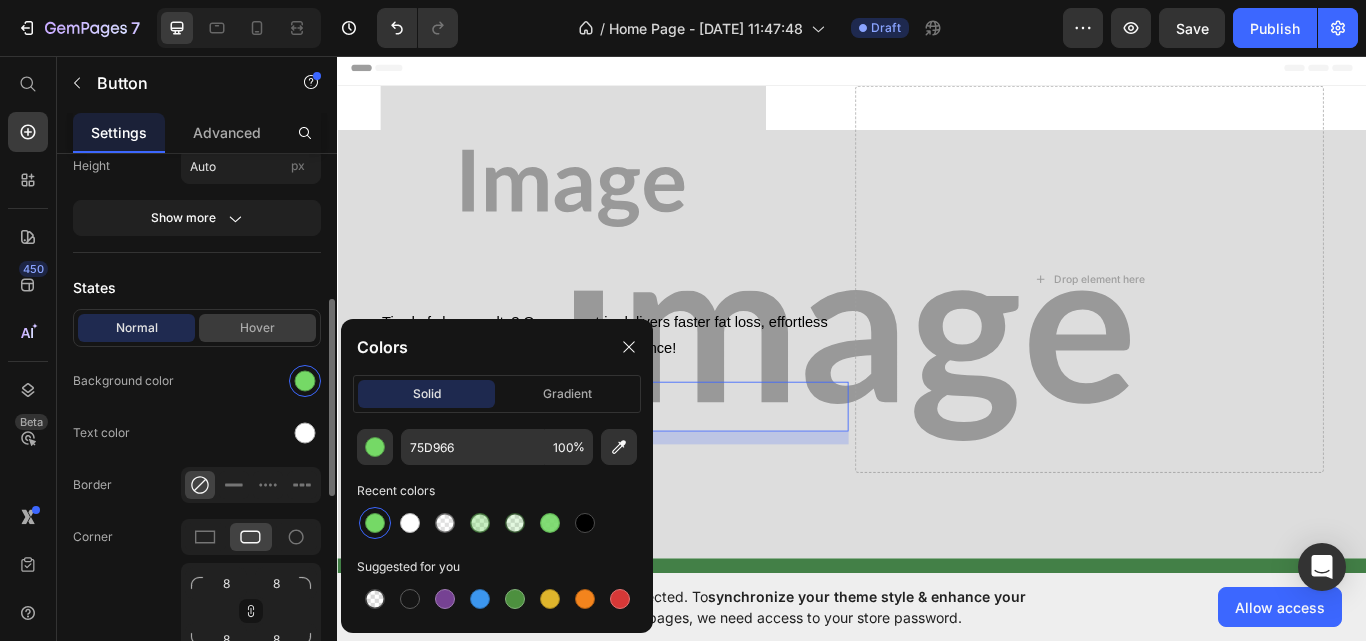 click on "Hover" at bounding box center [257, 328] 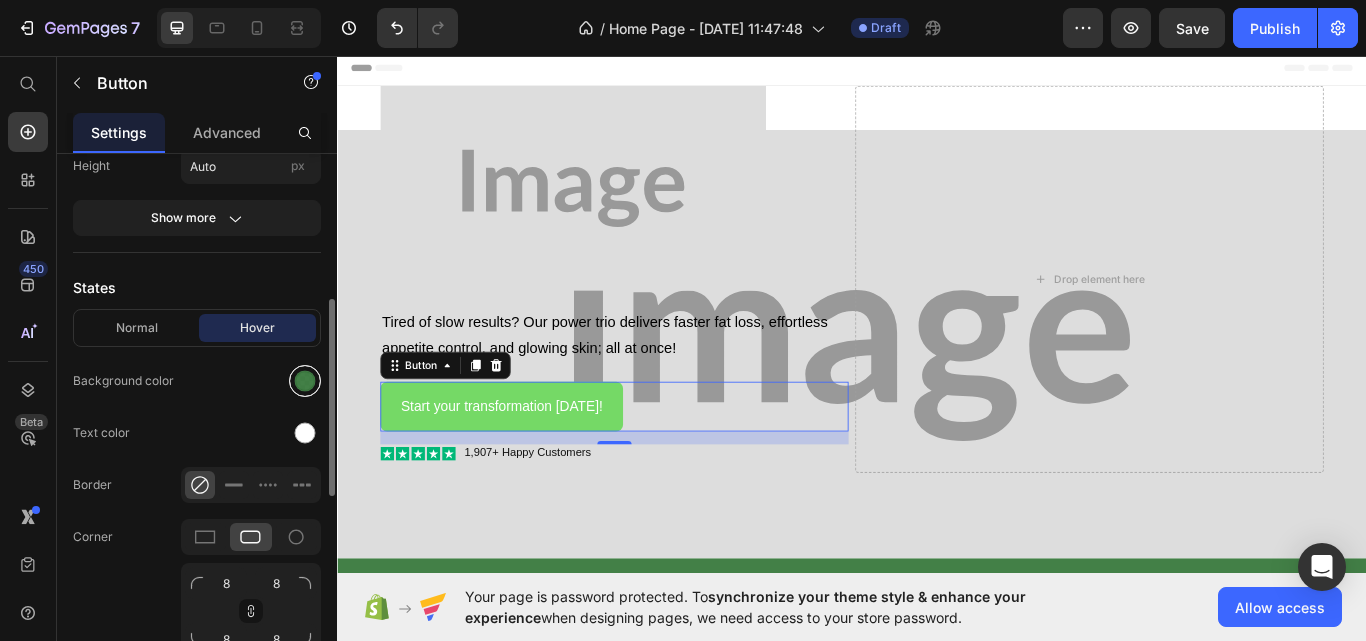 click at bounding box center [305, 381] 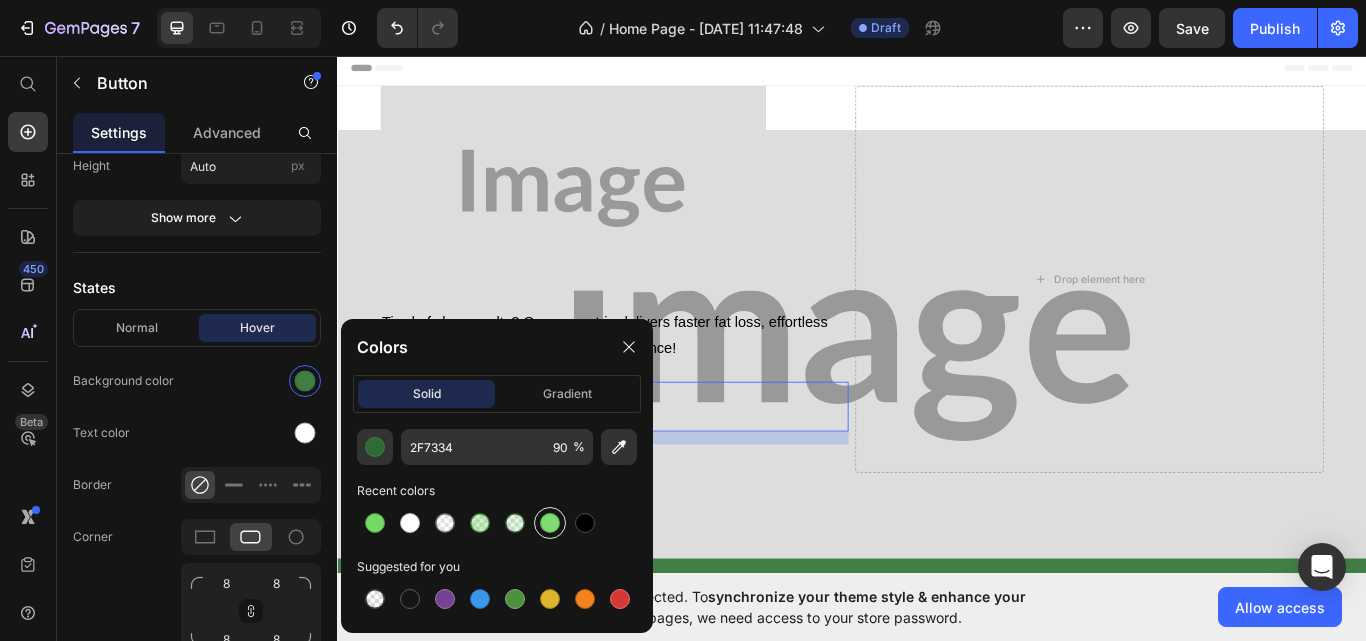 click at bounding box center [550, 523] 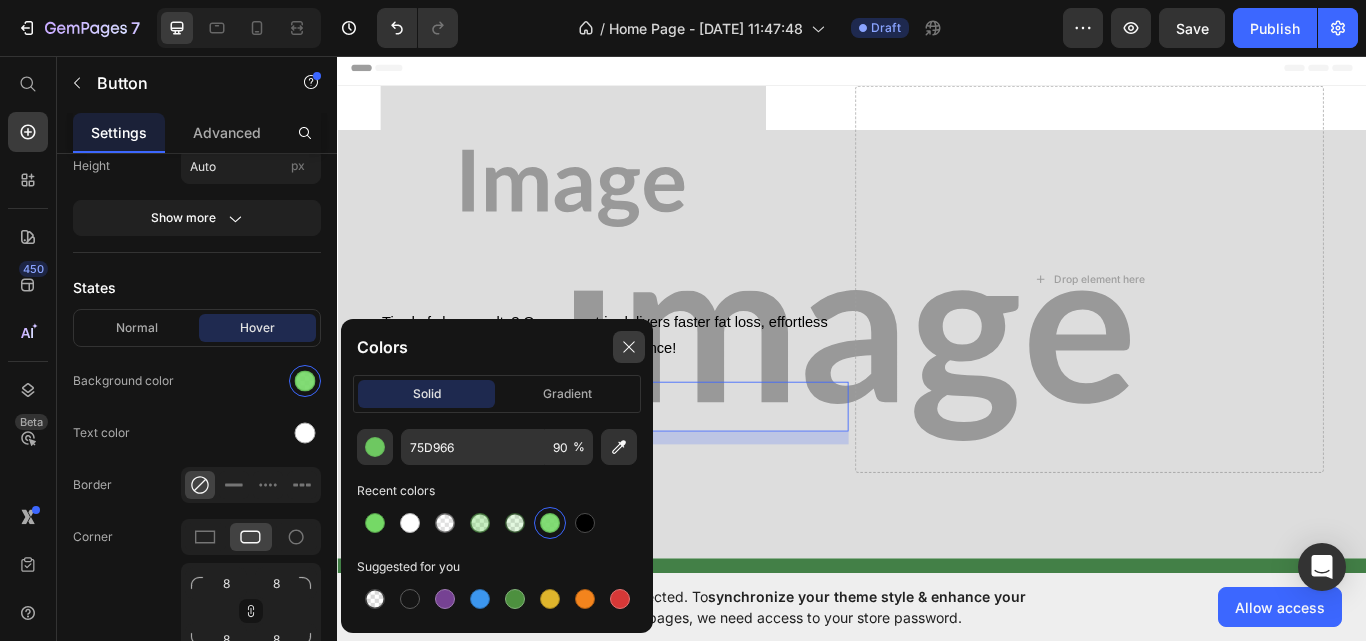 click 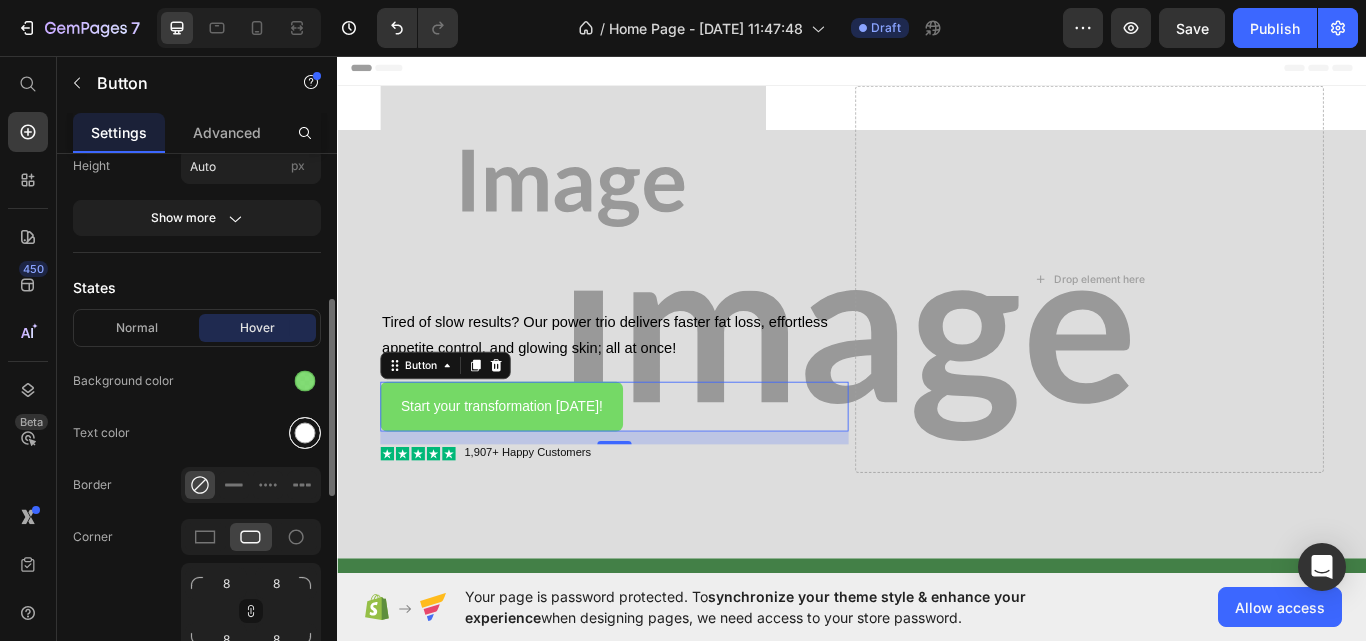 click at bounding box center [305, 433] 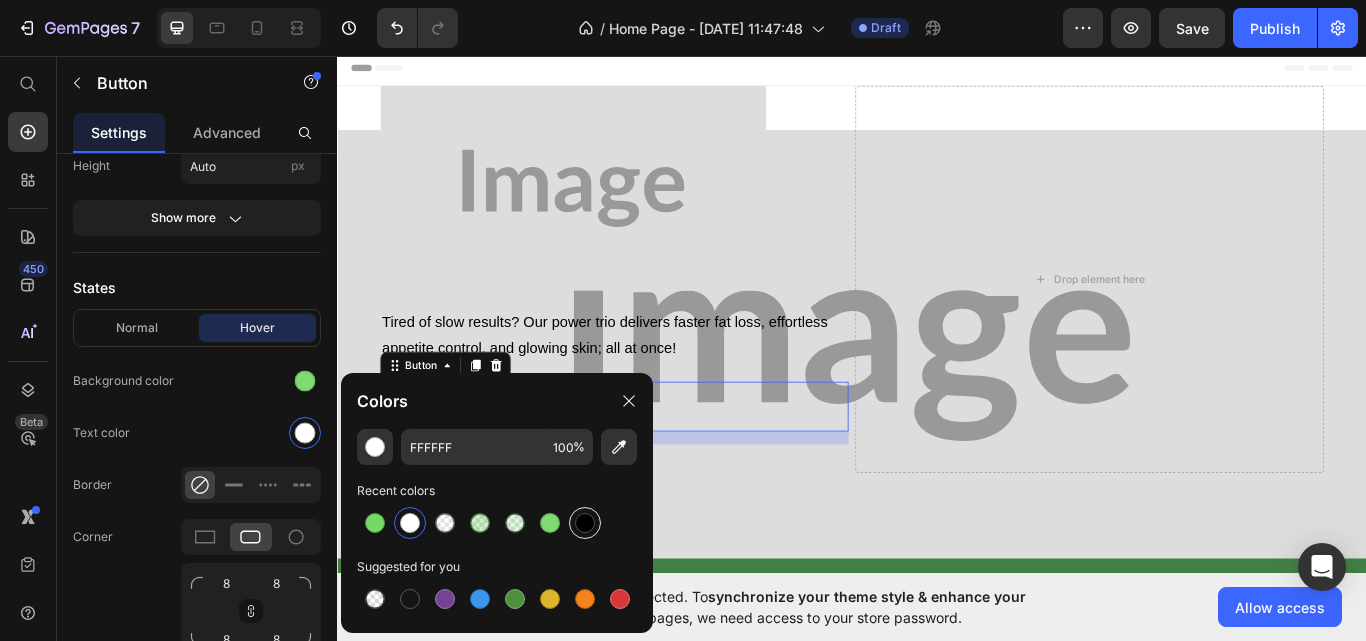 click at bounding box center (585, 523) 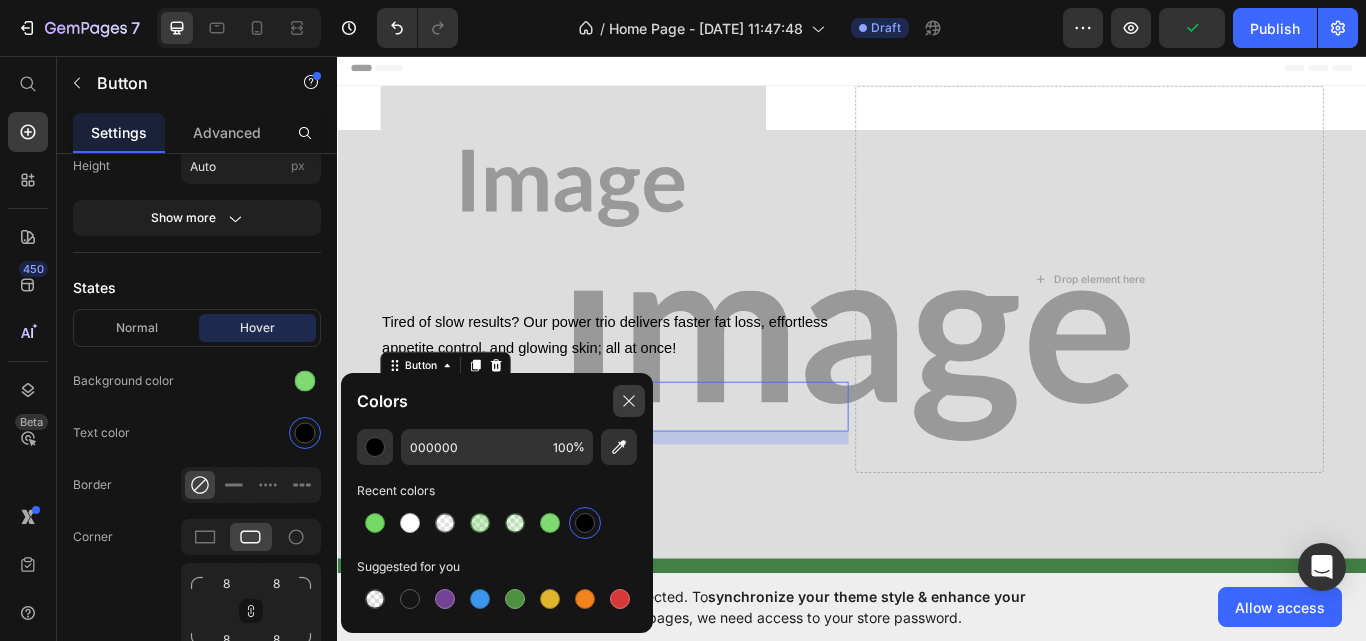 click at bounding box center [629, 401] 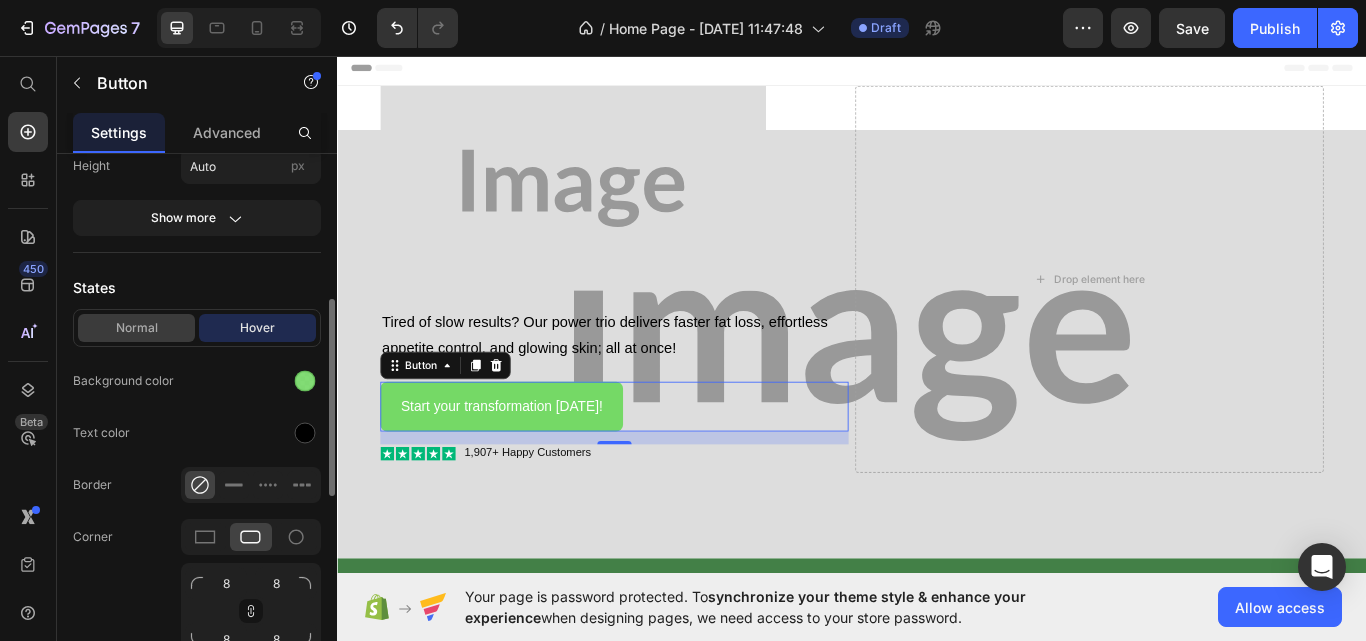 click on "Normal" at bounding box center (136, 328) 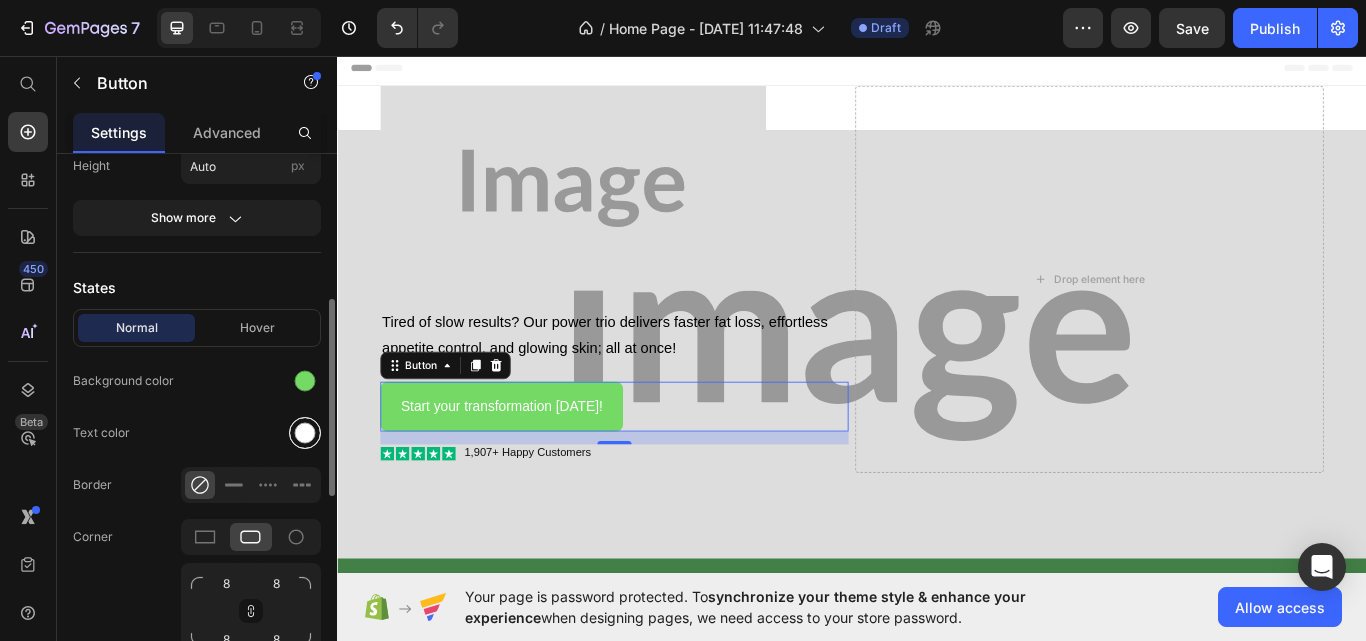 click at bounding box center [305, 433] 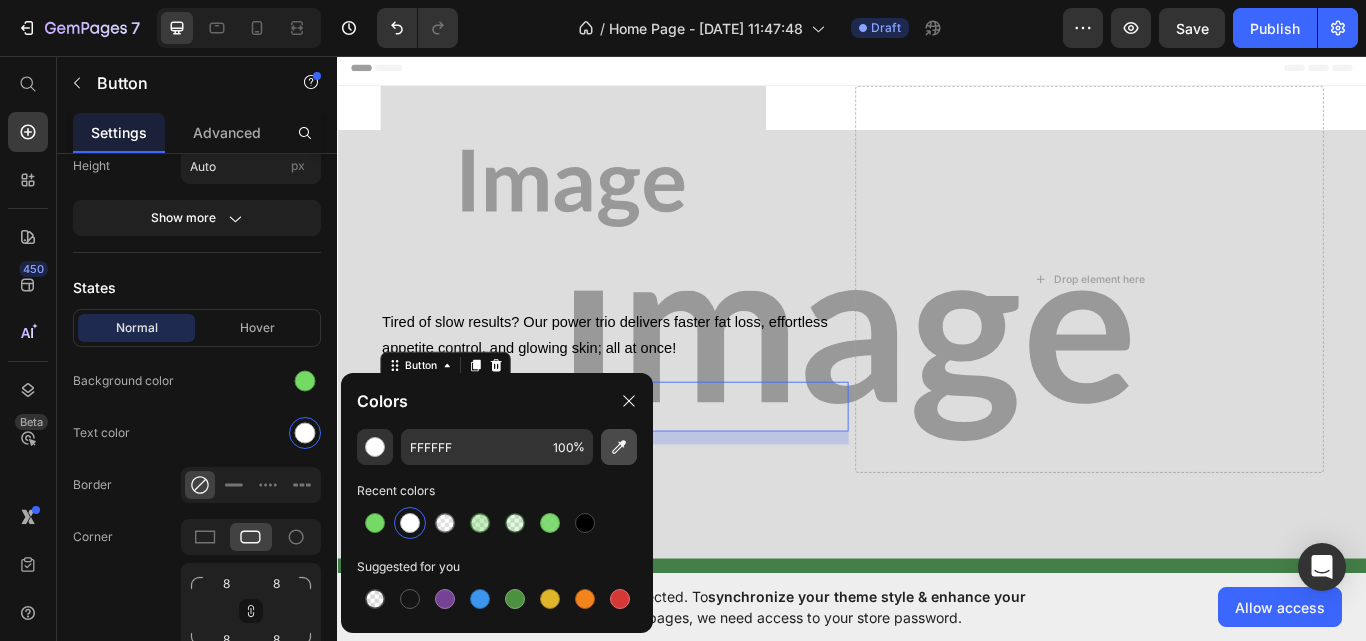 click at bounding box center [585, 523] 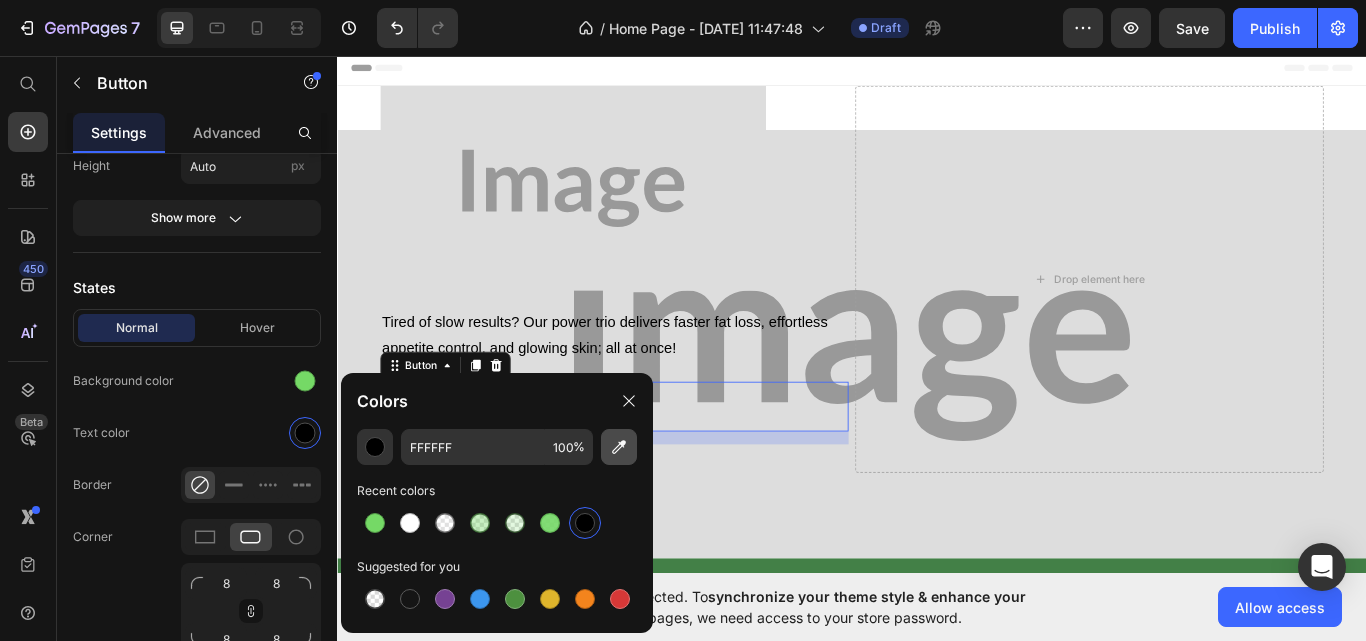 type on "000000" 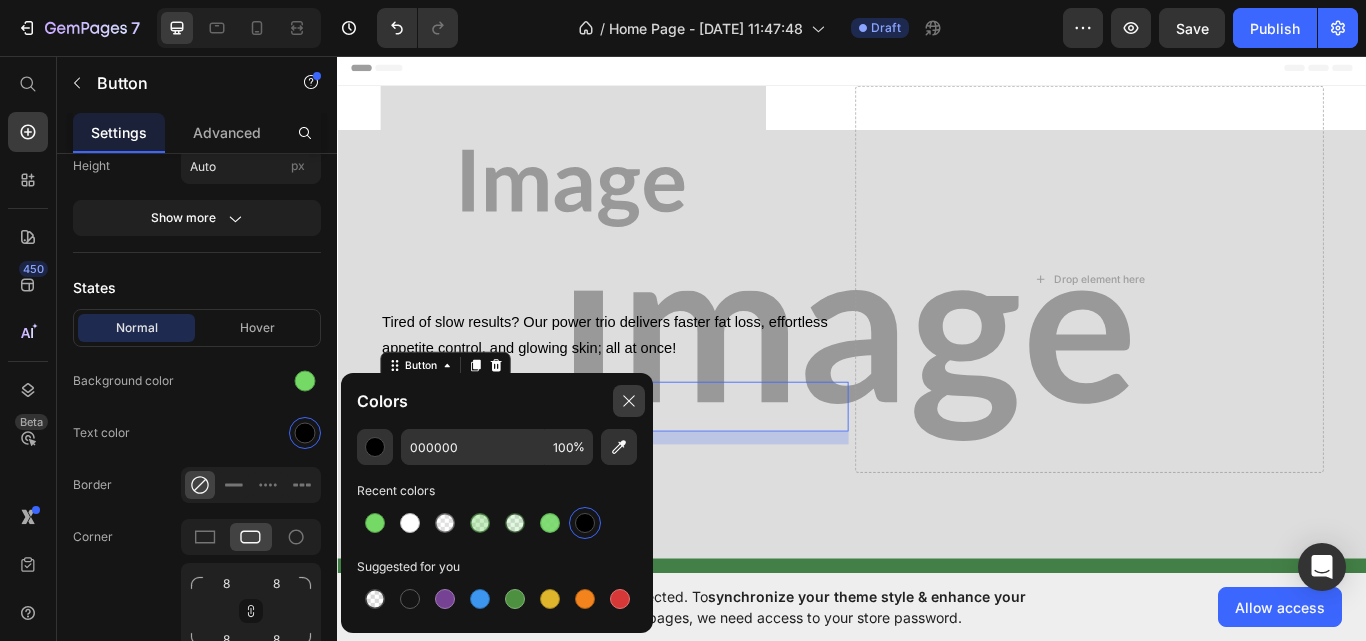 click 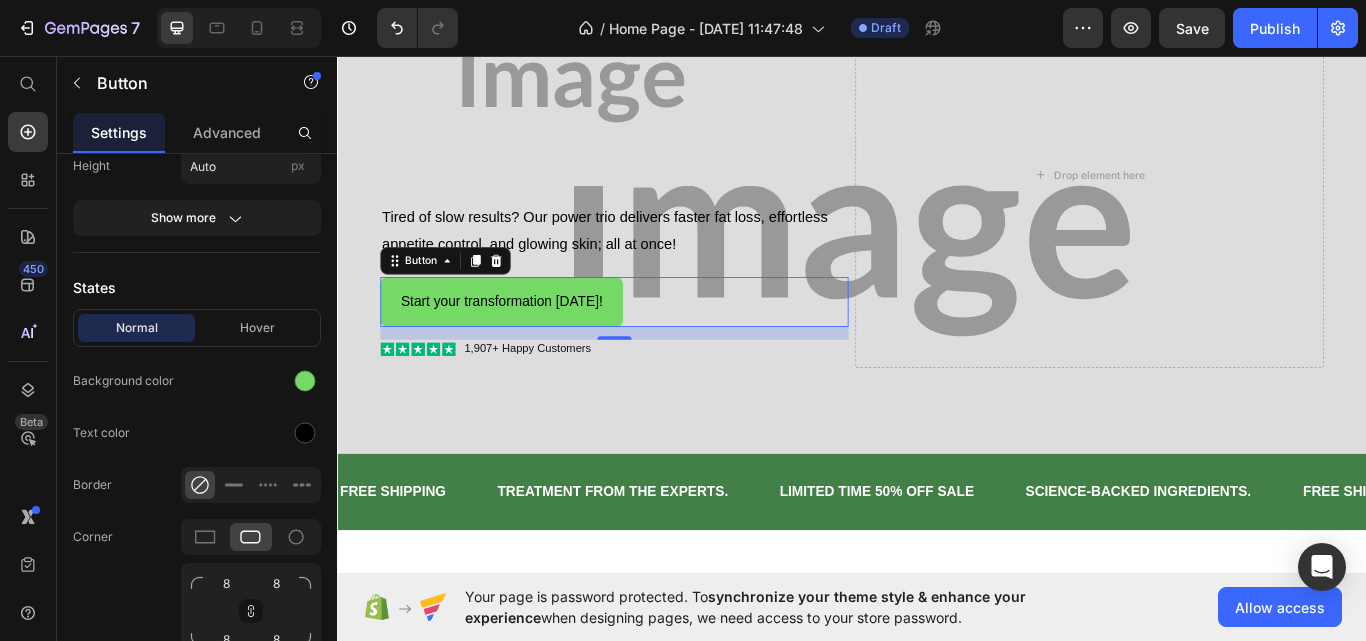 scroll, scrollTop: 300, scrollLeft: 0, axis: vertical 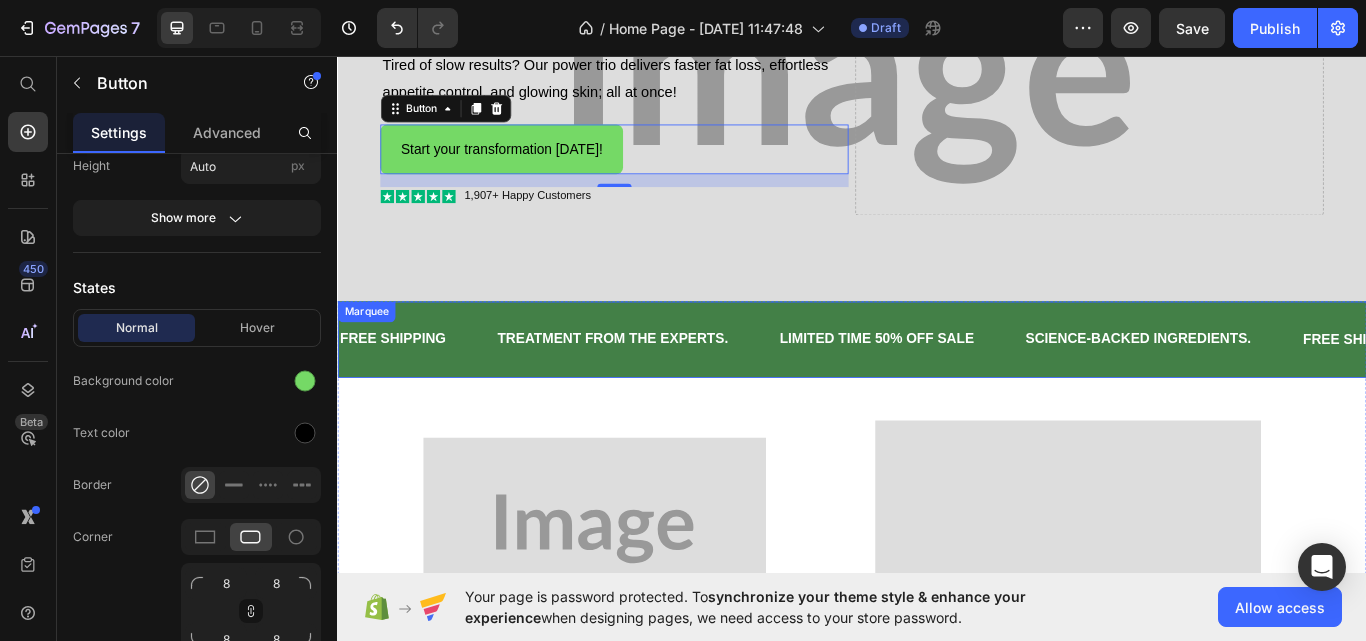click on "FREE SHIPPING Text TREATMENT FROM THE EXPERTS. Text LIMITED TIME 50% OFF SALE Text SCIENCE-BACKED INGREDIENTS. Text FREE SHIPPING Text TREATMENT FROM THE EXPERTS. Text LIMITED TIME 50% OFF SALE Text SCIENCE-BACKED INGREDIENTS. Text FREE SHIPPING Text TREATMENT FROM THE EXPERTS. Text LIMITED TIME 50% OFF SALE Text SCIENCE-BACKED INGREDIENTS. Text FREE SHIPPING Text TREATMENT FROM THE EXPERTS. Text LIMITED TIME 50% OFF SALE Text SCIENCE-BACKED INGREDIENTS. Text FREE SHIPPING Text TREATMENT FROM THE EXPERTS. Text LIMITED TIME 50% OFF SALE Text SCIENCE-BACKED INGREDIENTS. Text FREE SHIPPING Text TREATMENT FROM THE EXPERTS. Text LIMITED TIME 50% OFF SALE Text SCIENCE-BACKED INGREDIENTS. Text Marquee" at bounding box center (937, 387) 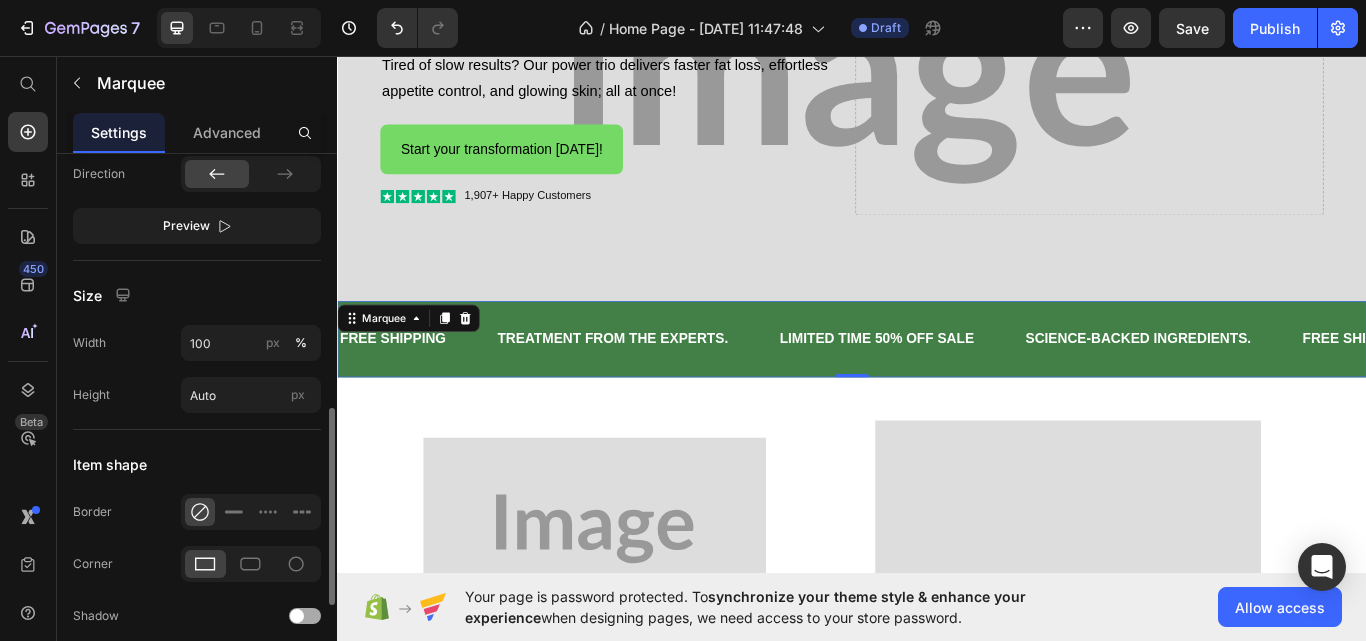 scroll, scrollTop: 953, scrollLeft: 0, axis: vertical 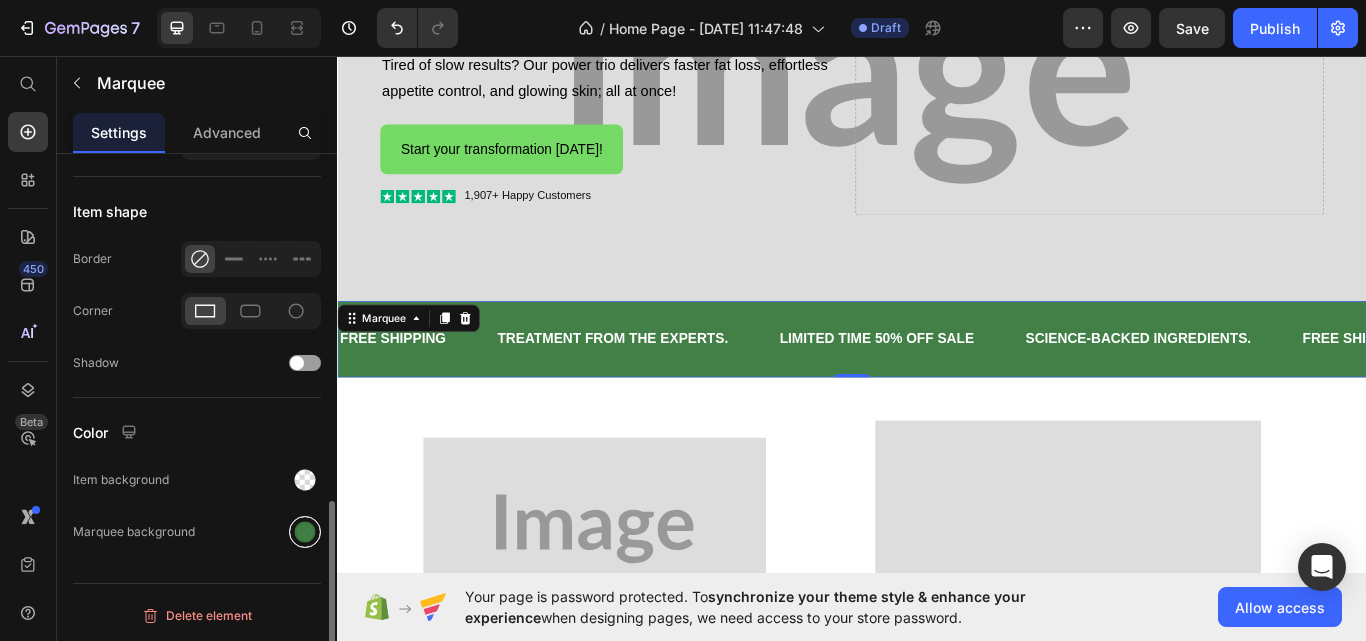 click at bounding box center [305, 532] 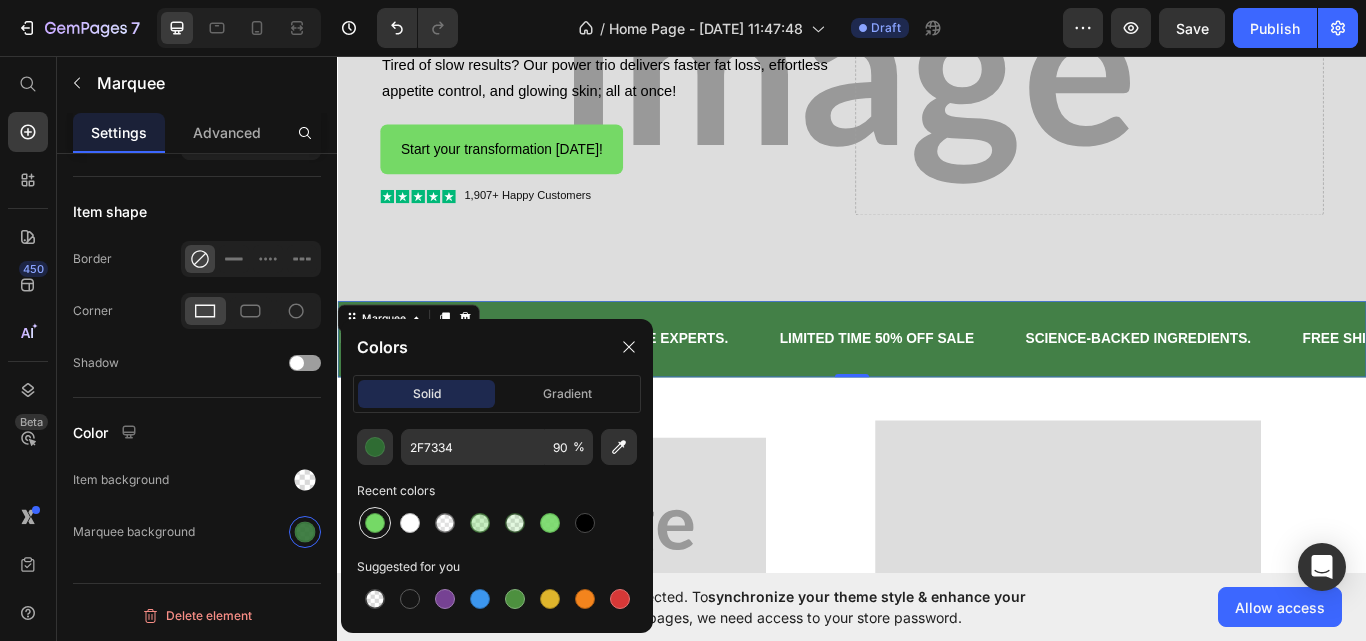 click at bounding box center [375, 523] 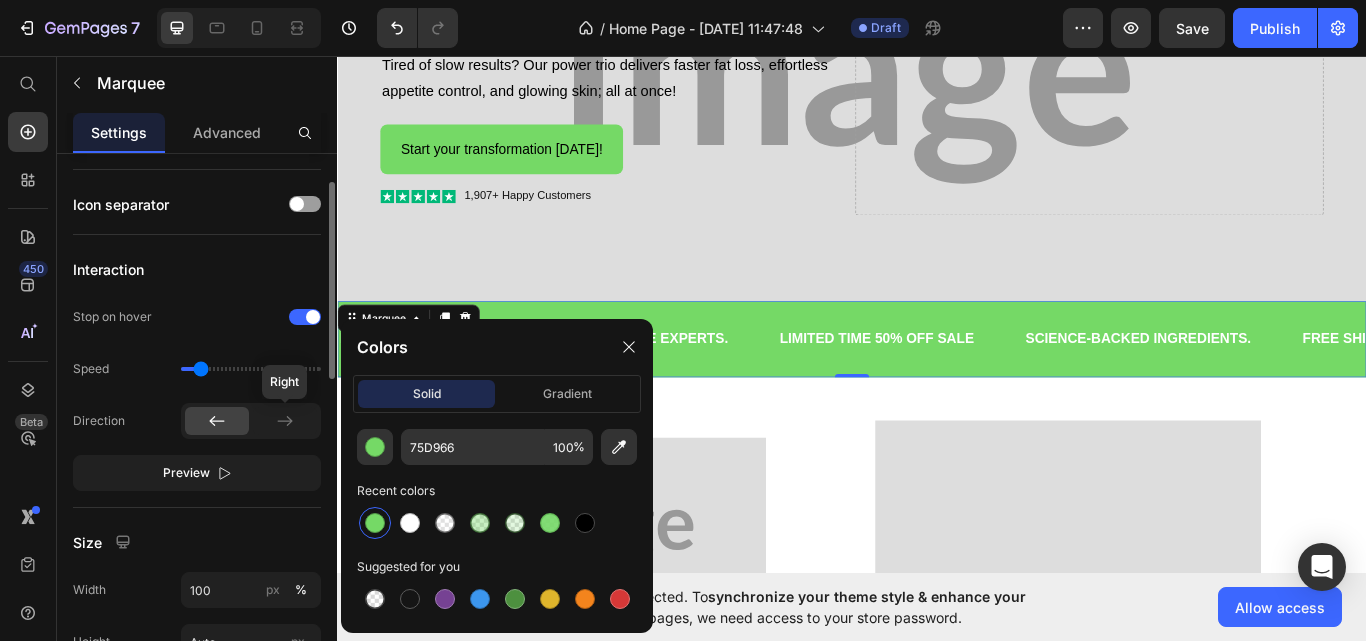 scroll, scrollTop: 253, scrollLeft: 0, axis: vertical 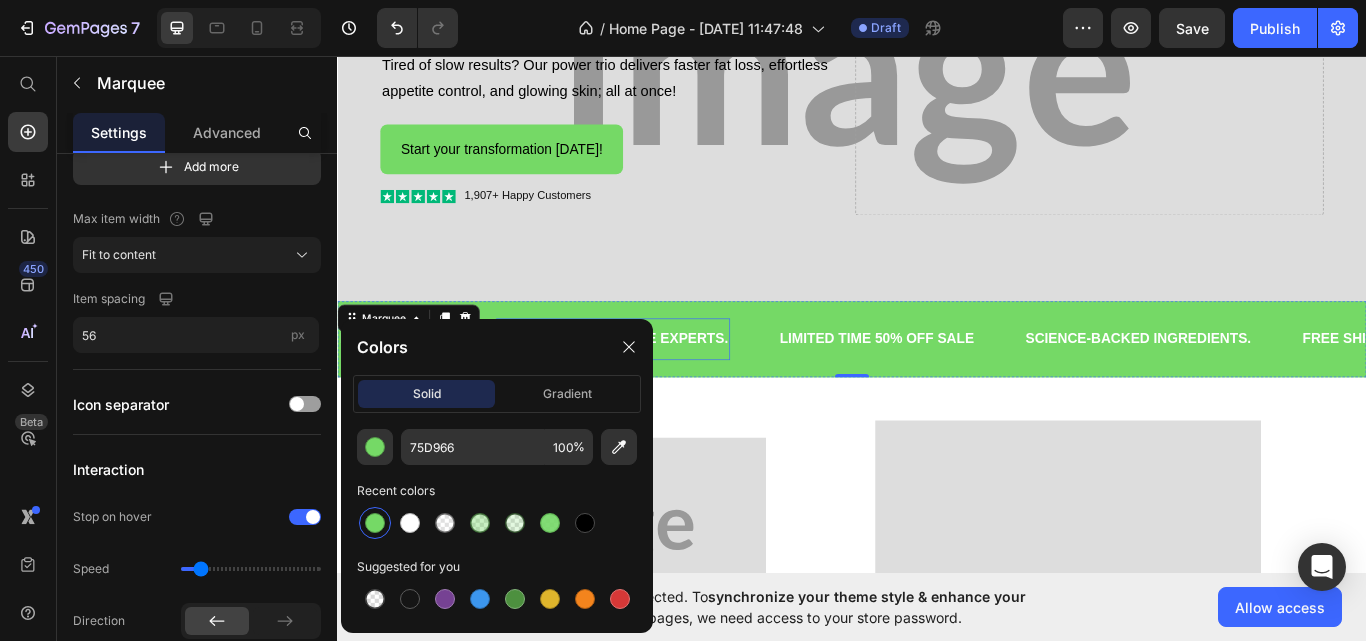 click on "TREATMENT FROM THE EXPERTS." at bounding box center [658, 387] 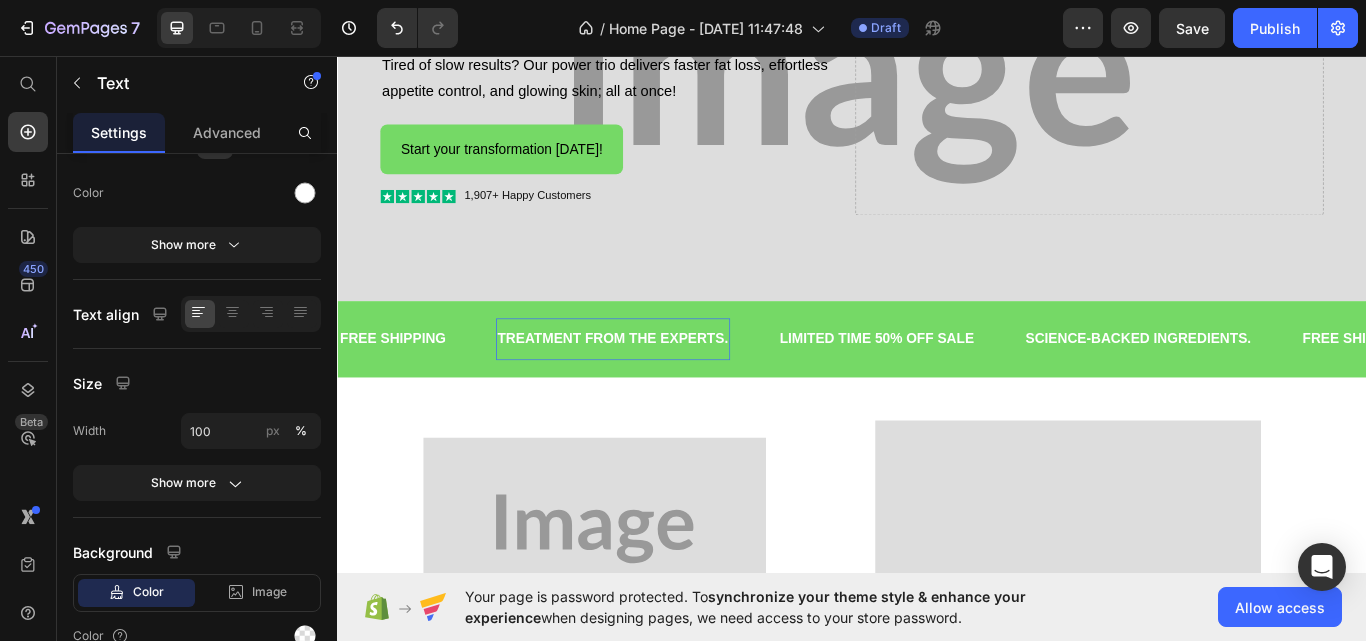 scroll, scrollTop: 0, scrollLeft: 0, axis: both 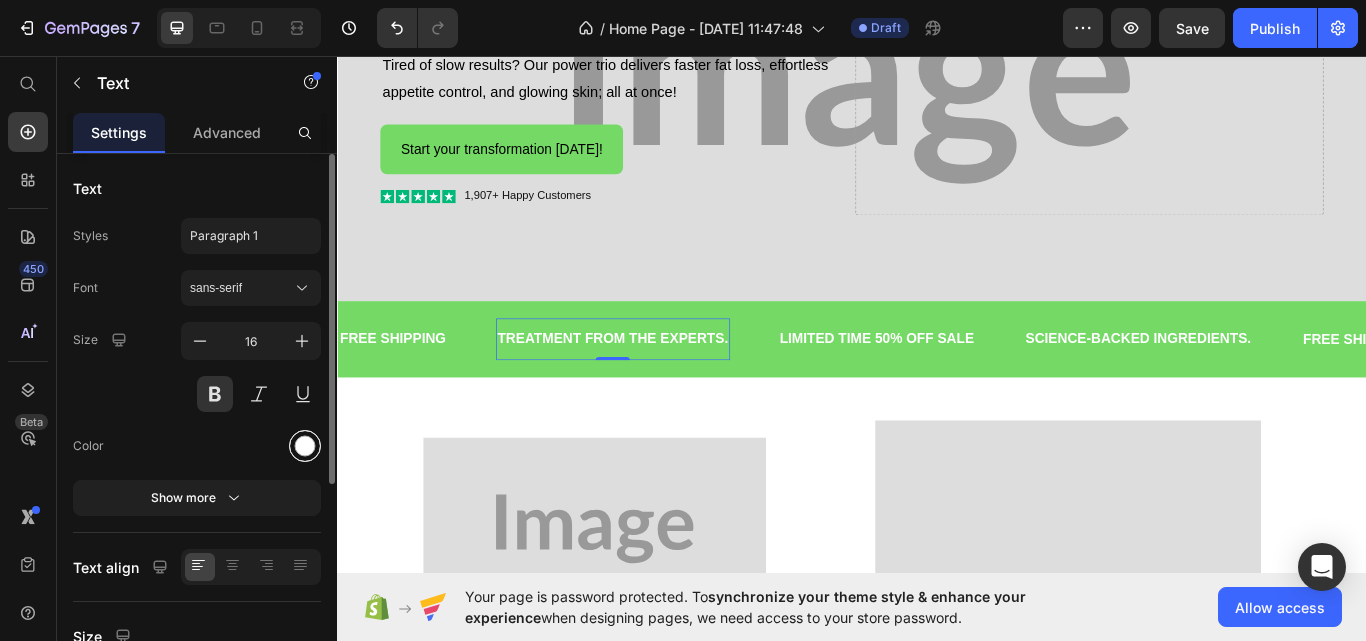 click at bounding box center [305, 446] 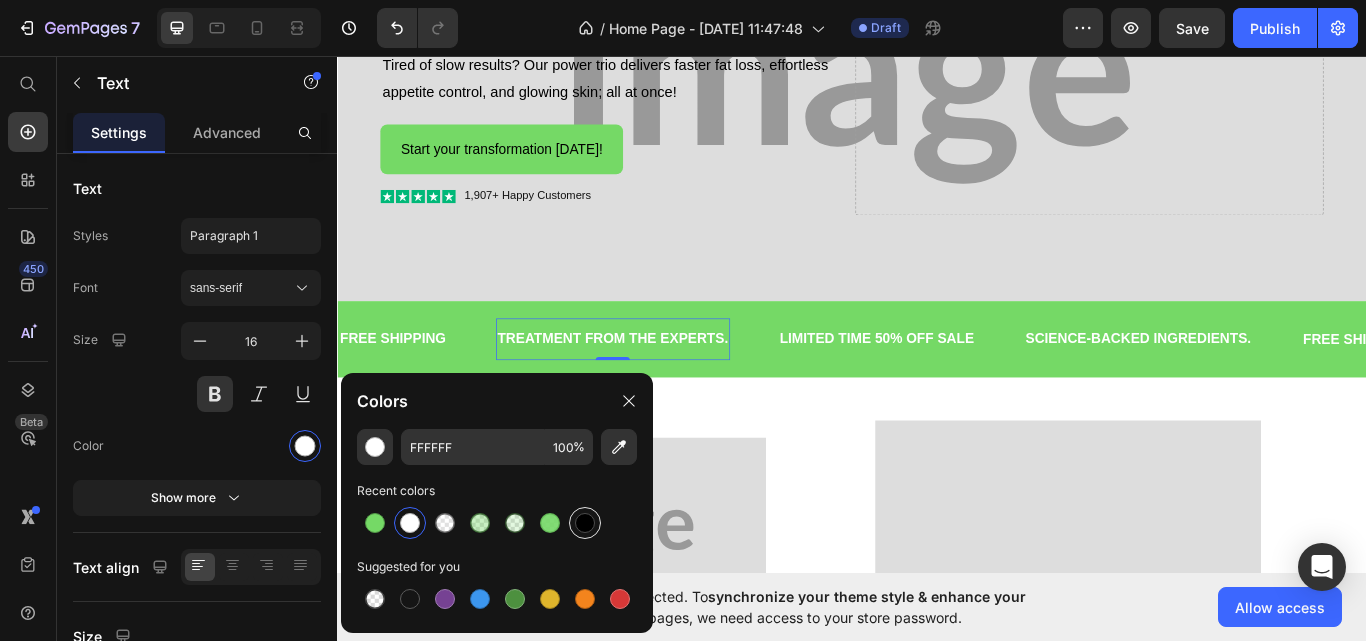 click at bounding box center [585, 523] 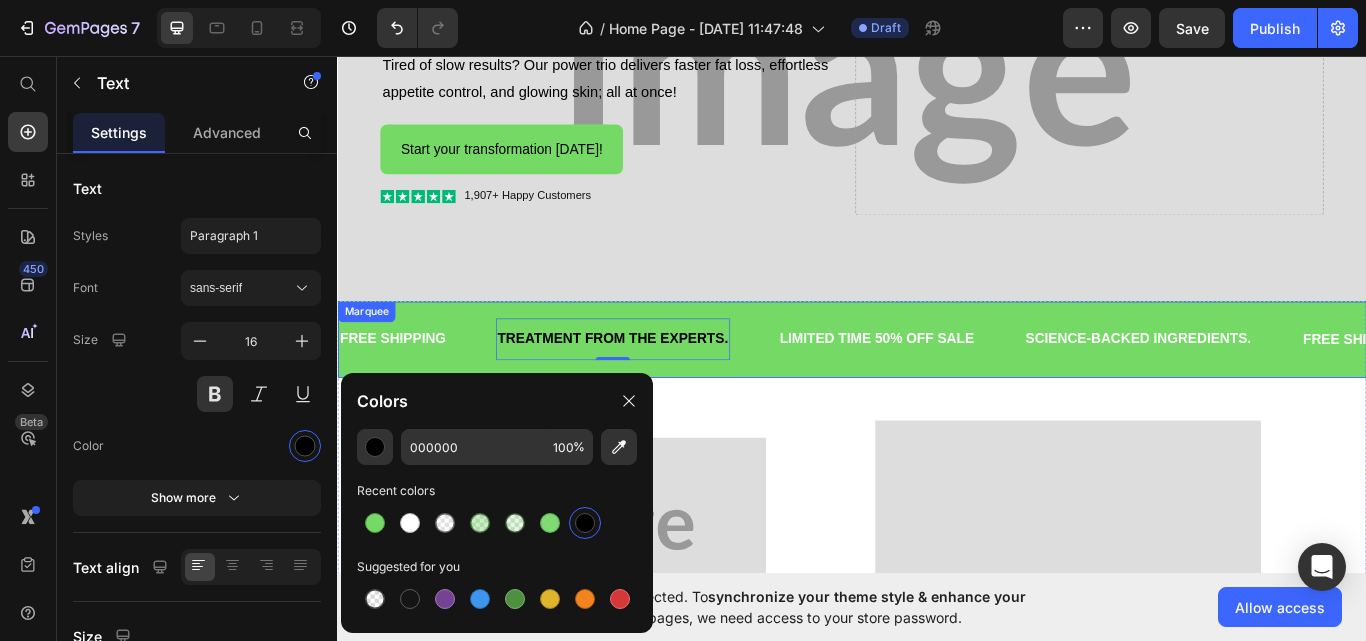 click on "FREE SHIPPING" at bounding box center (402, 387) 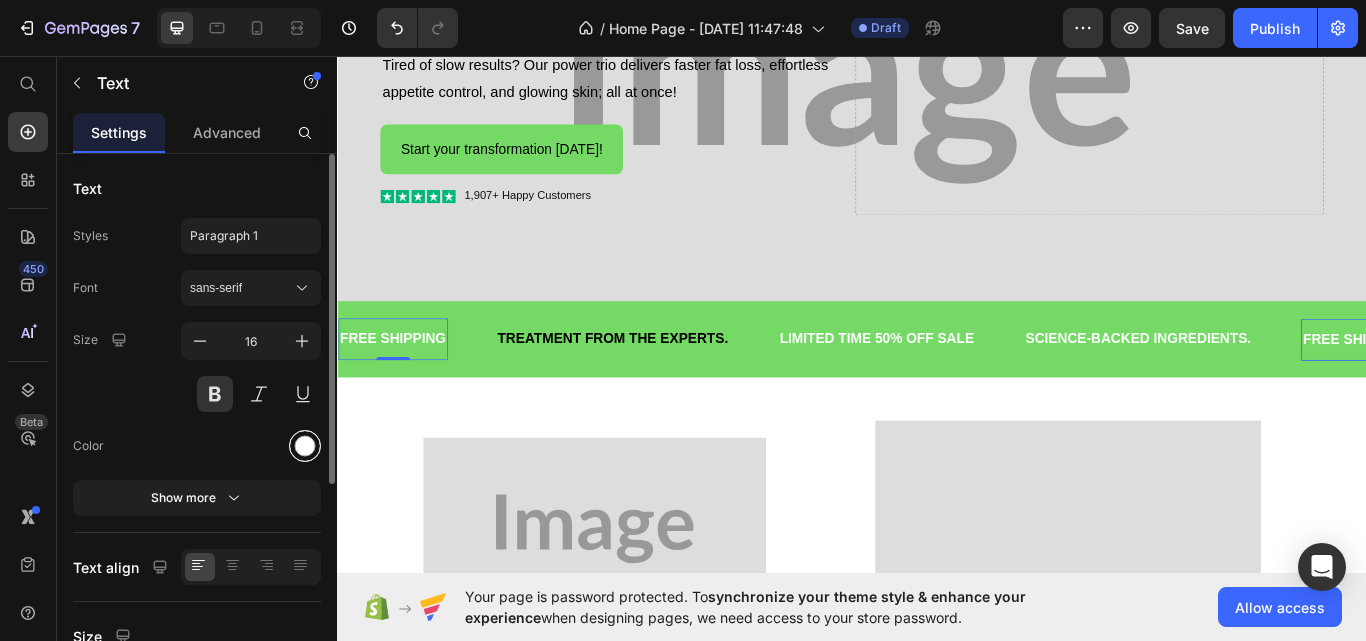 click at bounding box center [305, 446] 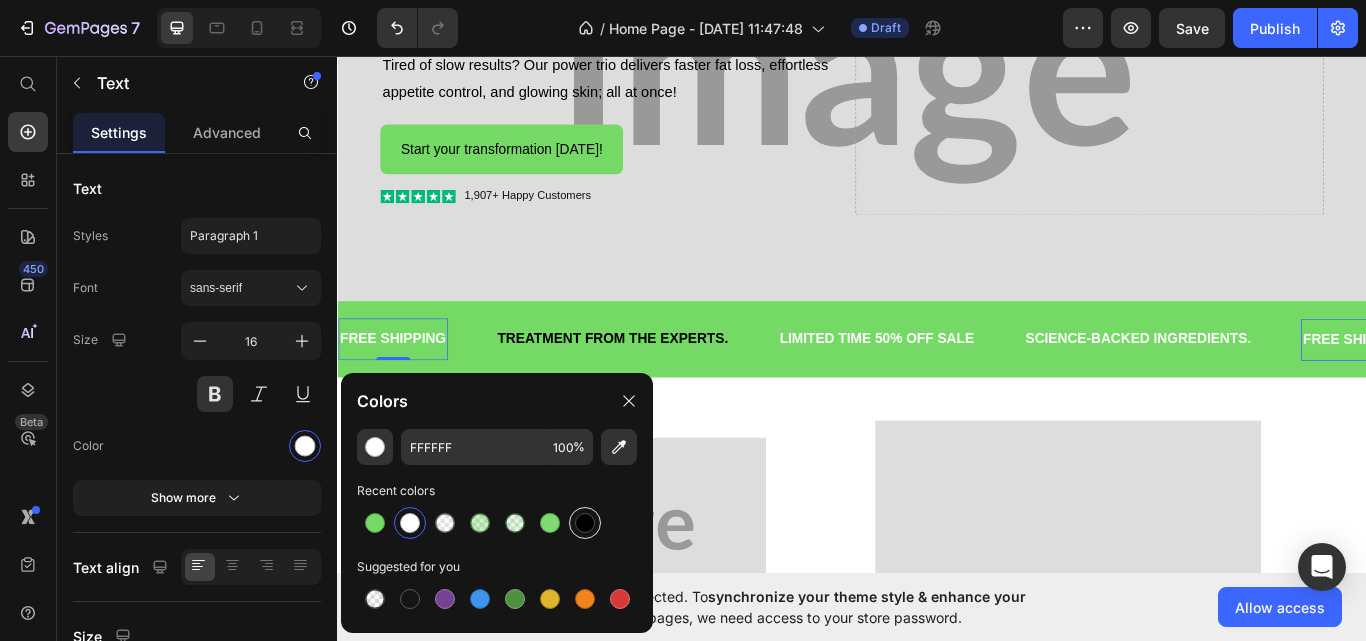 click at bounding box center [585, 523] 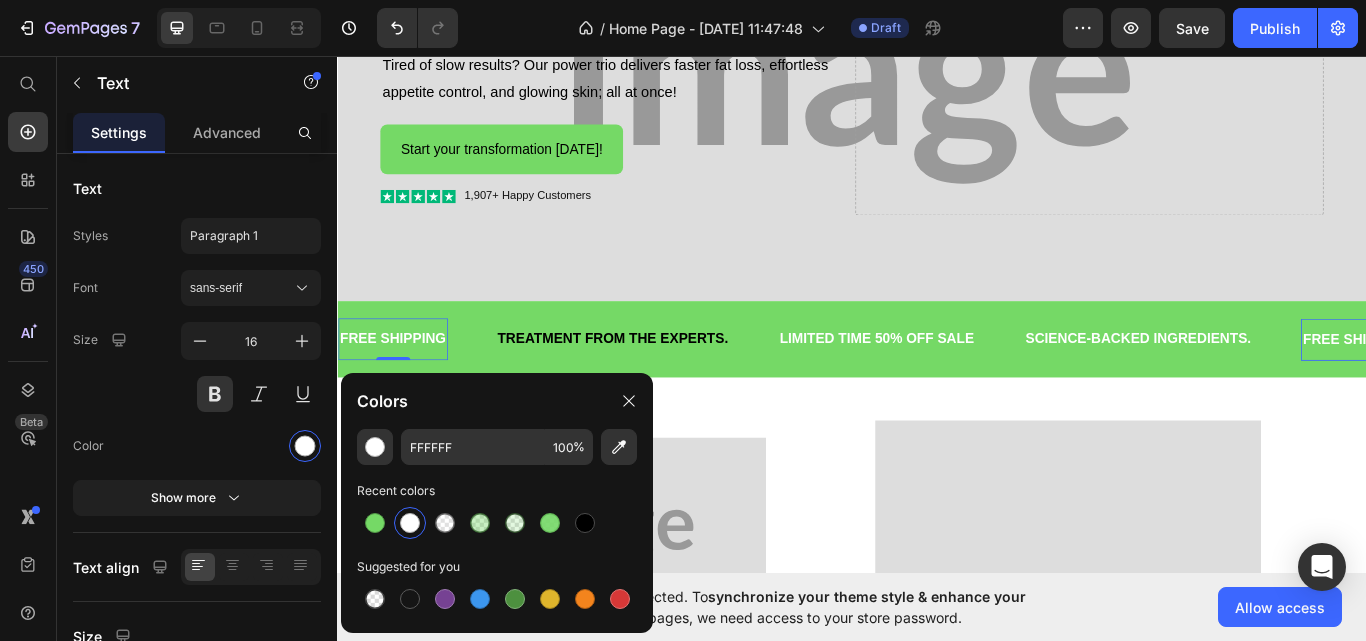 type on "000000" 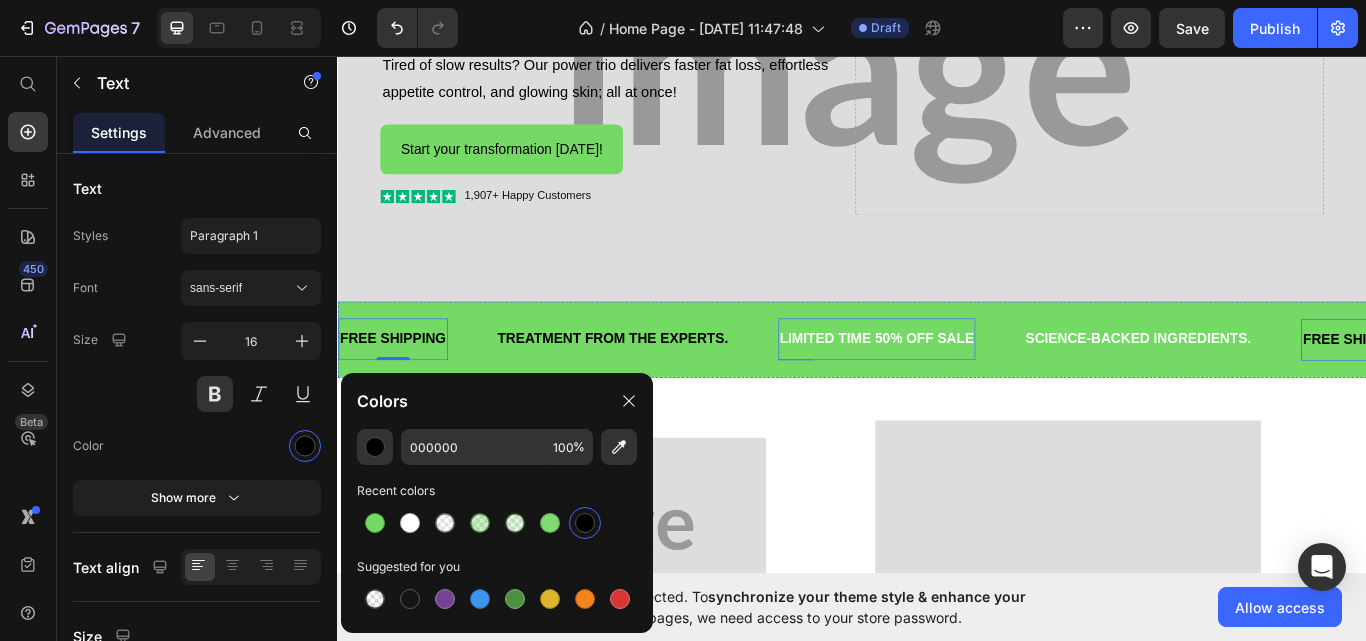 drag, startPoint x: 918, startPoint y: 397, endPoint x: 741, endPoint y: 428, distance: 179.69418 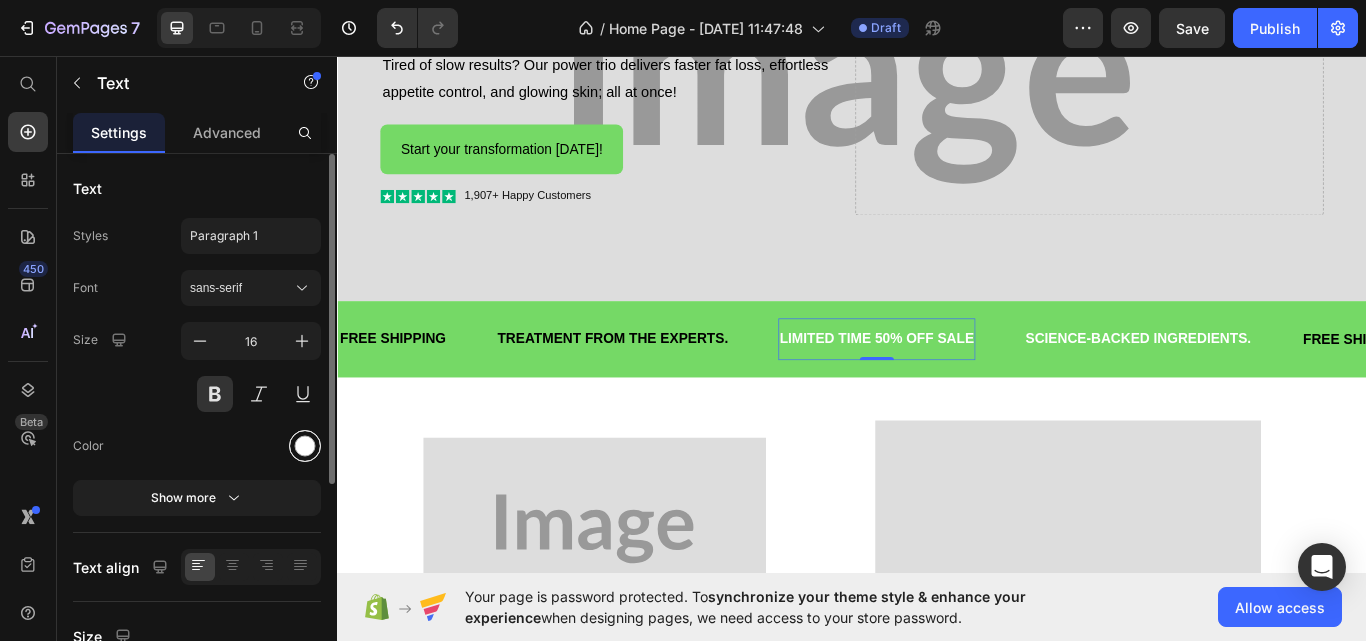 click at bounding box center [305, 446] 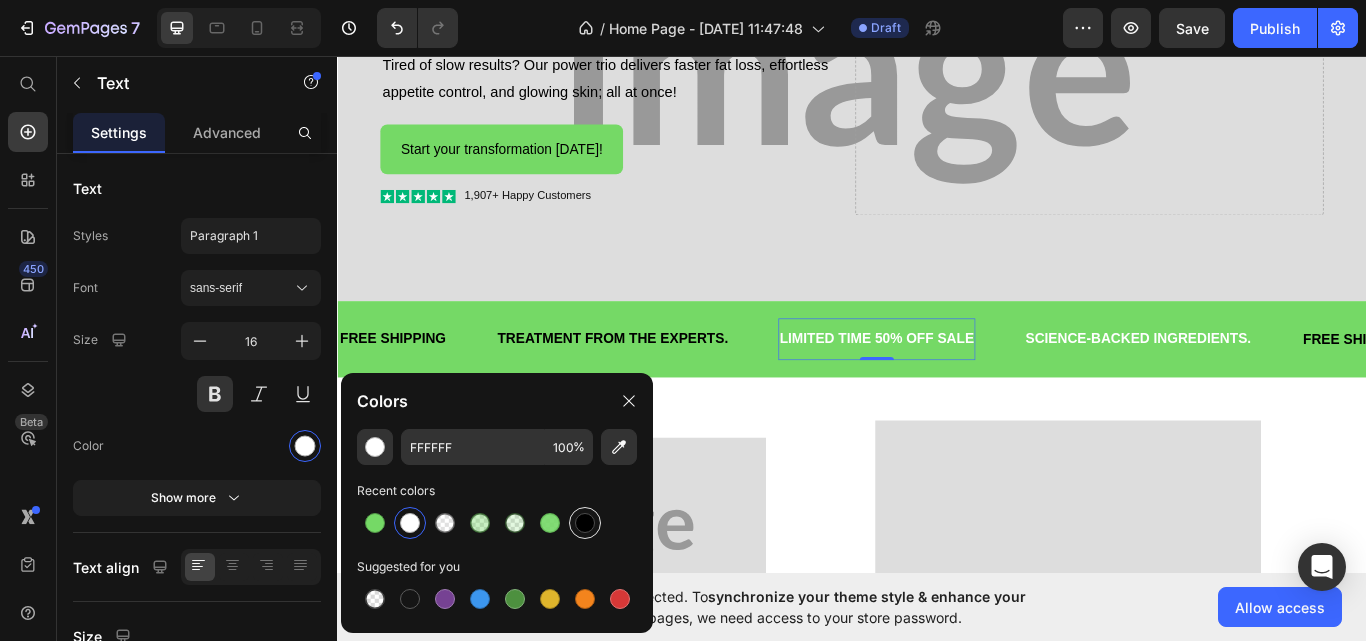 click at bounding box center (585, 523) 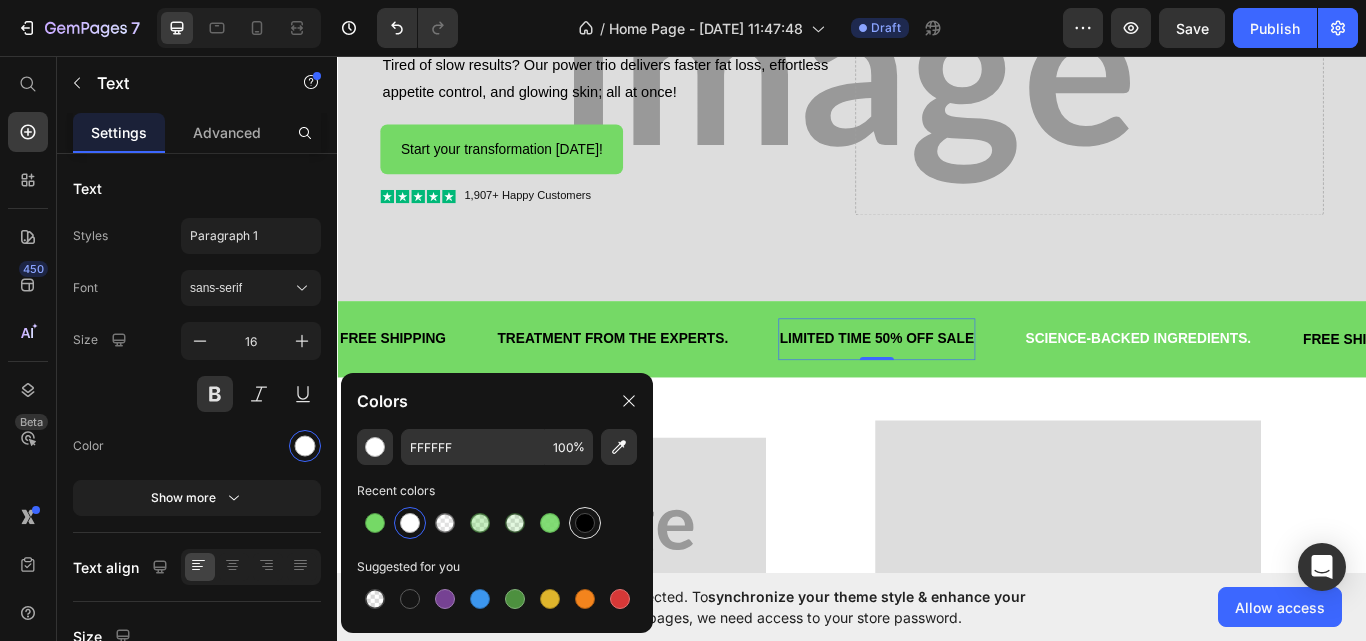 type on "000000" 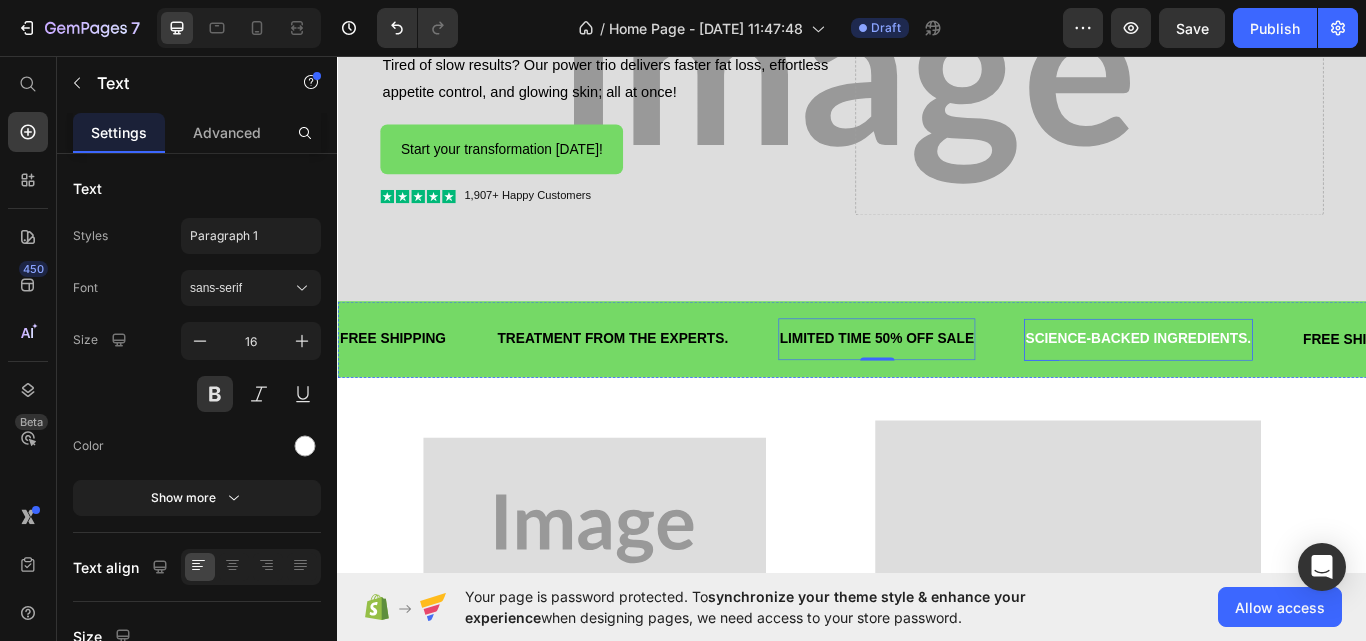 click on "SCIENCE-BACKED INGREDIENTS." at bounding box center [1270, 387] 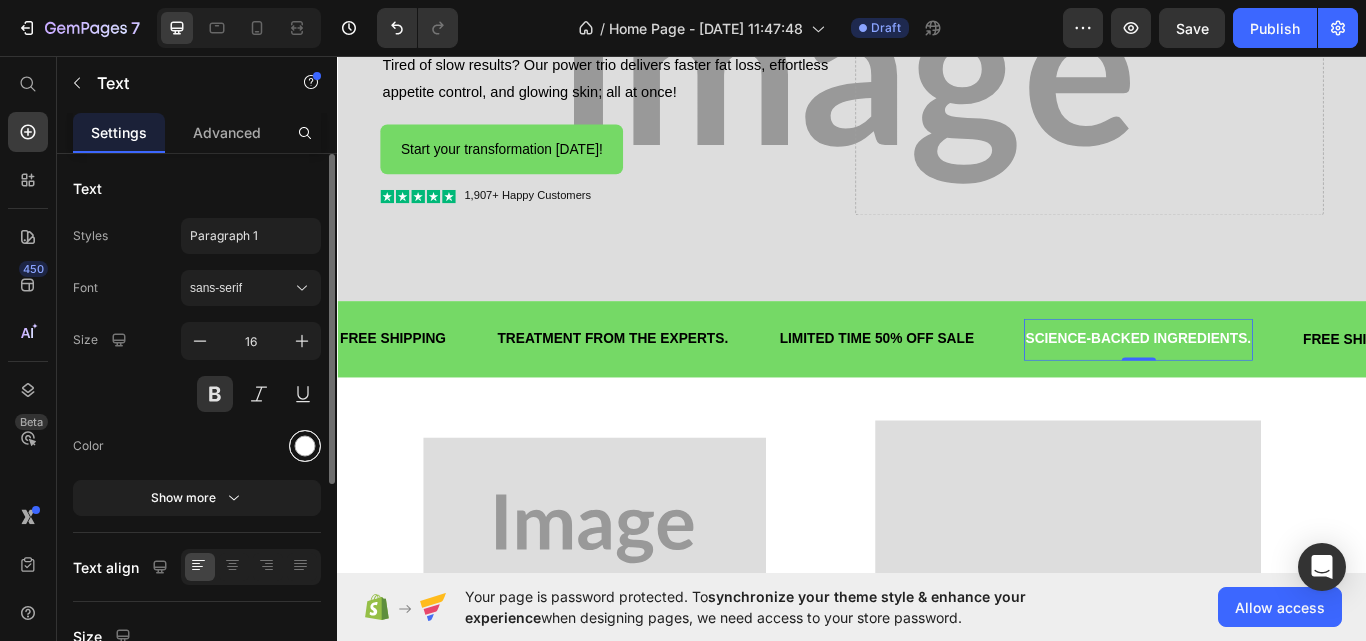 click at bounding box center [305, 446] 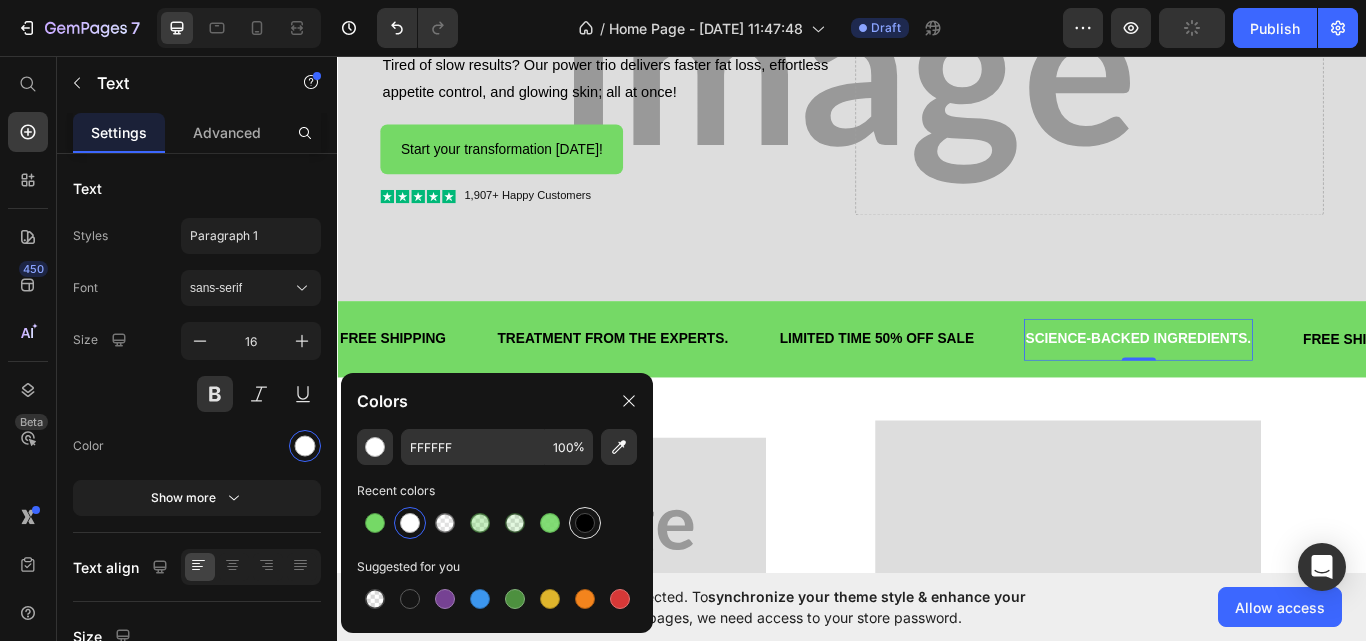 click at bounding box center [585, 523] 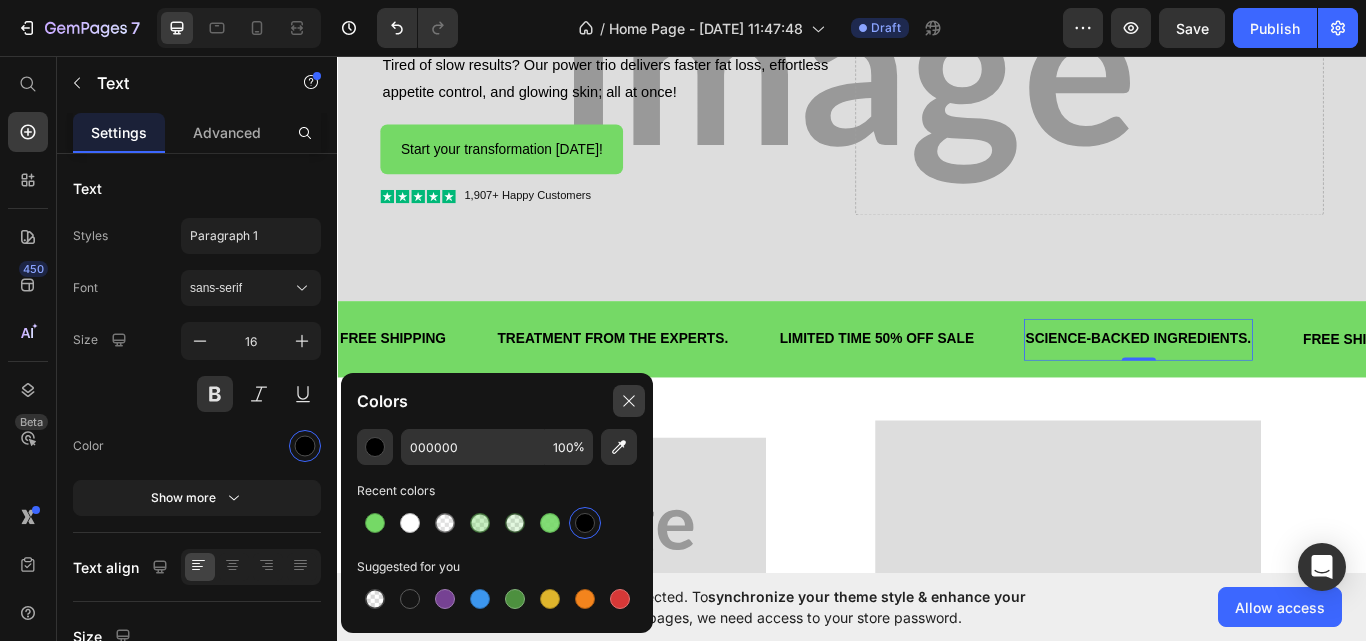 click at bounding box center (629, 401) 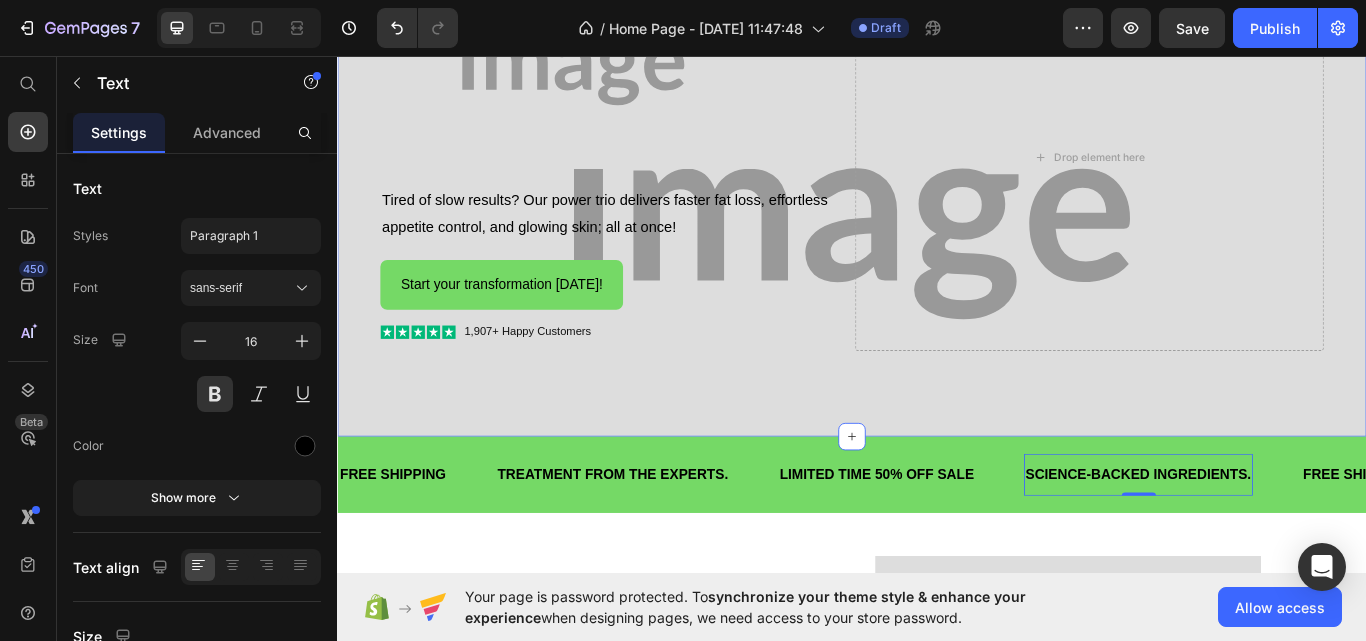 scroll, scrollTop: 100, scrollLeft: 0, axis: vertical 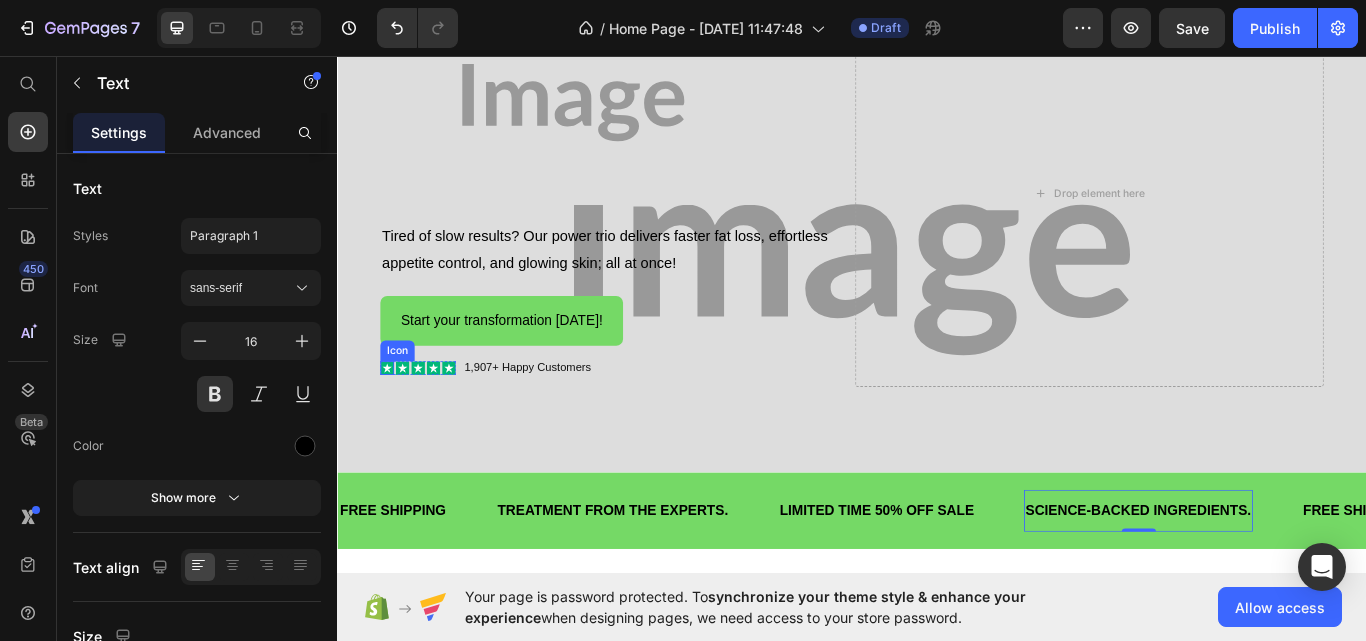click 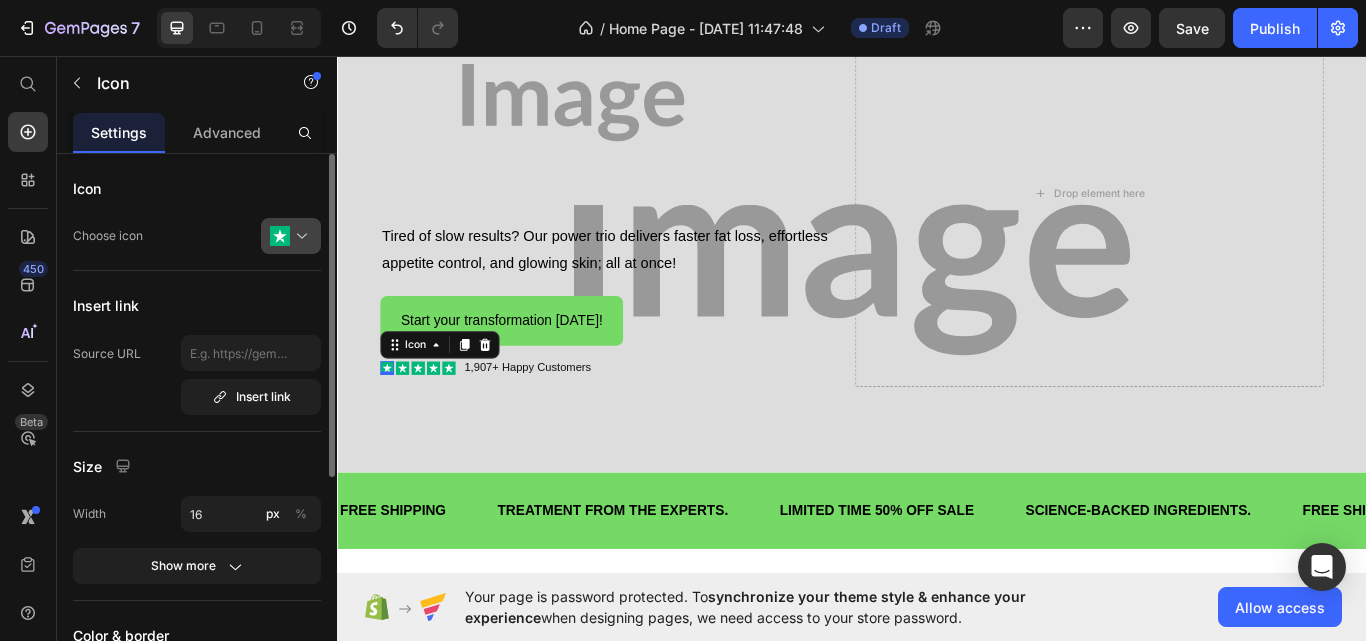 click at bounding box center [299, 236] 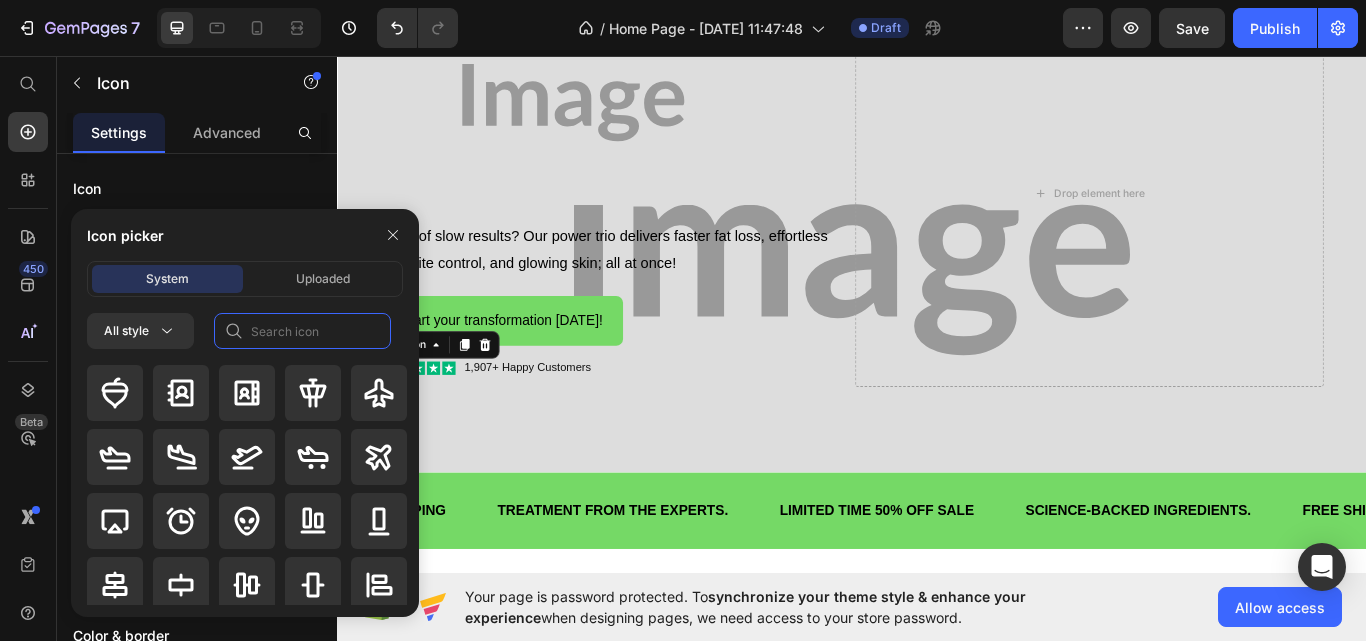 click 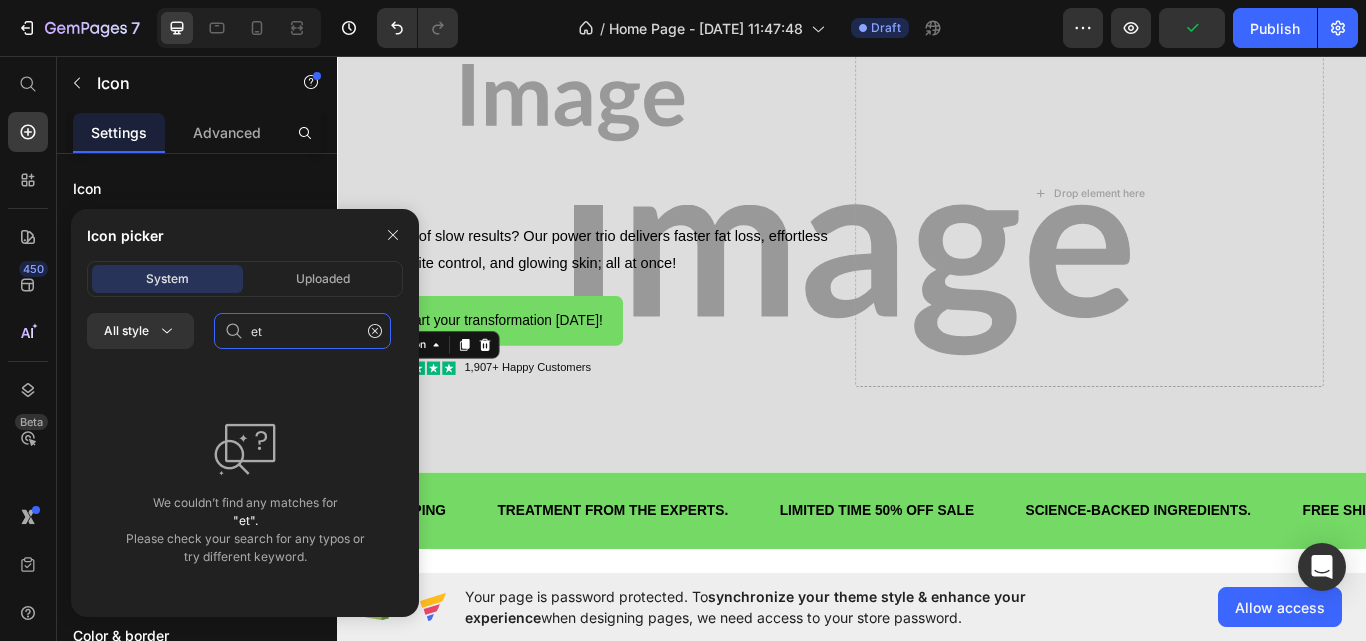 type on "e" 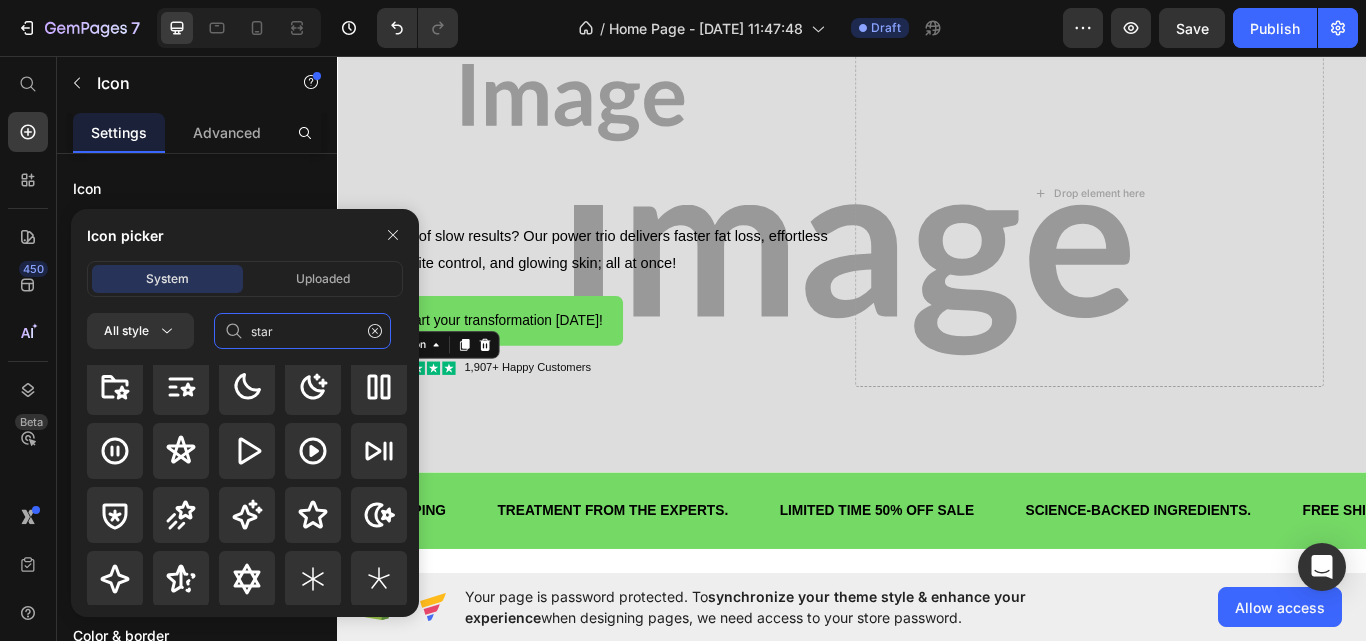 scroll, scrollTop: 100, scrollLeft: 0, axis: vertical 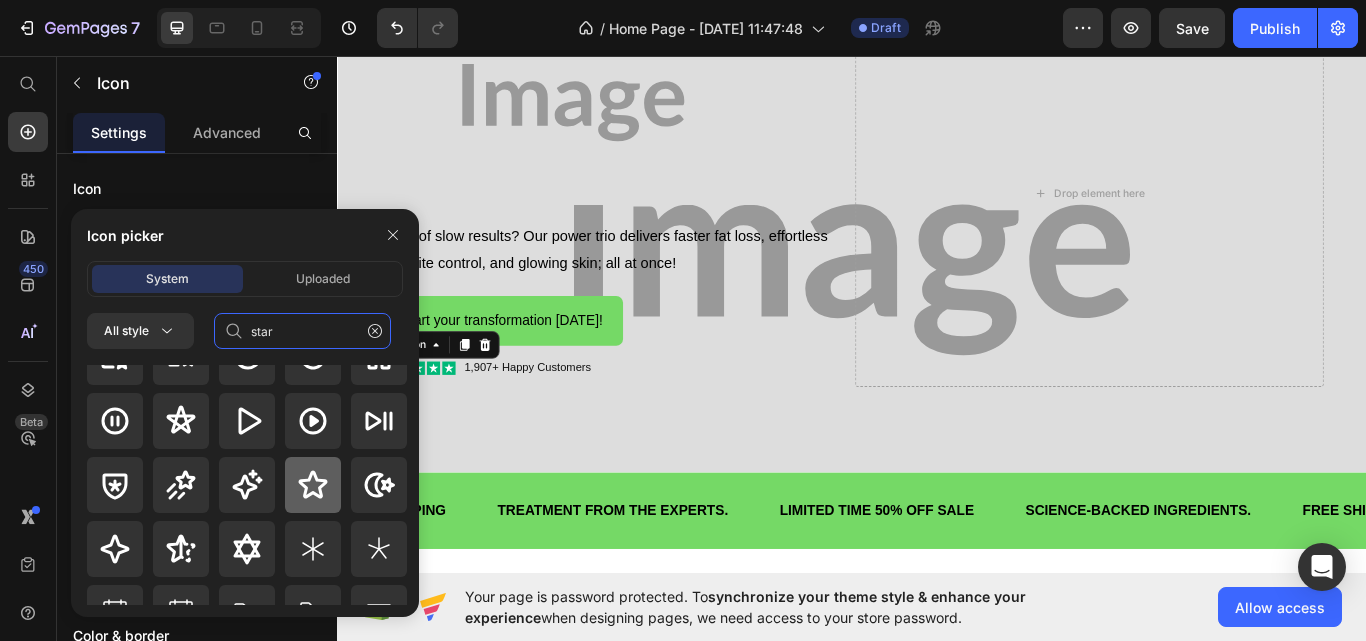 type on "star" 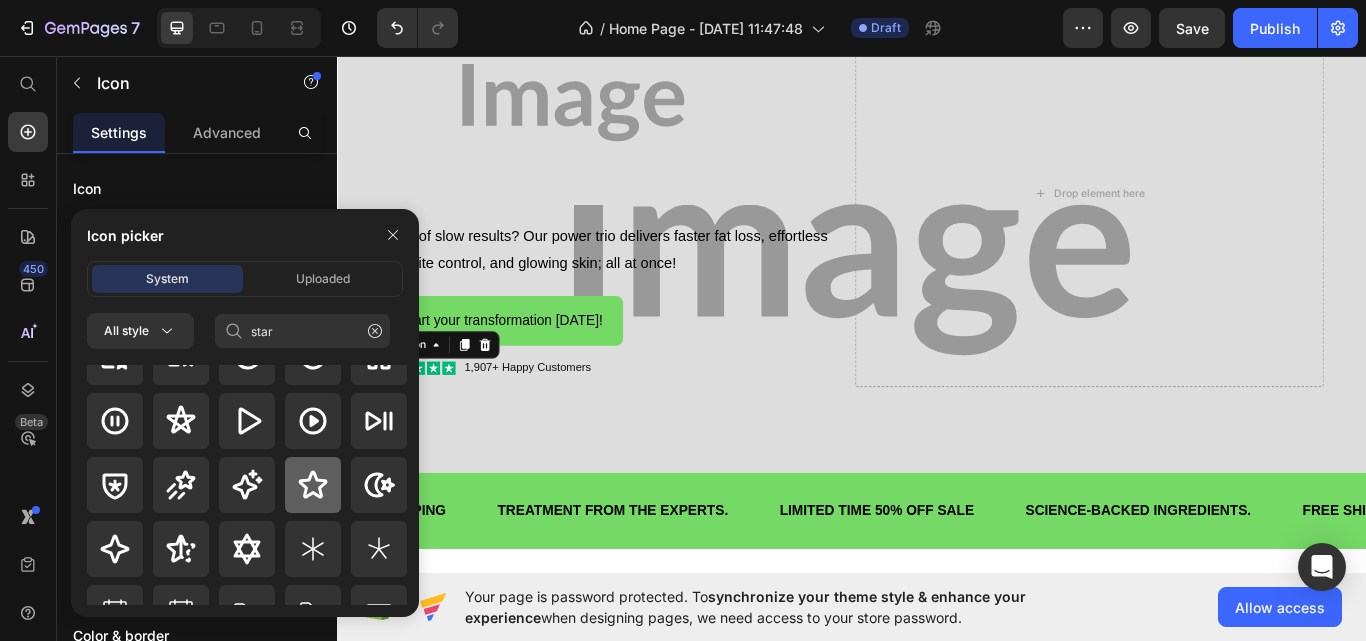 click 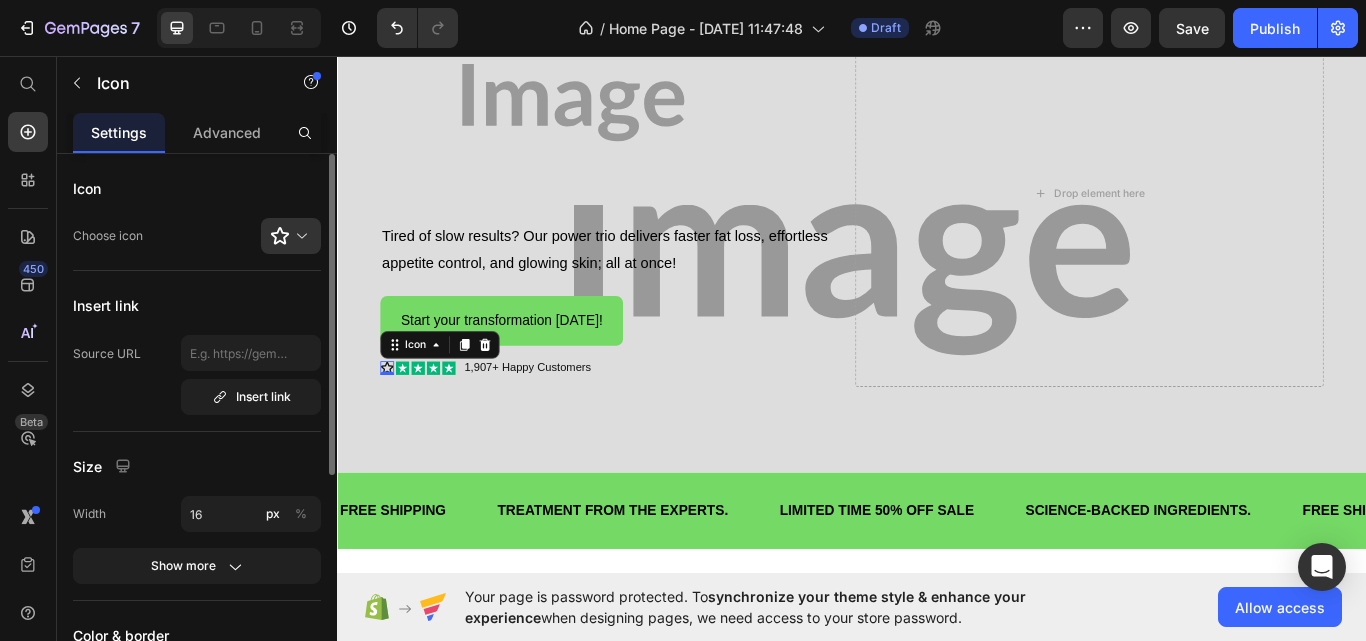 scroll, scrollTop: 376, scrollLeft: 0, axis: vertical 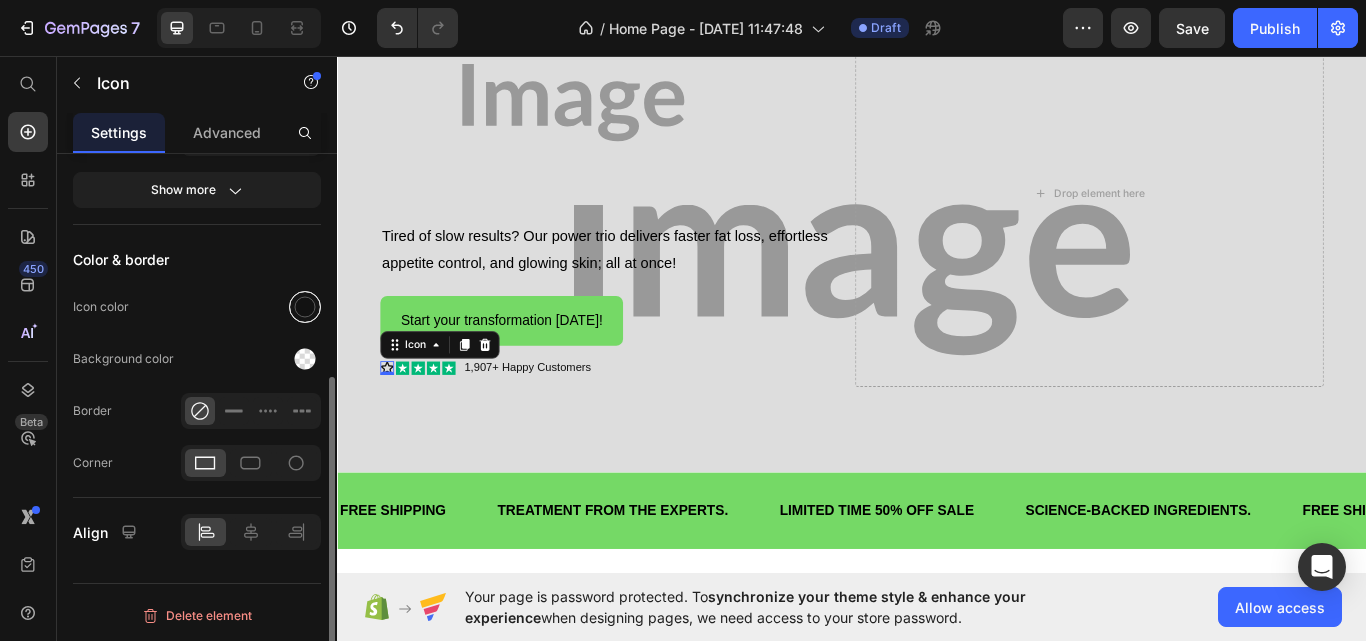 click at bounding box center (305, 307) 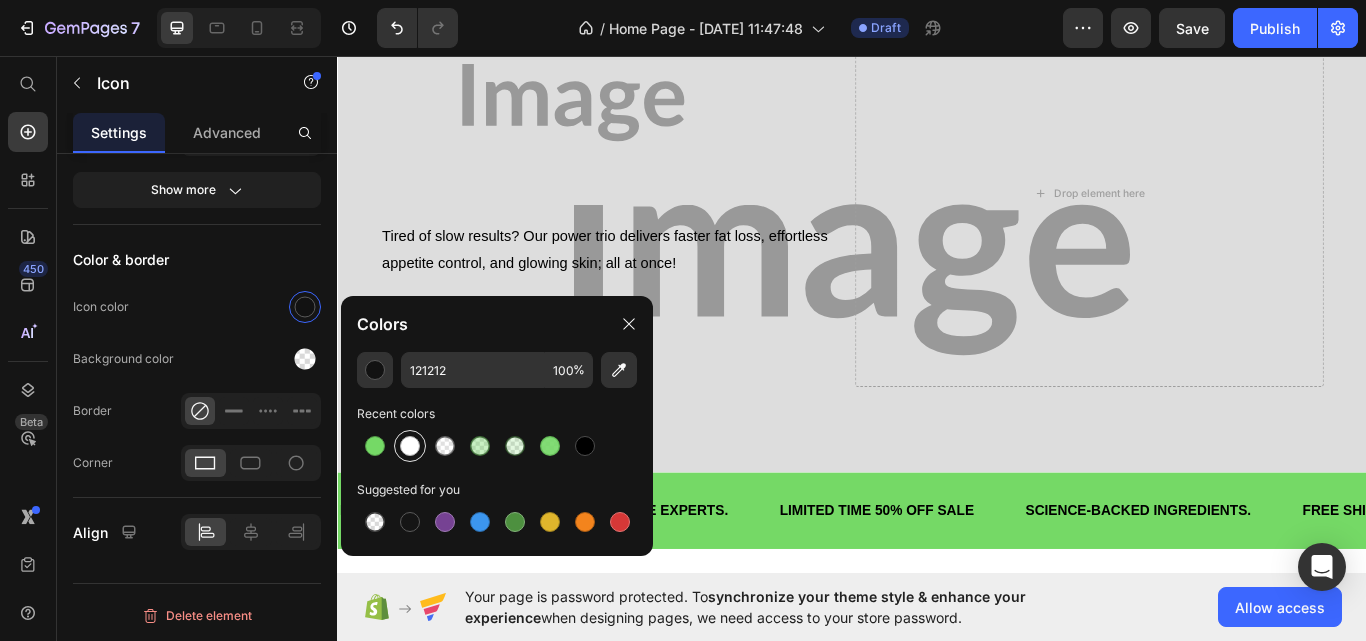 drag, startPoint x: 370, startPoint y: 439, endPoint x: 418, endPoint y: 447, distance: 48.6621 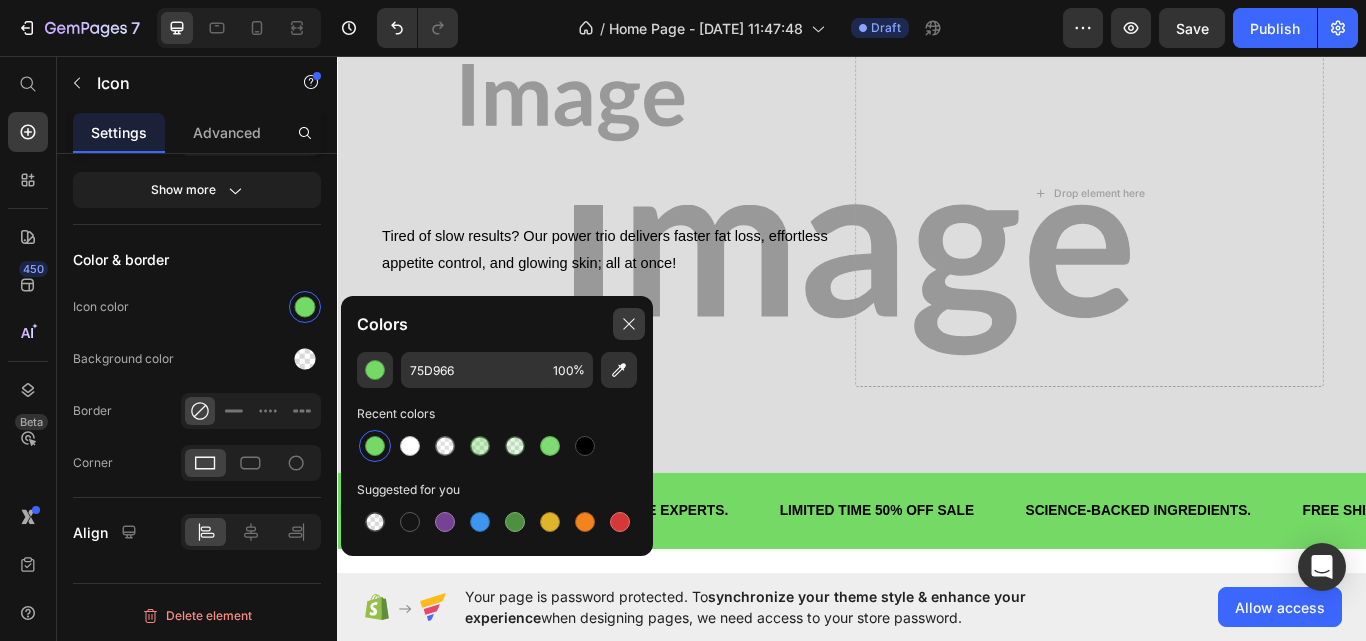 click 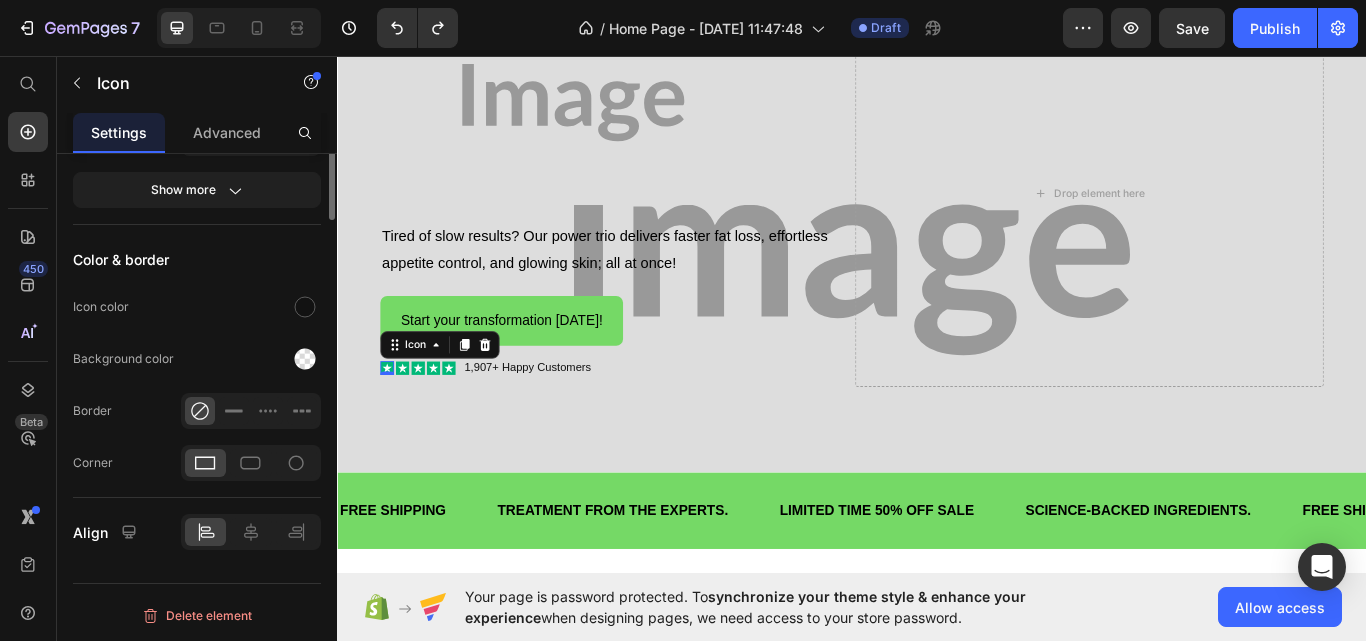 scroll, scrollTop: 0, scrollLeft: 0, axis: both 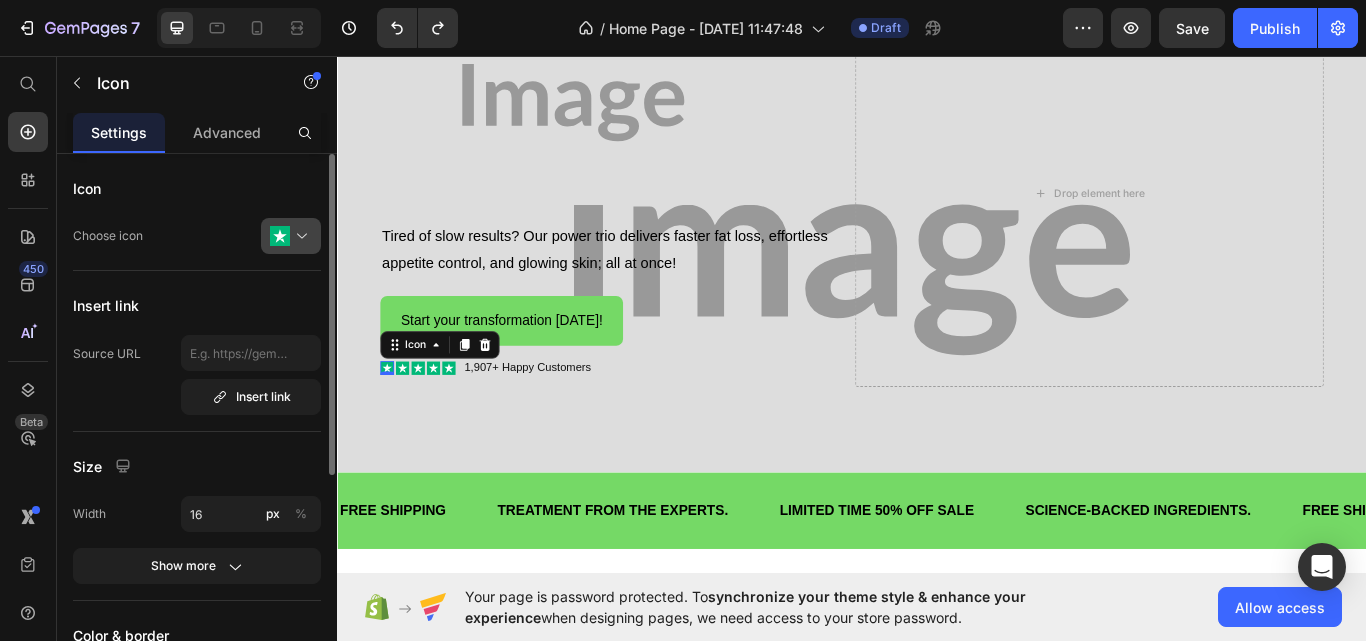 click at bounding box center [299, 236] 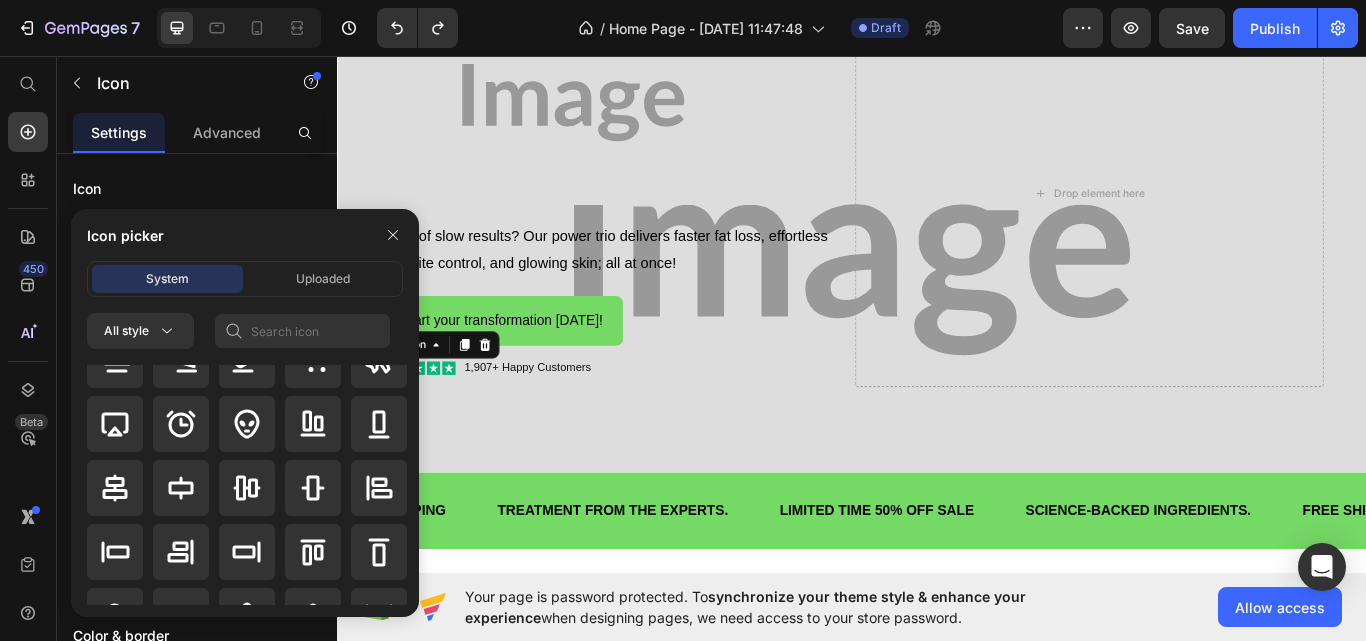 scroll, scrollTop: 300, scrollLeft: 0, axis: vertical 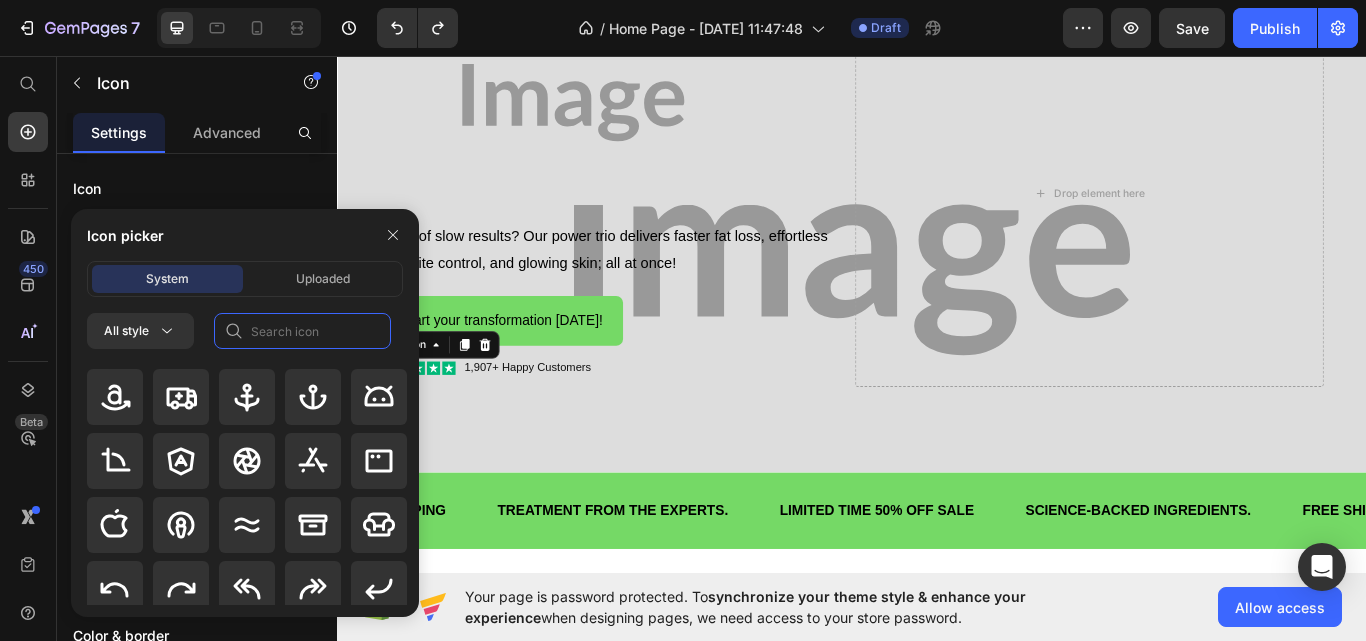 click 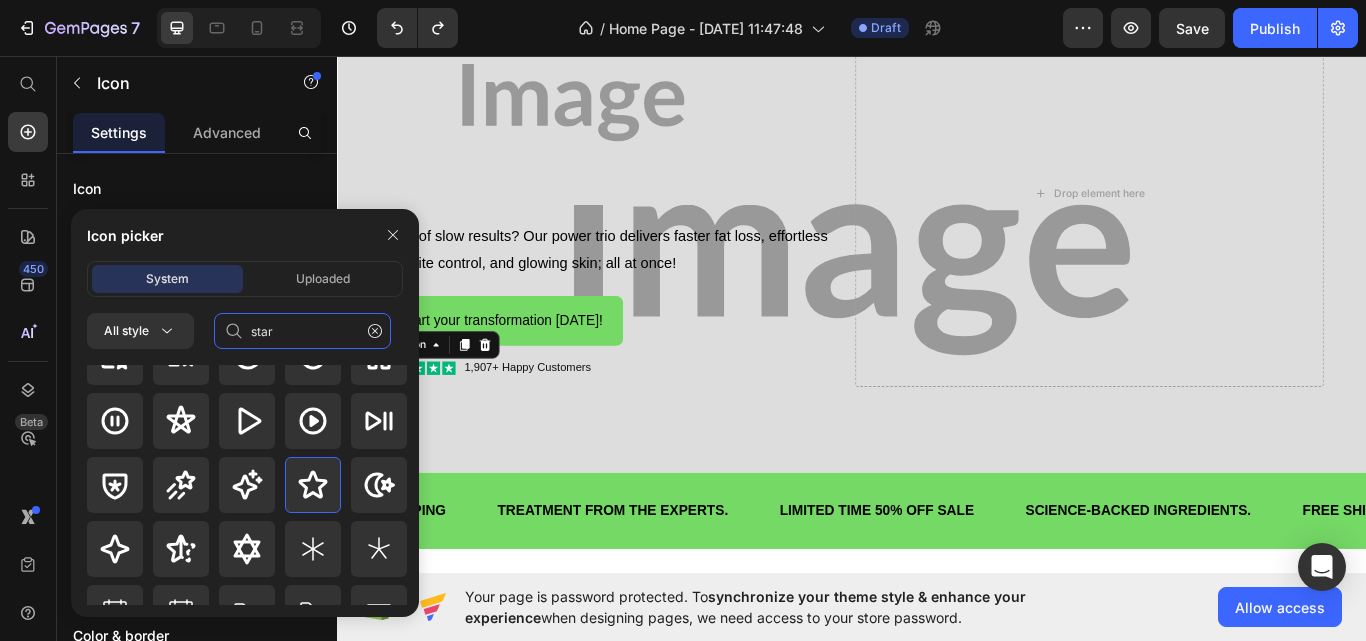 scroll, scrollTop: 0, scrollLeft: 0, axis: both 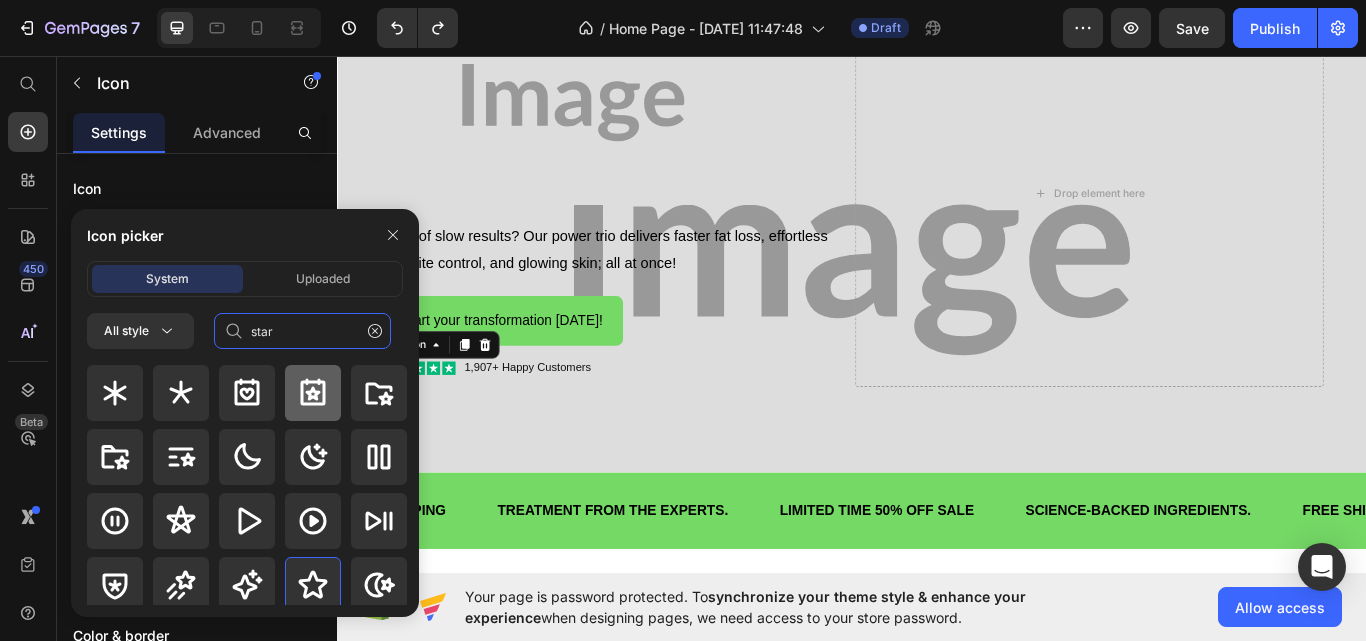 type on "star" 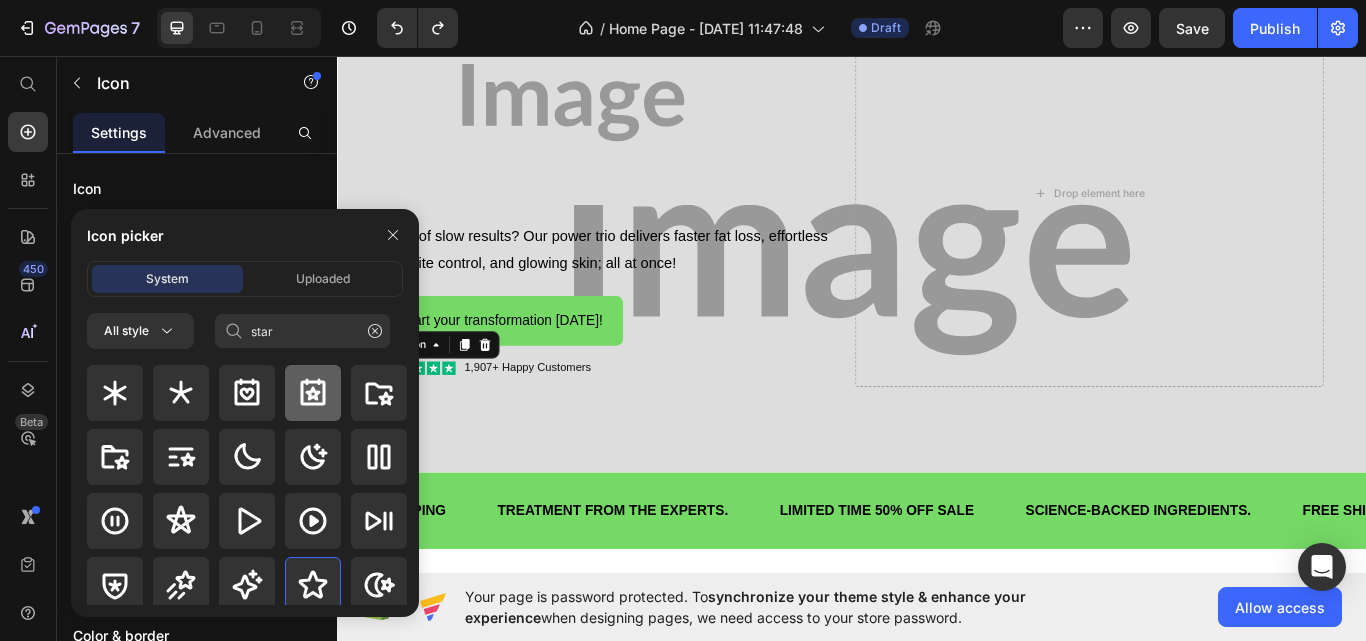 click 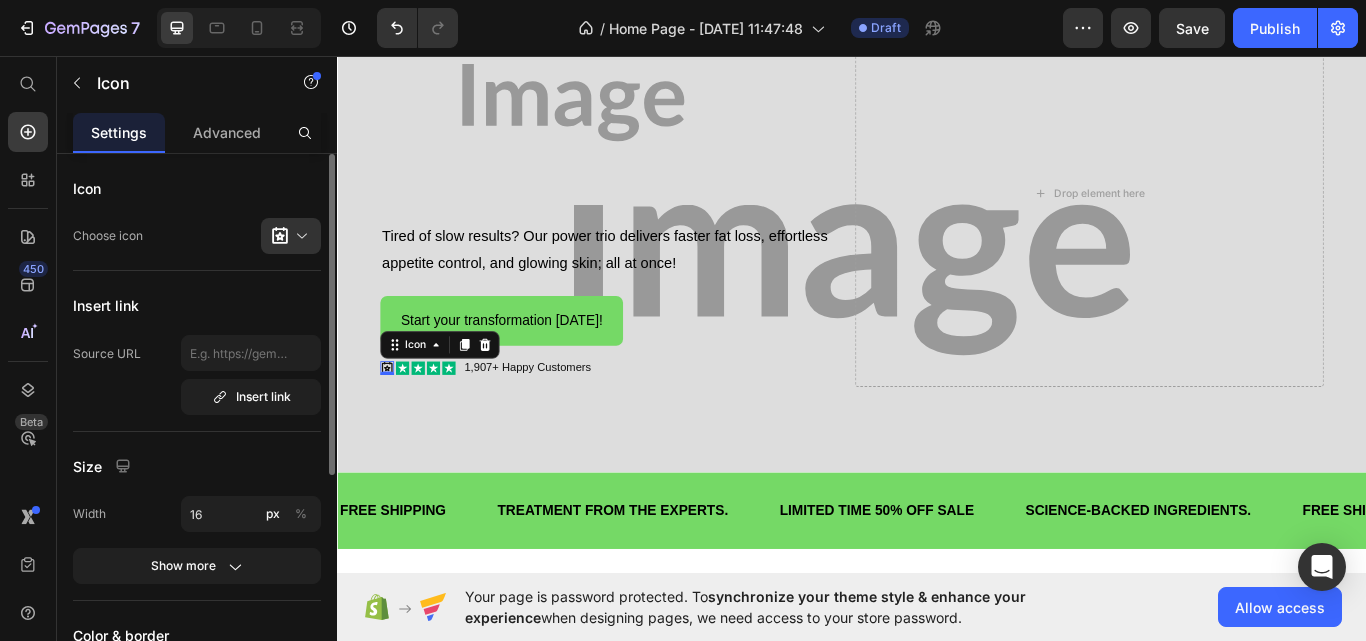 scroll, scrollTop: 376, scrollLeft: 0, axis: vertical 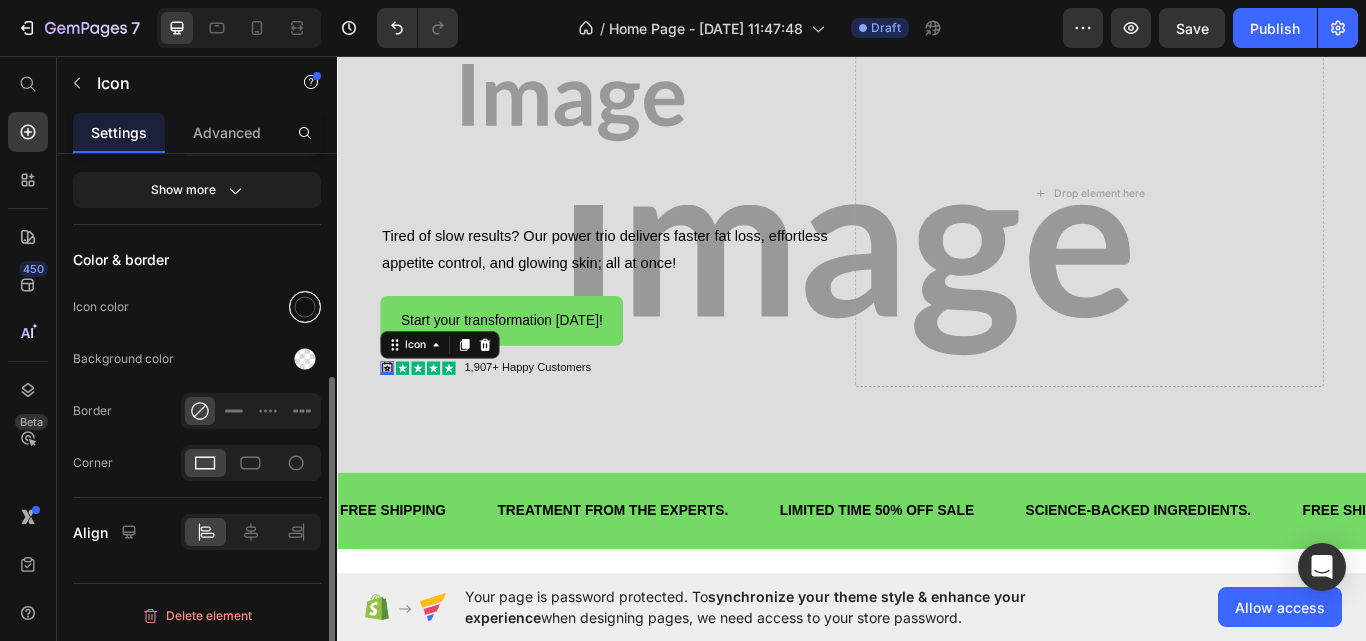click at bounding box center (305, 307) 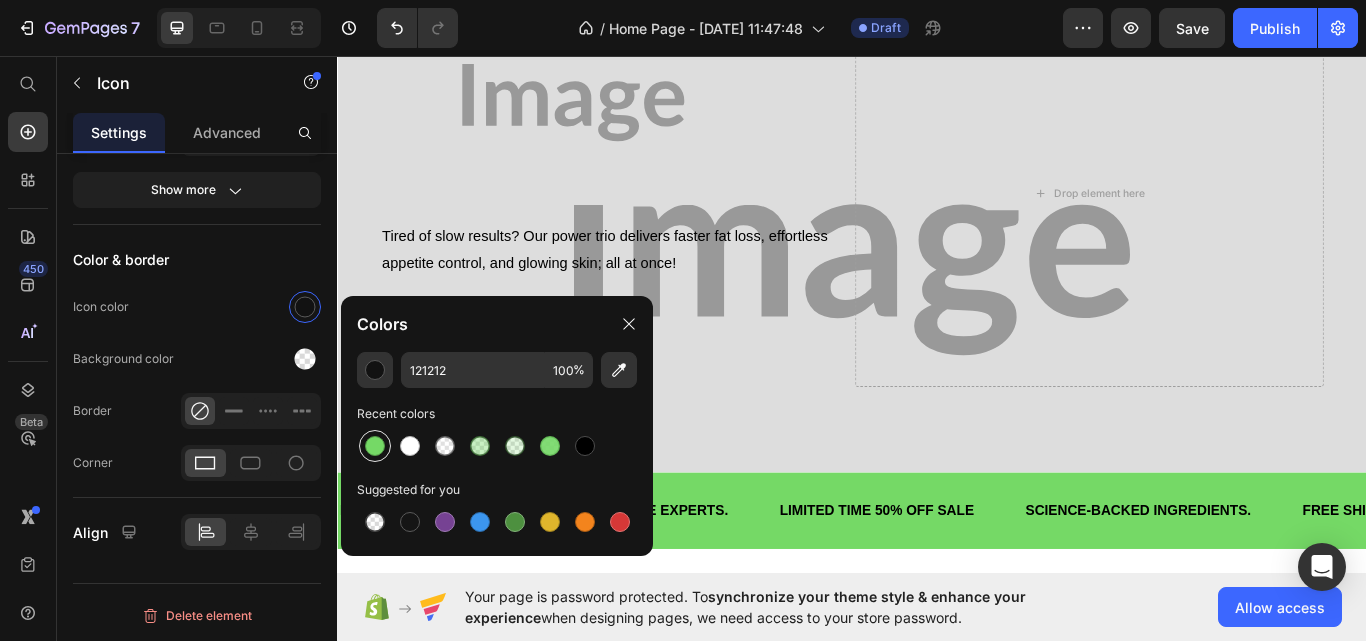 click at bounding box center (375, 446) 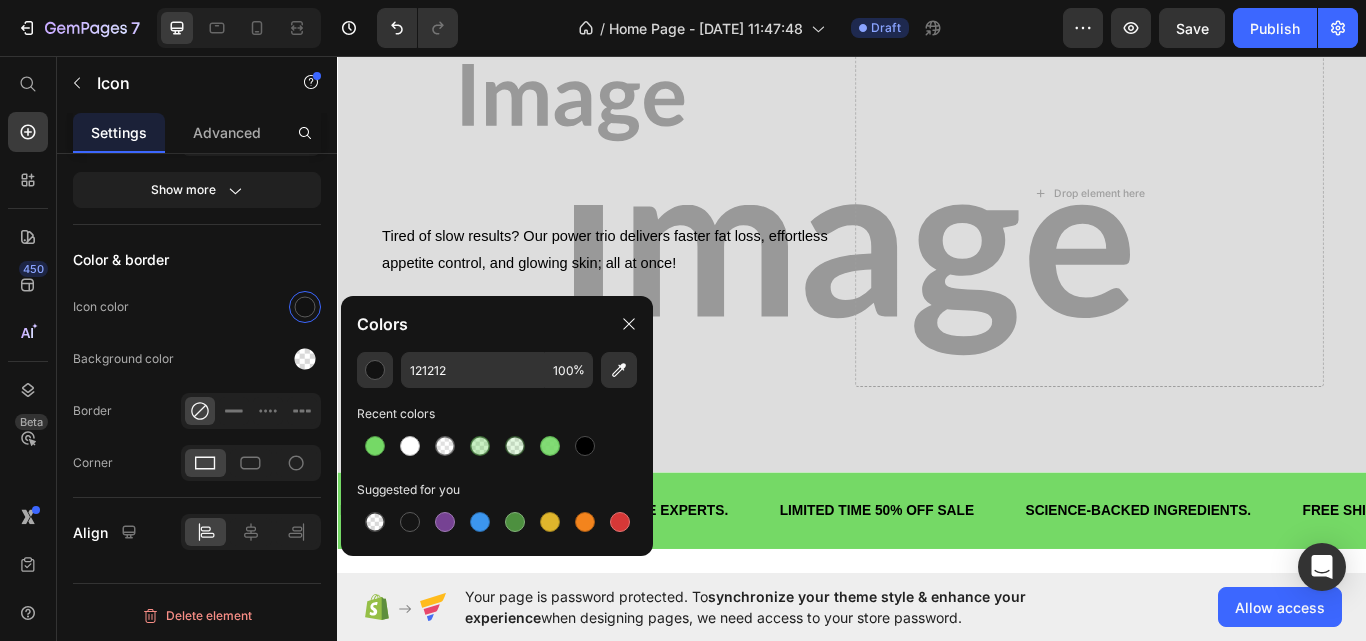 type on "75D966" 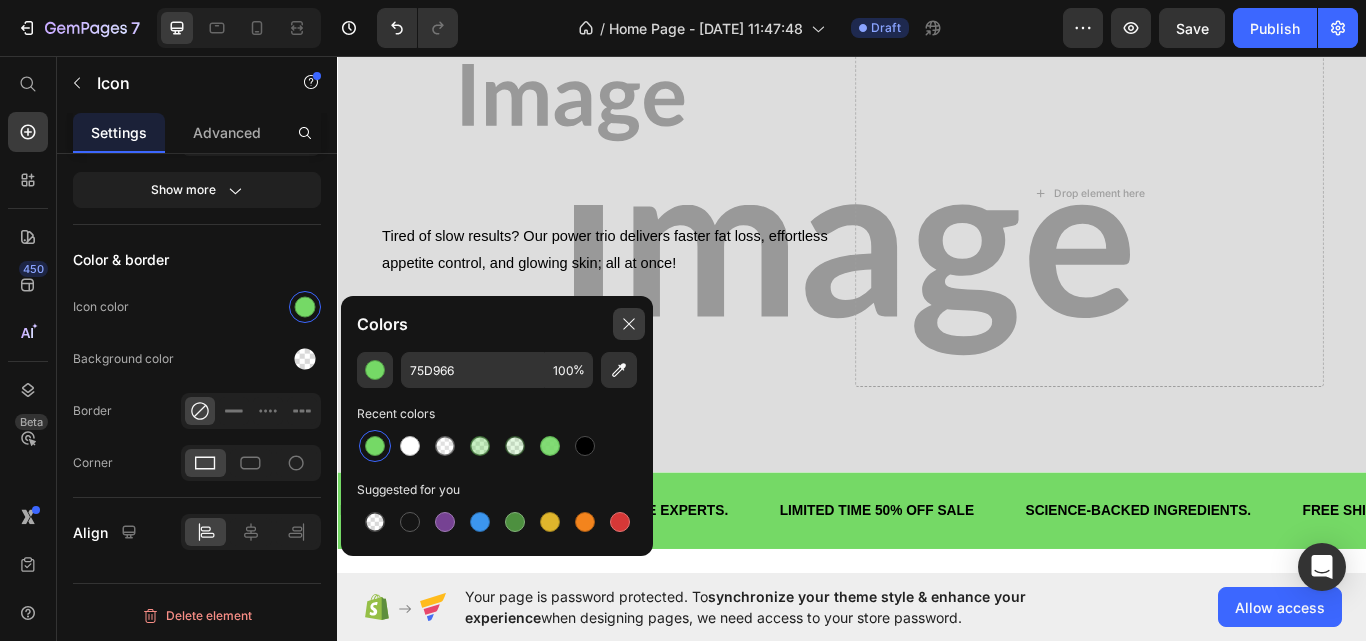 click at bounding box center (629, 324) 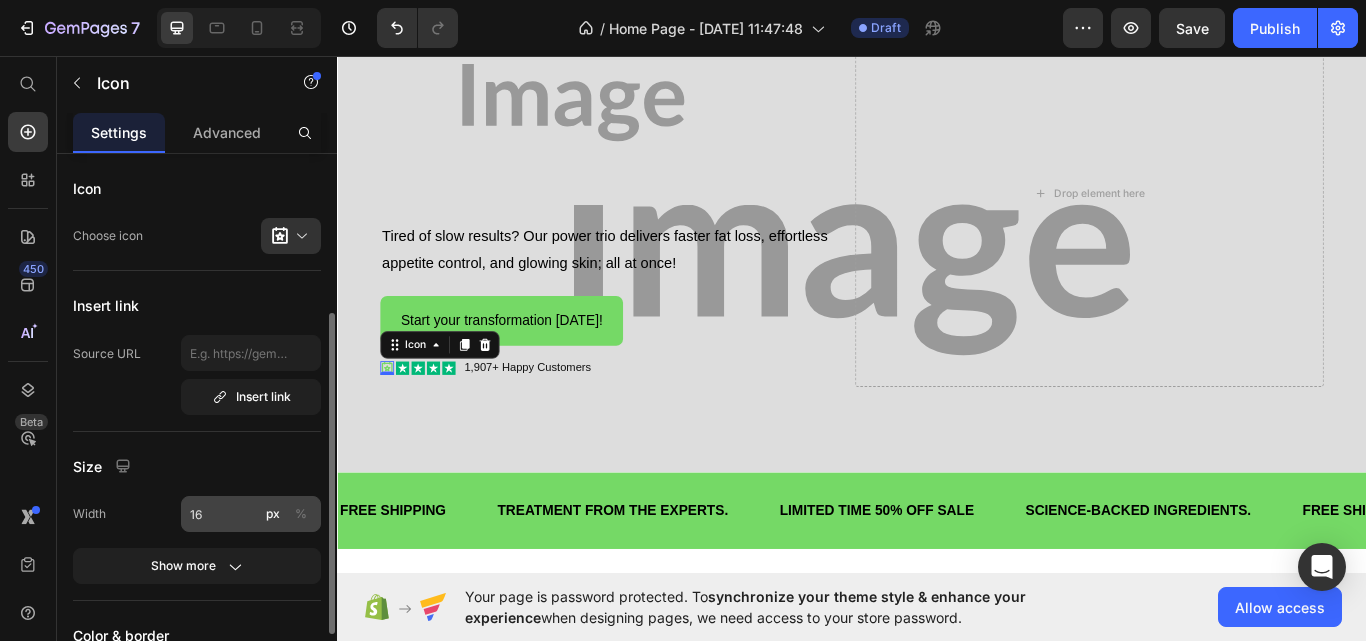 scroll, scrollTop: 300, scrollLeft: 0, axis: vertical 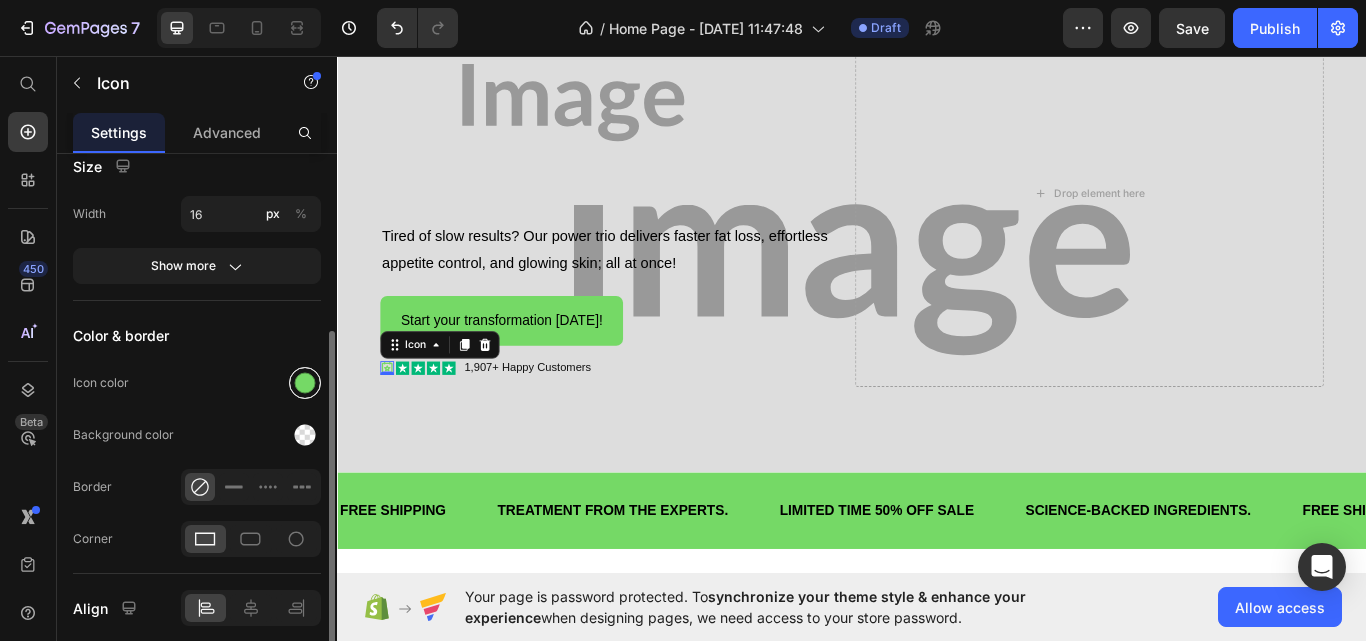 click at bounding box center [305, 383] 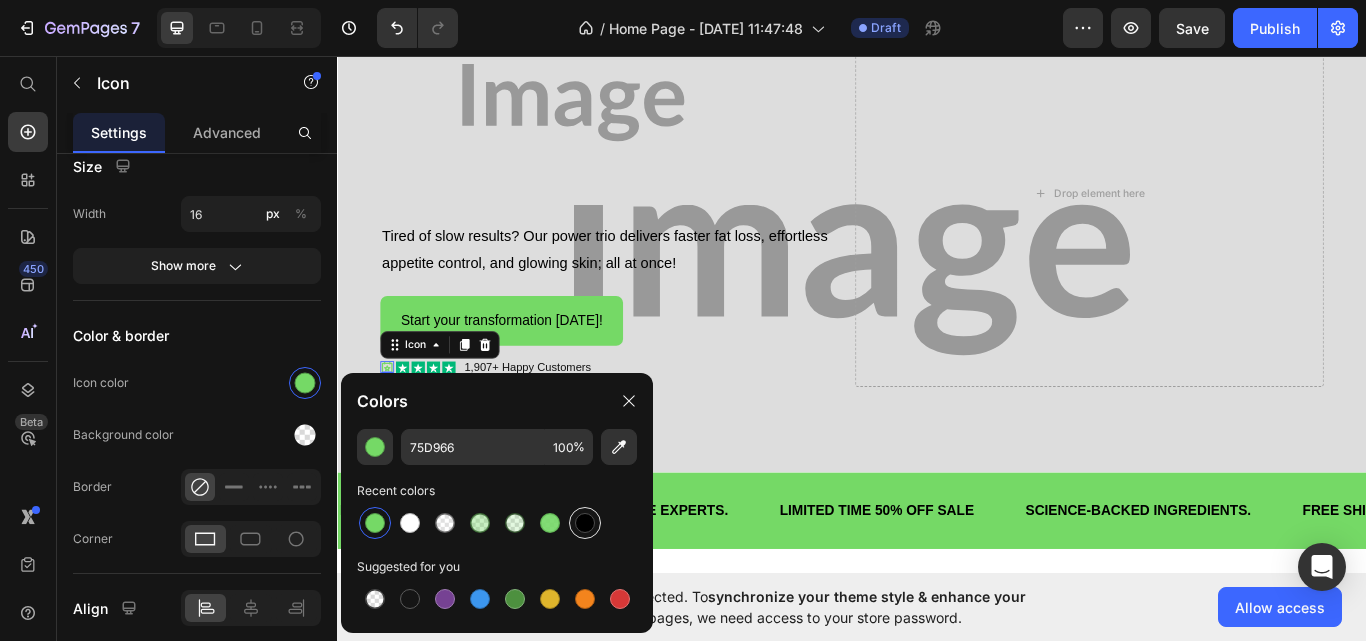 click at bounding box center (585, 523) 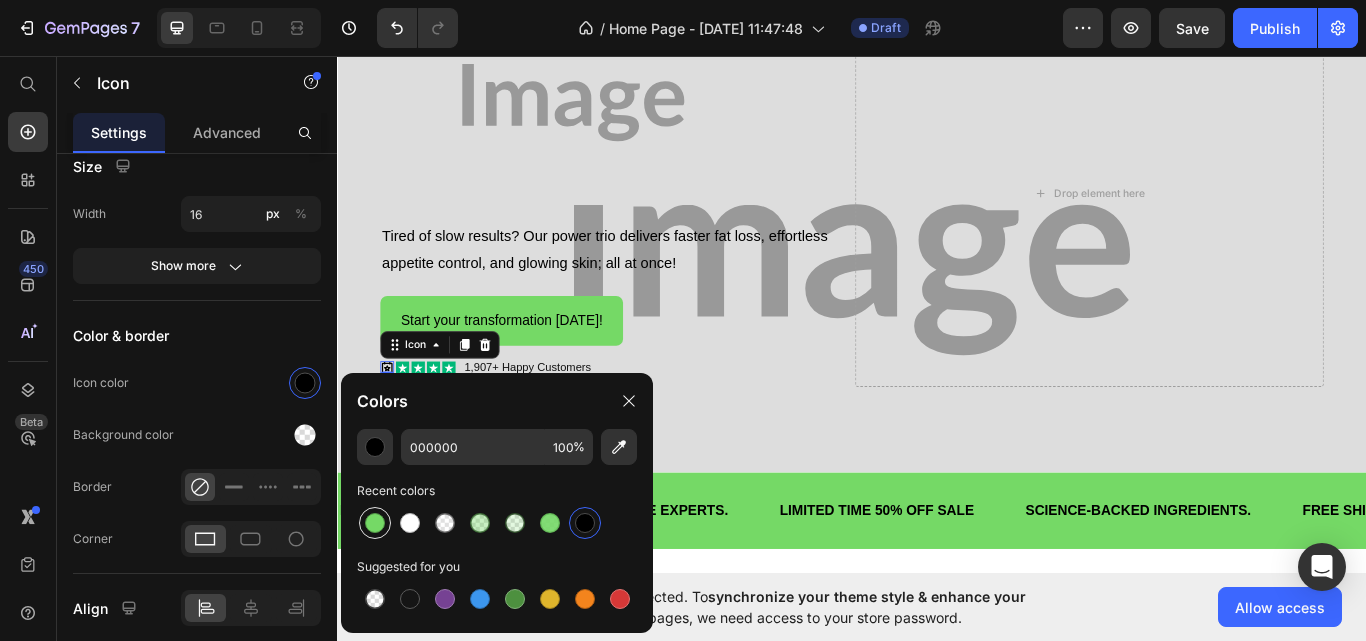 click at bounding box center [375, 523] 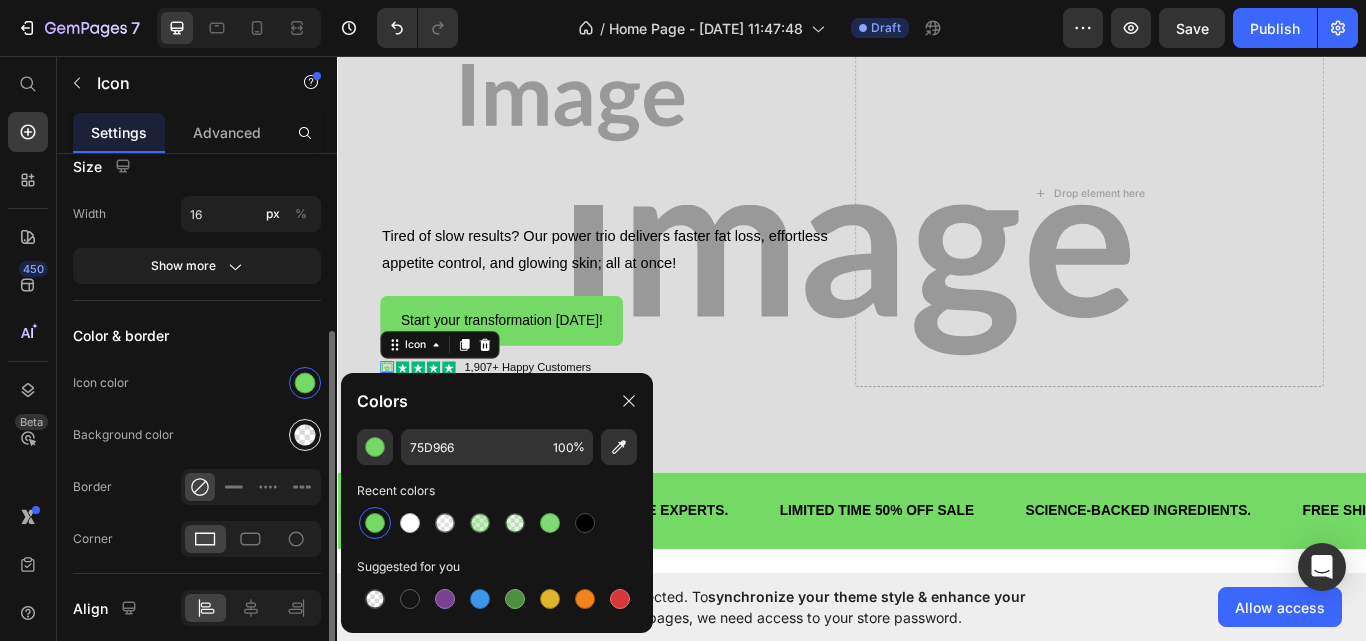 click at bounding box center (305, 435) 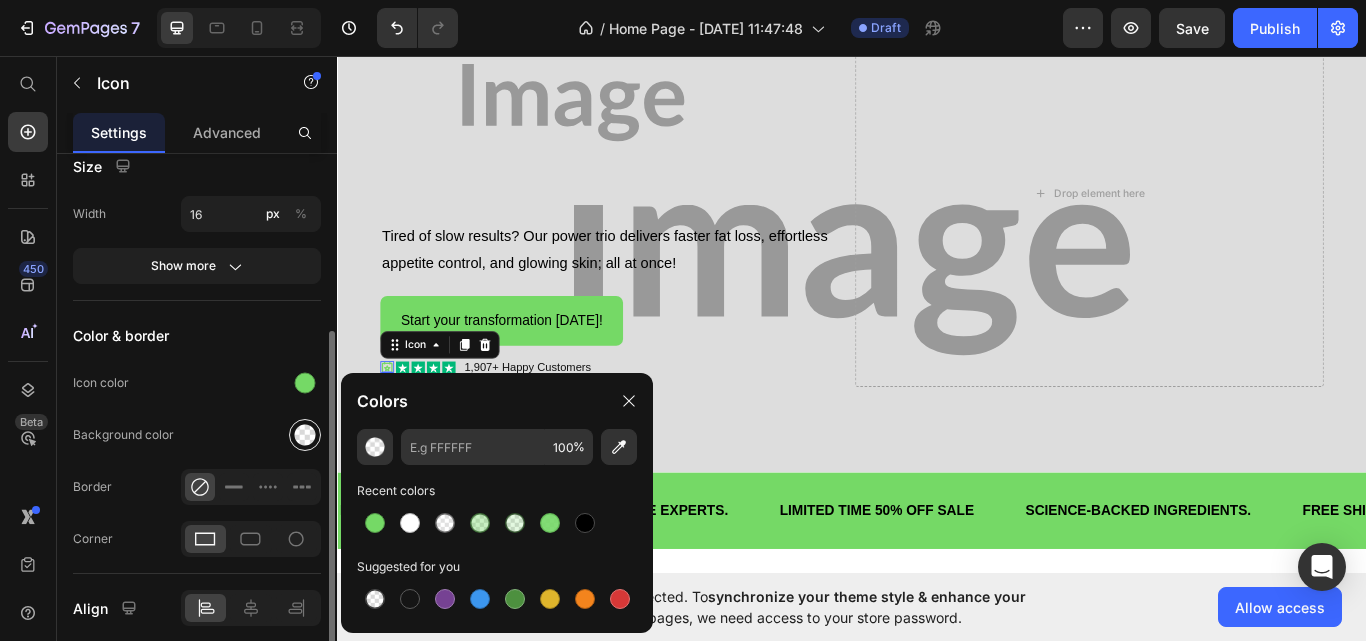 click at bounding box center [305, 435] 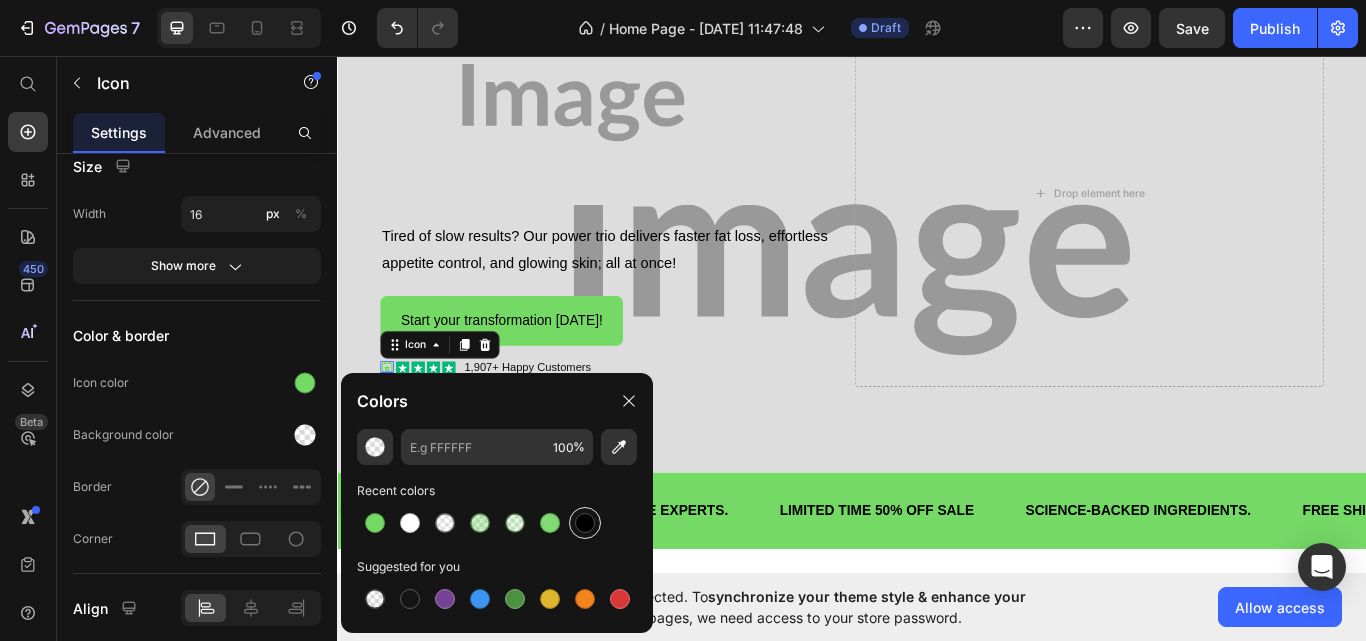 click at bounding box center [585, 523] 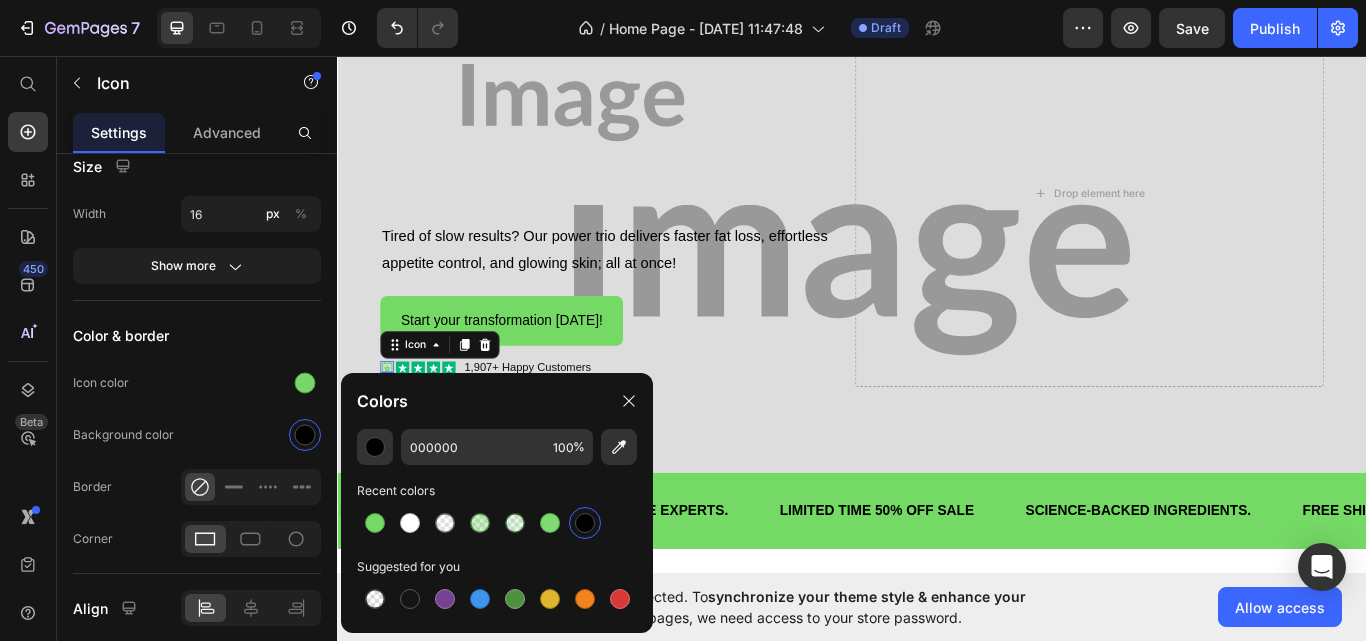 click at bounding box center [585, 523] 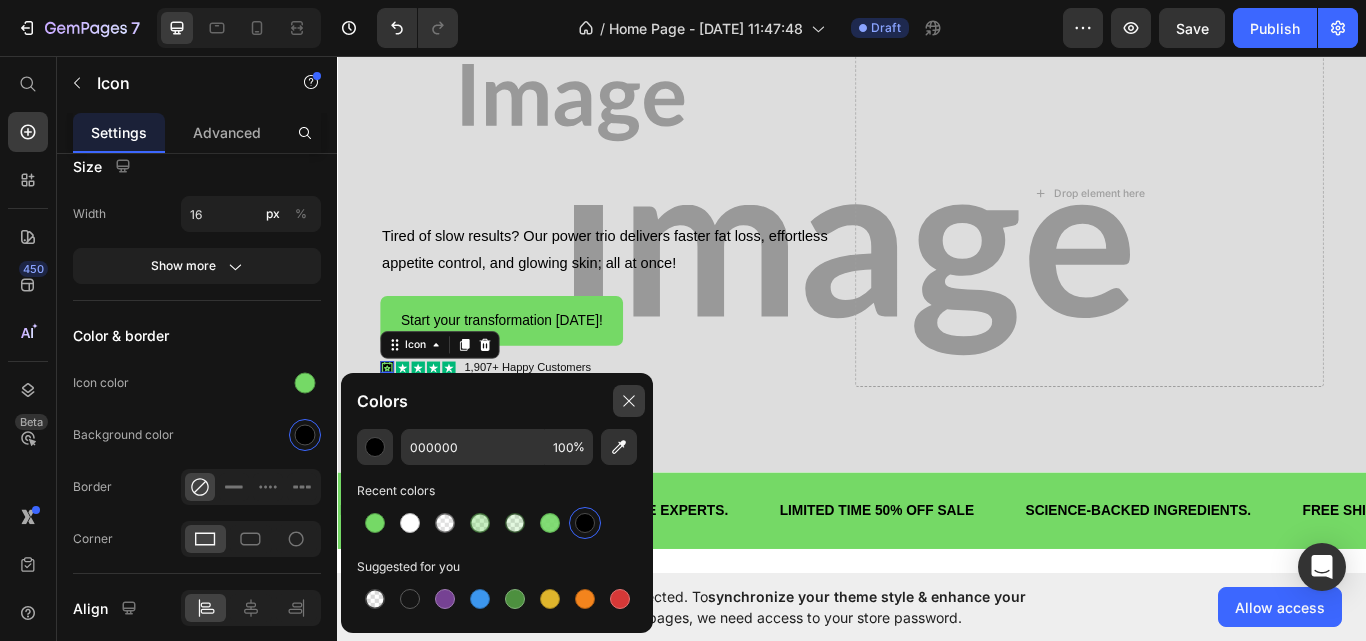 drag, startPoint x: 626, startPoint y: 408, endPoint x: 310, endPoint y: 431, distance: 316.8359 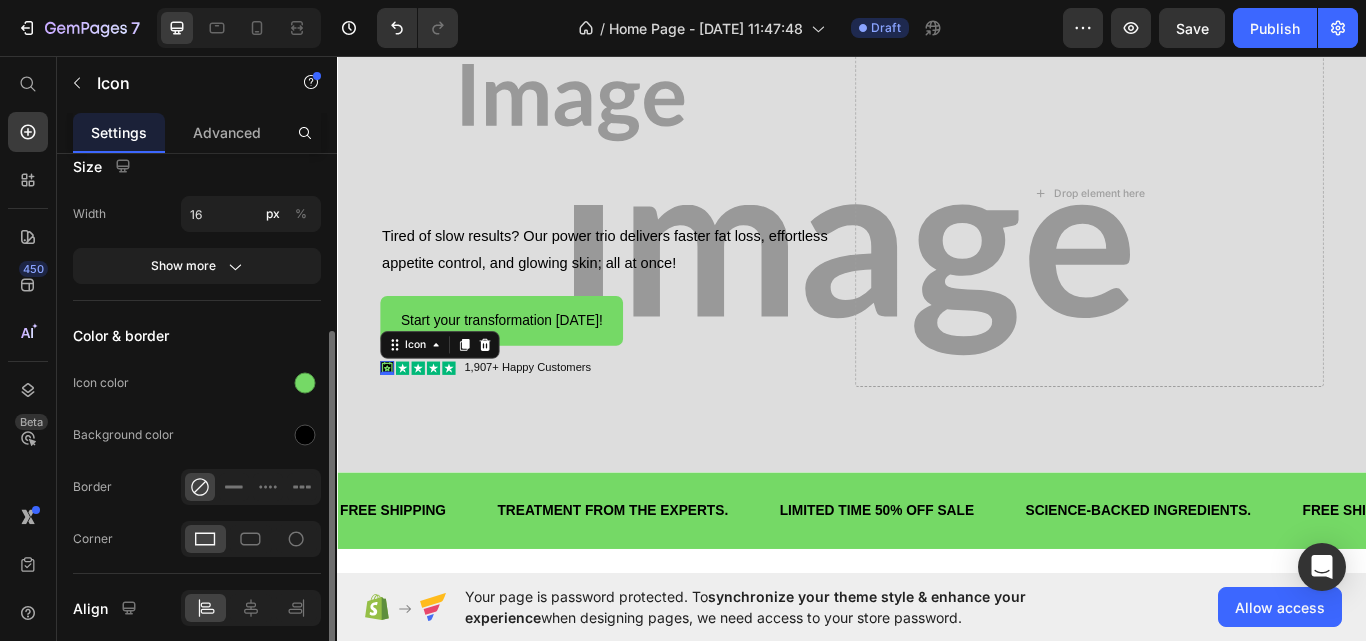 scroll, scrollTop: 0, scrollLeft: 0, axis: both 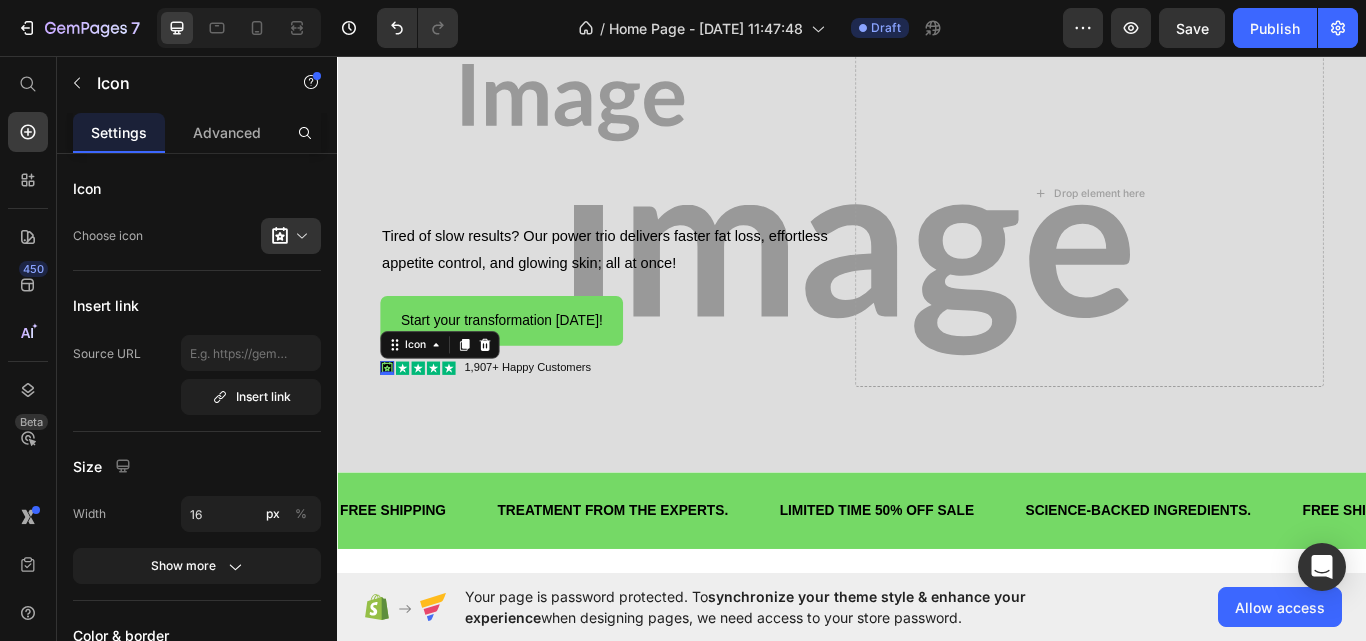 click at bounding box center [299, 236] 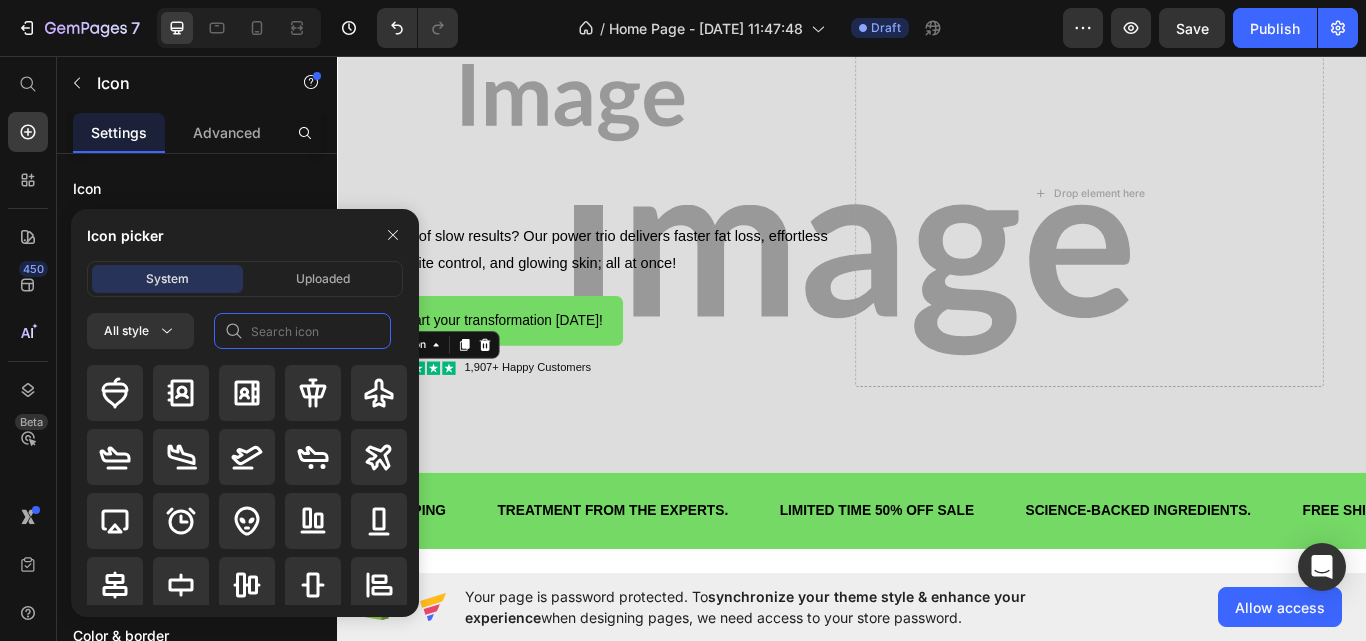 click 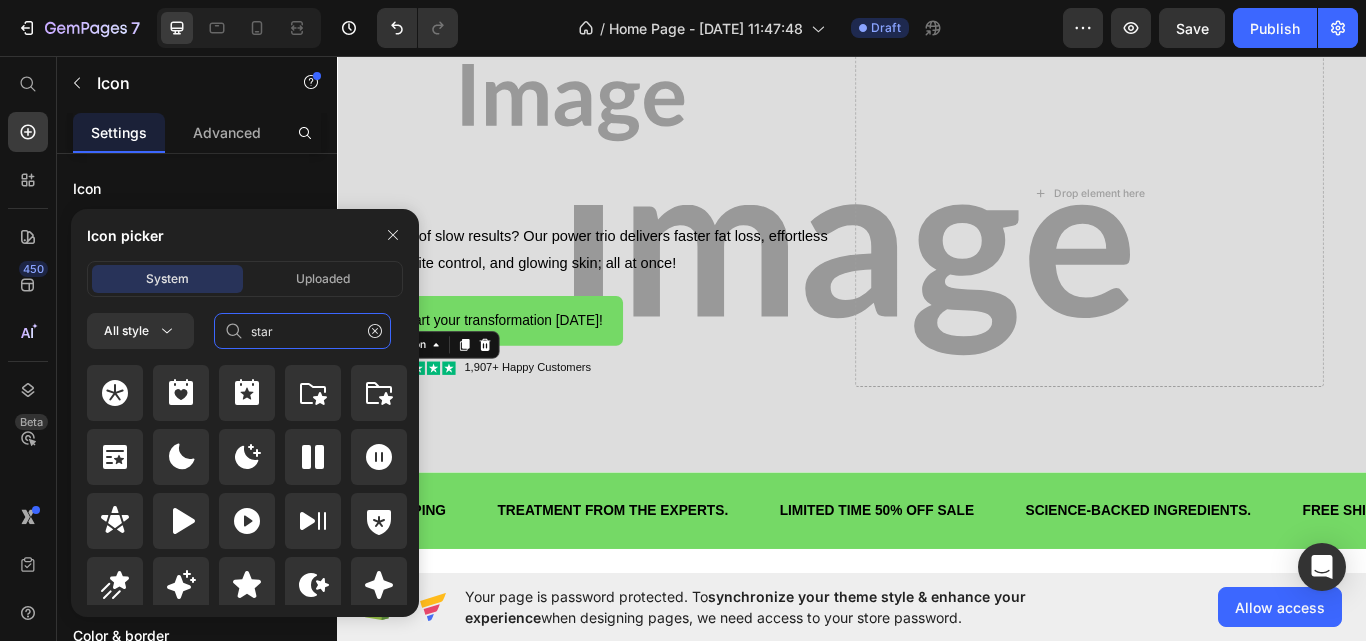 scroll, scrollTop: 872, scrollLeft: 0, axis: vertical 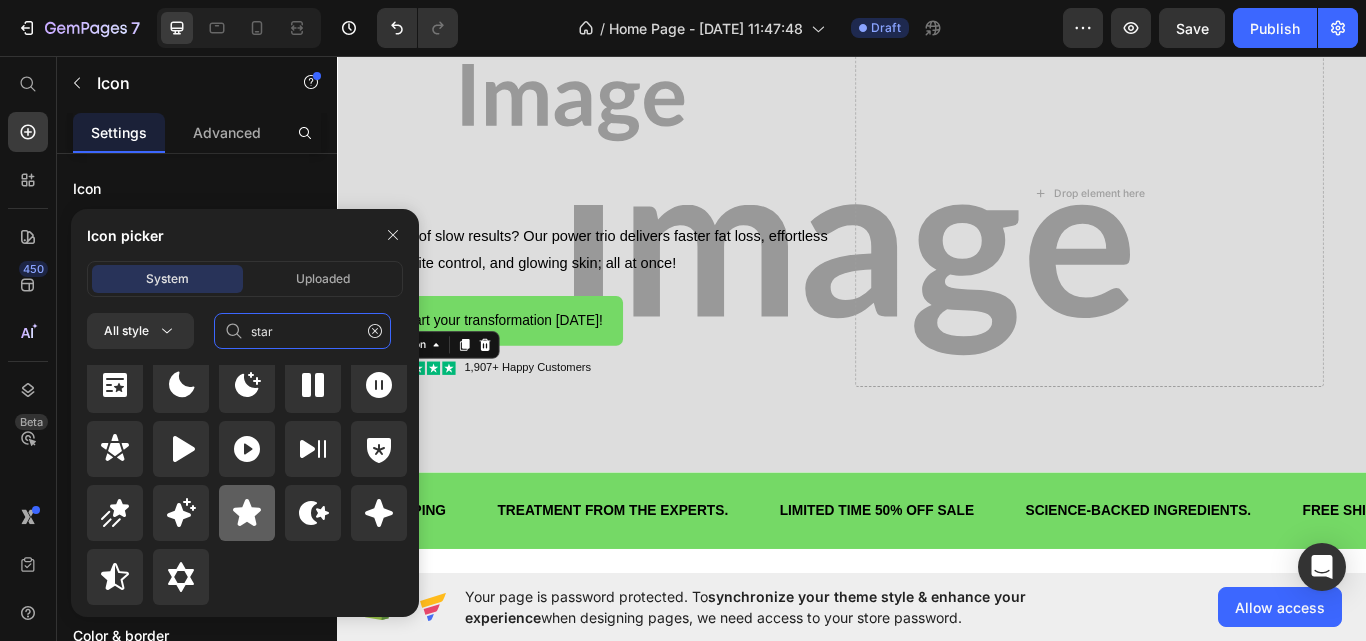 type on "star" 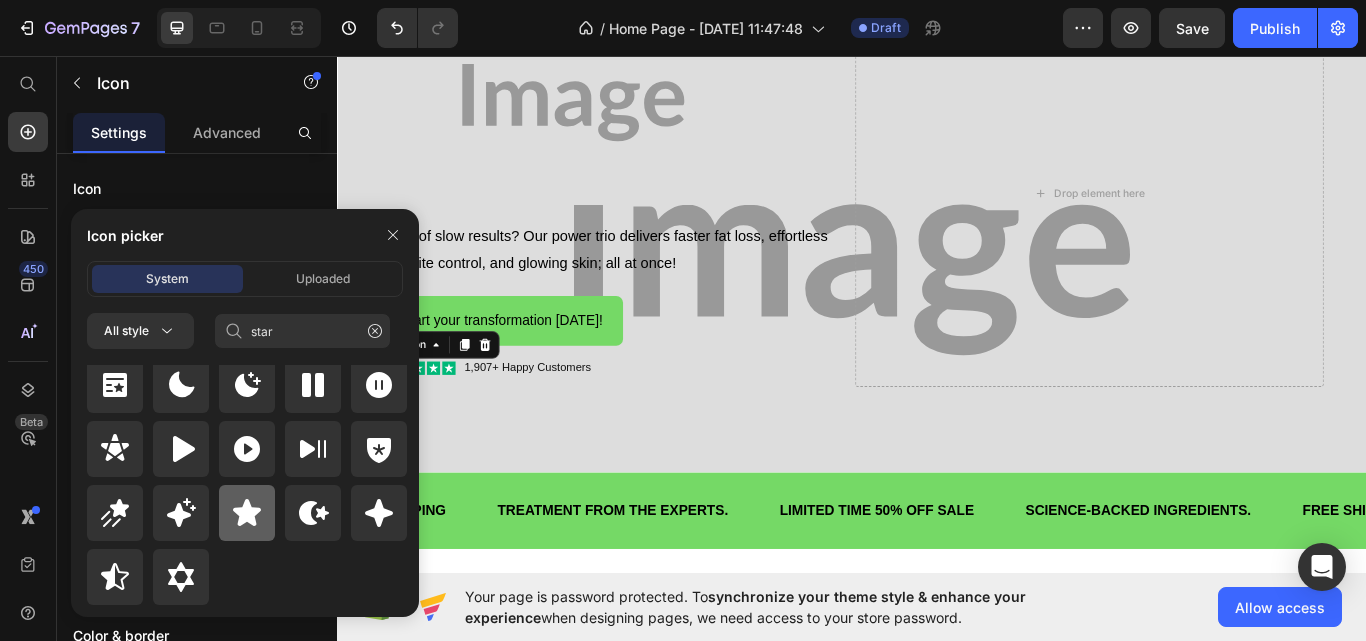 click 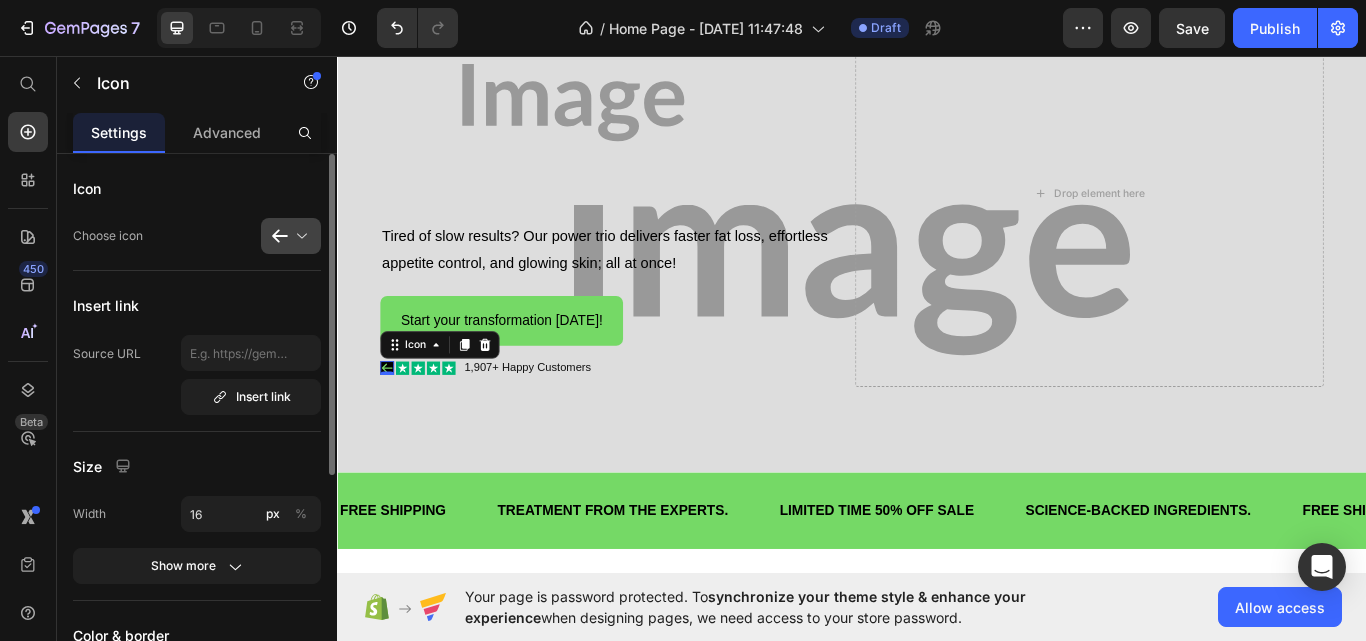 click at bounding box center (299, 236) 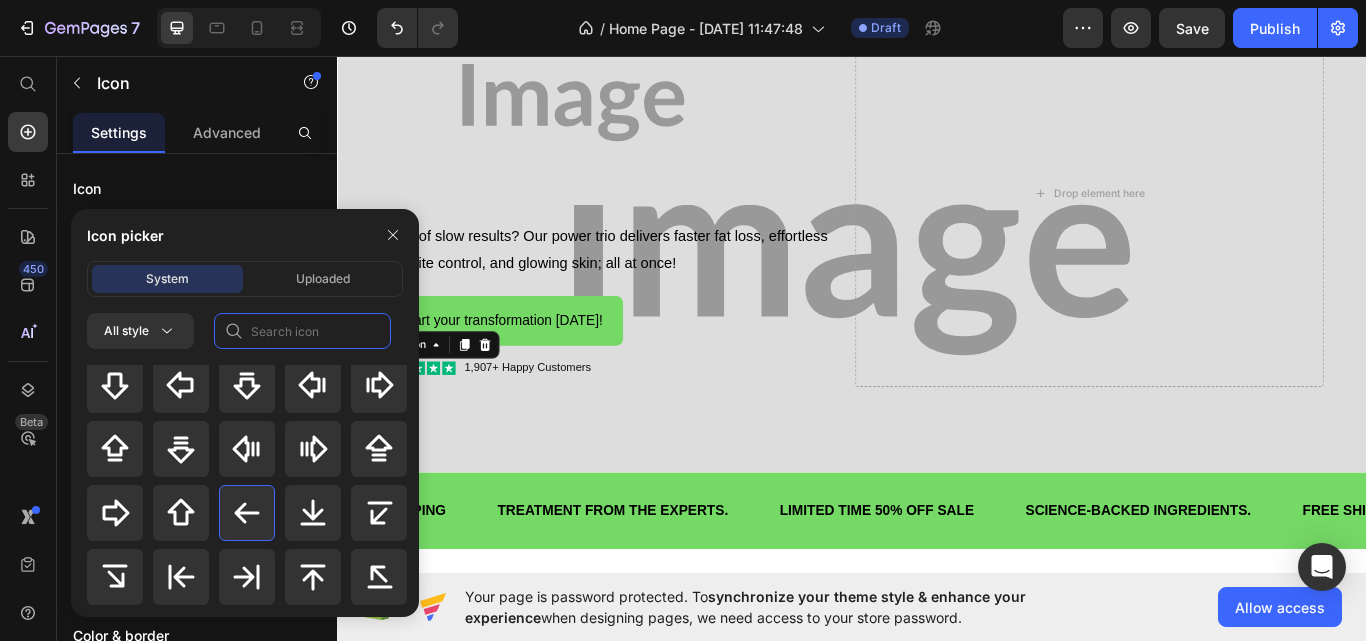 click 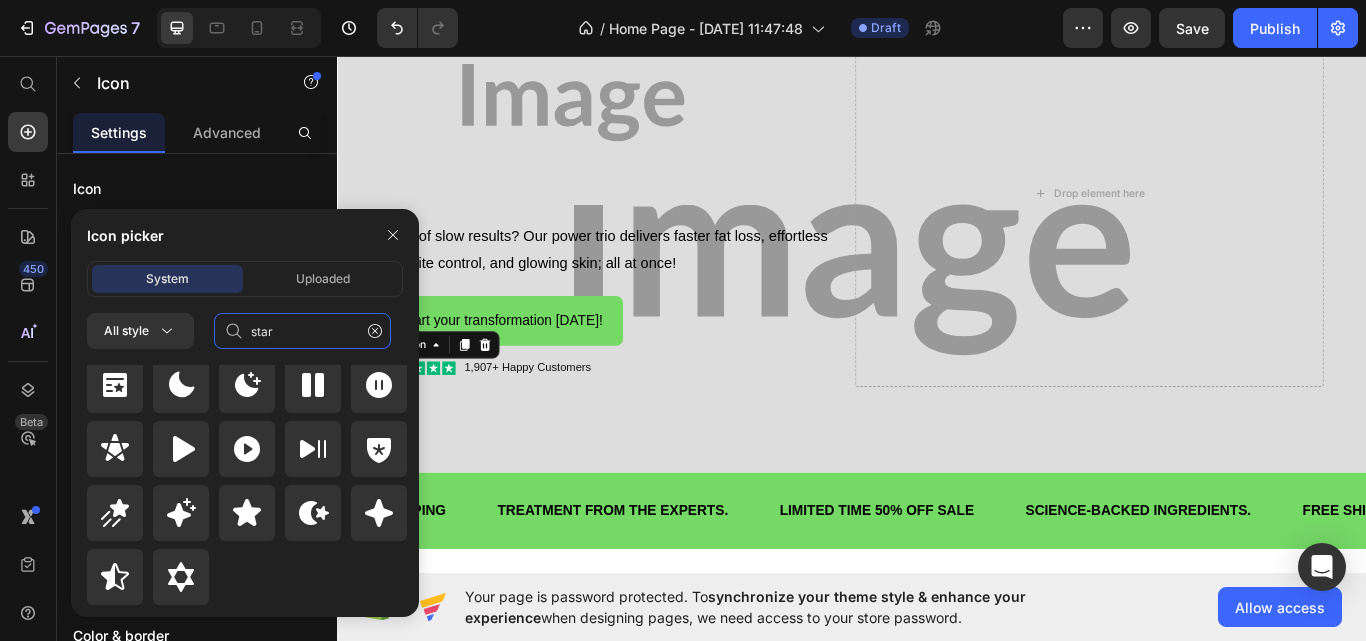 scroll, scrollTop: 872, scrollLeft: 0, axis: vertical 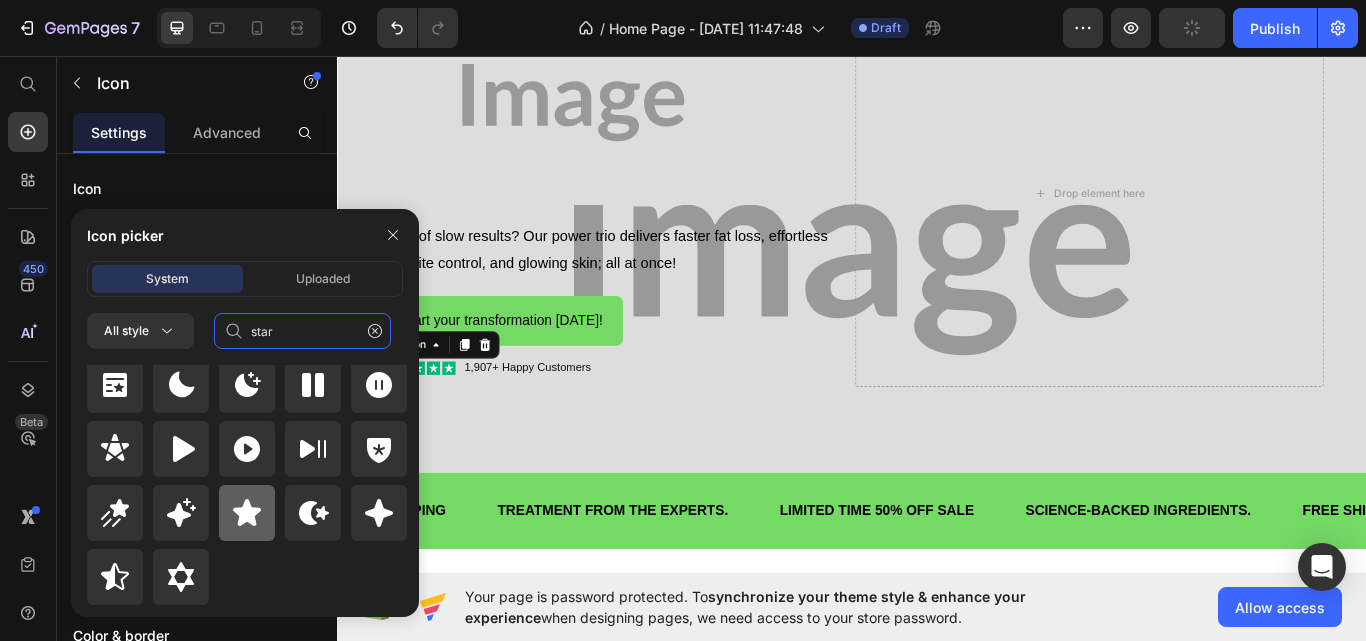type on "star" 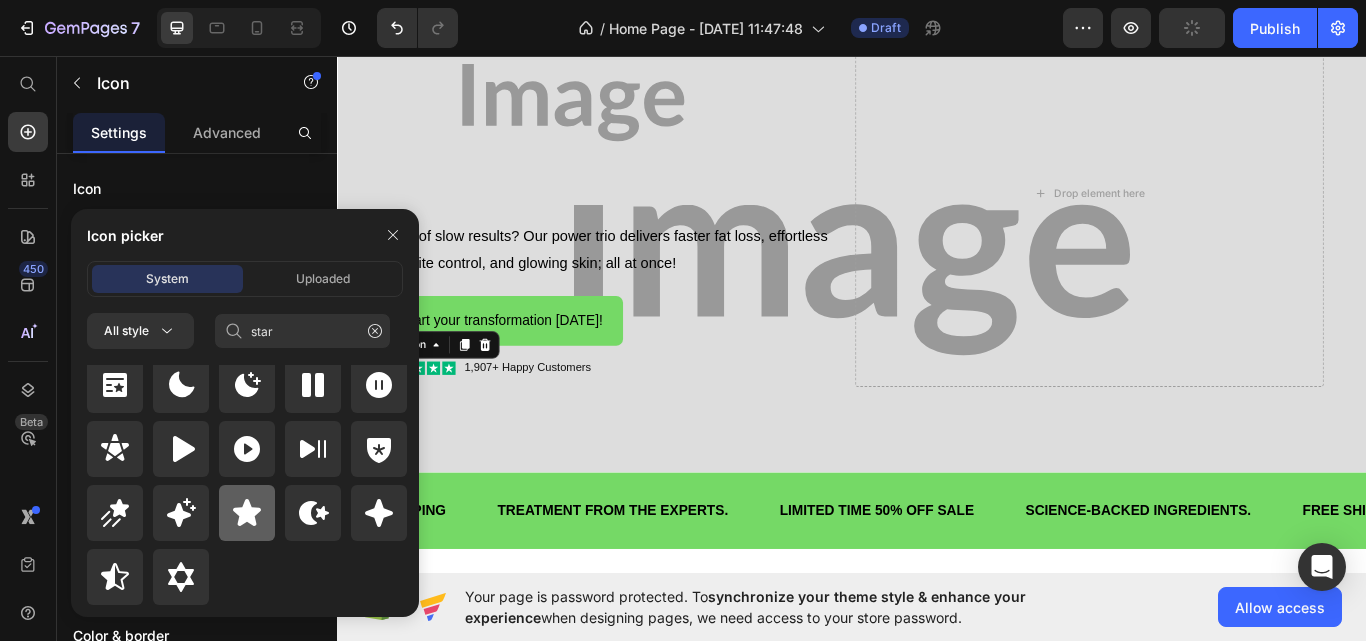 click 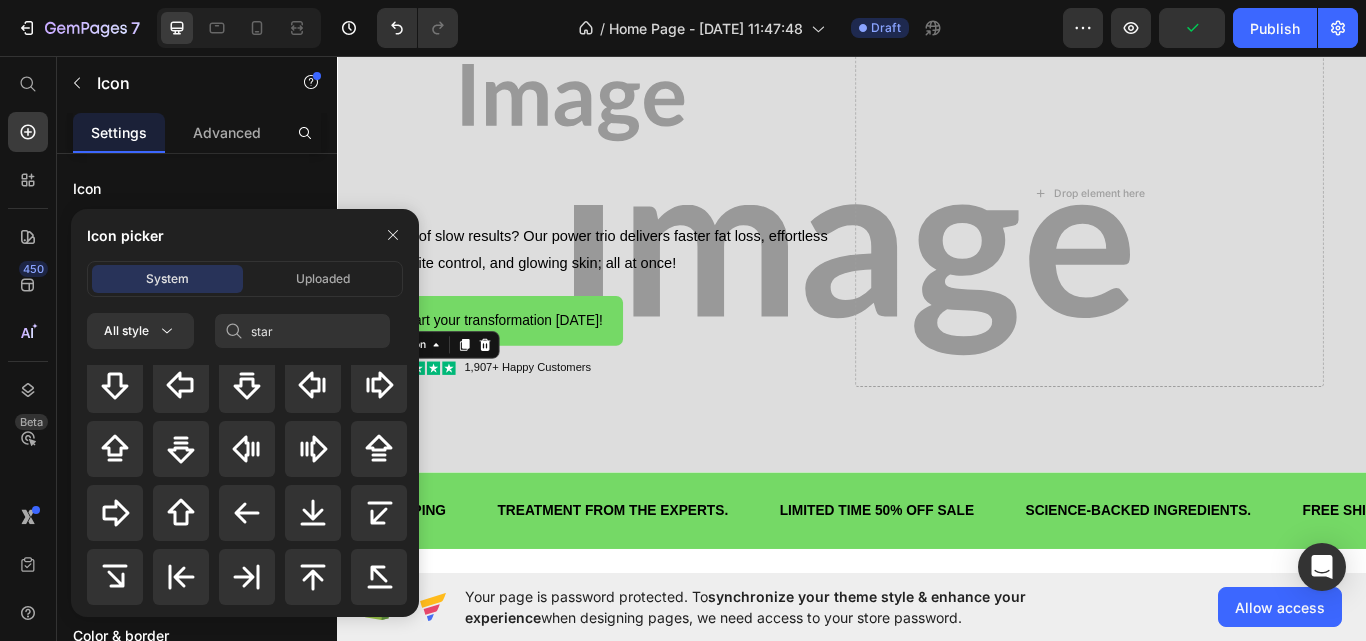 type 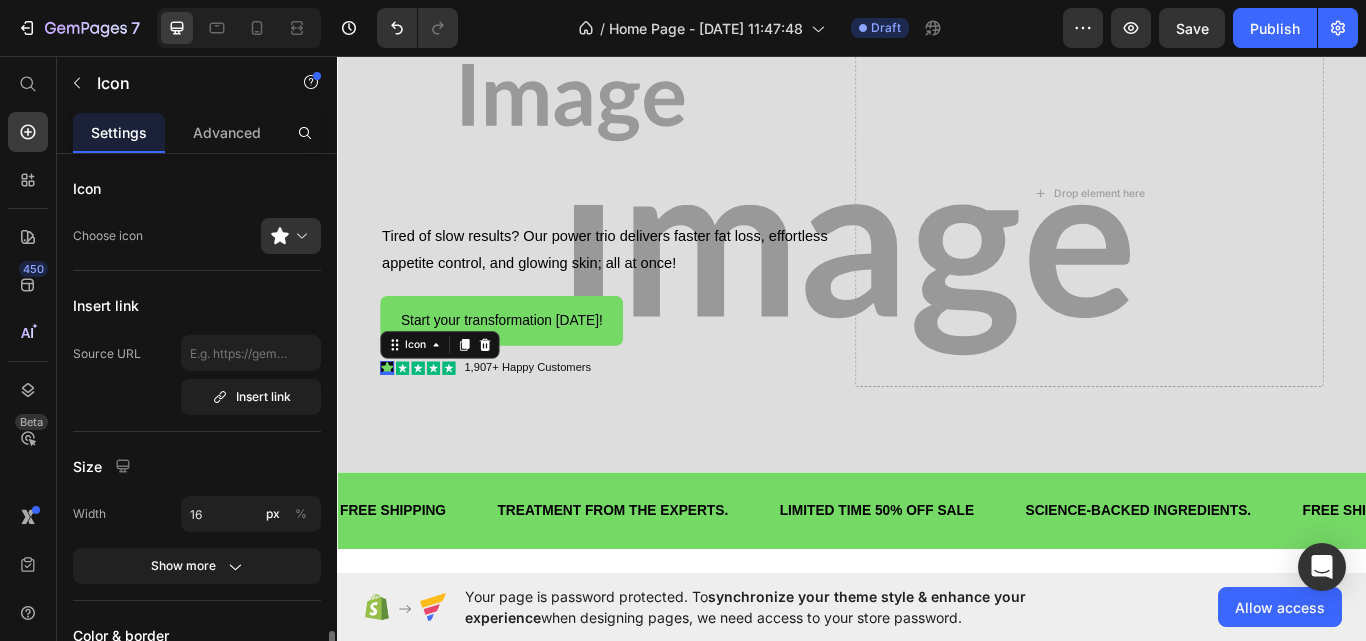 scroll, scrollTop: 376, scrollLeft: 0, axis: vertical 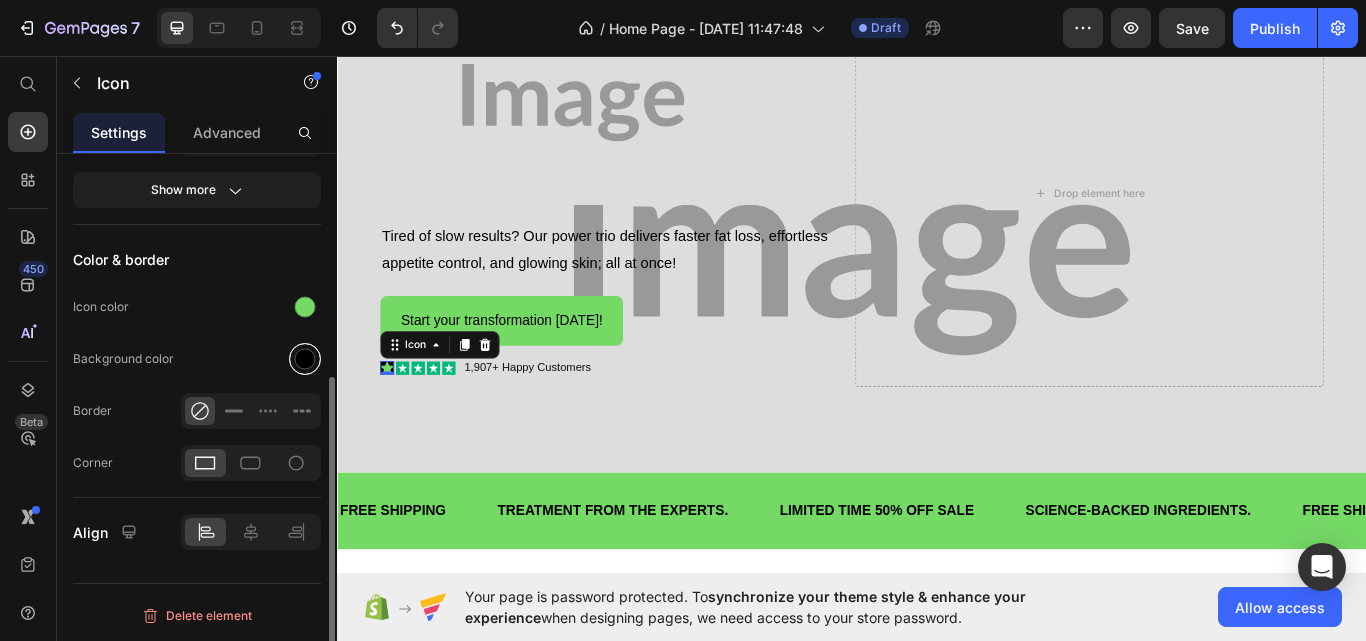 click at bounding box center (305, 359) 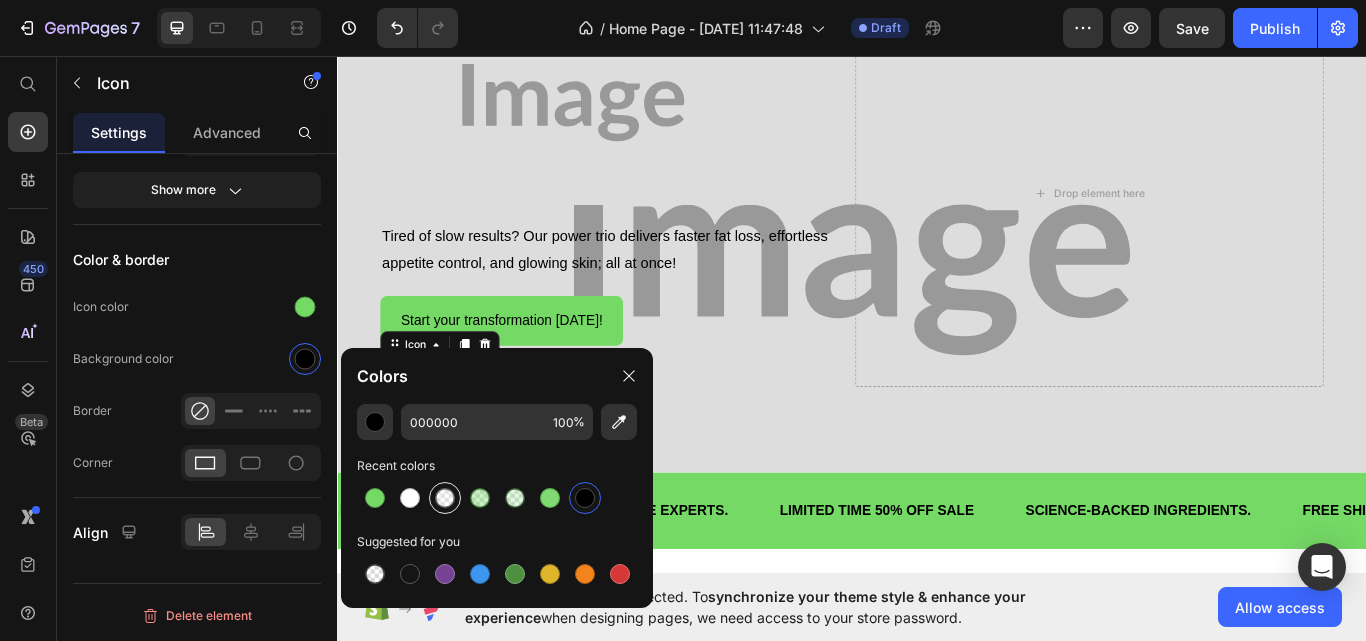 click at bounding box center [445, 498] 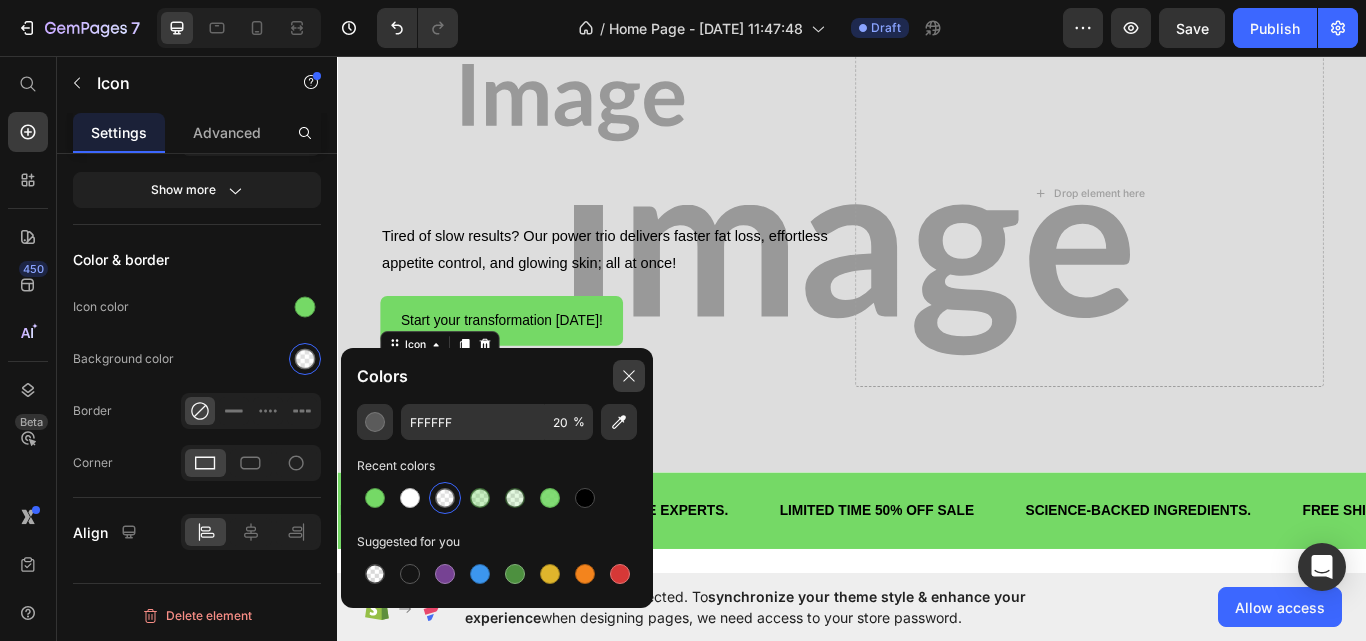 click at bounding box center [629, 376] 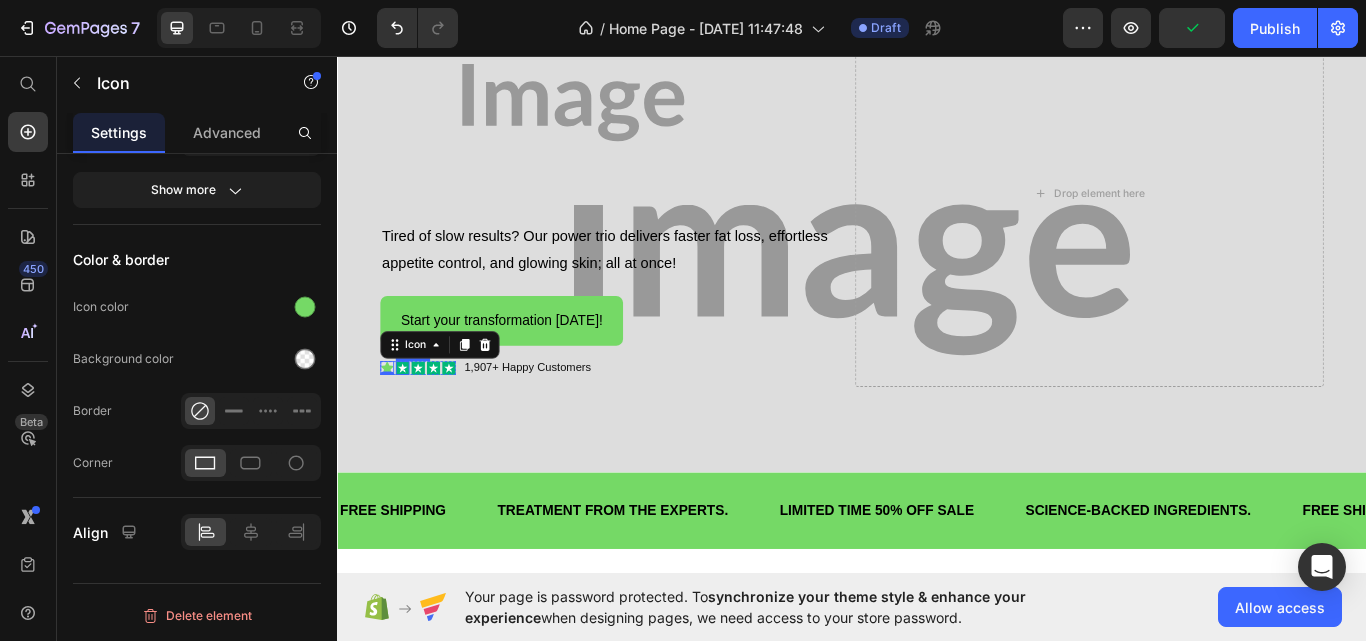 click 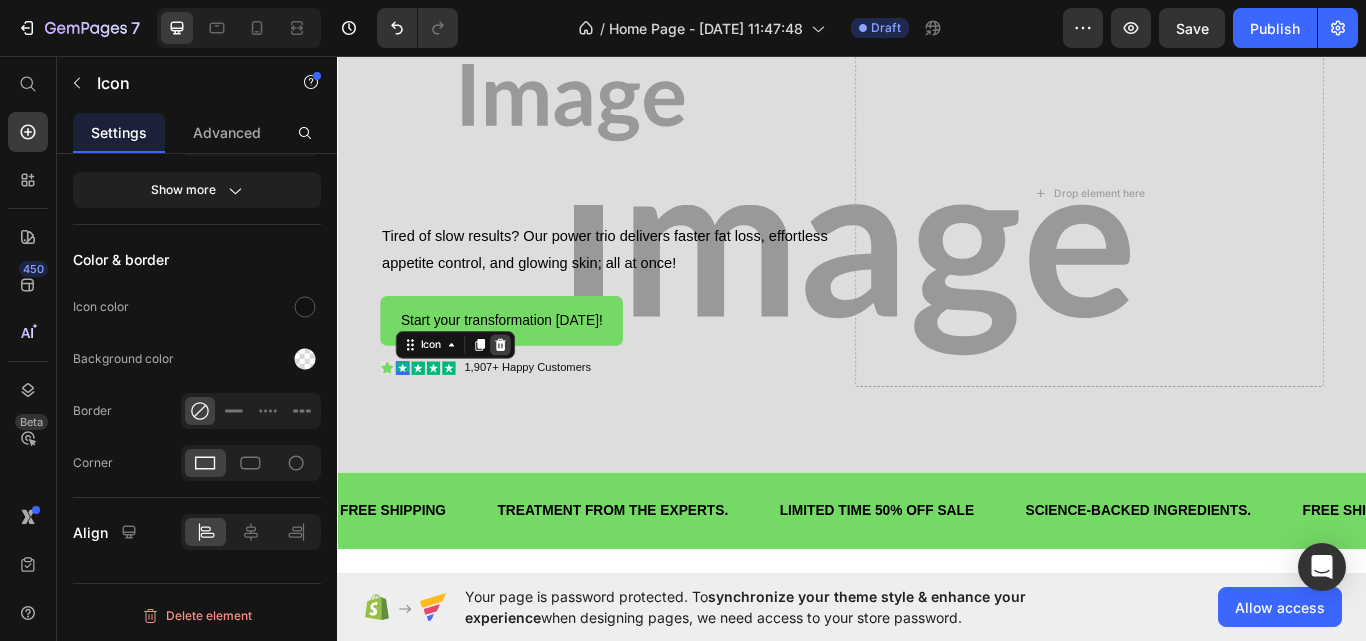 click 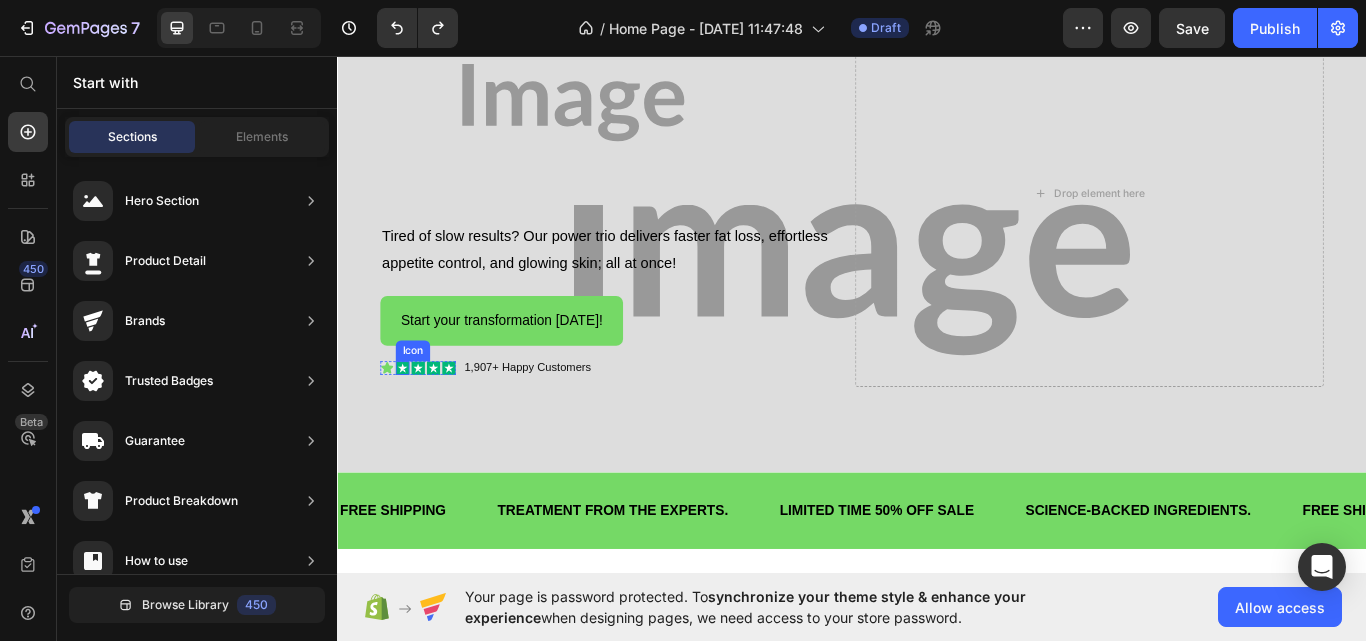 click 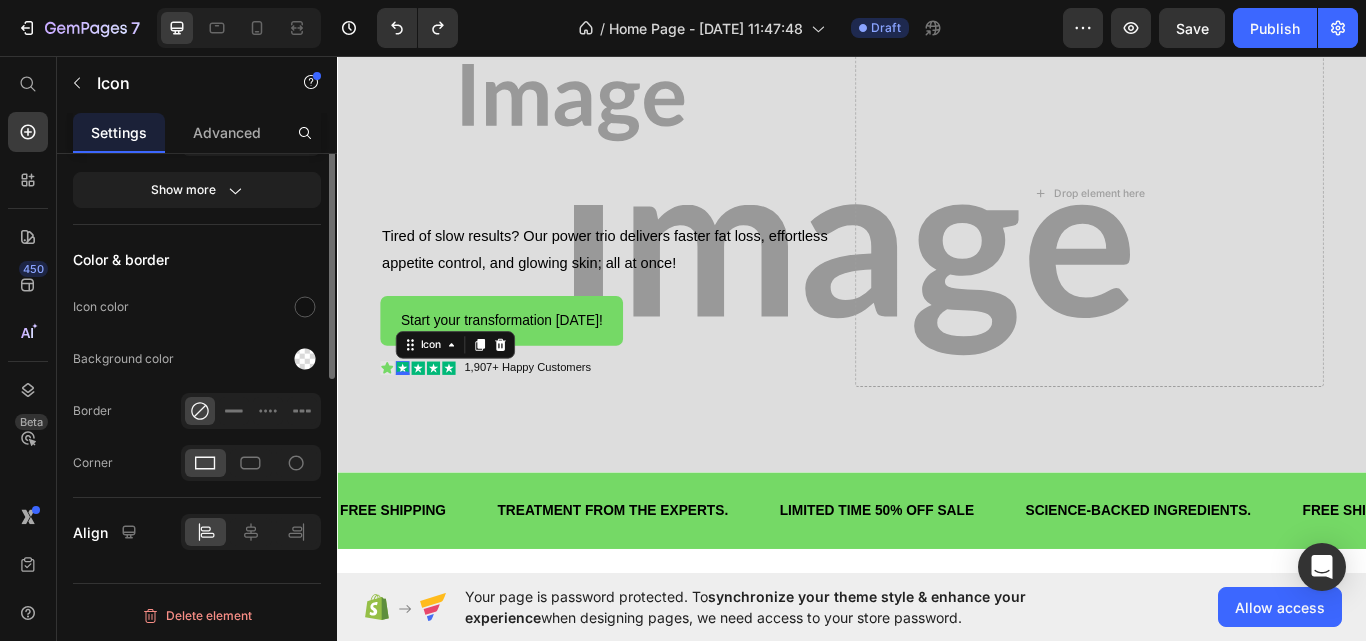 scroll, scrollTop: 0, scrollLeft: 0, axis: both 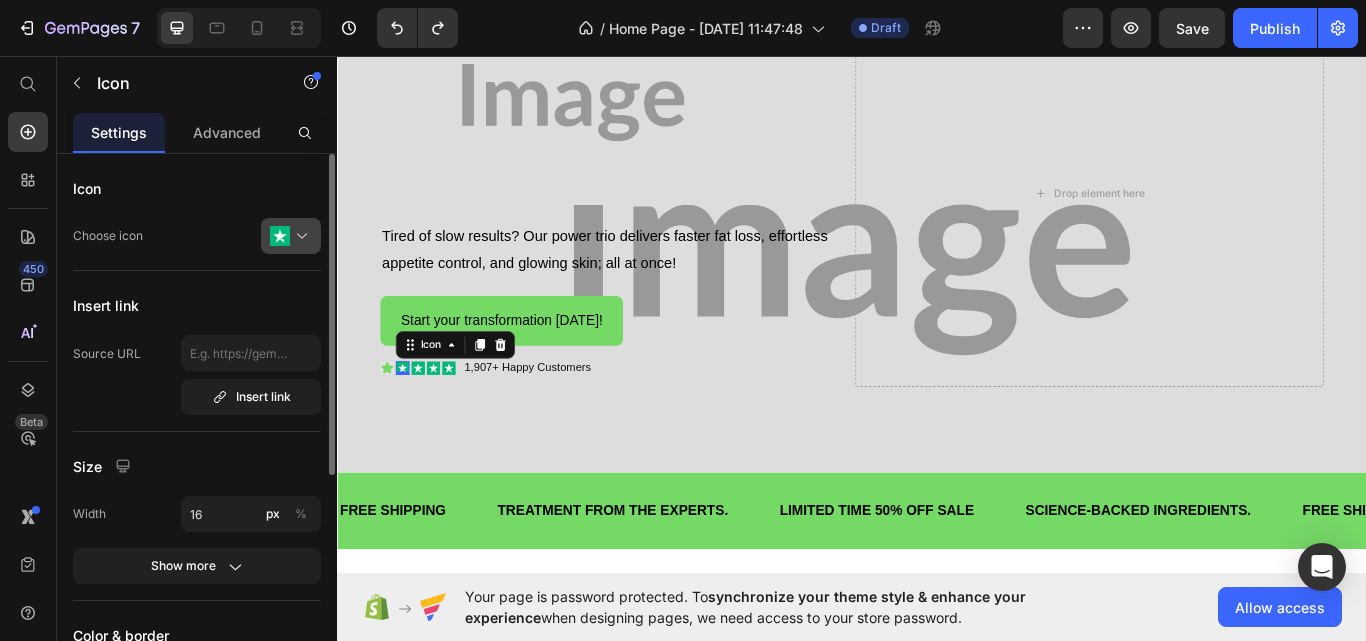 click at bounding box center [299, 236] 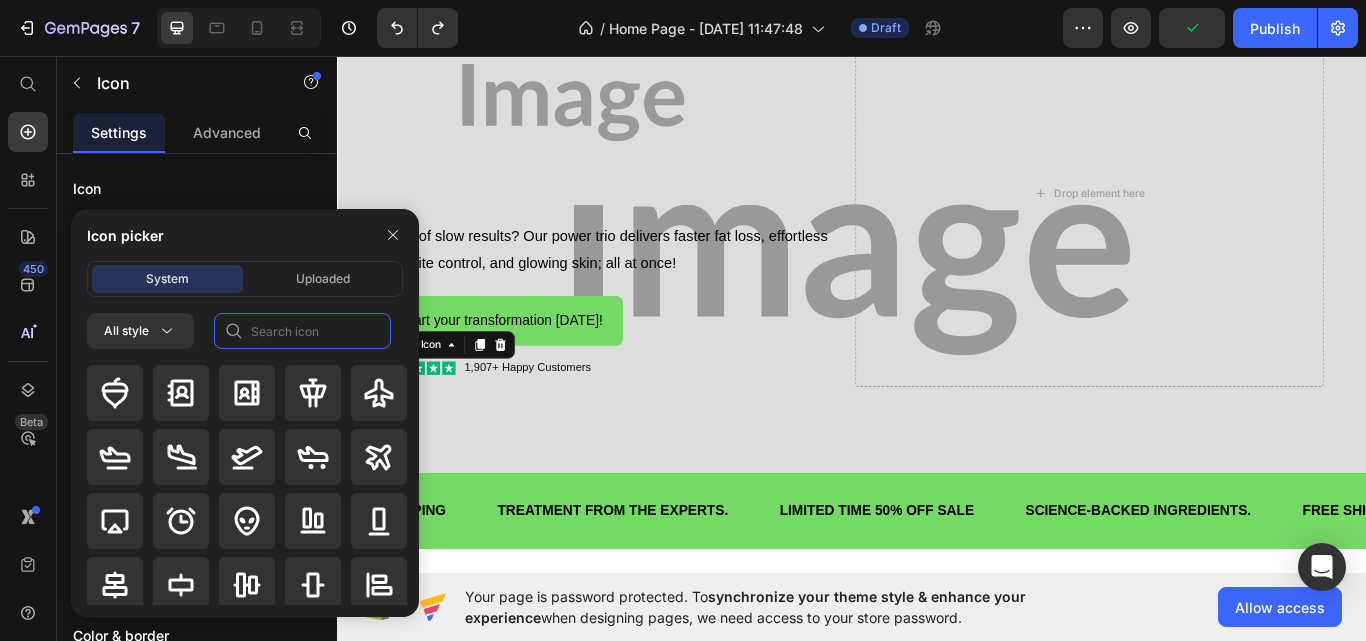 click 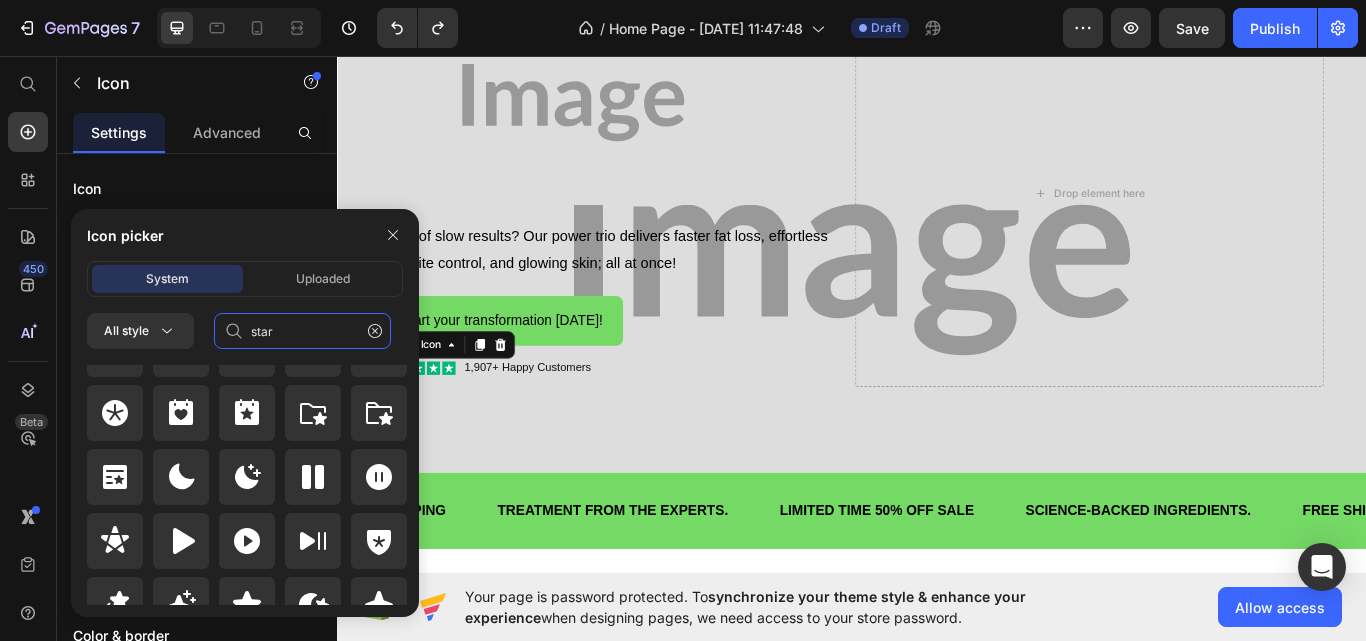 scroll, scrollTop: 872, scrollLeft: 0, axis: vertical 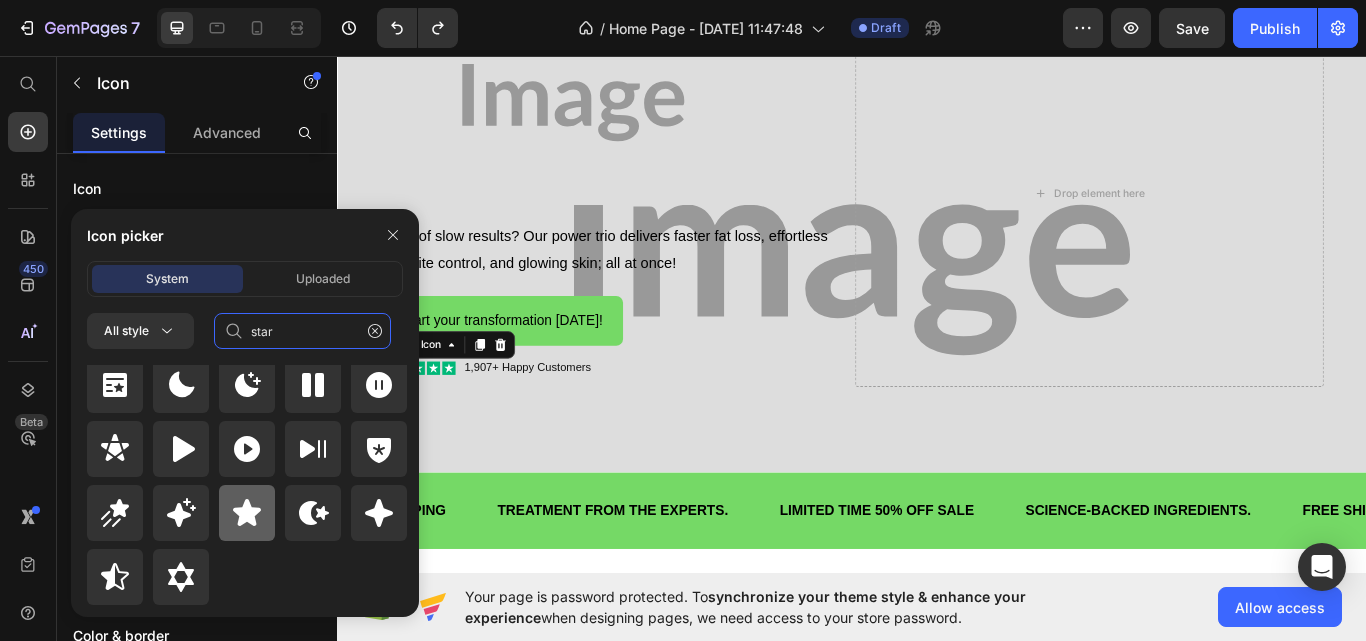 type on "star" 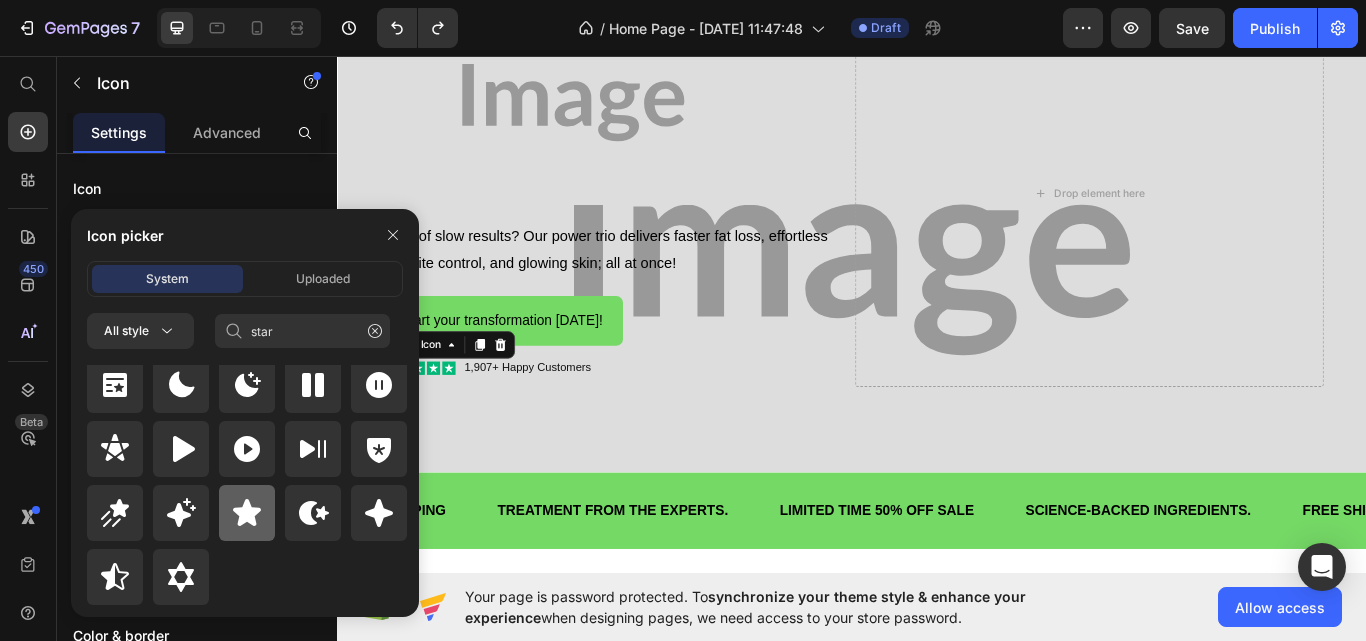 click 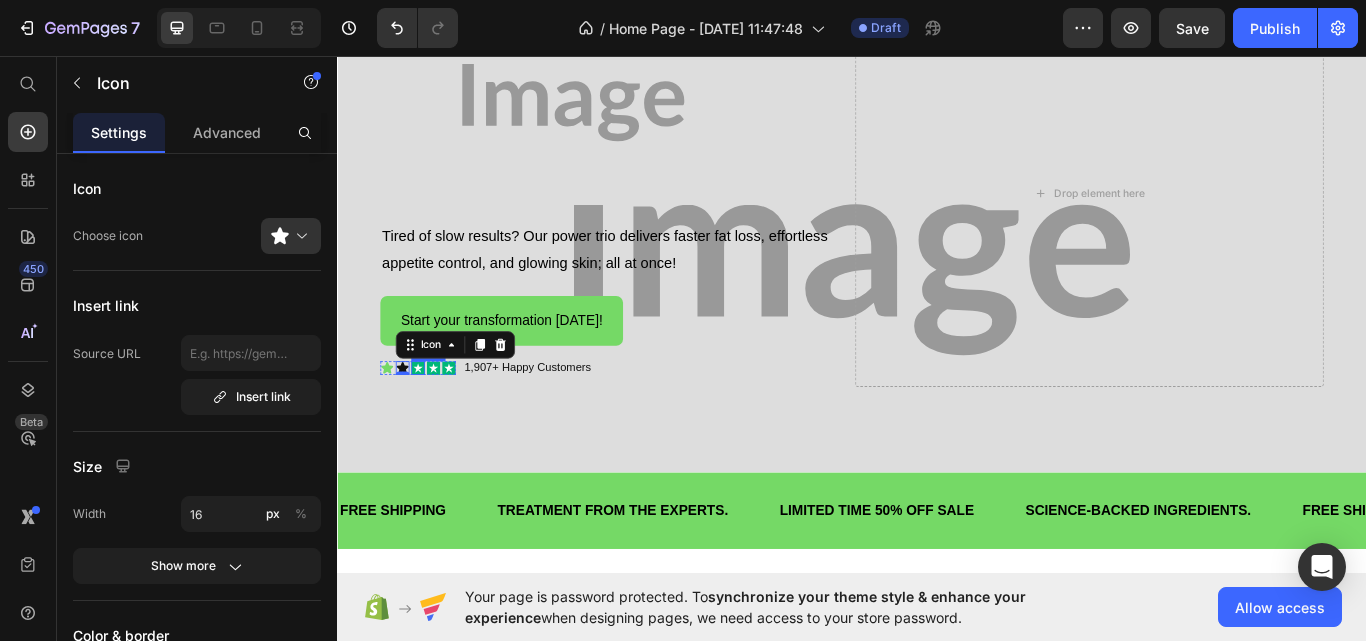 click 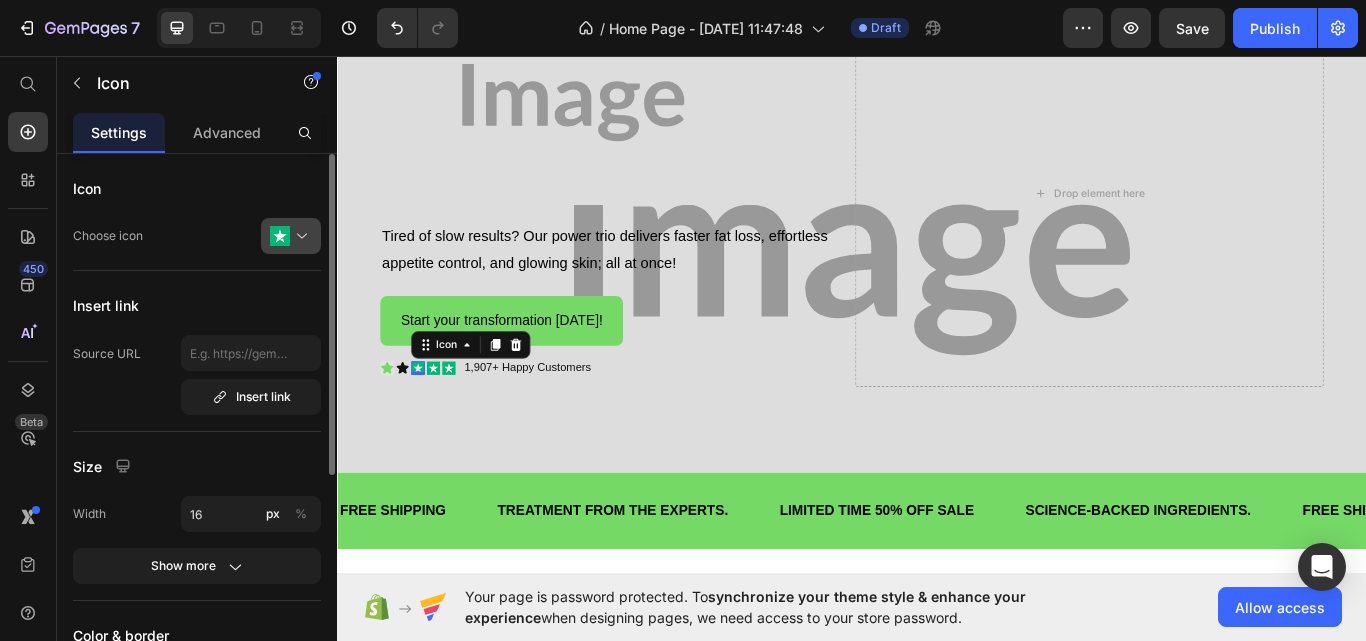 click at bounding box center (299, 236) 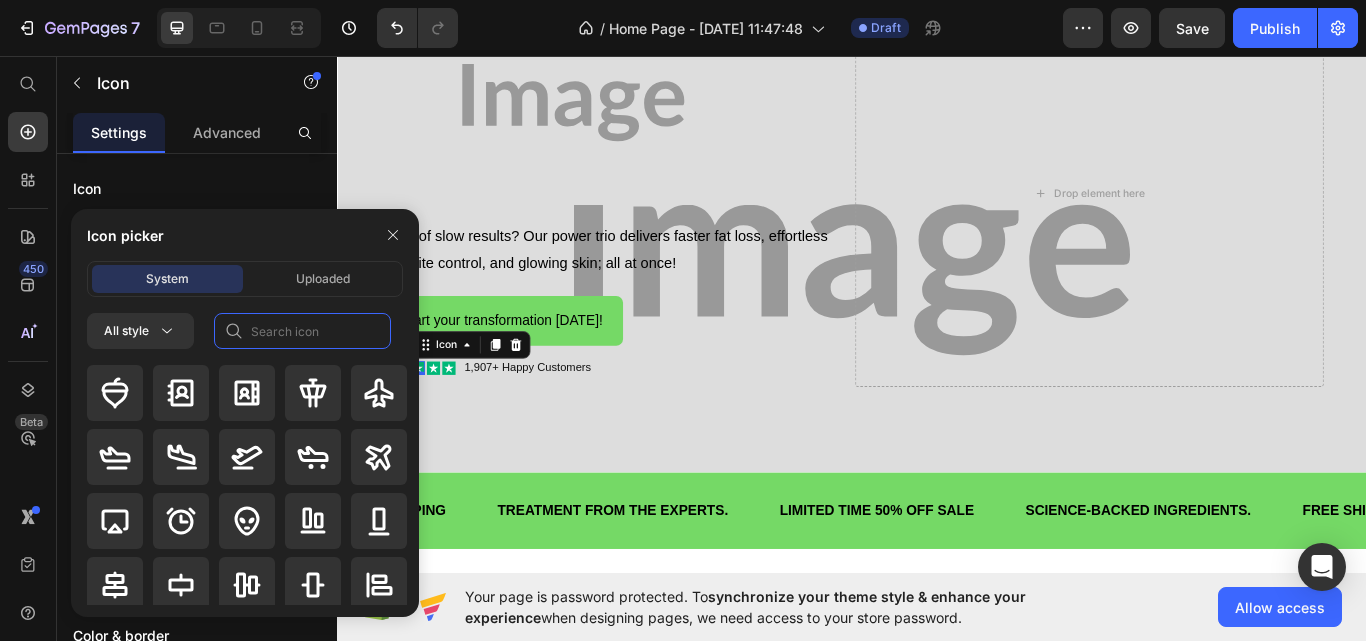 click 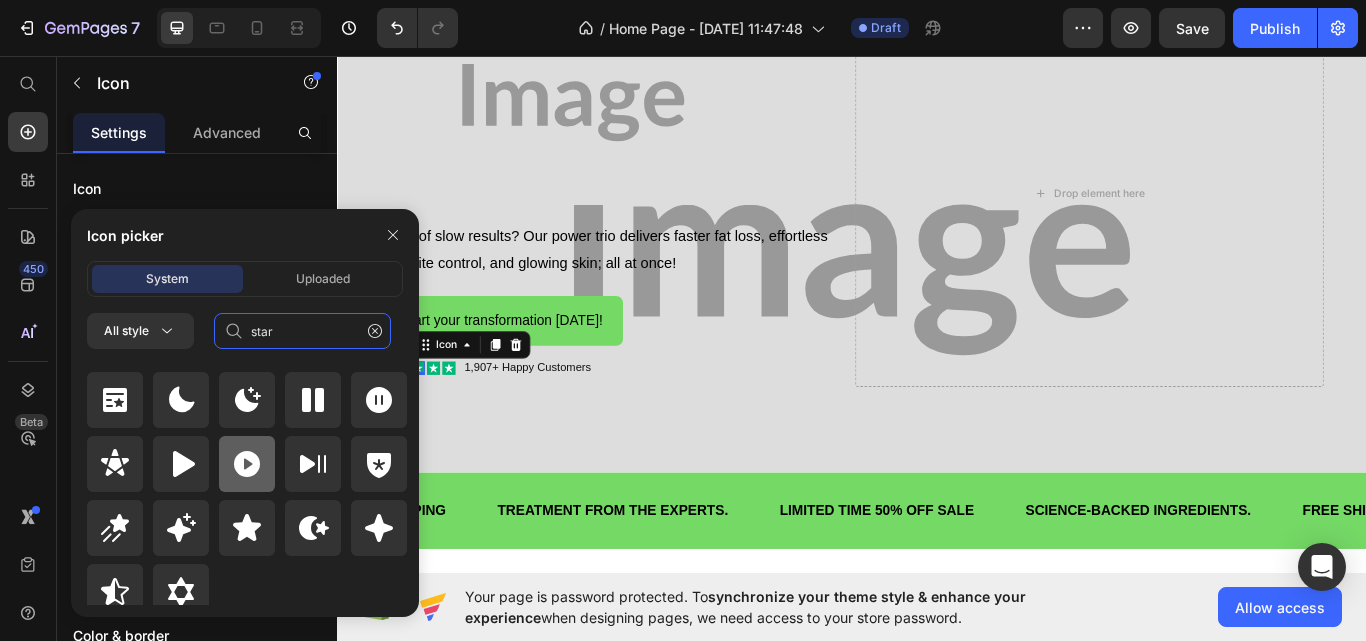 scroll, scrollTop: 872, scrollLeft: 0, axis: vertical 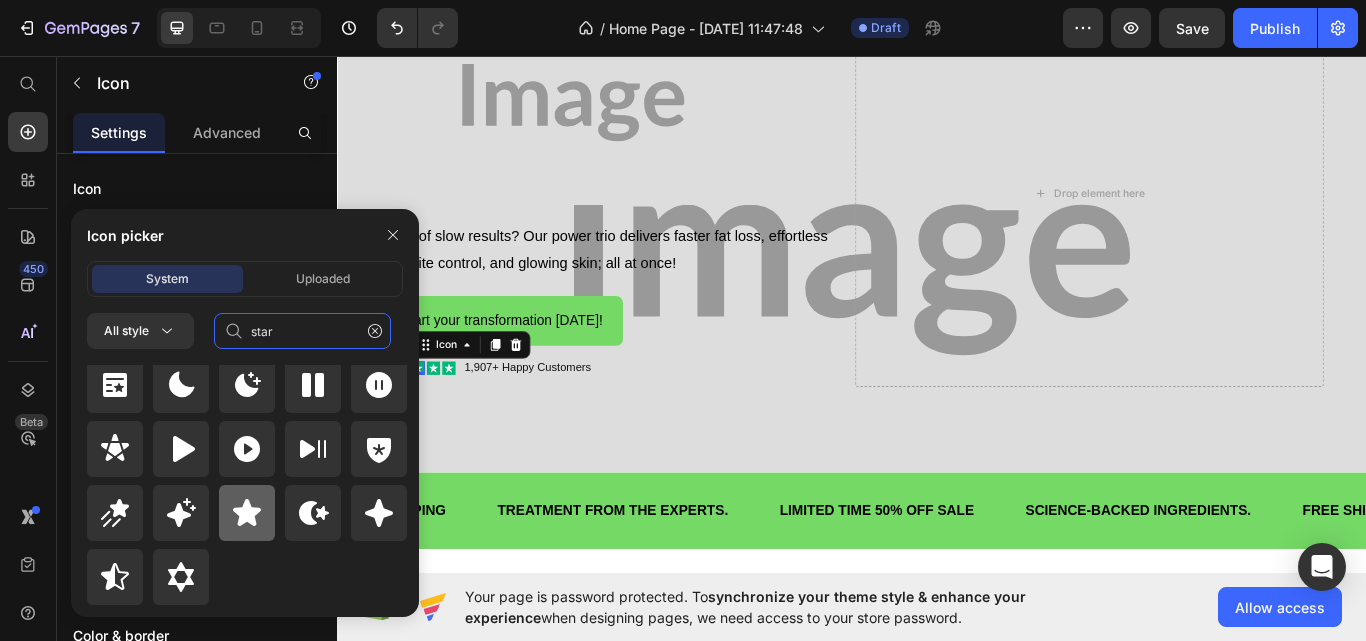 type on "star" 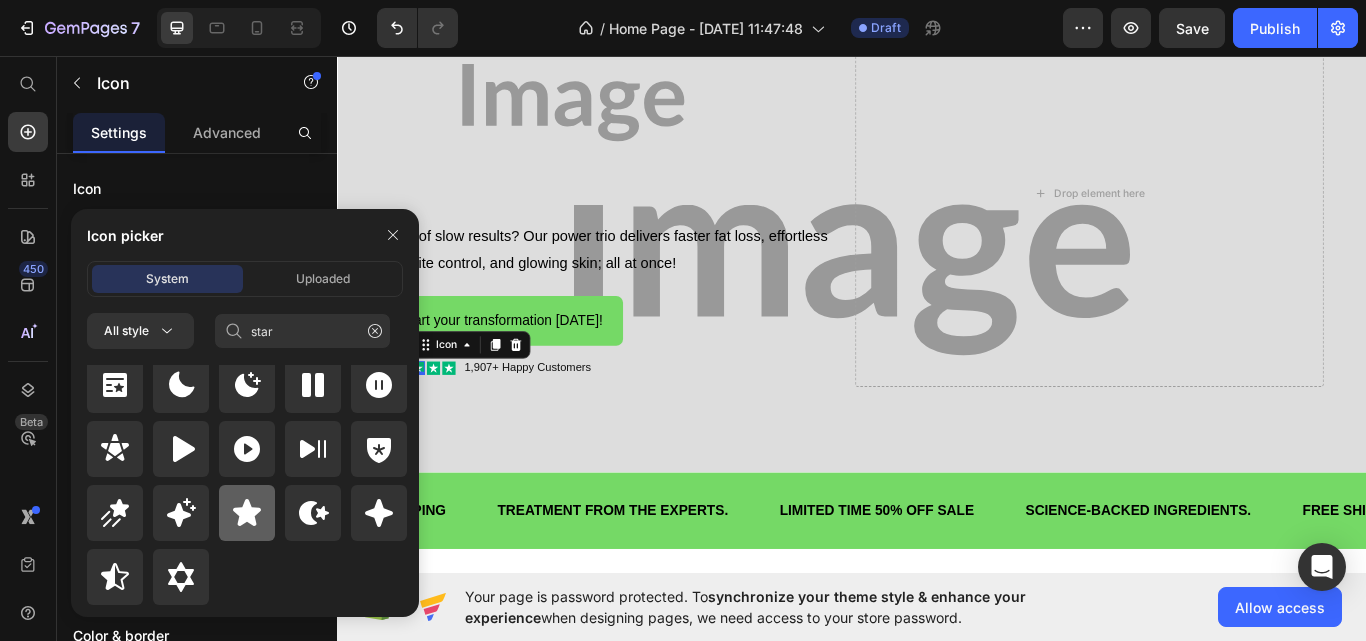 click 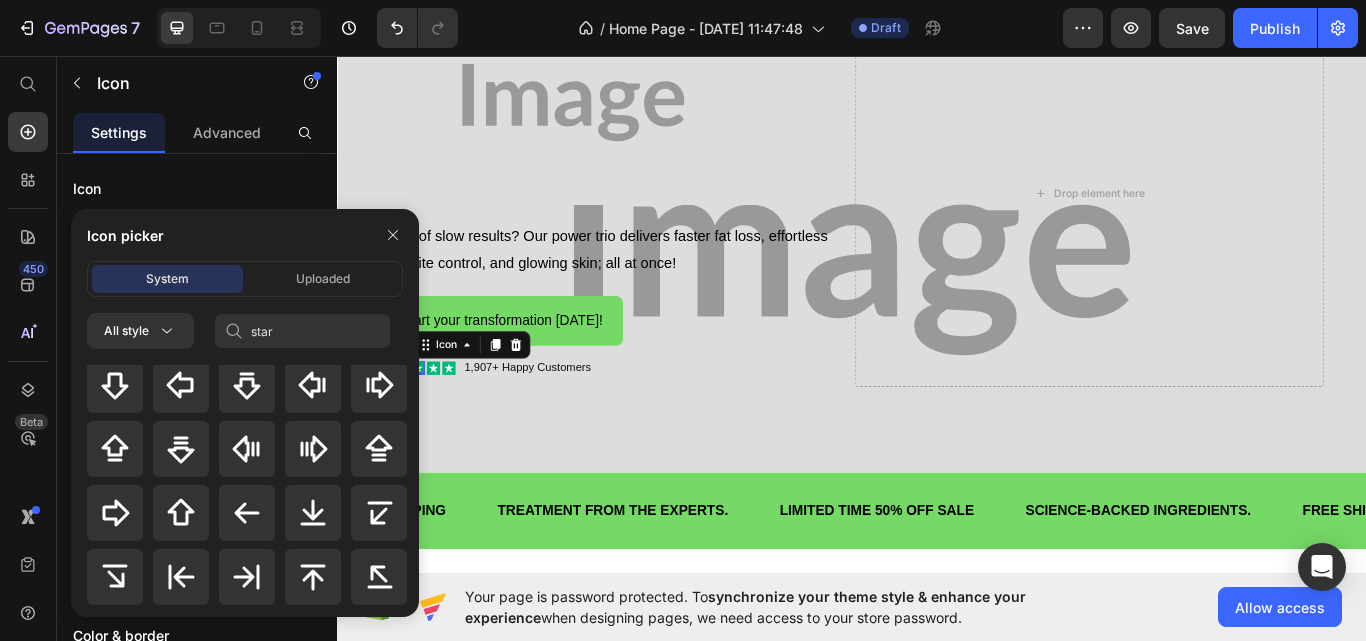 type 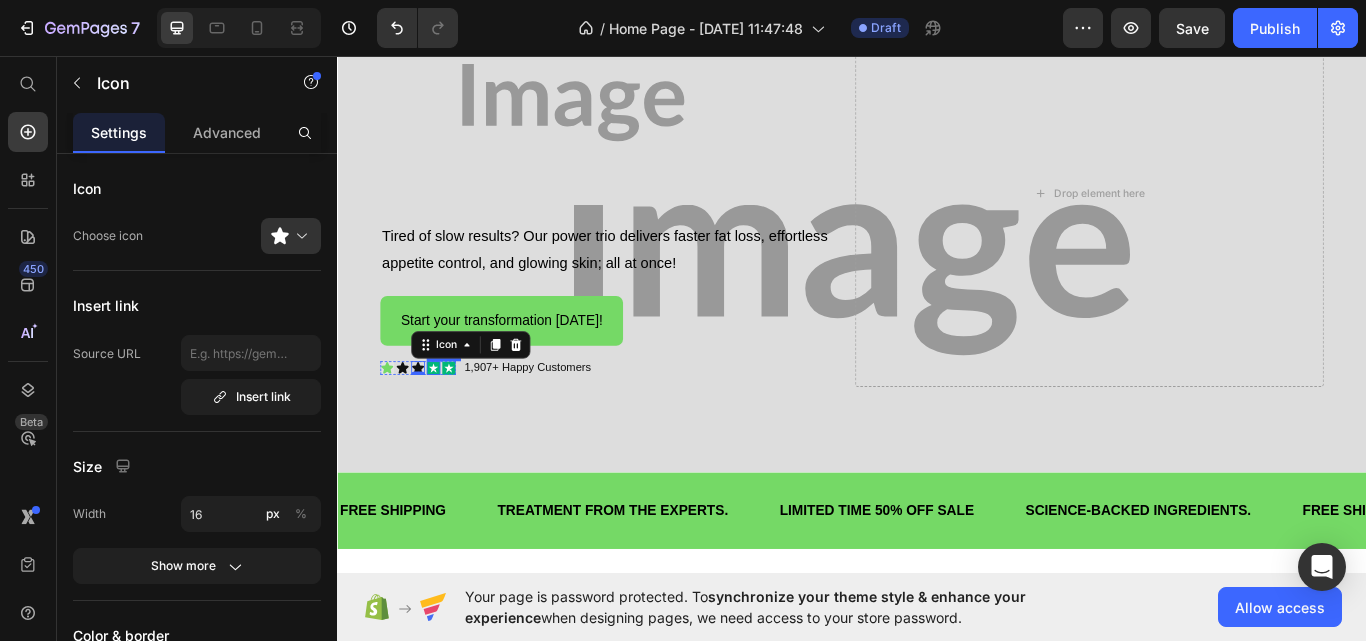 click 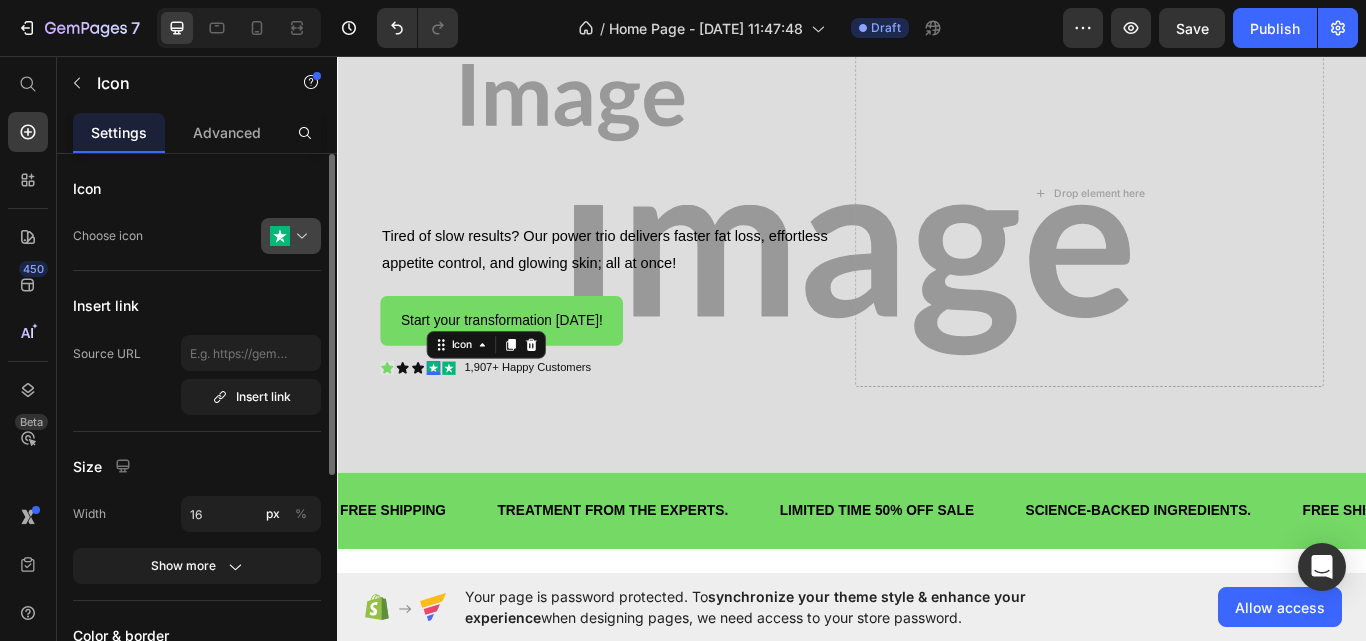 click at bounding box center (299, 236) 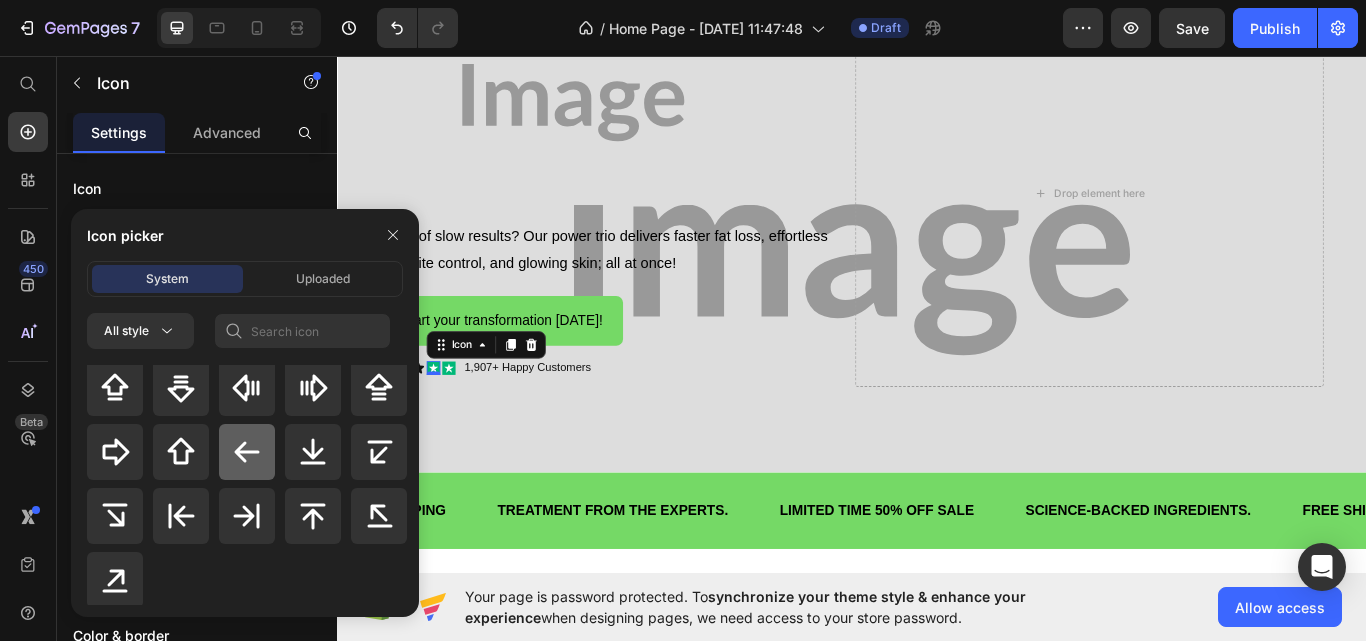 scroll, scrollTop: 928, scrollLeft: 0, axis: vertical 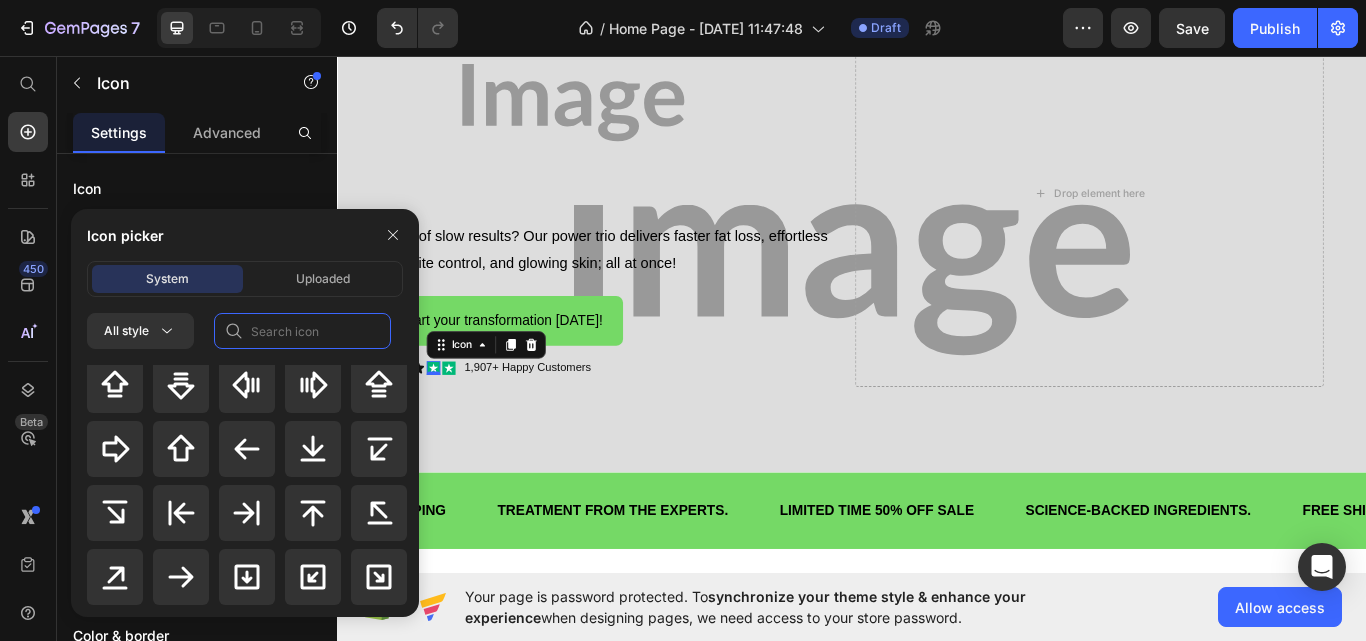 click 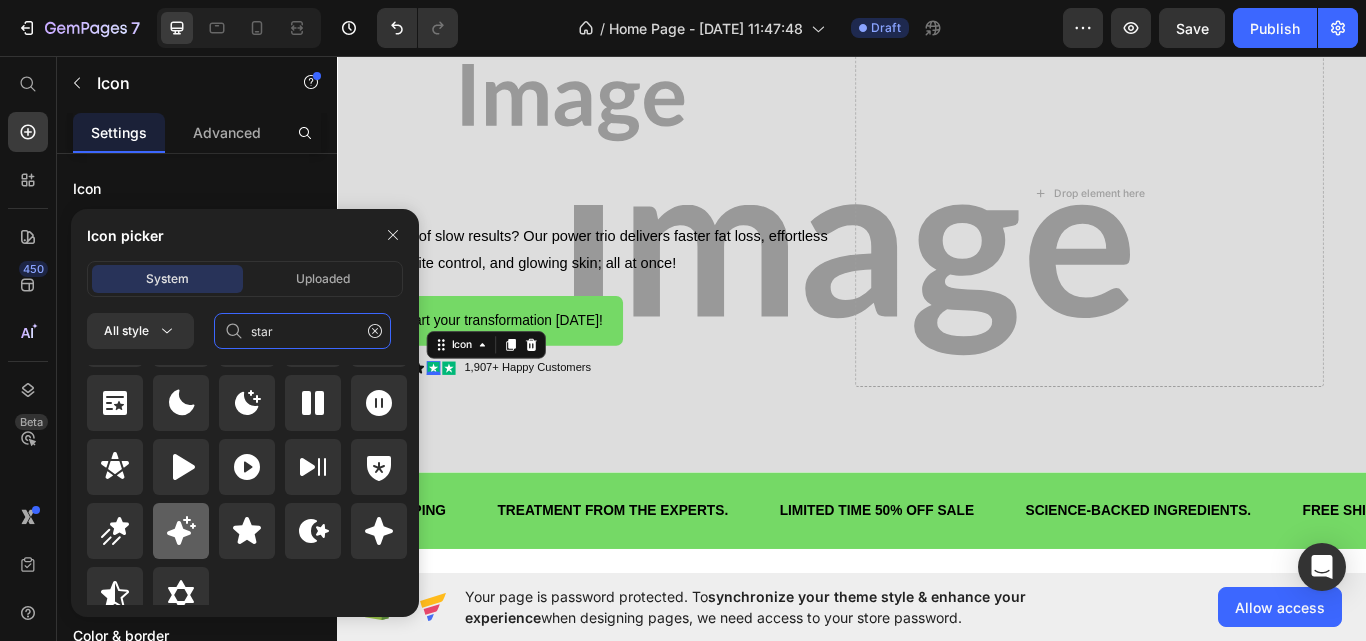 scroll, scrollTop: 872, scrollLeft: 0, axis: vertical 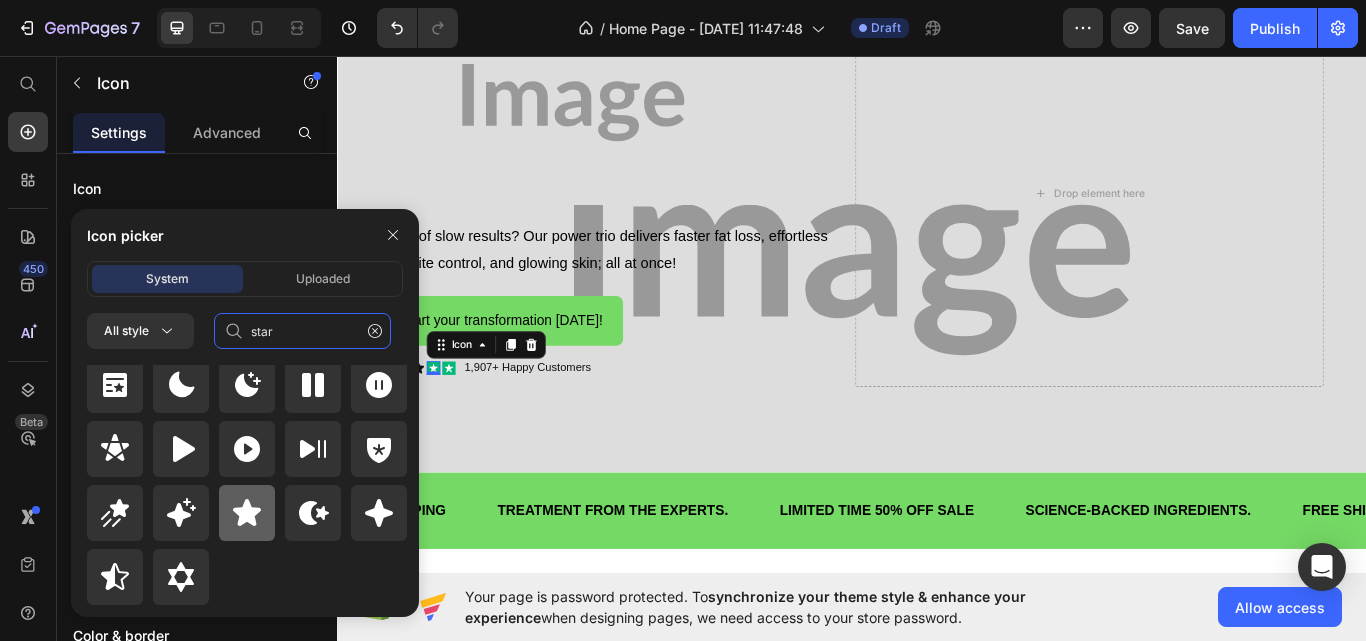 type on "star" 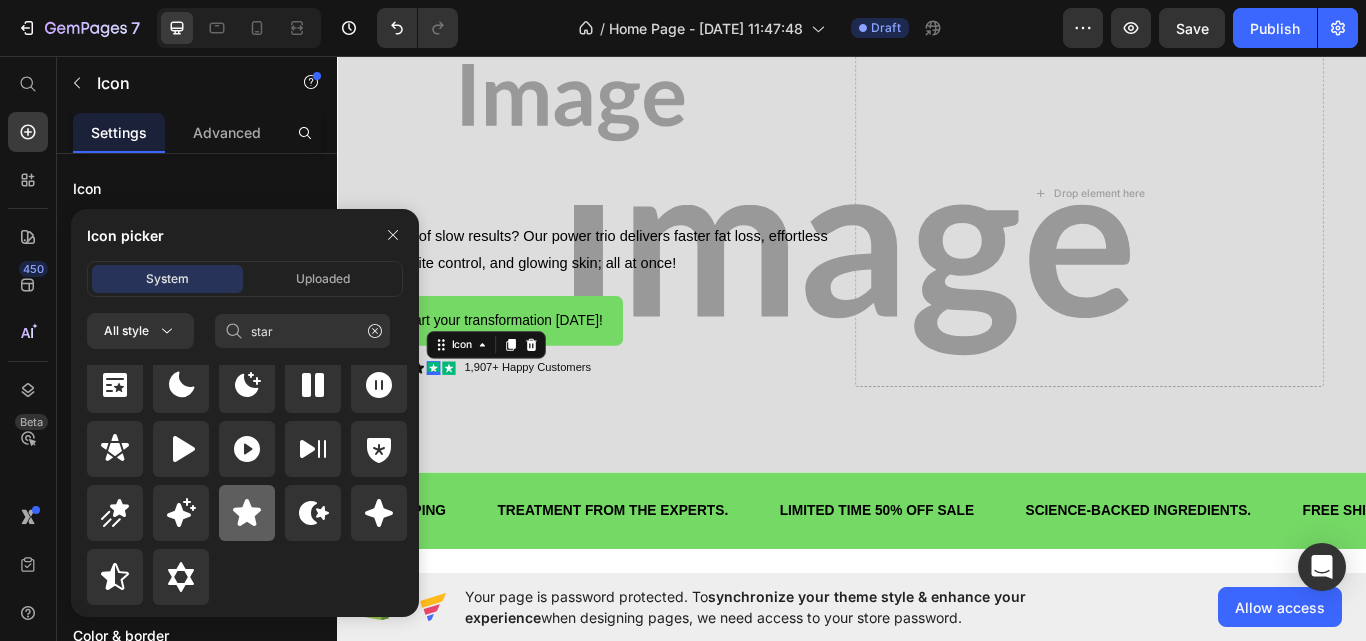 click 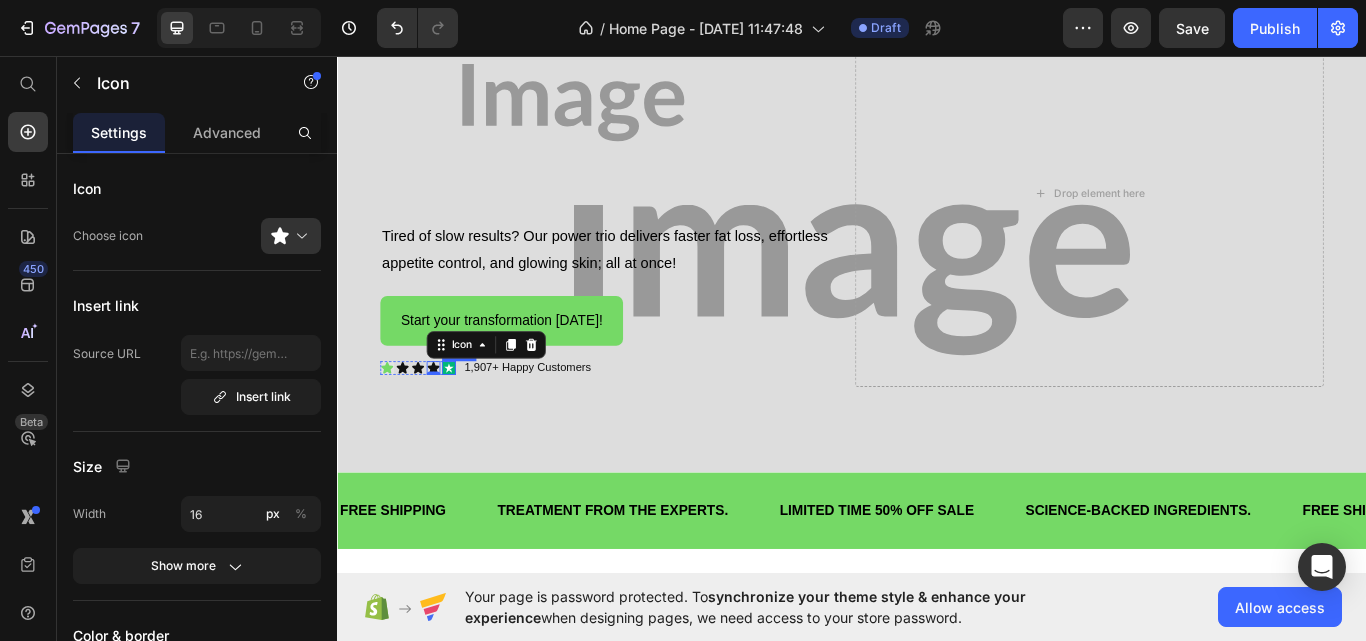 click 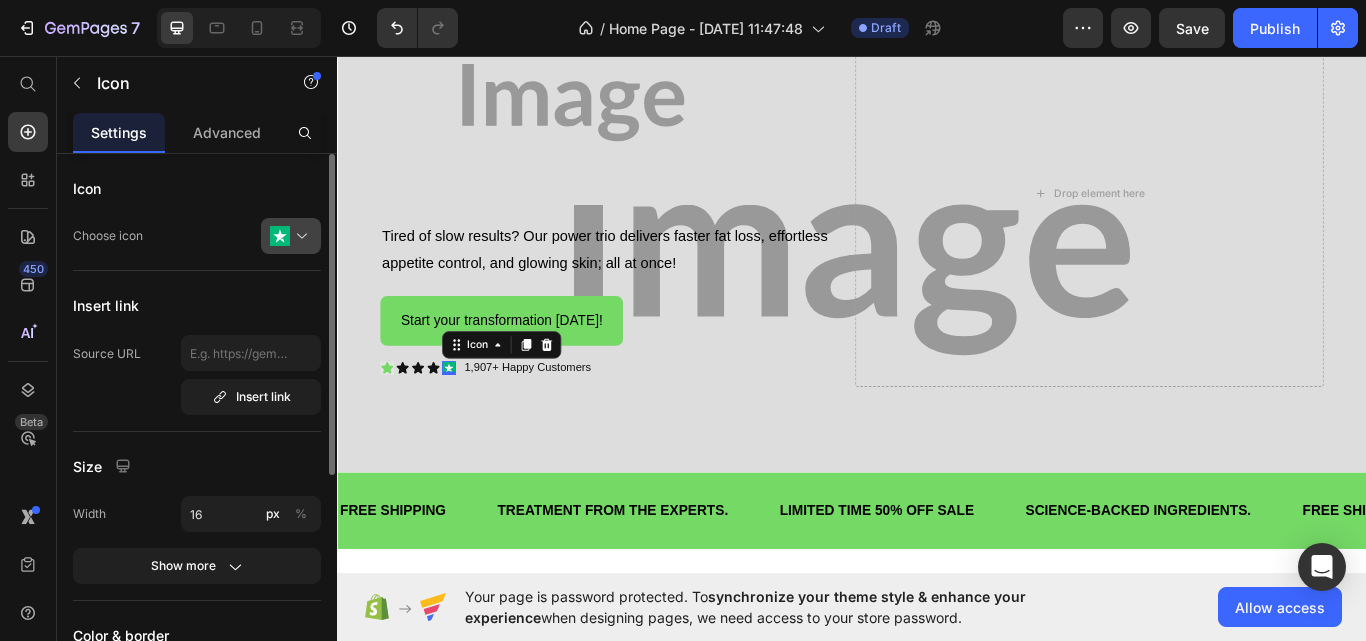 click at bounding box center [299, 236] 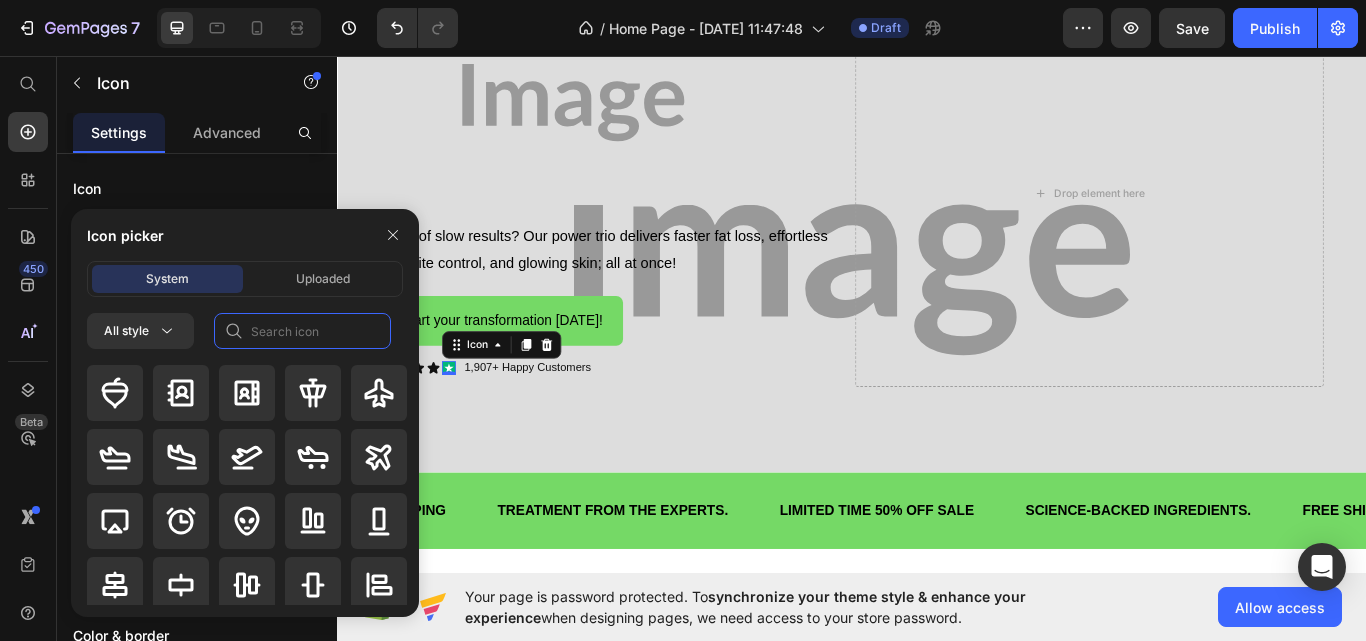 click 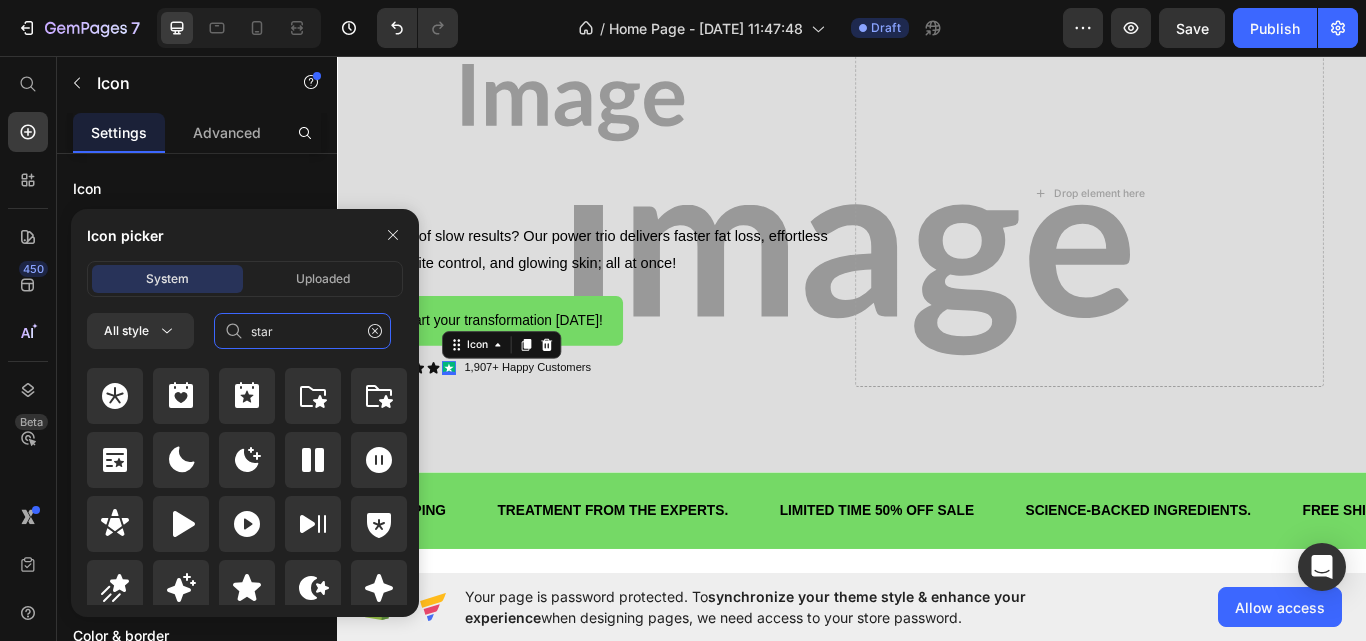 scroll, scrollTop: 872, scrollLeft: 0, axis: vertical 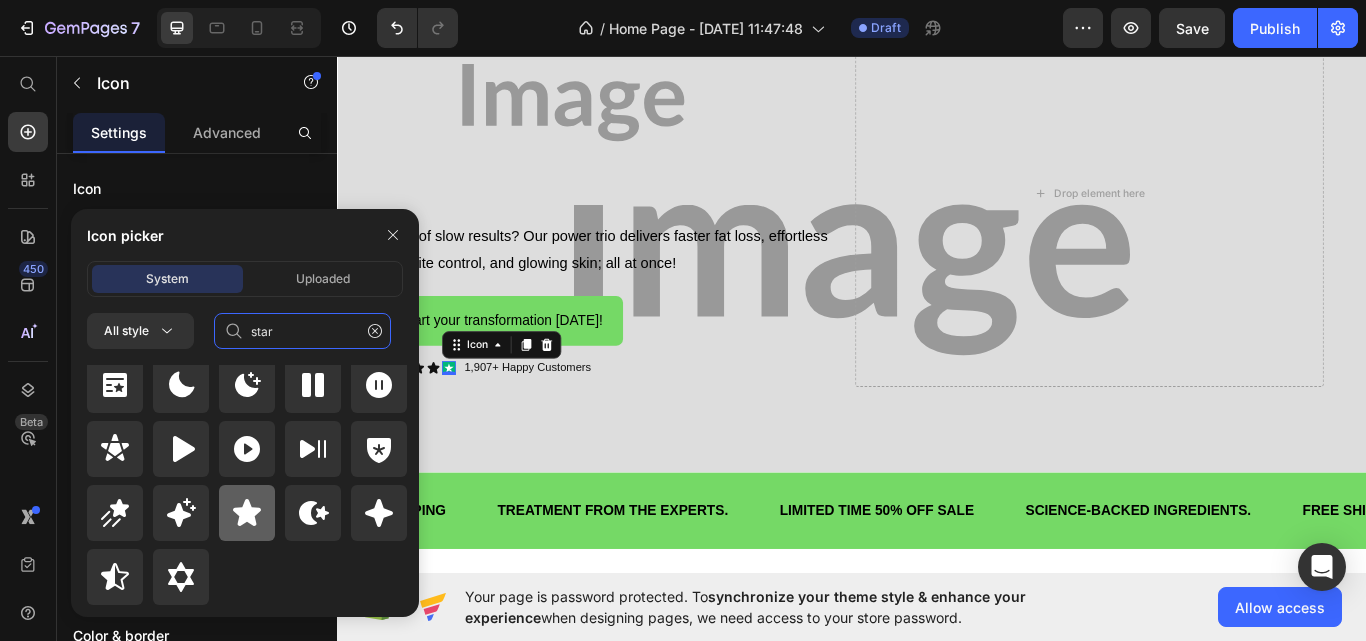 type on "star" 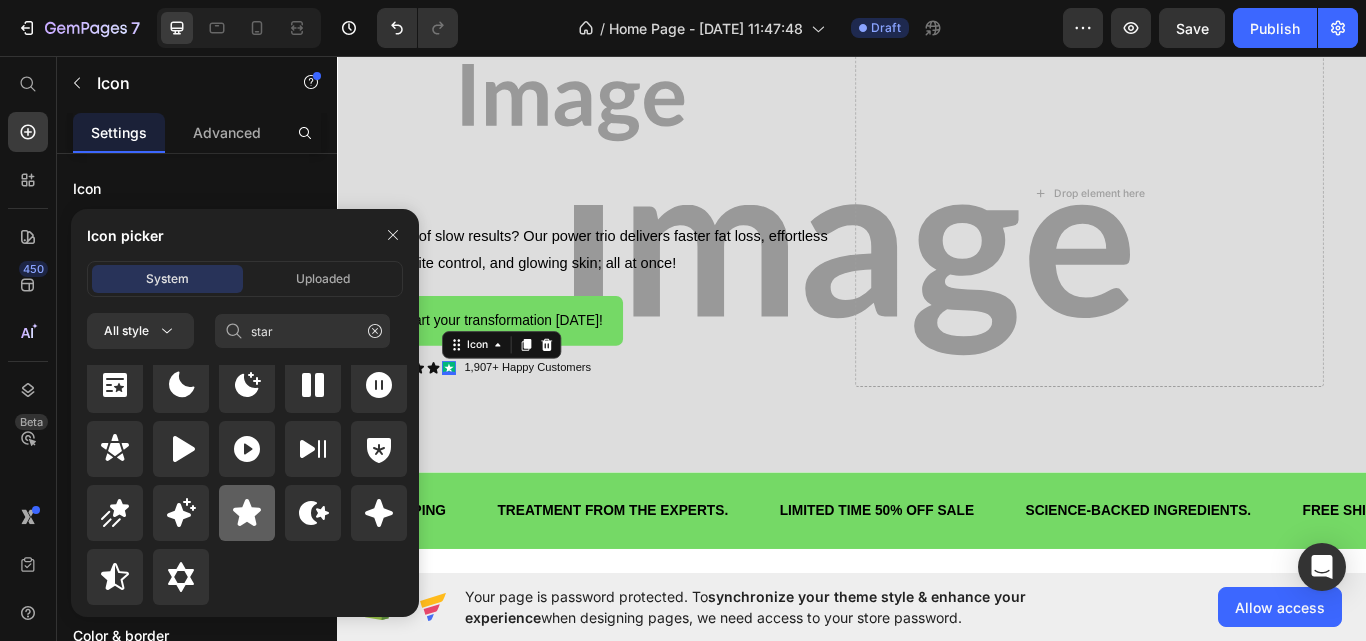 click 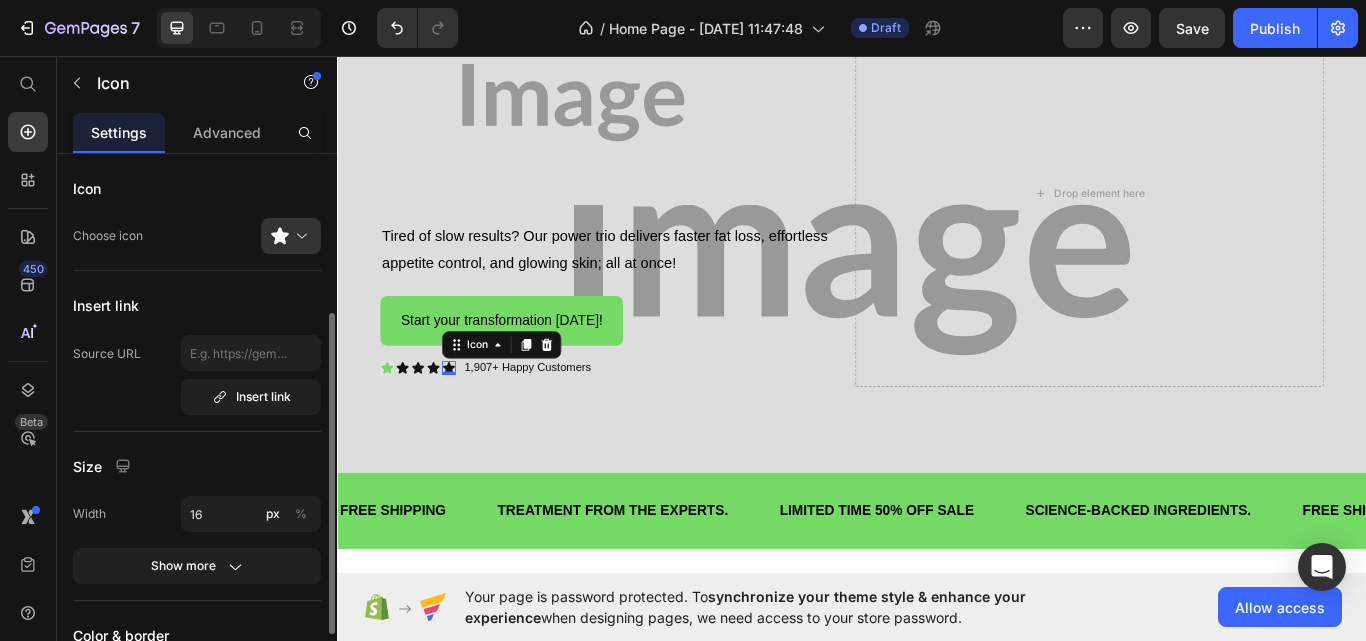 scroll, scrollTop: 376, scrollLeft: 0, axis: vertical 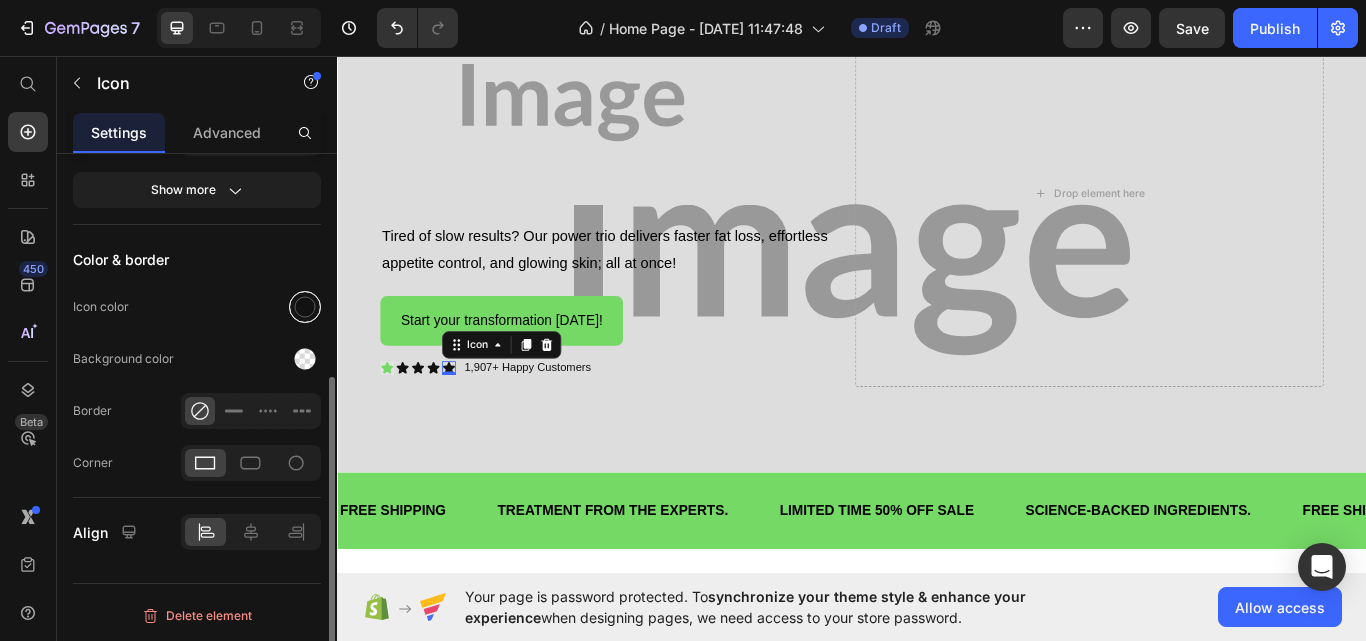 click at bounding box center (305, 307) 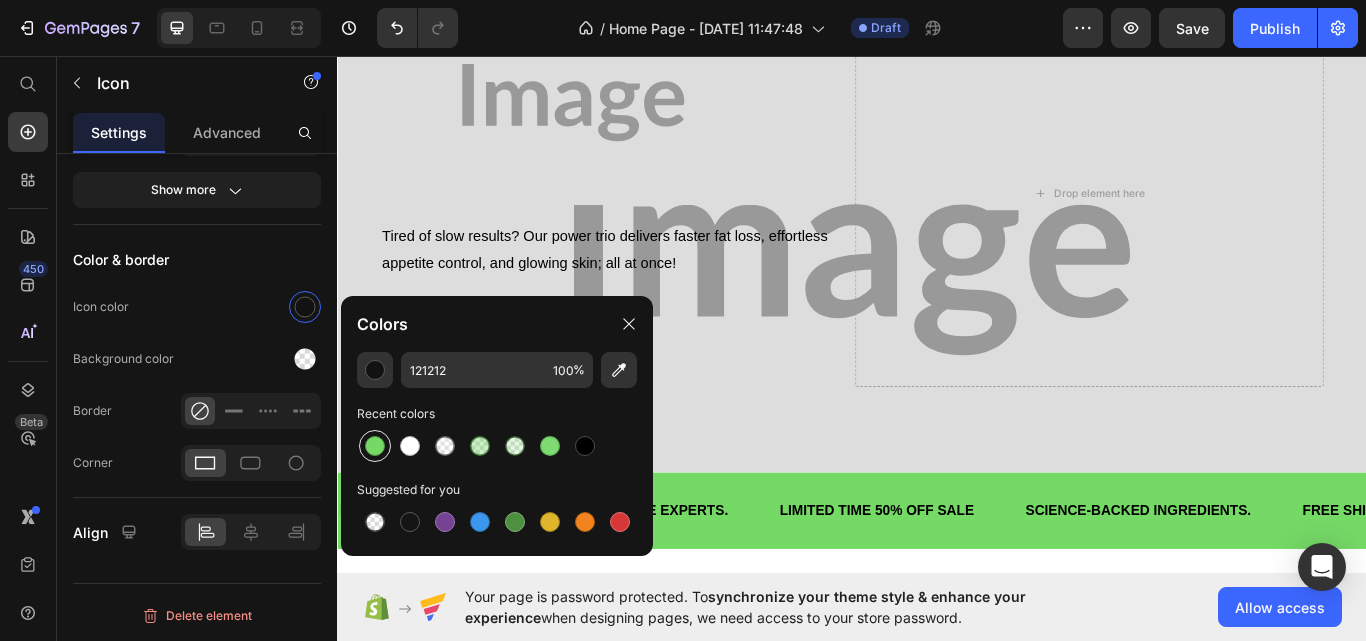 click at bounding box center [375, 446] 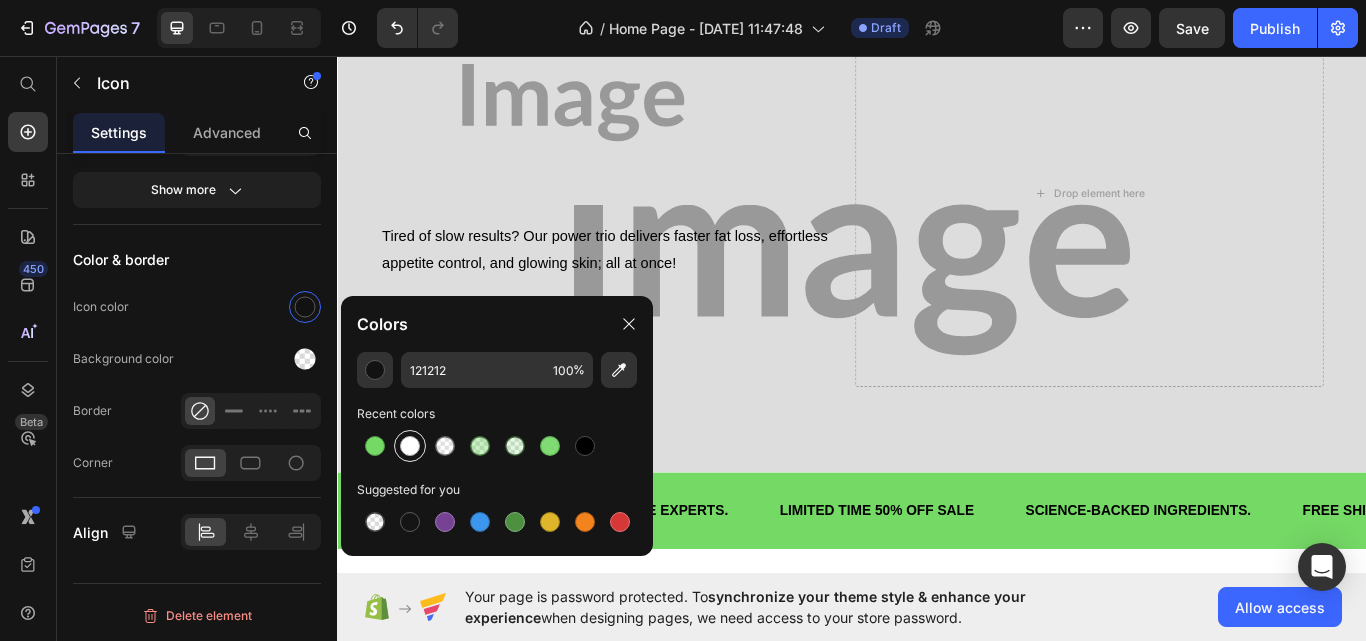 type on "75D966" 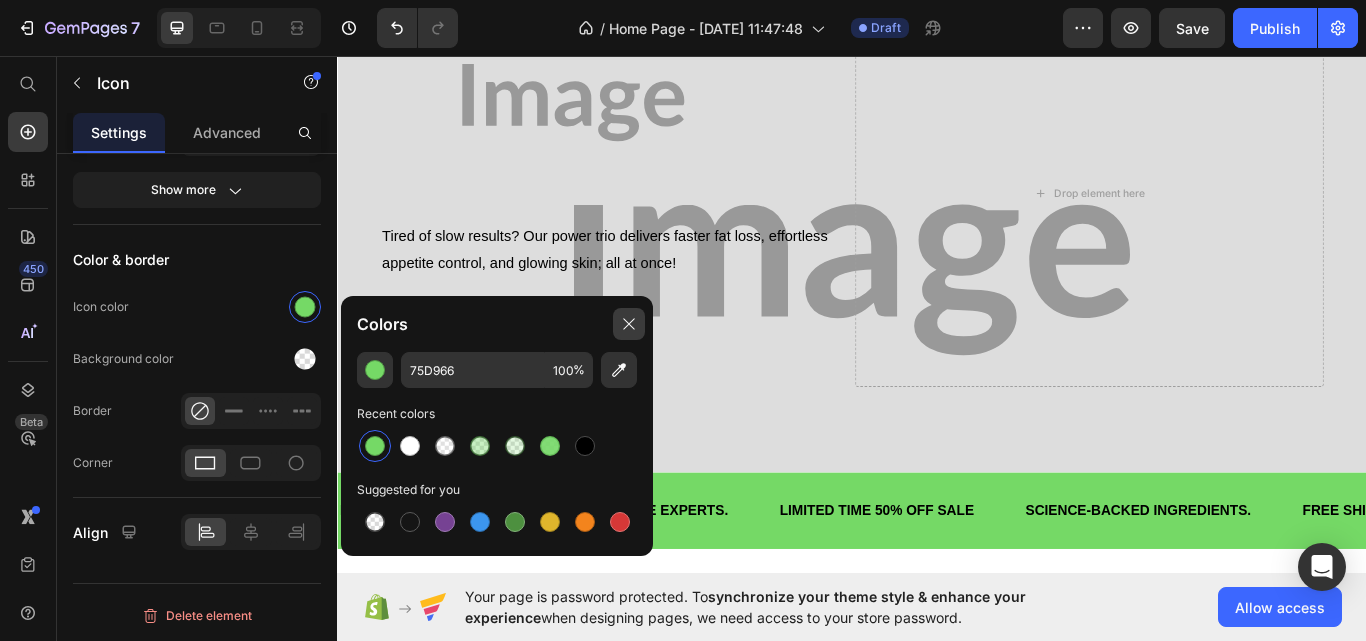 click 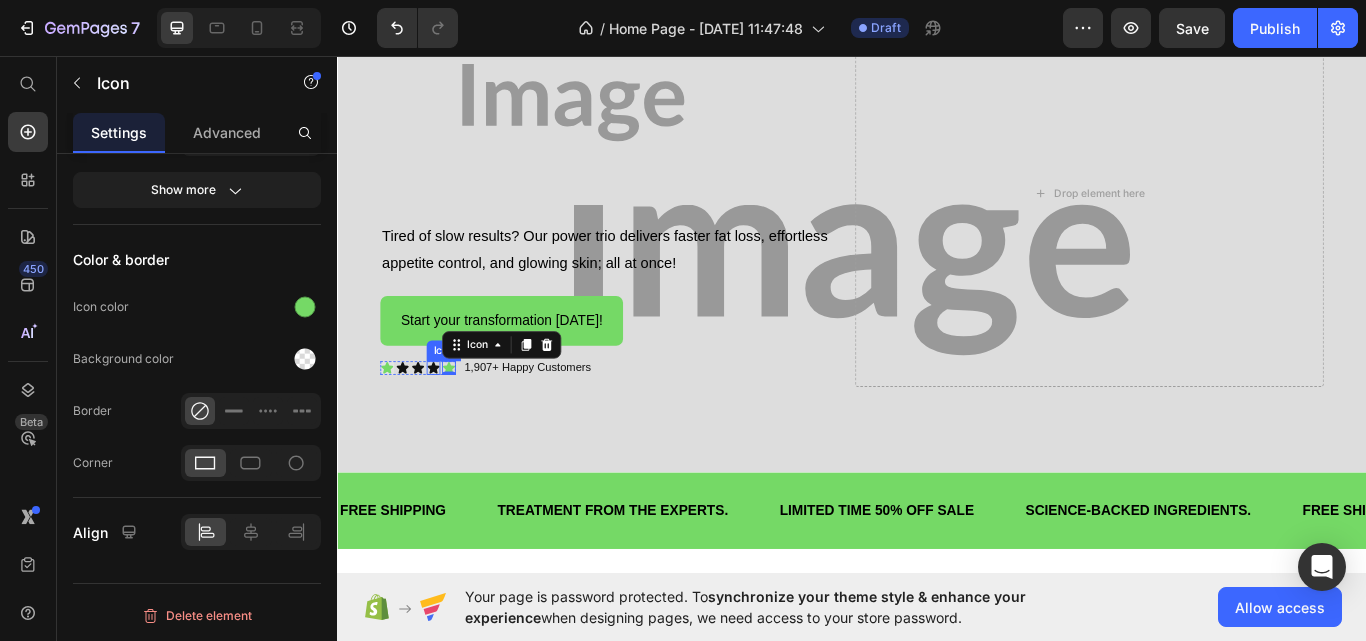 click 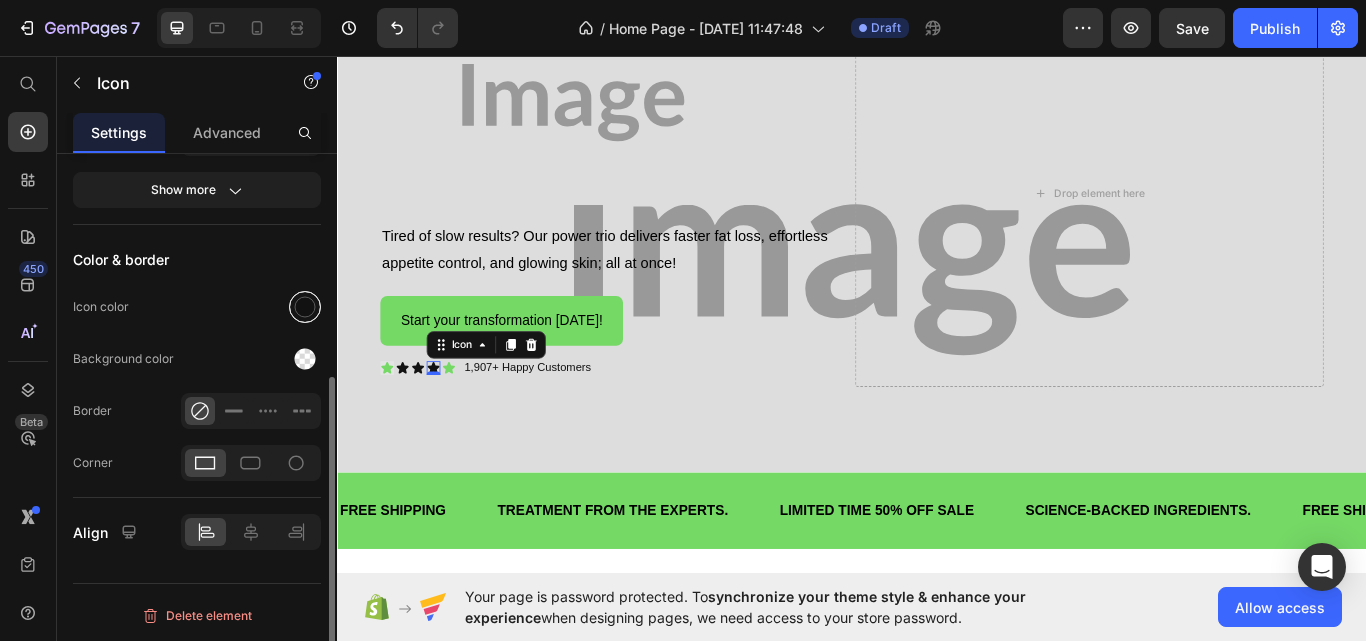 click at bounding box center [305, 307] 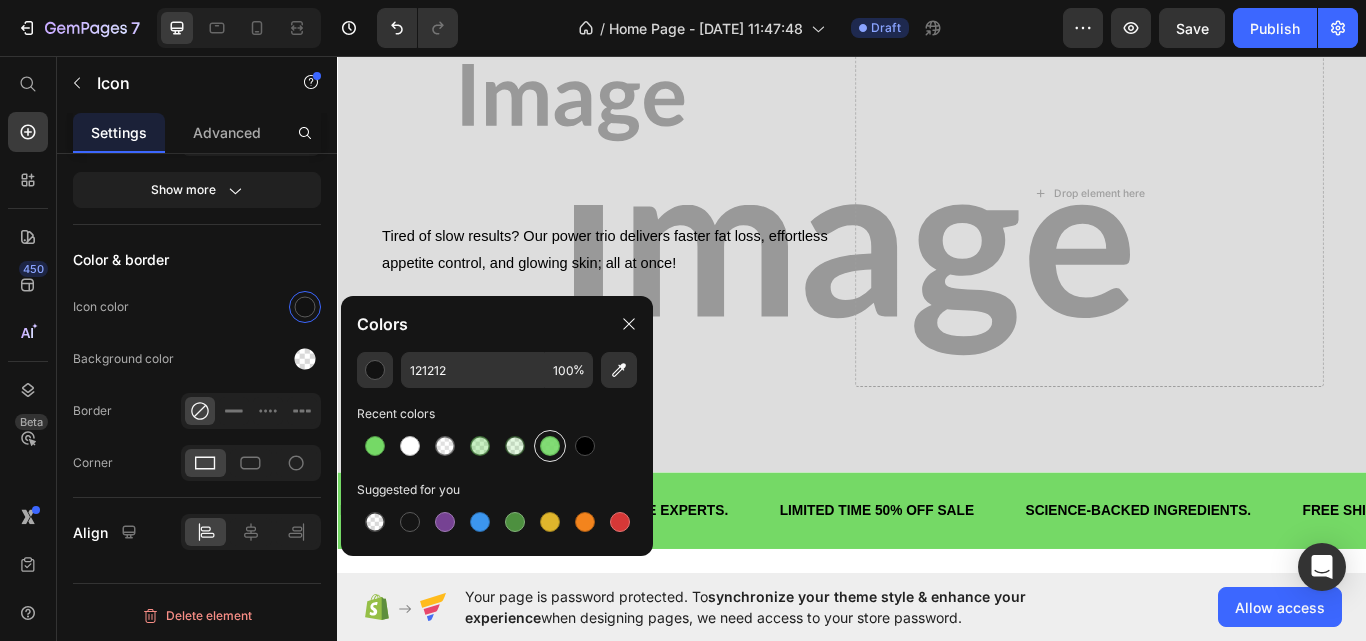 click at bounding box center (550, 446) 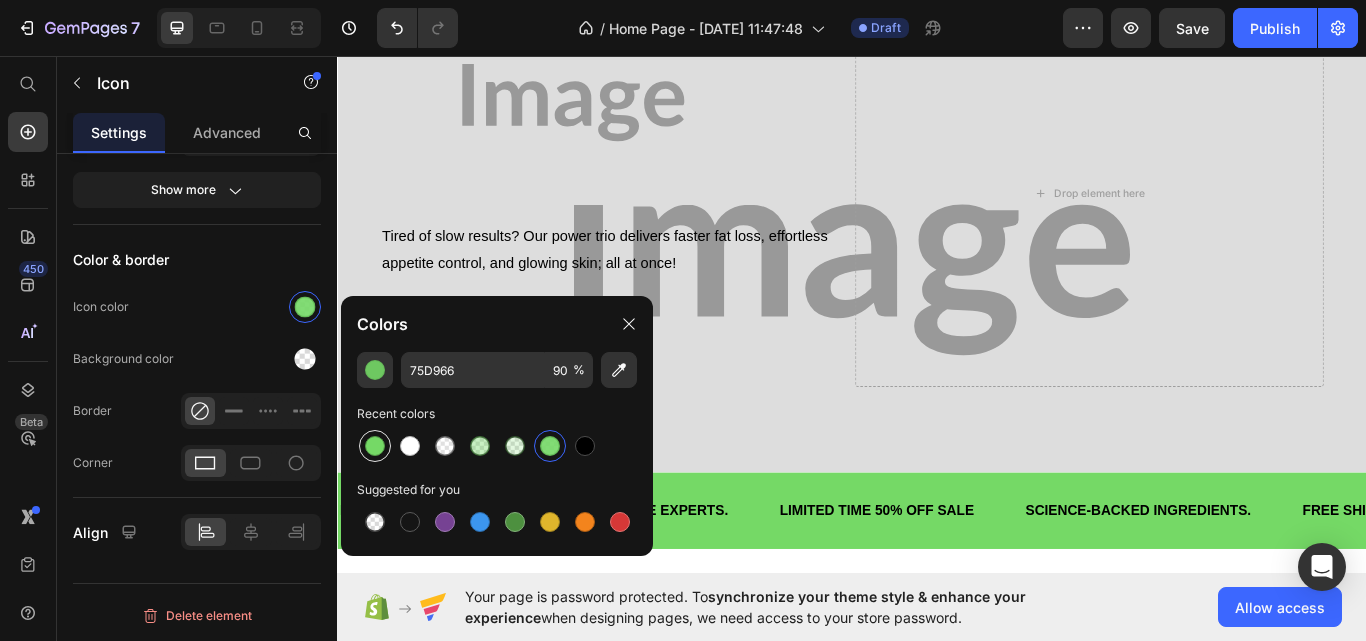 click at bounding box center [375, 446] 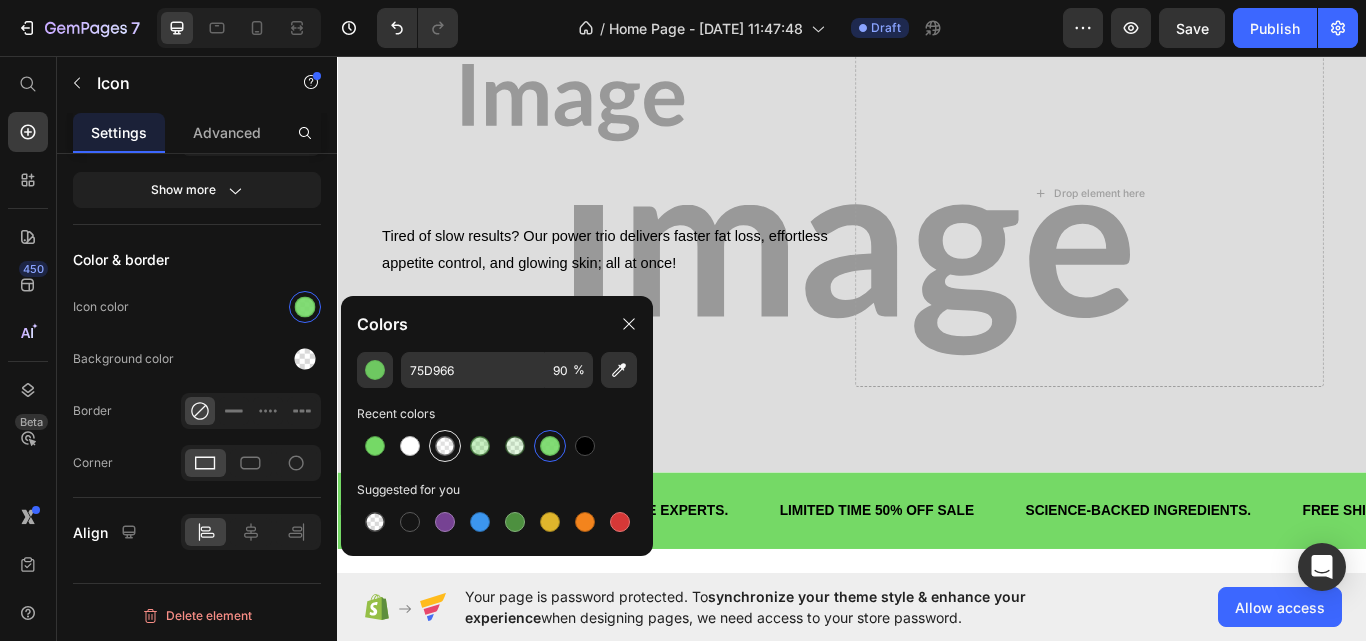 type on "100" 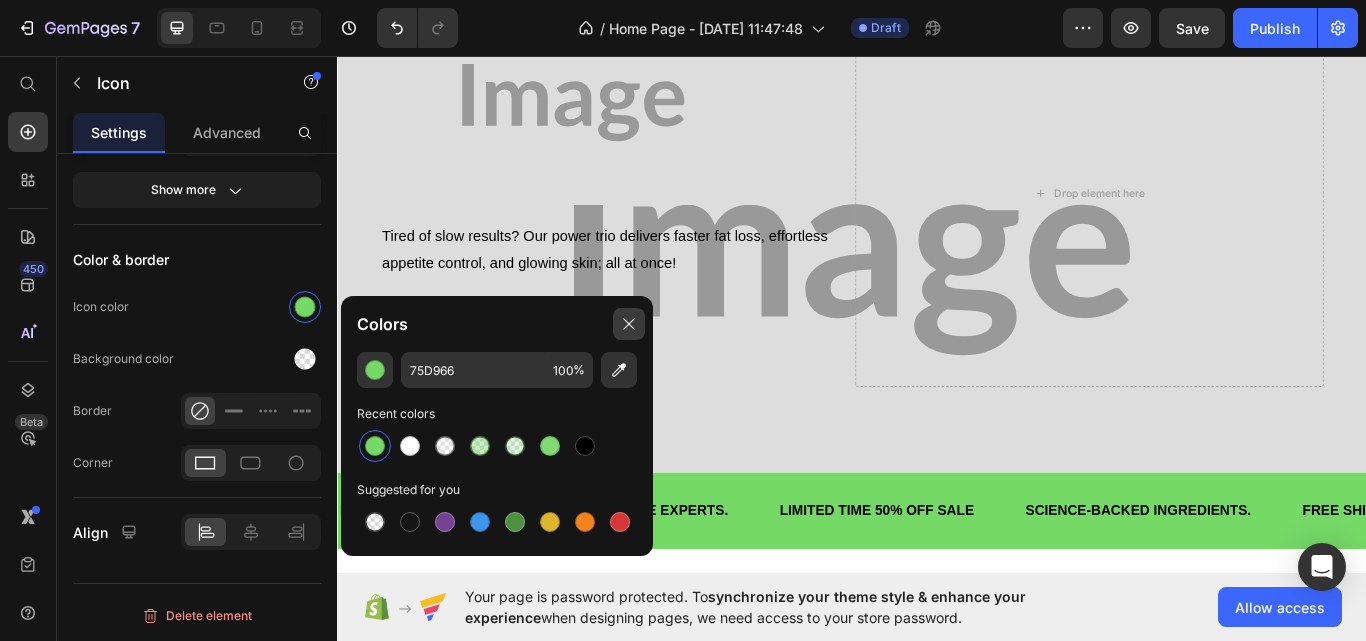 click at bounding box center [629, 324] 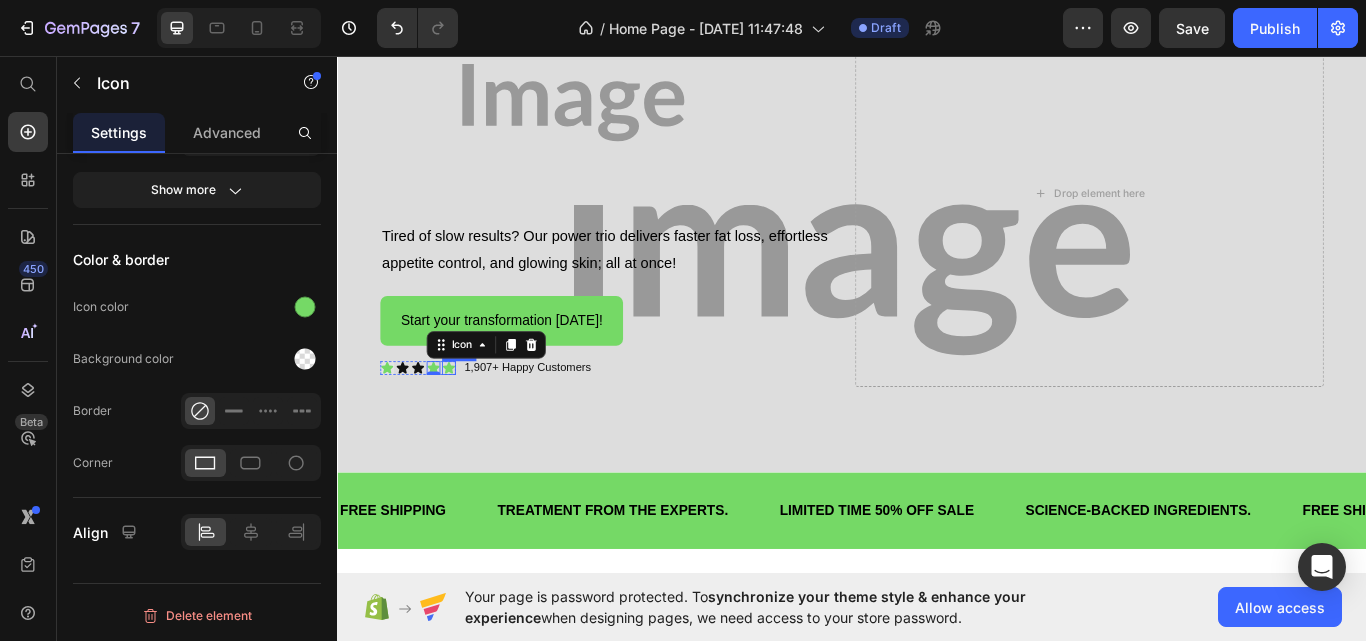 click 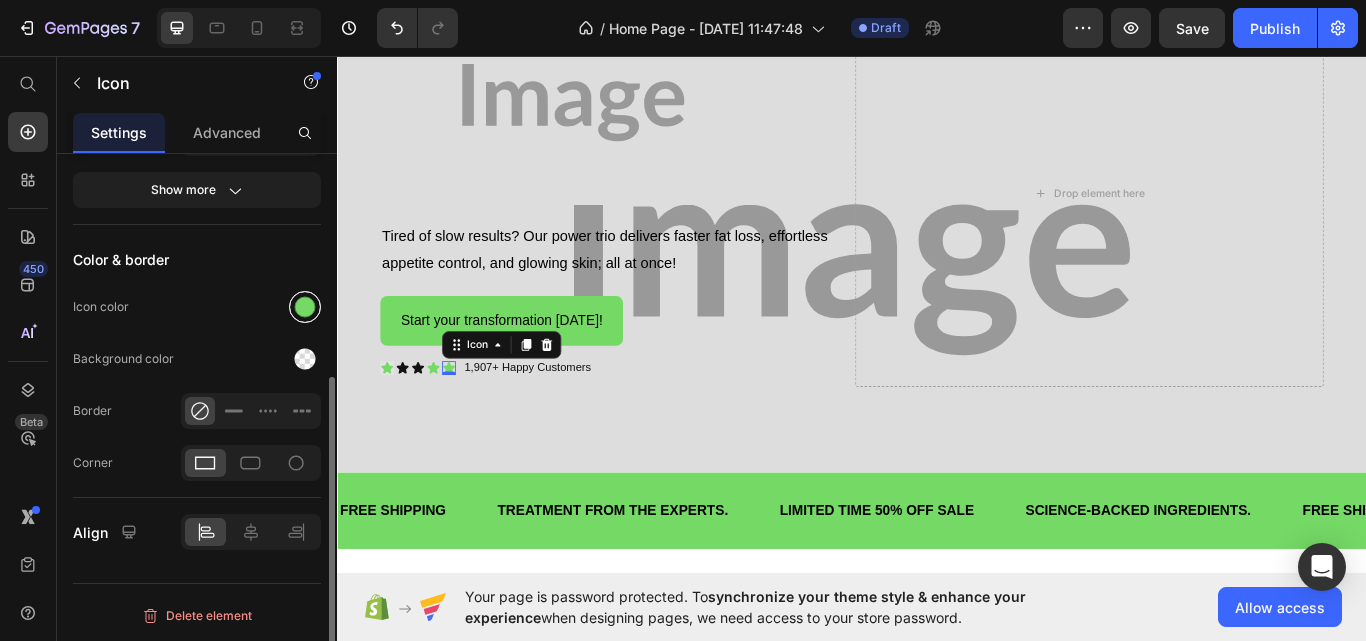 click at bounding box center (305, 307) 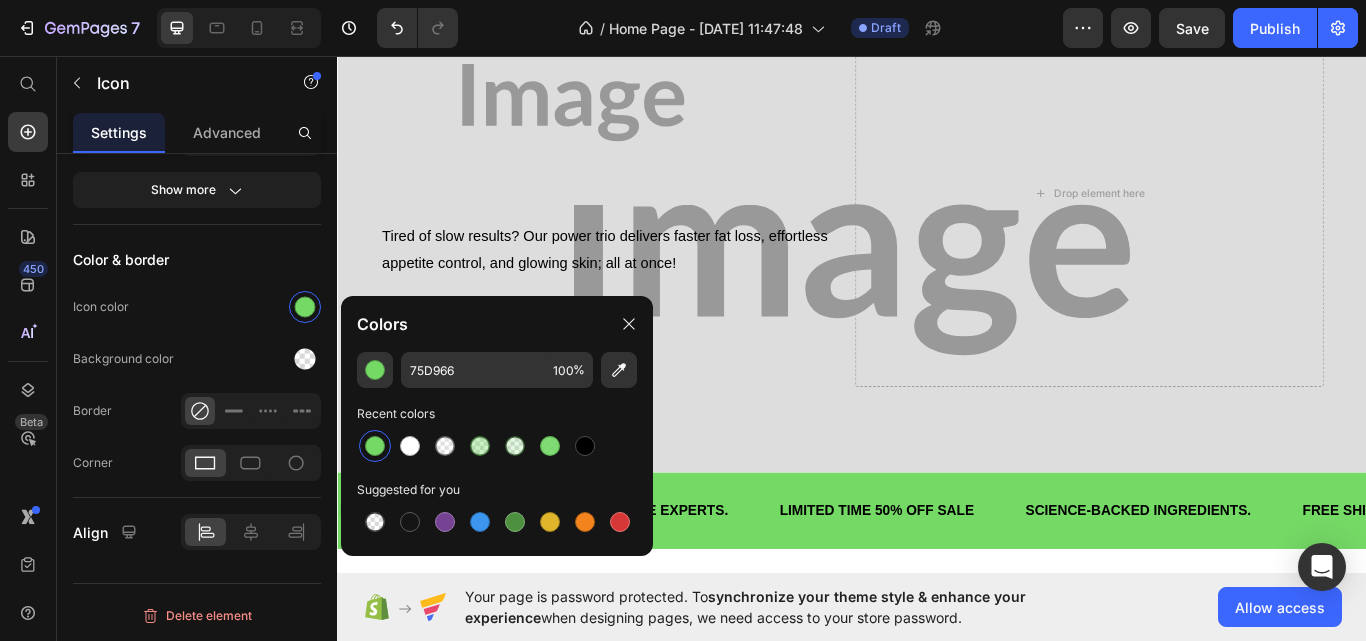 click at bounding box center (375, 446) 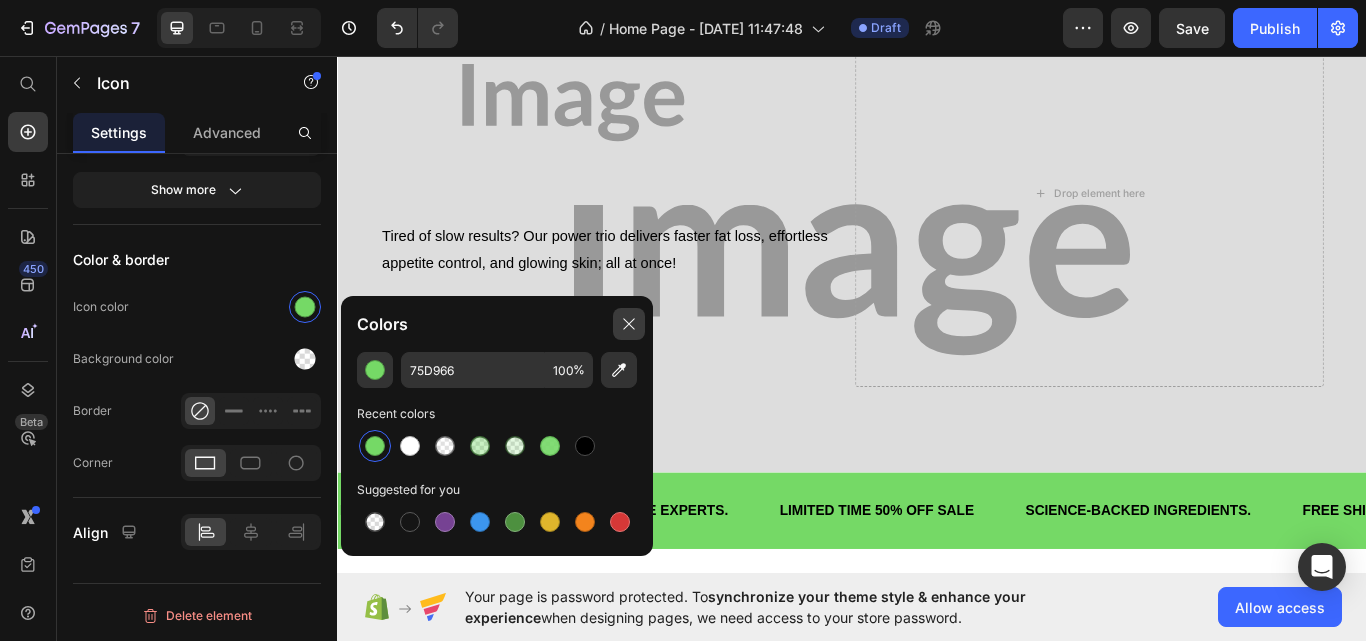 click at bounding box center (629, 324) 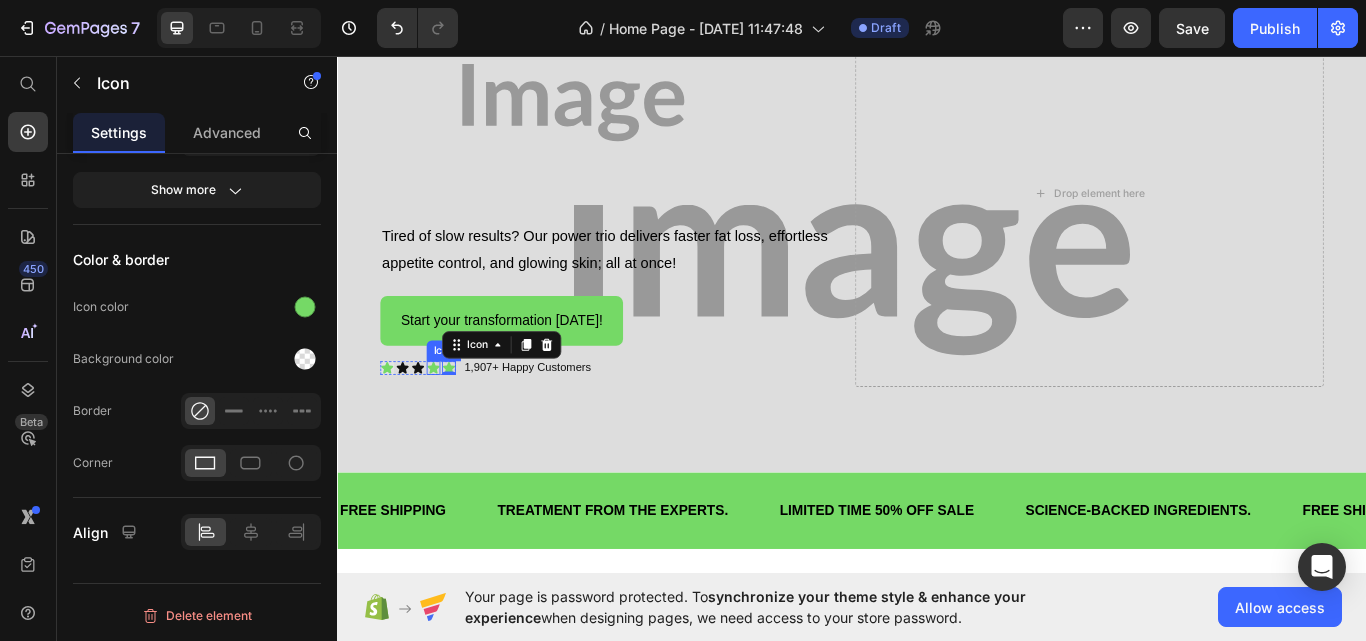 click 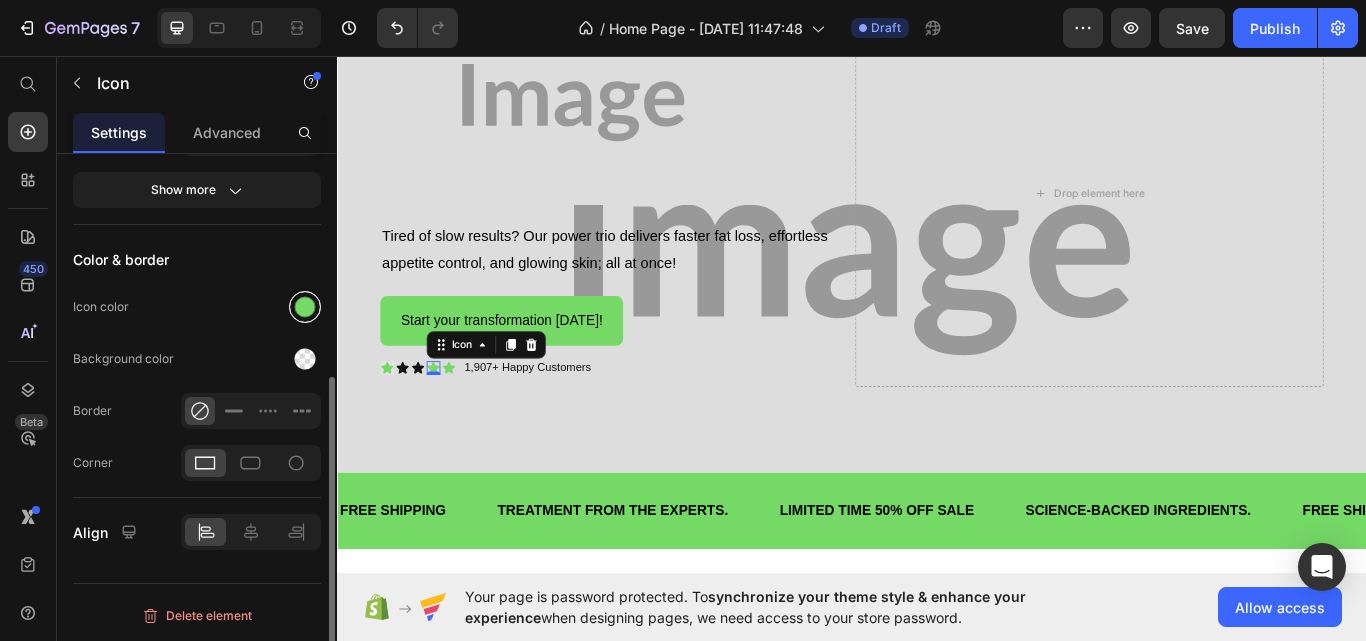 click at bounding box center (305, 307) 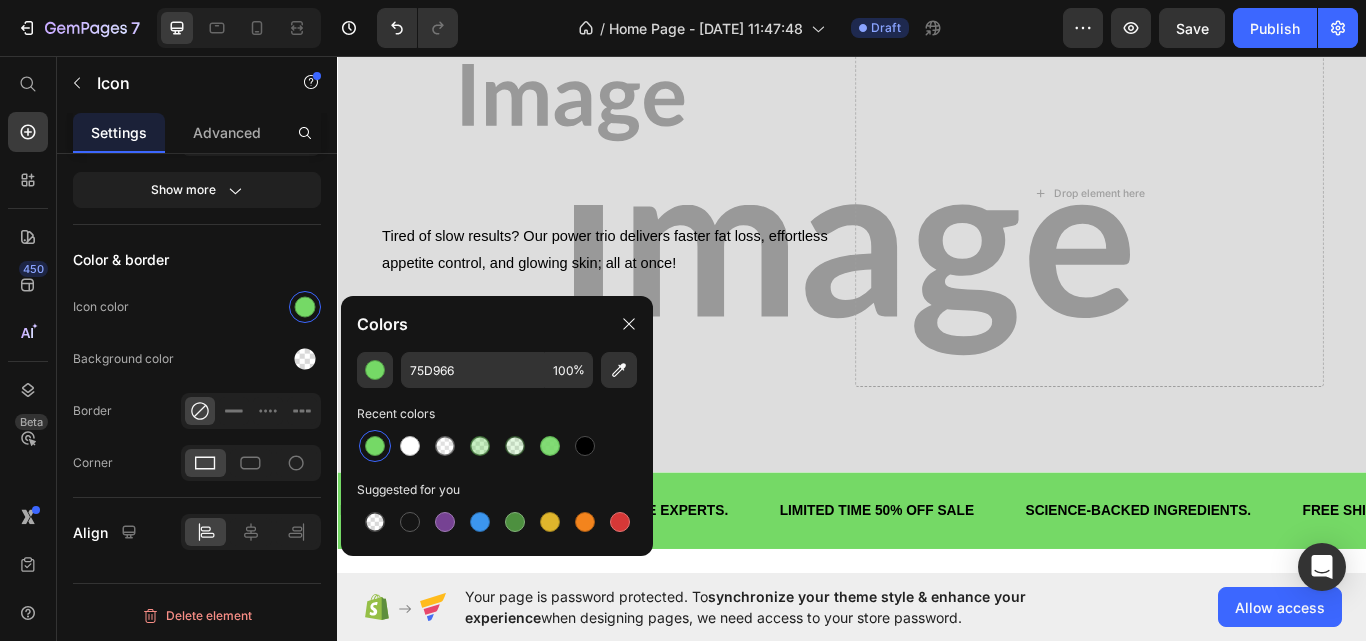 click at bounding box center (375, 446) 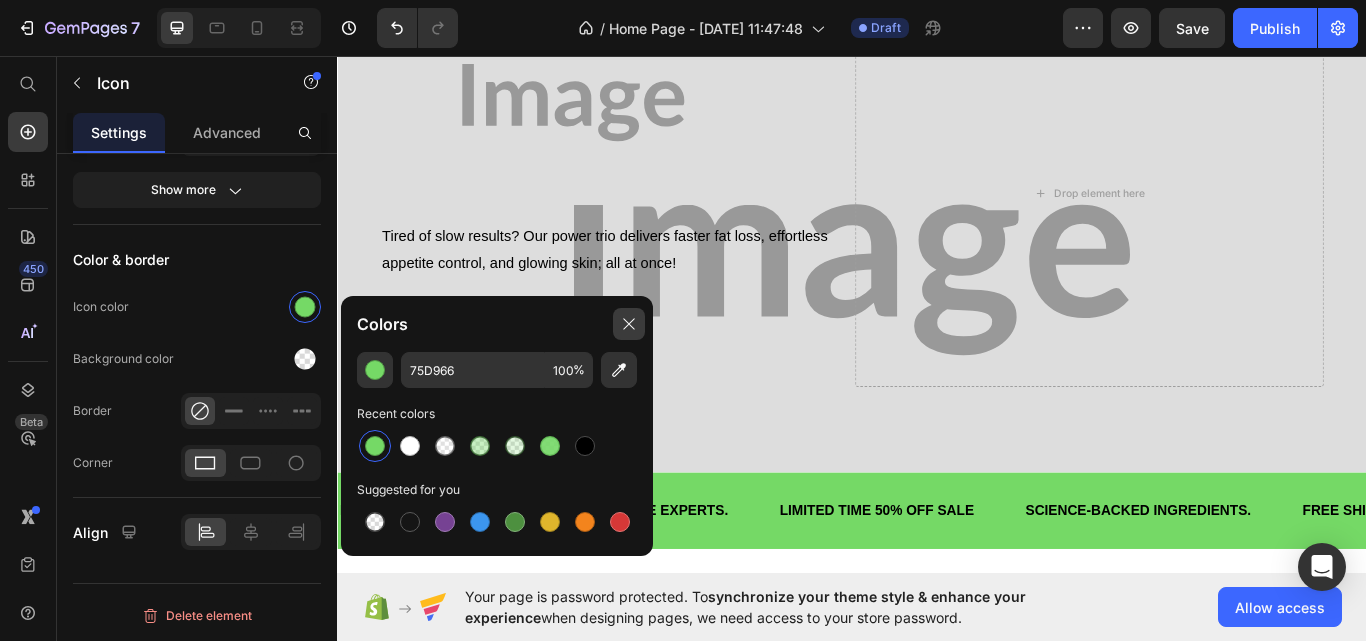 click 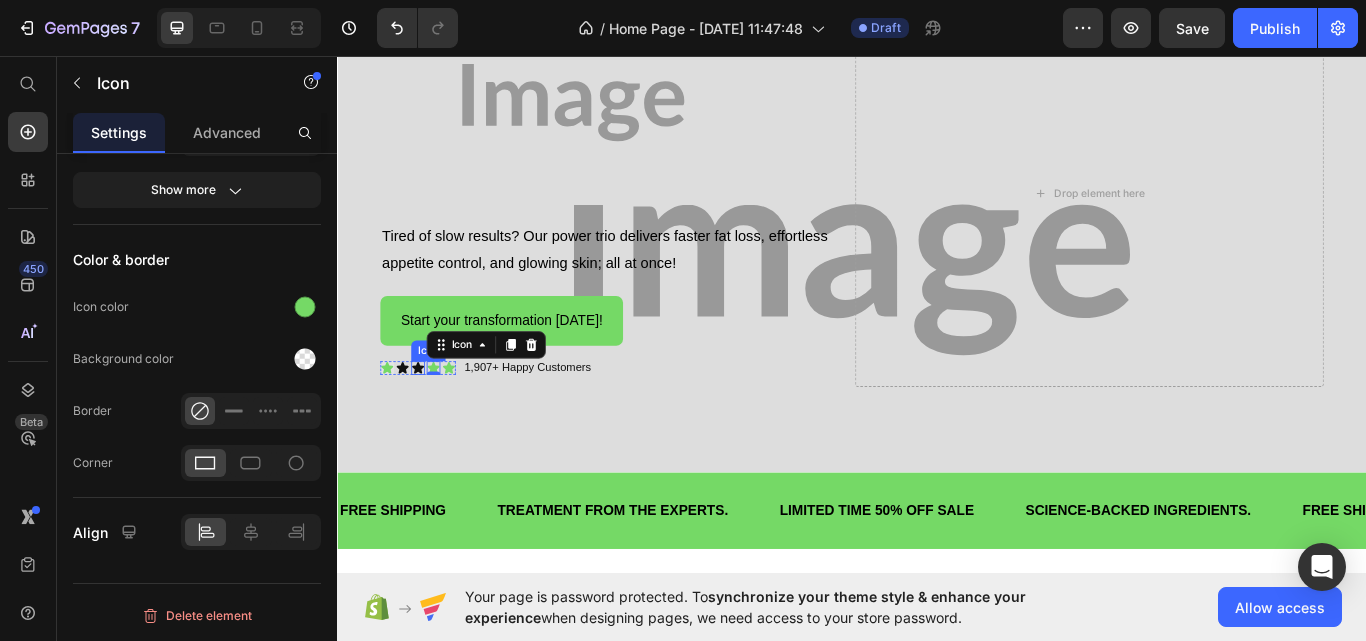 click 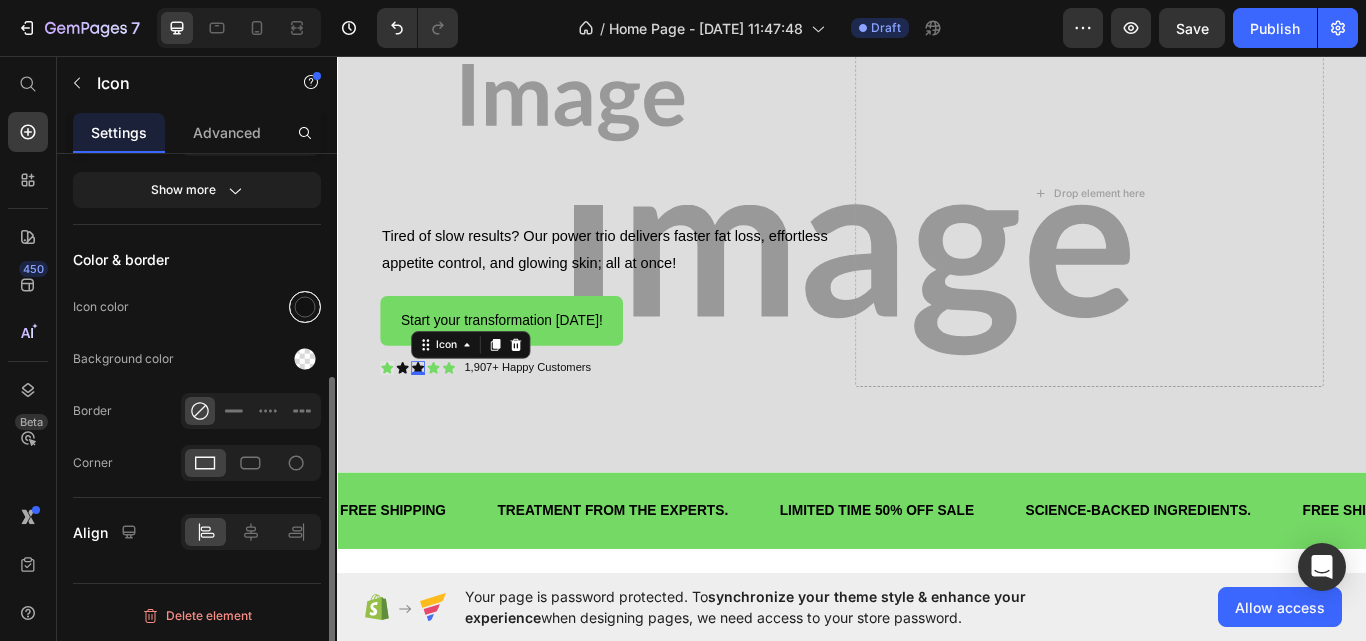 click at bounding box center [305, 307] 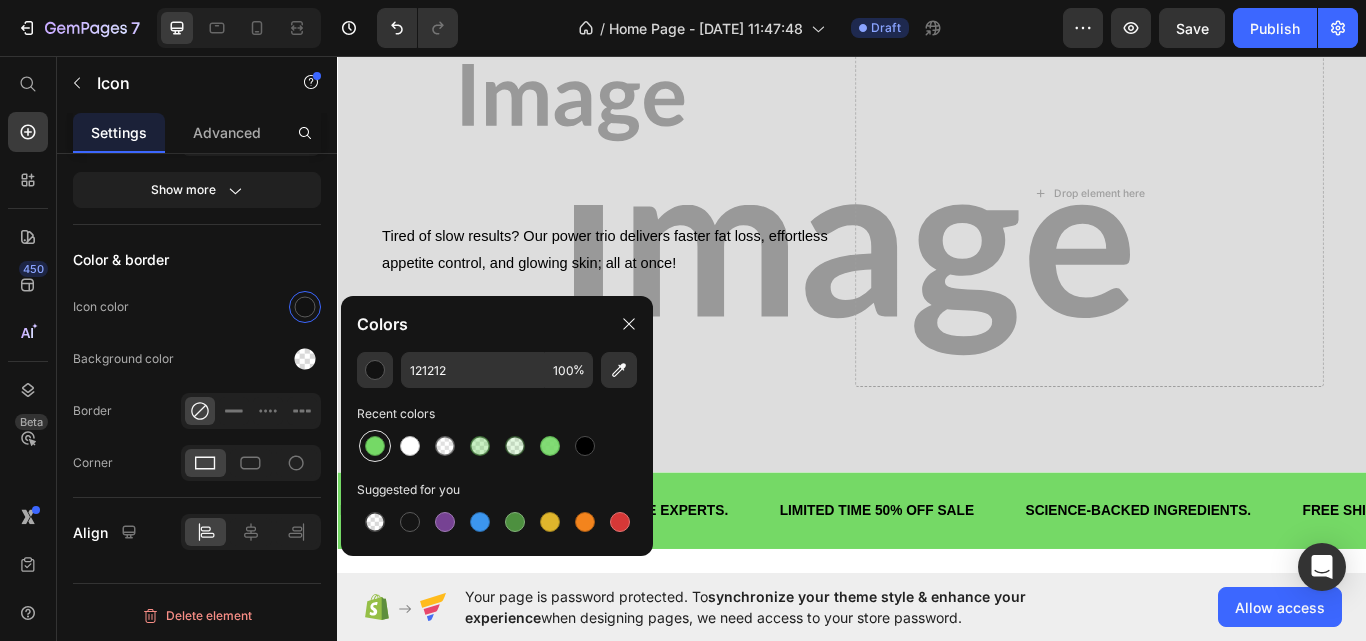 click at bounding box center [375, 446] 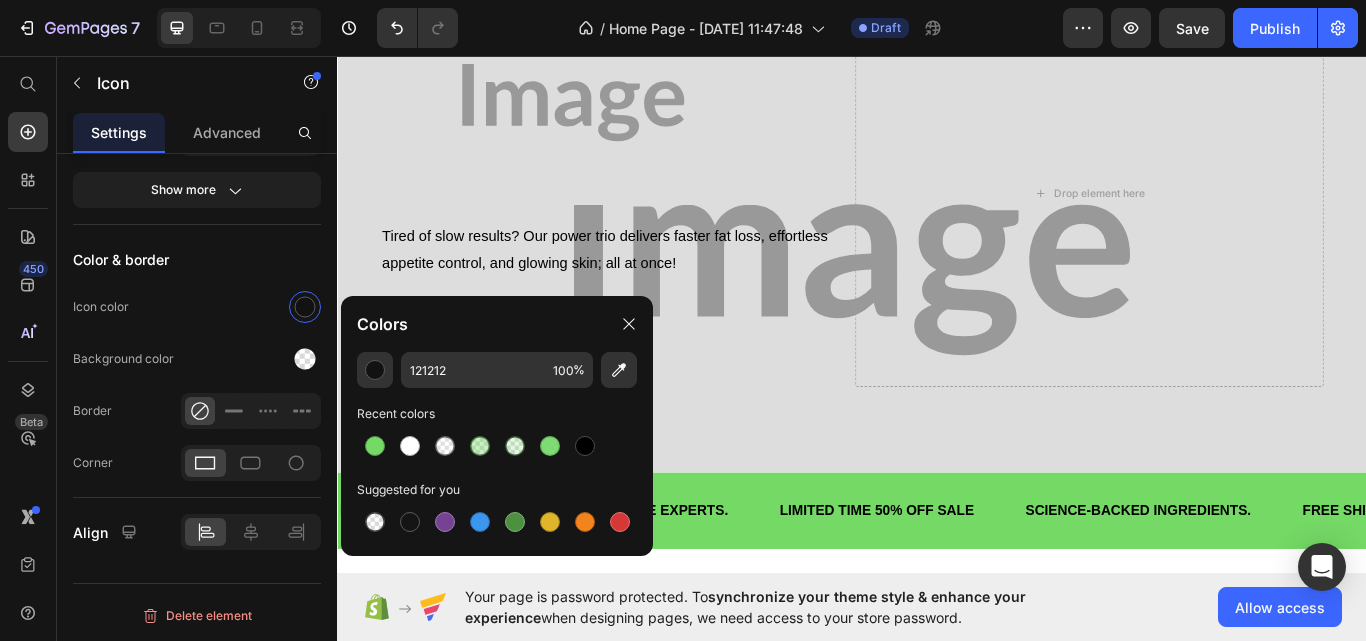 type on "75D966" 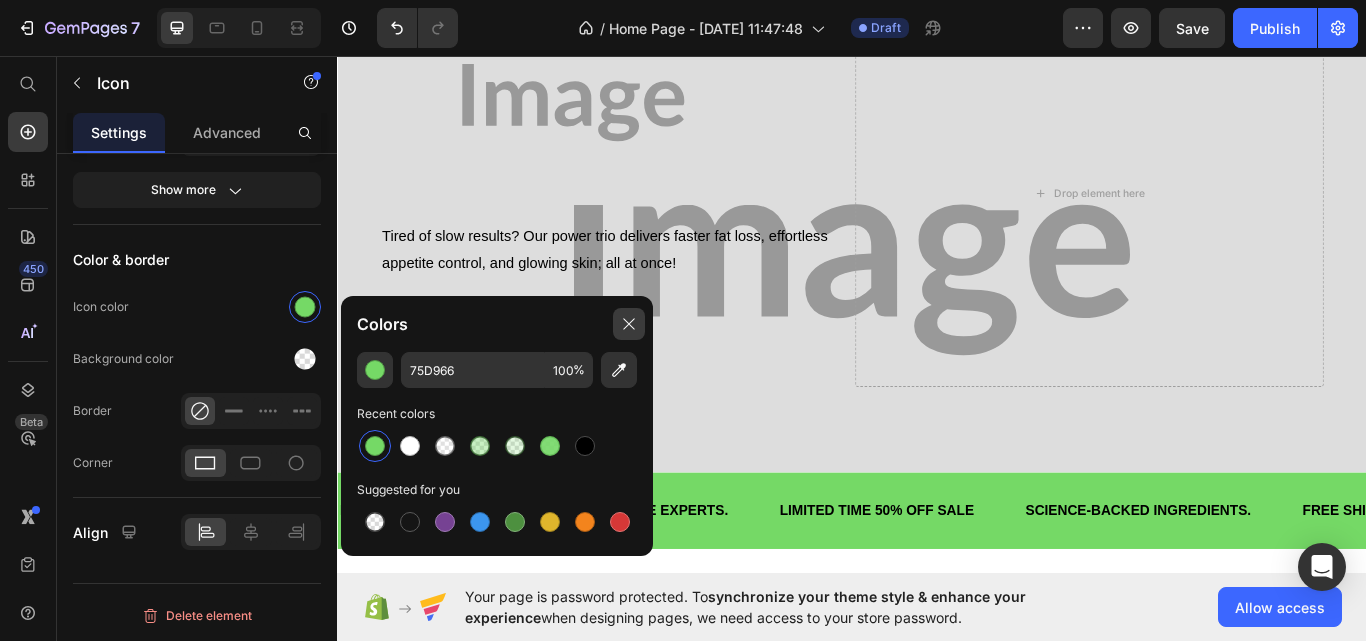 click 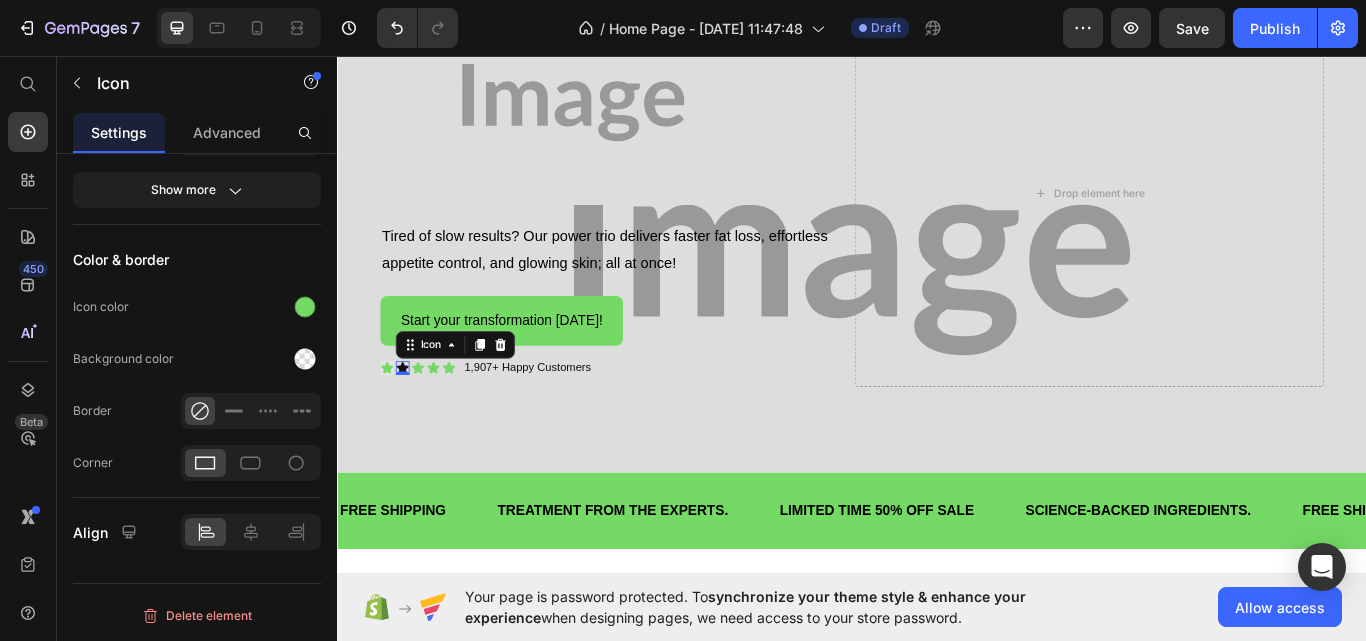click 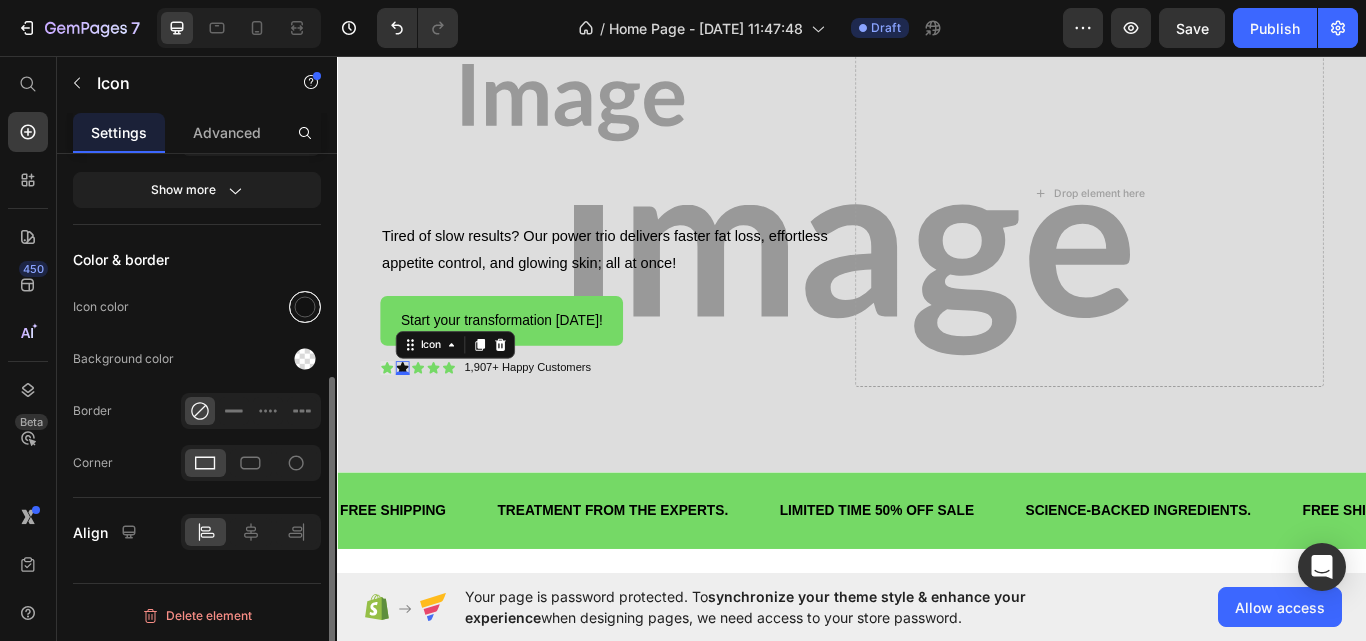 click at bounding box center (305, 307) 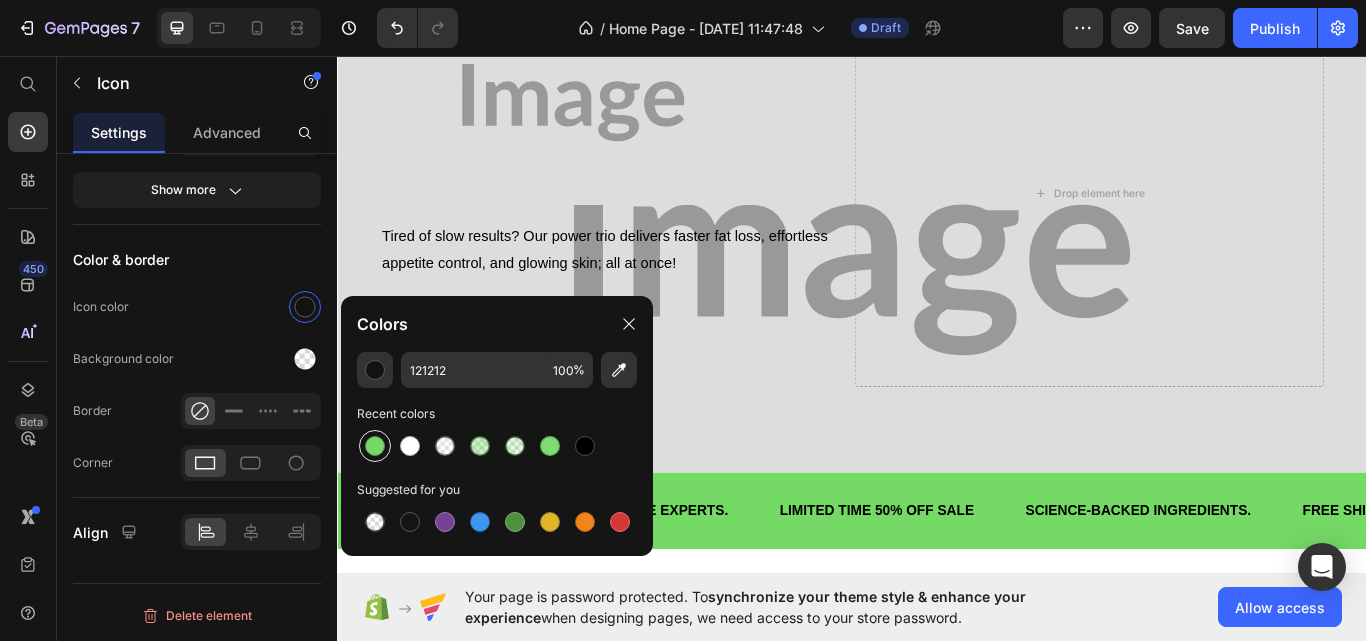click at bounding box center (375, 446) 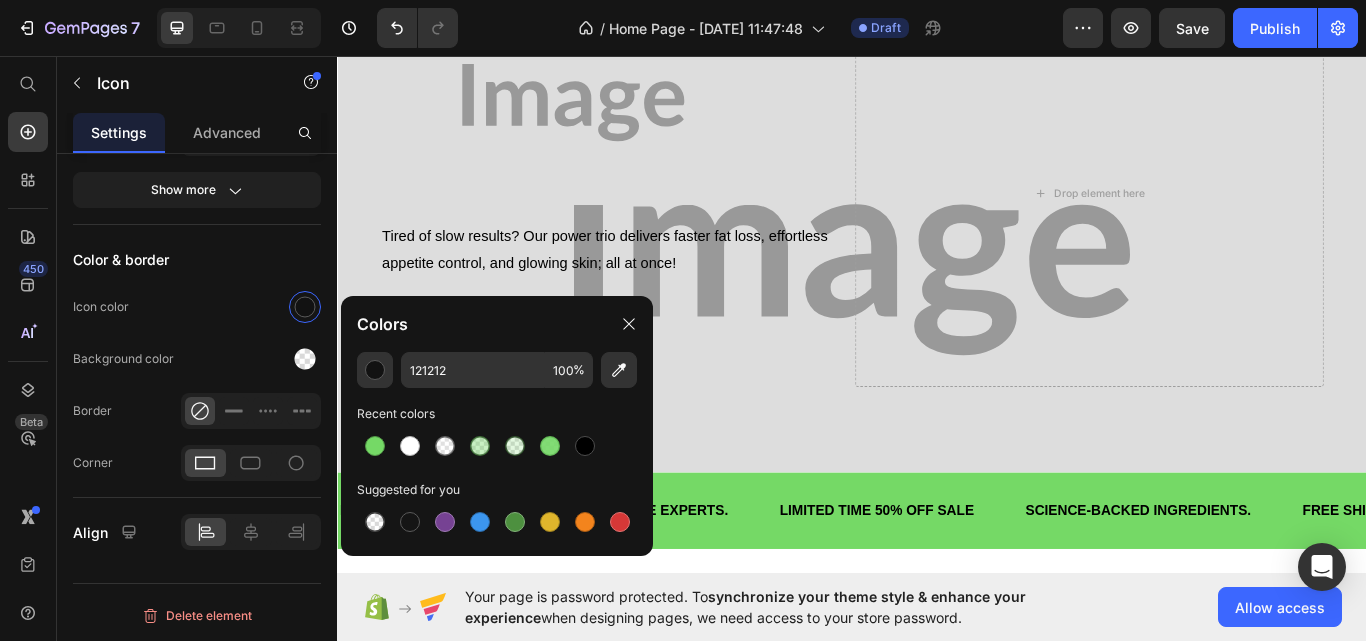 type on "75D966" 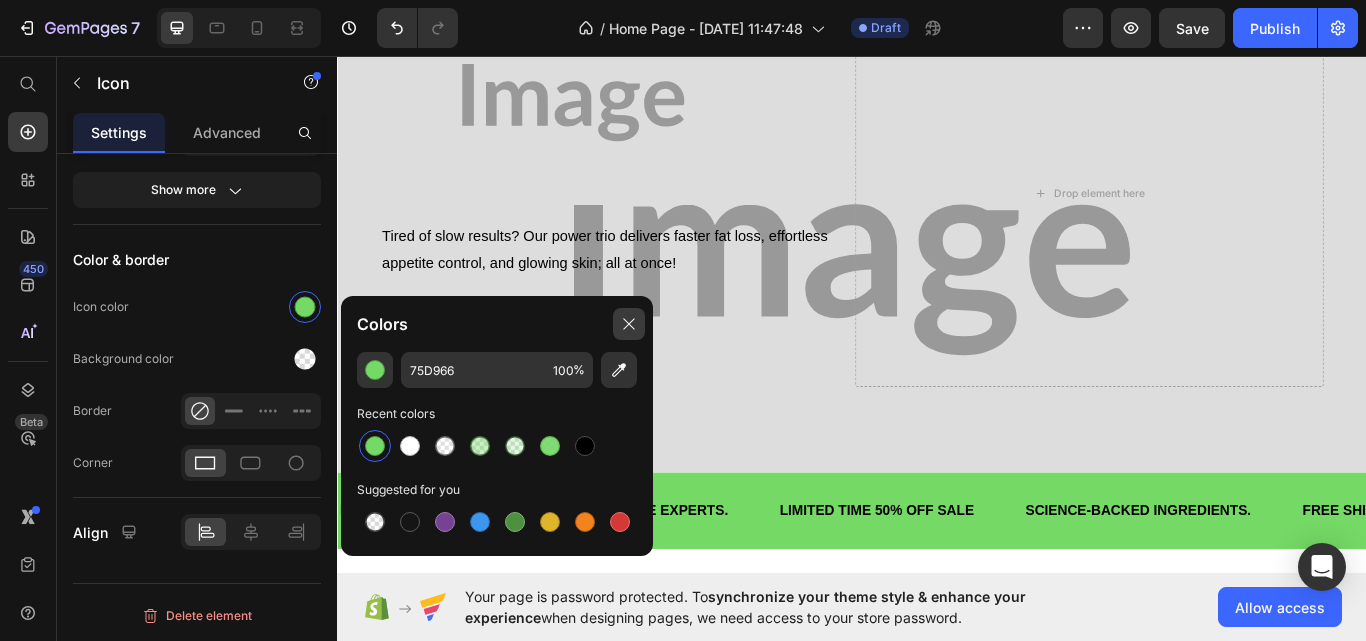 drag, startPoint x: 630, startPoint y: 329, endPoint x: 340, endPoint y: 324, distance: 290.0431 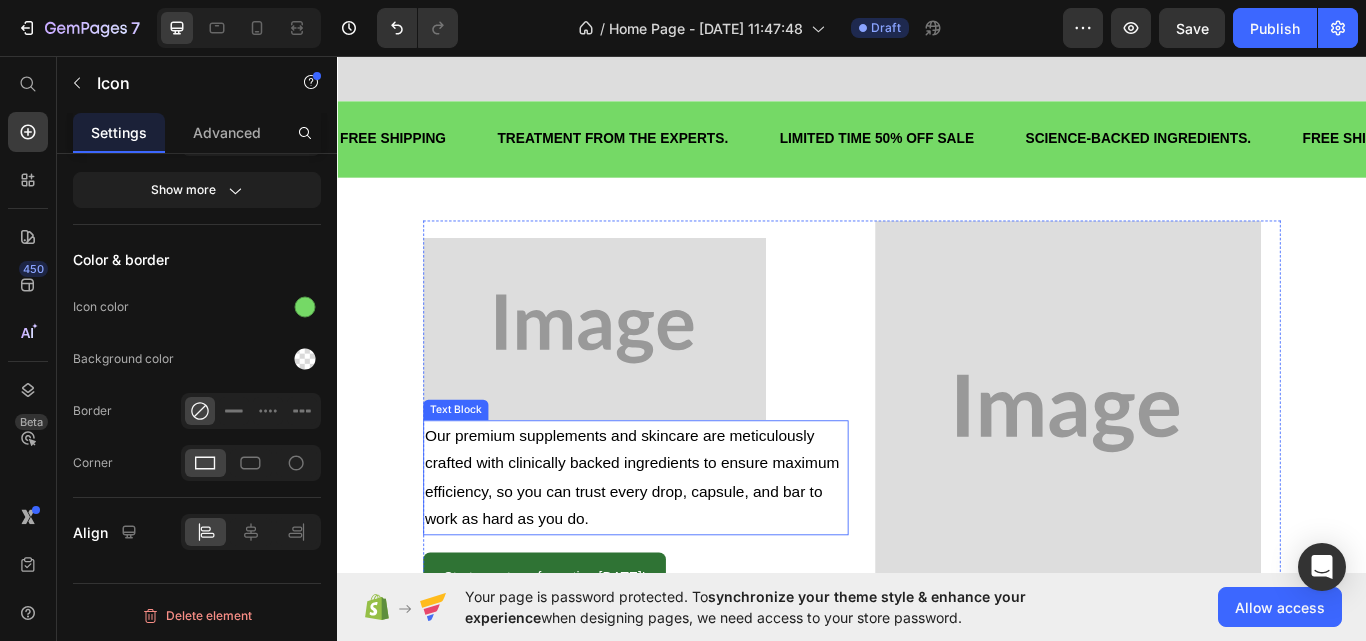scroll, scrollTop: 700, scrollLeft: 0, axis: vertical 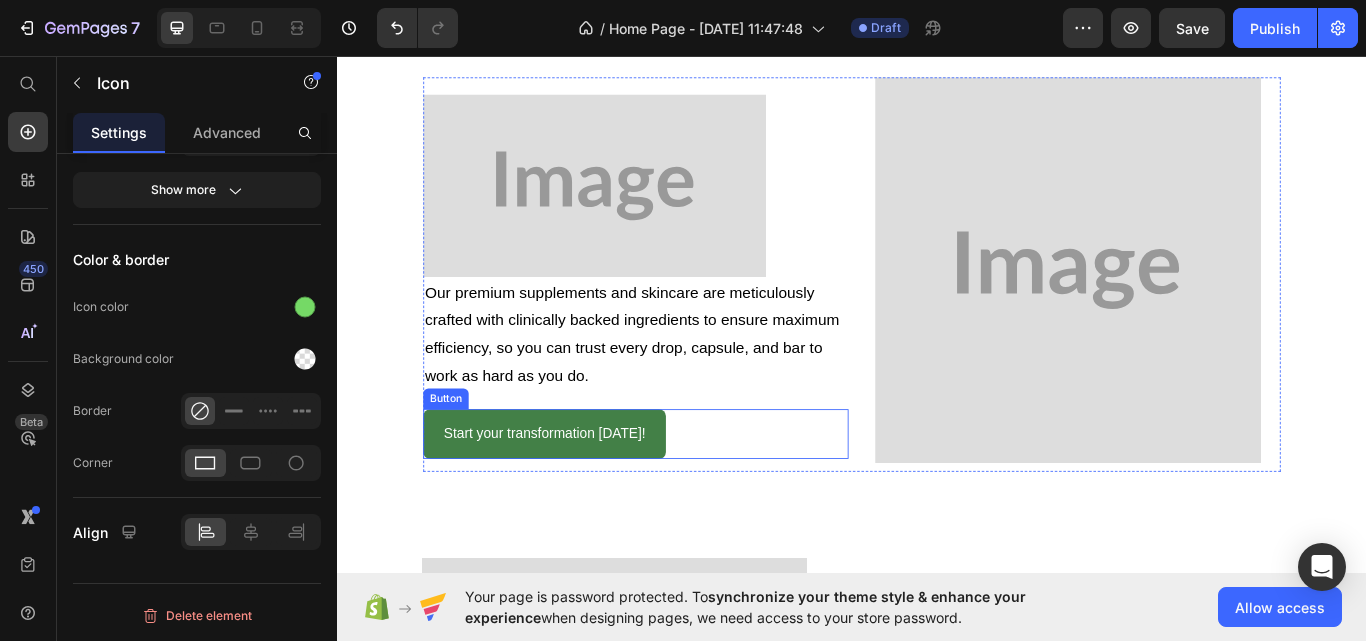 click on "Start your transformation [DATE]!" at bounding box center (578, 498) 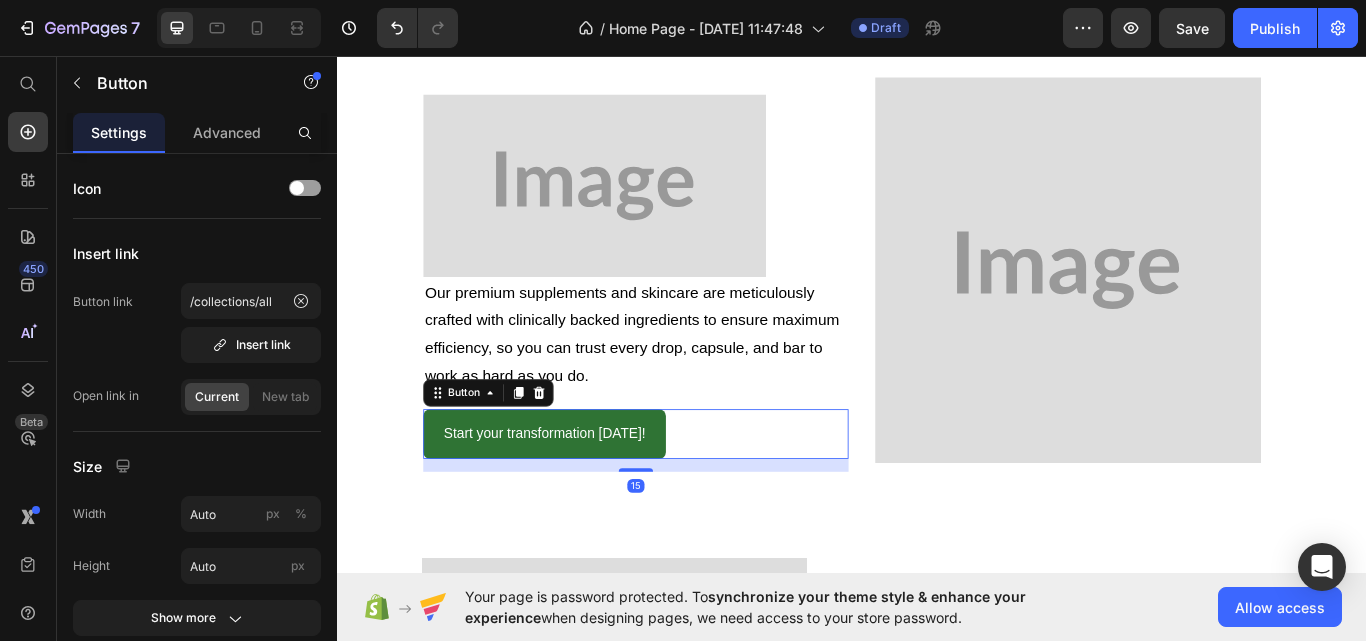 scroll, scrollTop: 600, scrollLeft: 0, axis: vertical 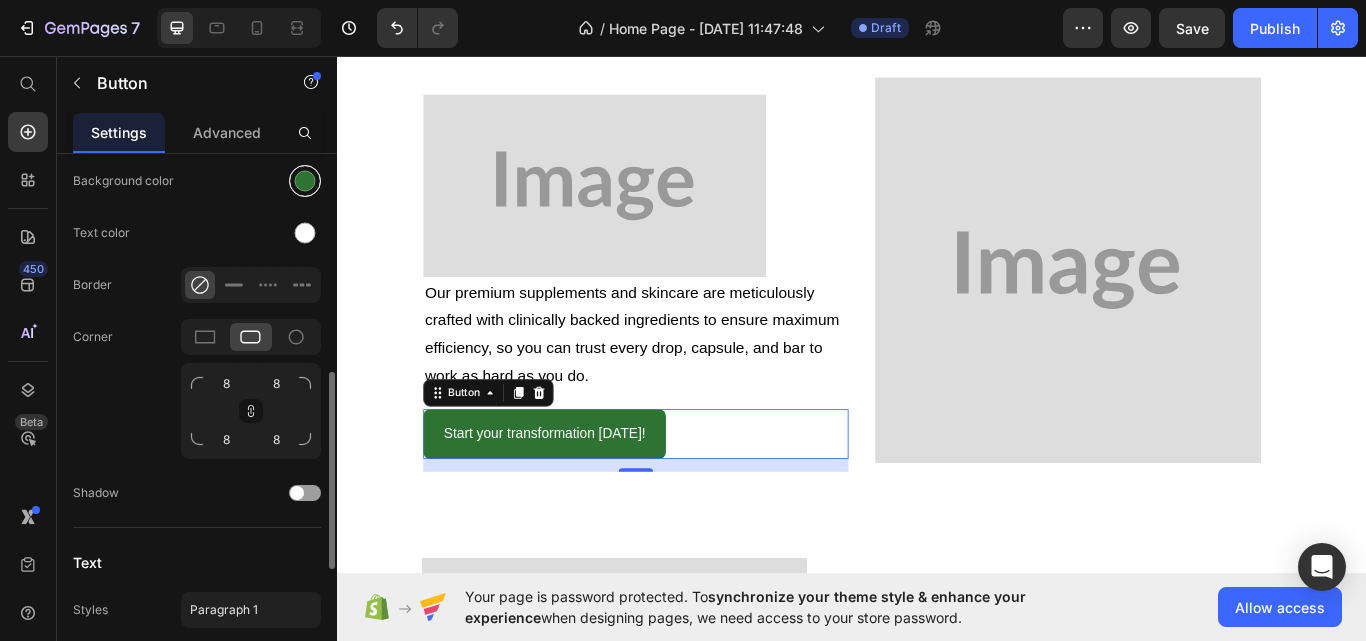 click at bounding box center (305, 181) 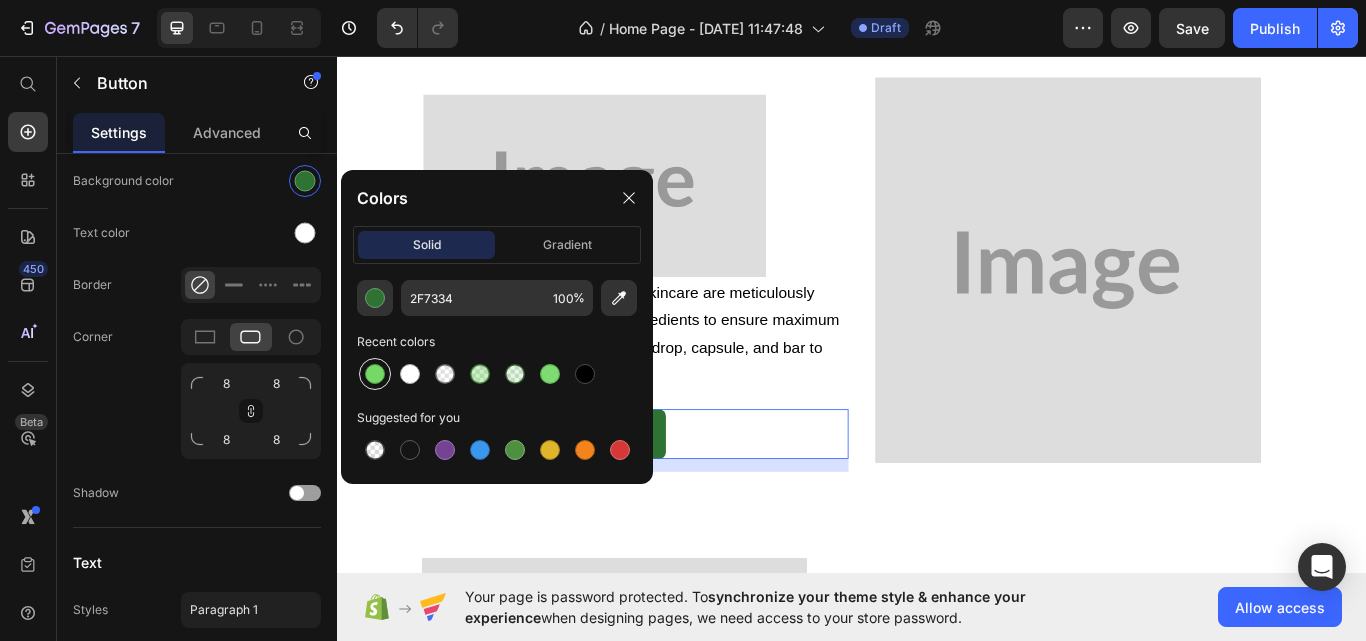 click at bounding box center [375, 374] 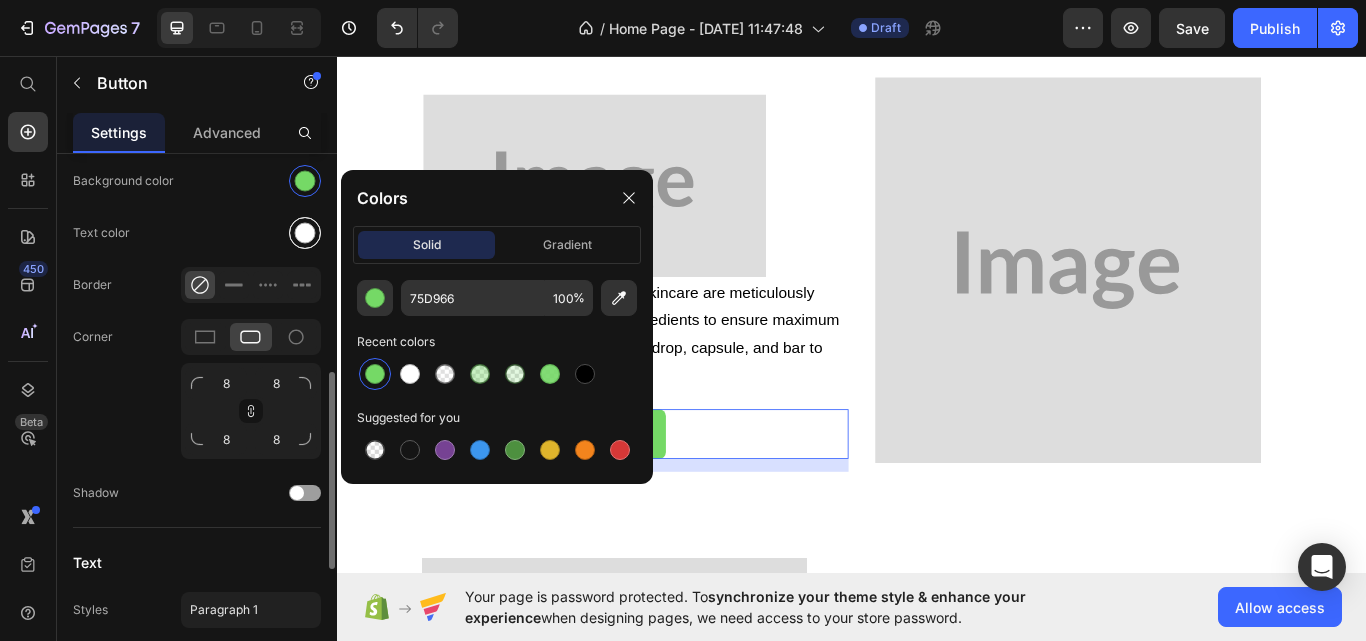 drag, startPoint x: 301, startPoint y: 243, endPoint x: 1, endPoint y: 280, distance: 302.27304 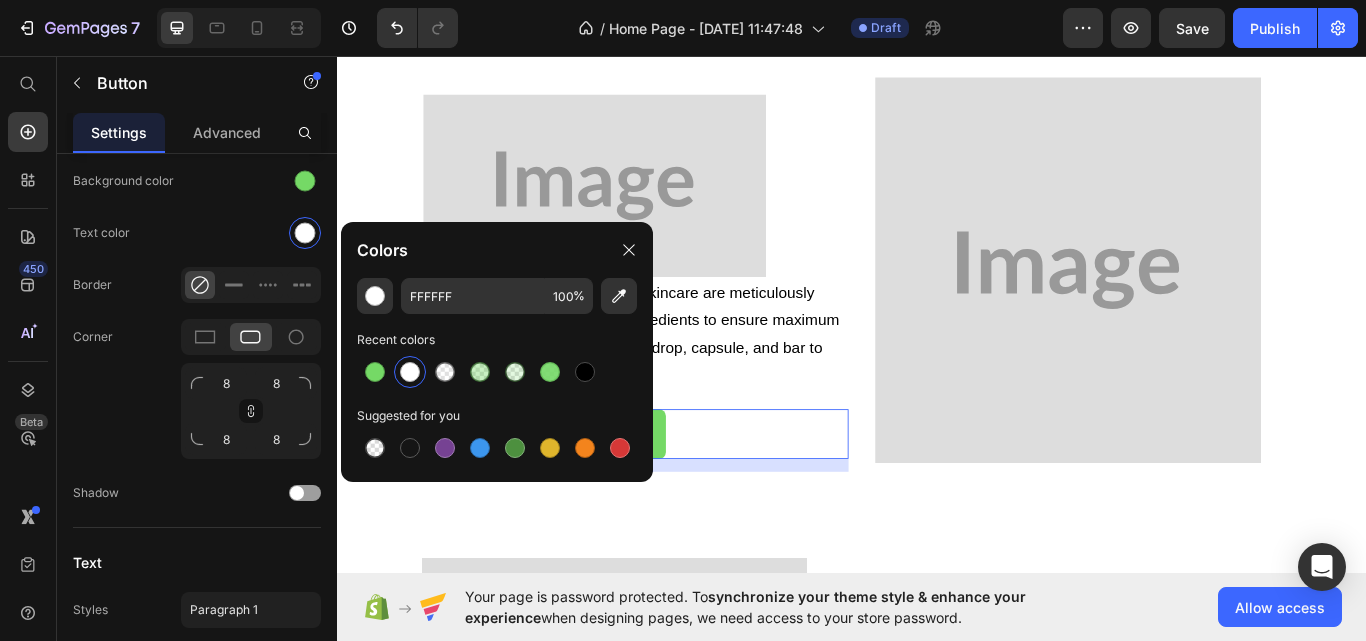 drag, startPoint x: 574, startPoint y: 371, endPoint x: 502, endPoint y: 304, distance: 98.35141 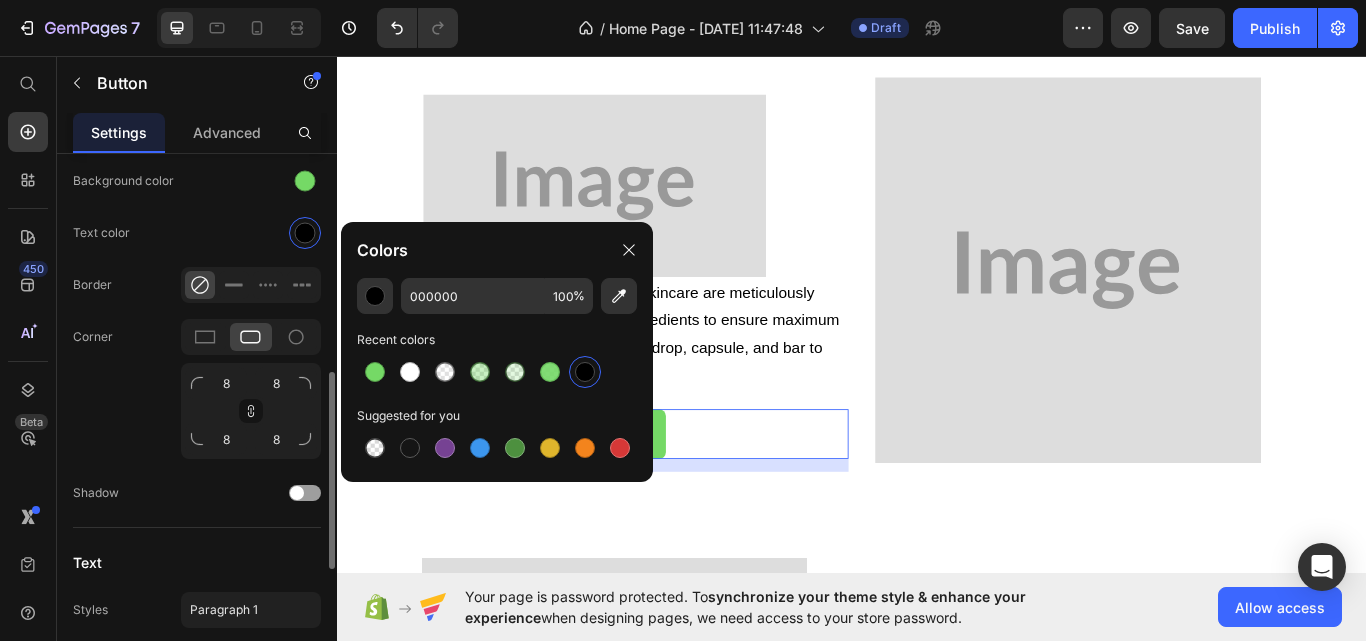 scroll, scrollTop: 400, scrollLeft: 0, axis: vertical 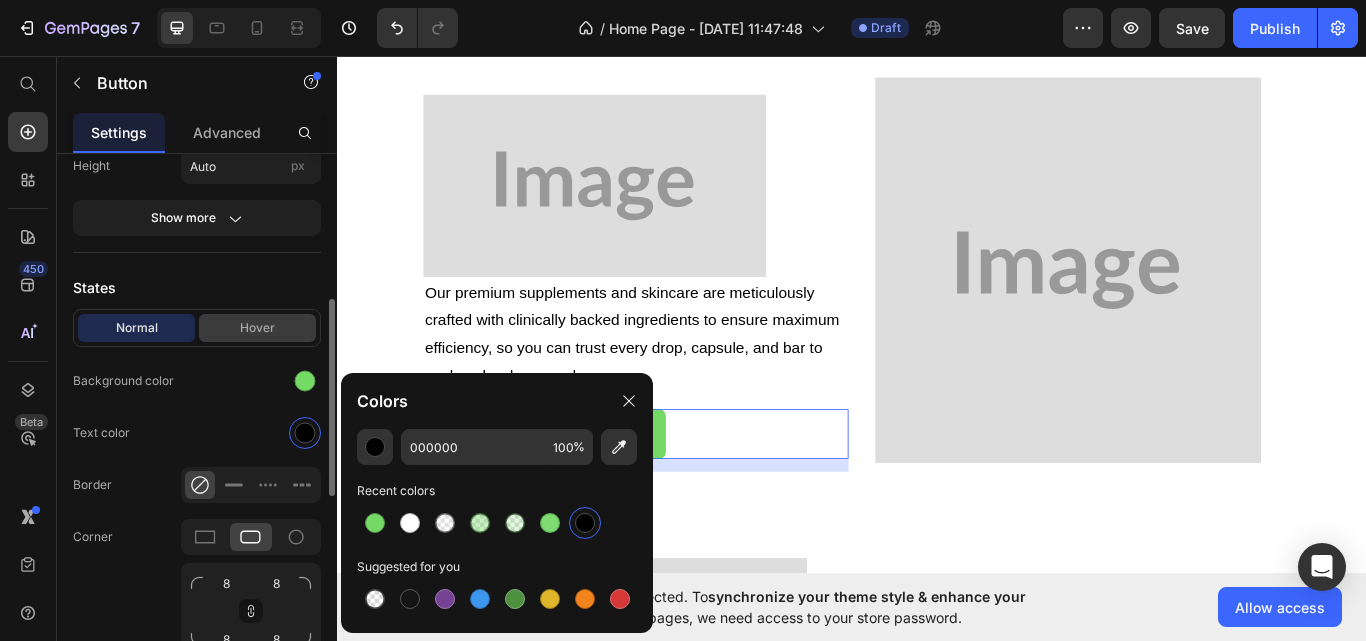 click on "Hover" at bounding box center (257, 328) 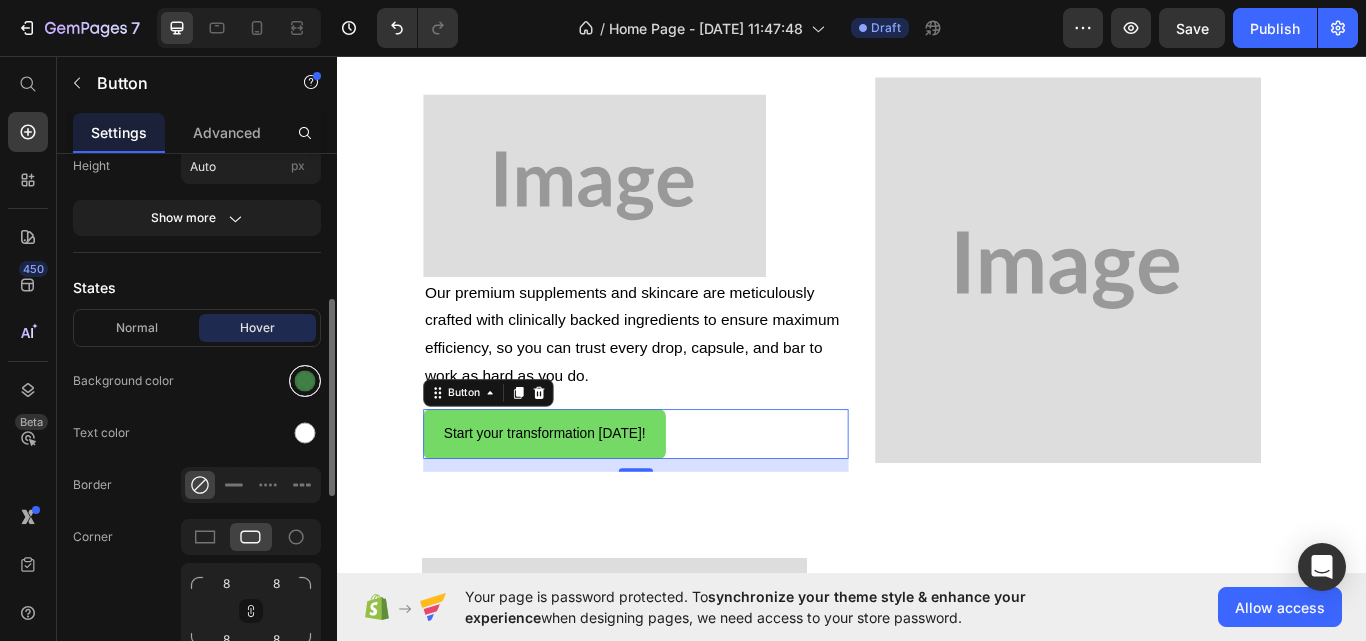 click at bounding box center [305, 381] 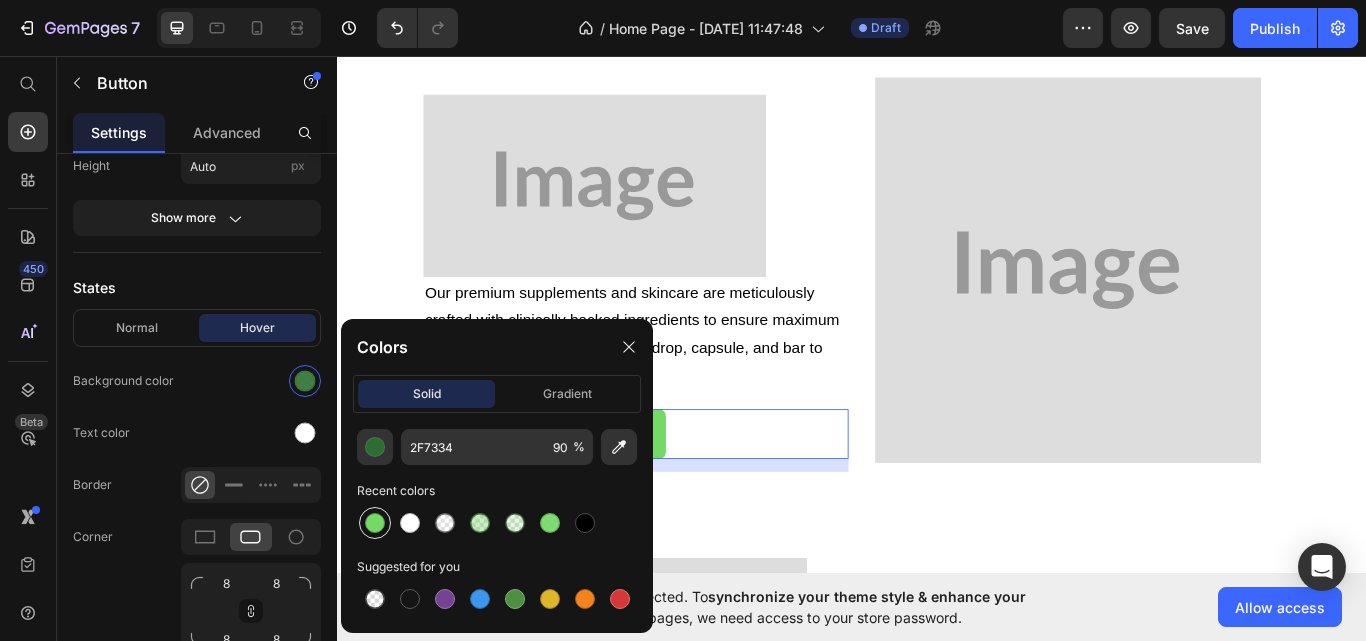 drag, startPoint x: 371, startPoint y: 517, endPoint x: 1, endPoint y: 490, distance: 370.98383 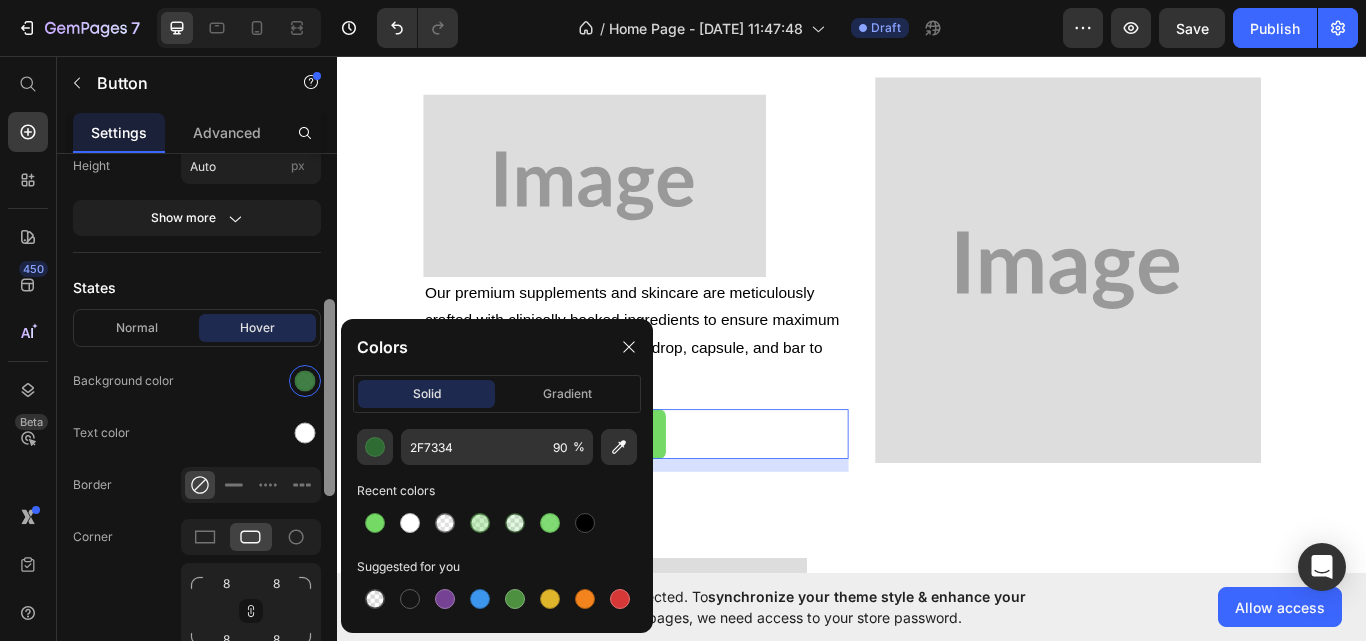 type on "75D966" 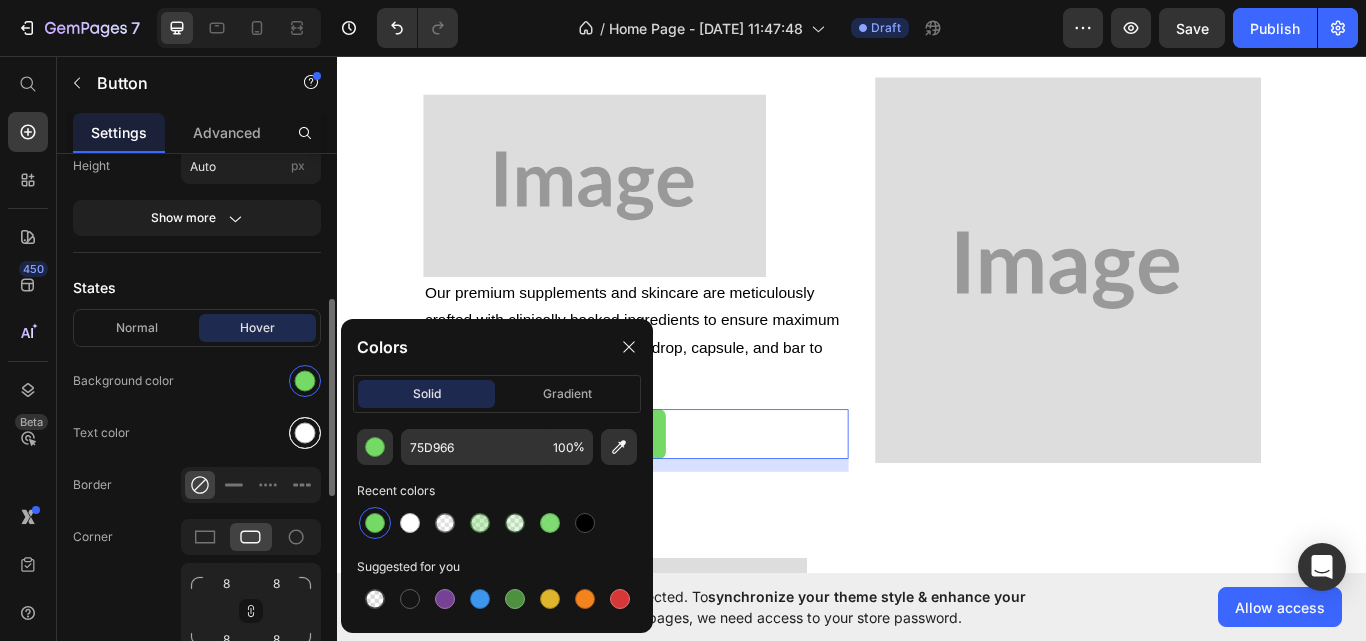 click at bounding box center [305, 433] 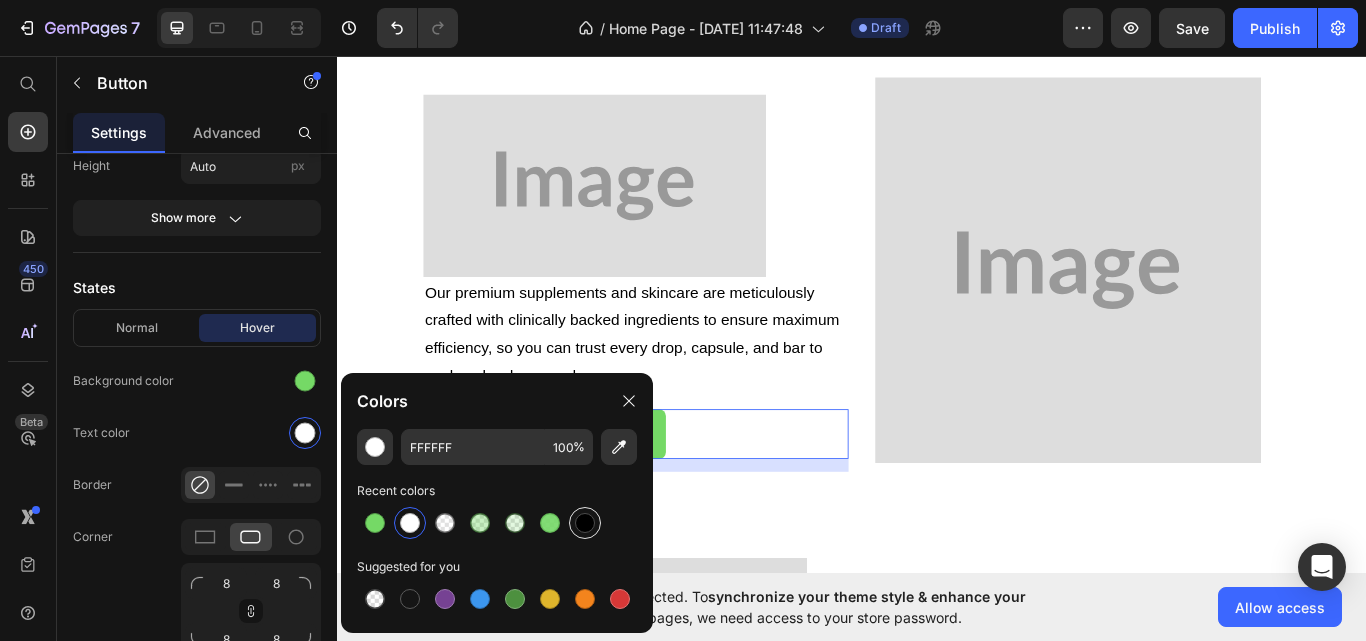 click at bounding box center (585, 523) 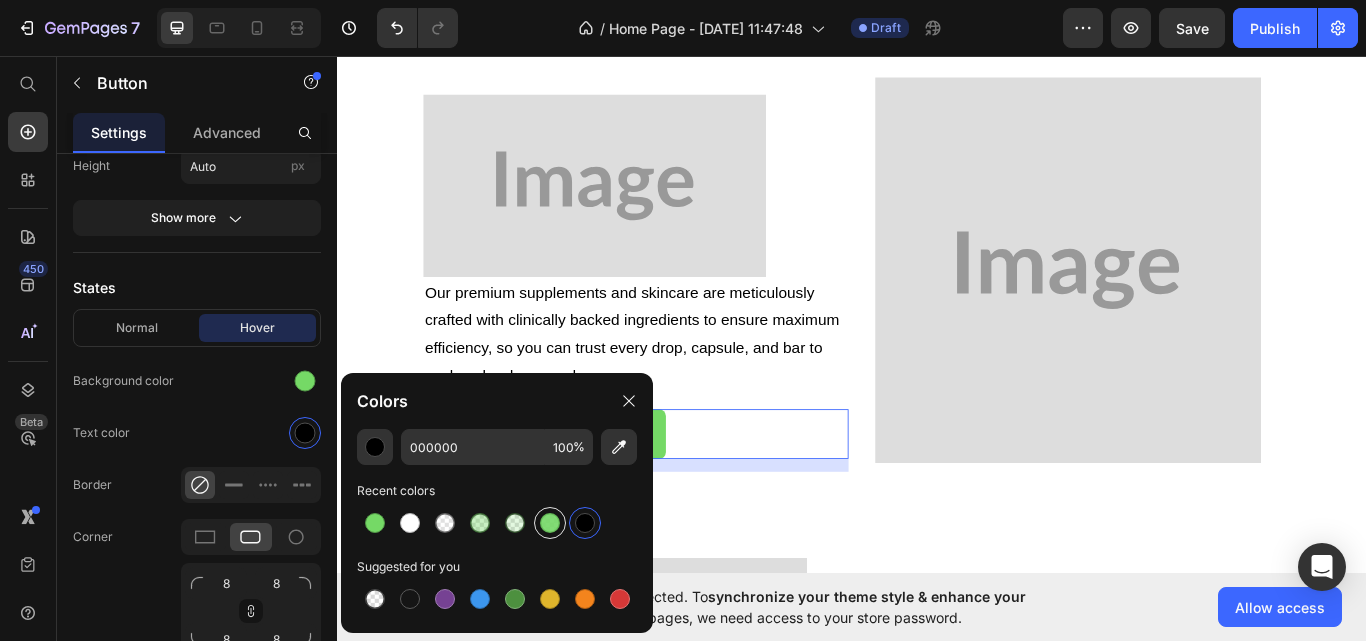 click at bounding box center (550, 523) 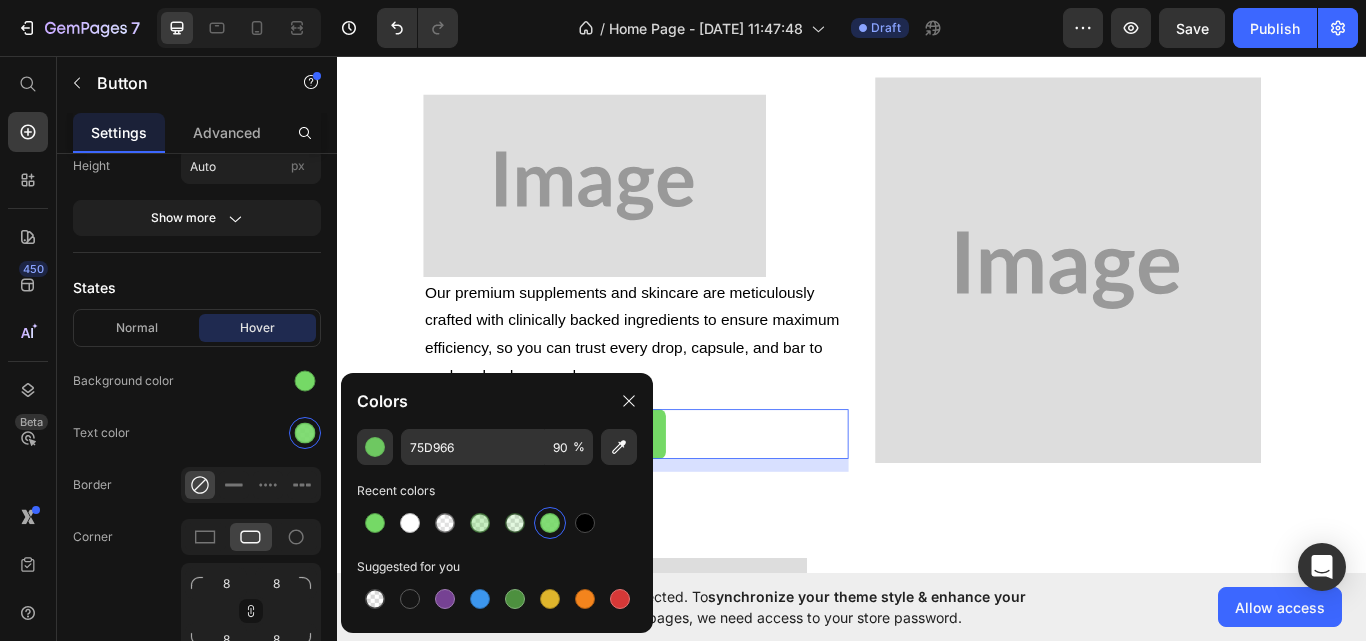 drag, startPoint x: 575, startPoint y: 522, endPoint x: 519, endPoint y: 495, distance: 62.169125 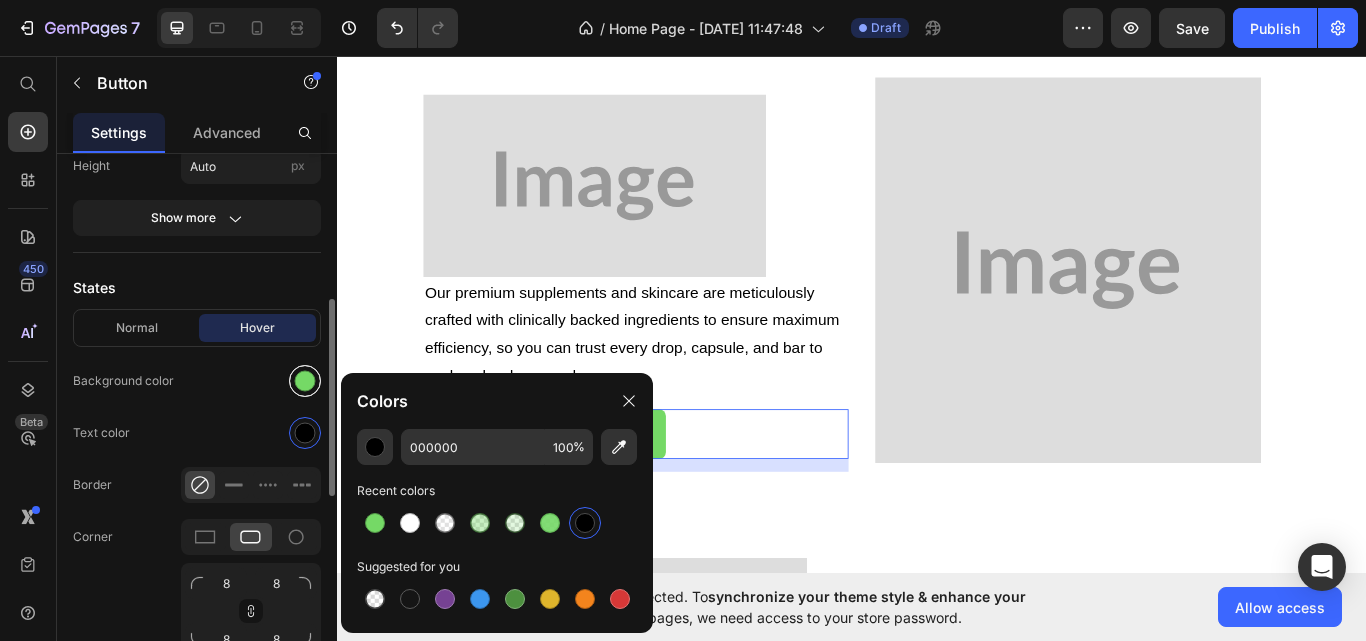 click at bounding box center (305, 381) 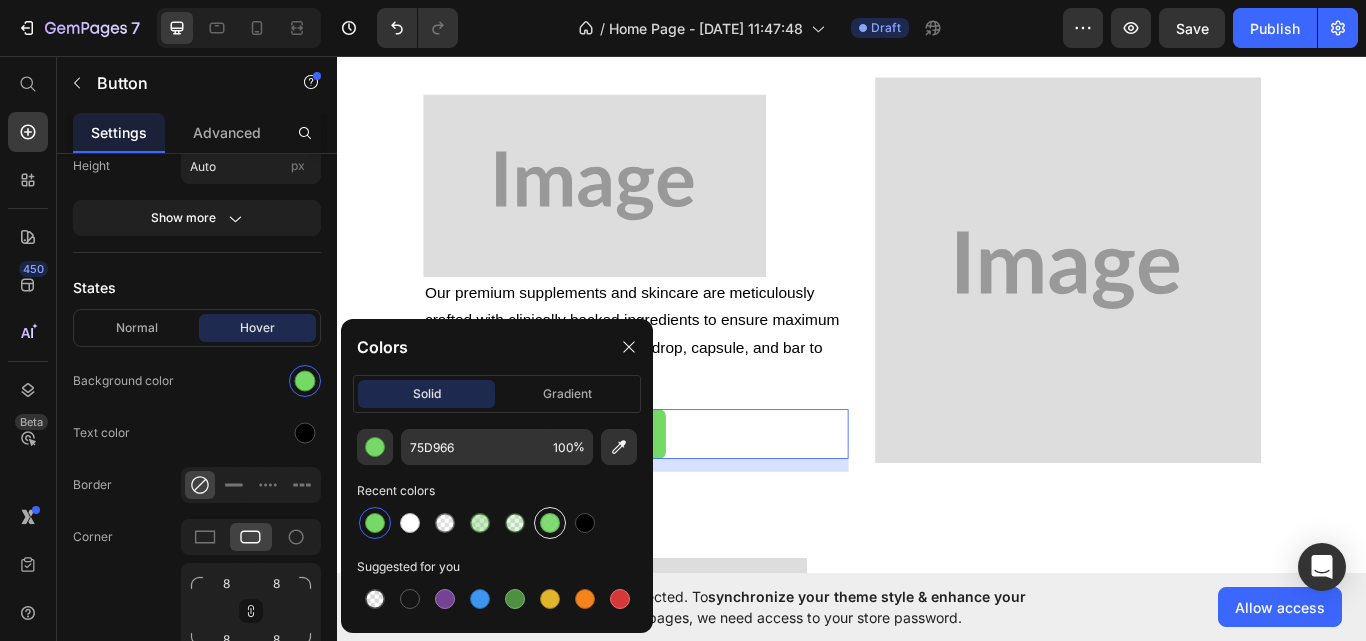click at bounding box center [550, 523] 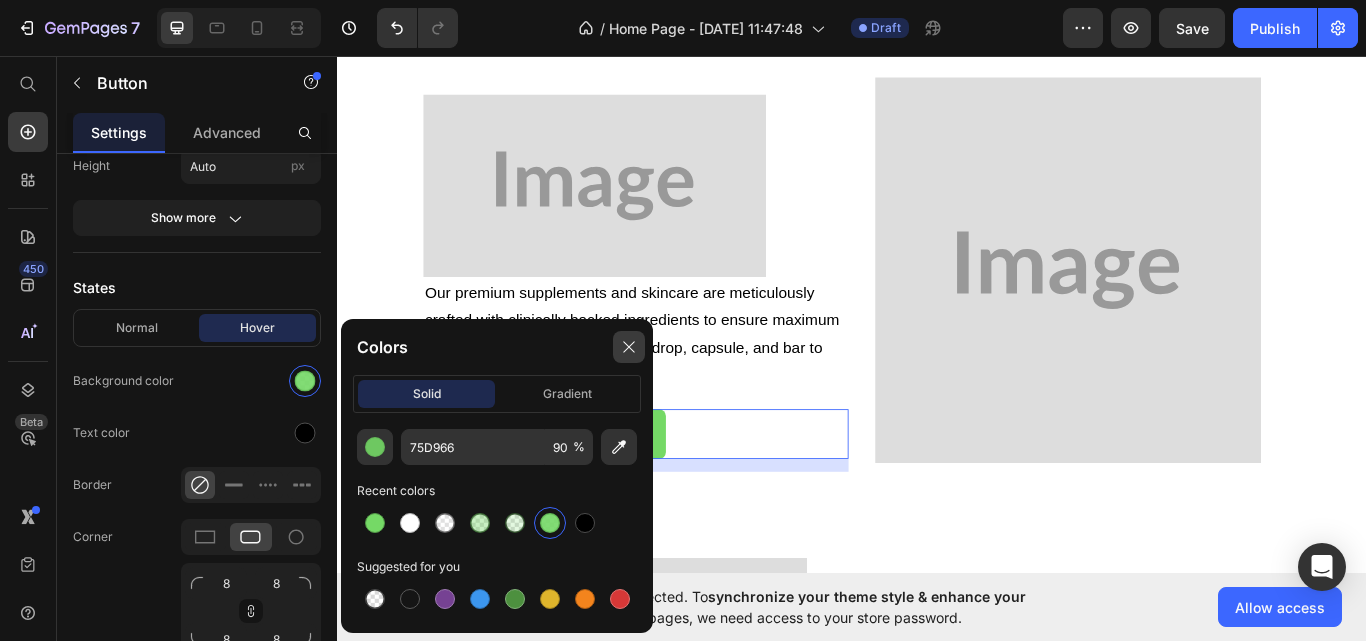 click at bounding box center (629, 347) 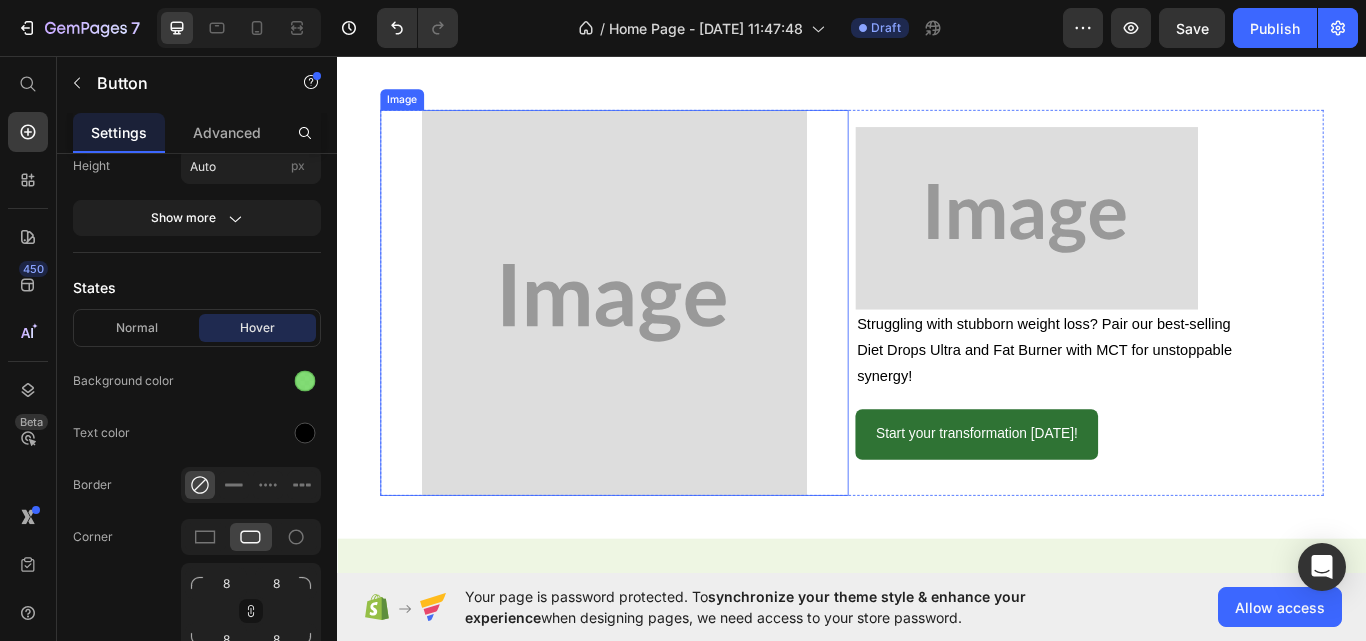 scroll, scrollTop: 1400, scrollLeft: 0, axis: vertical 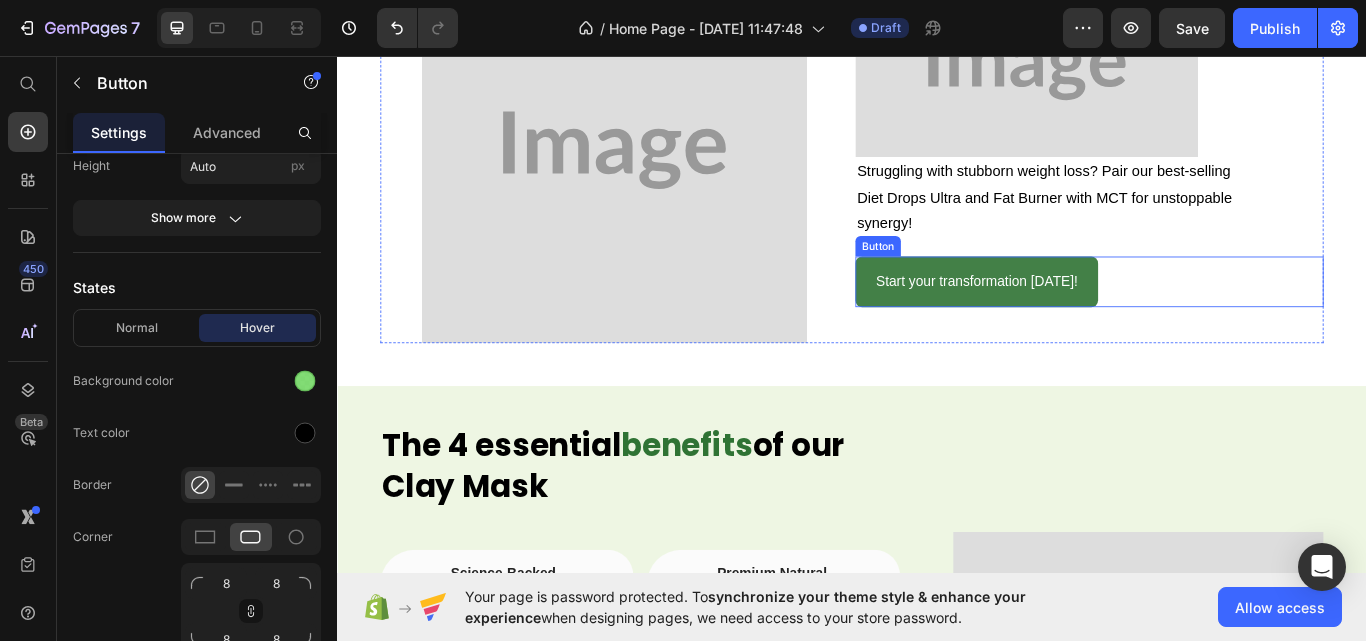 click on "Start your transformation [DATE]!" at bounding box center (1082, 320) 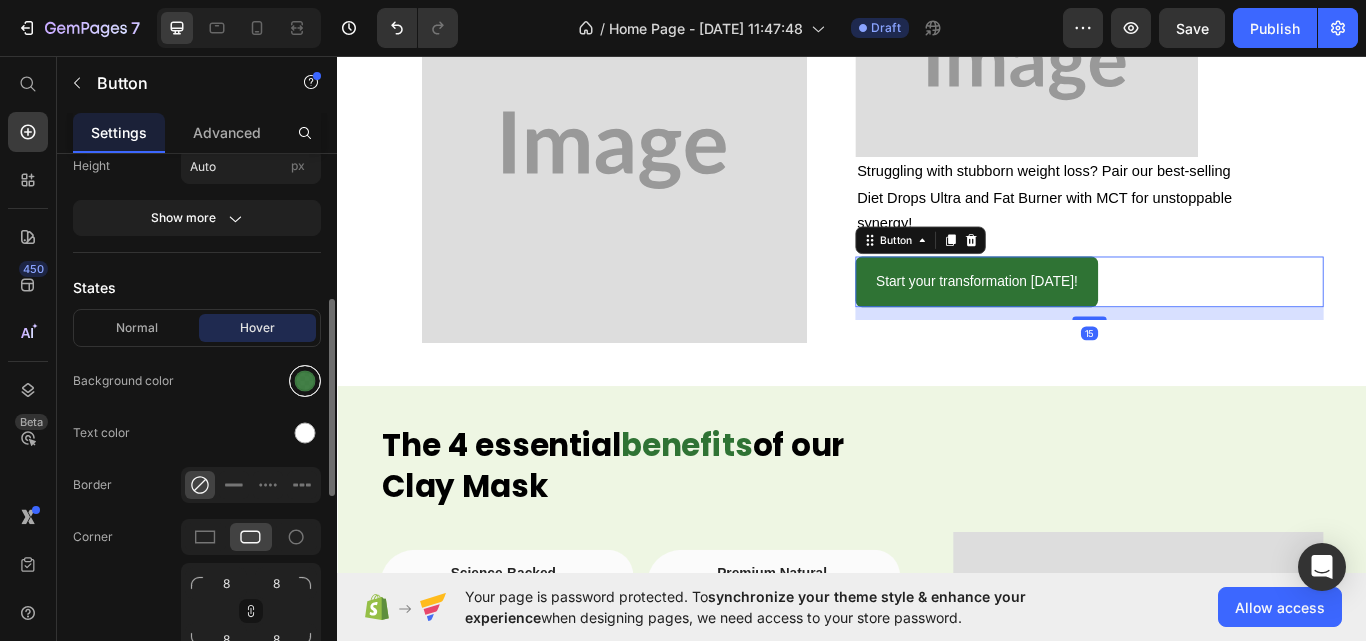 click at bounding box center (305, 381) 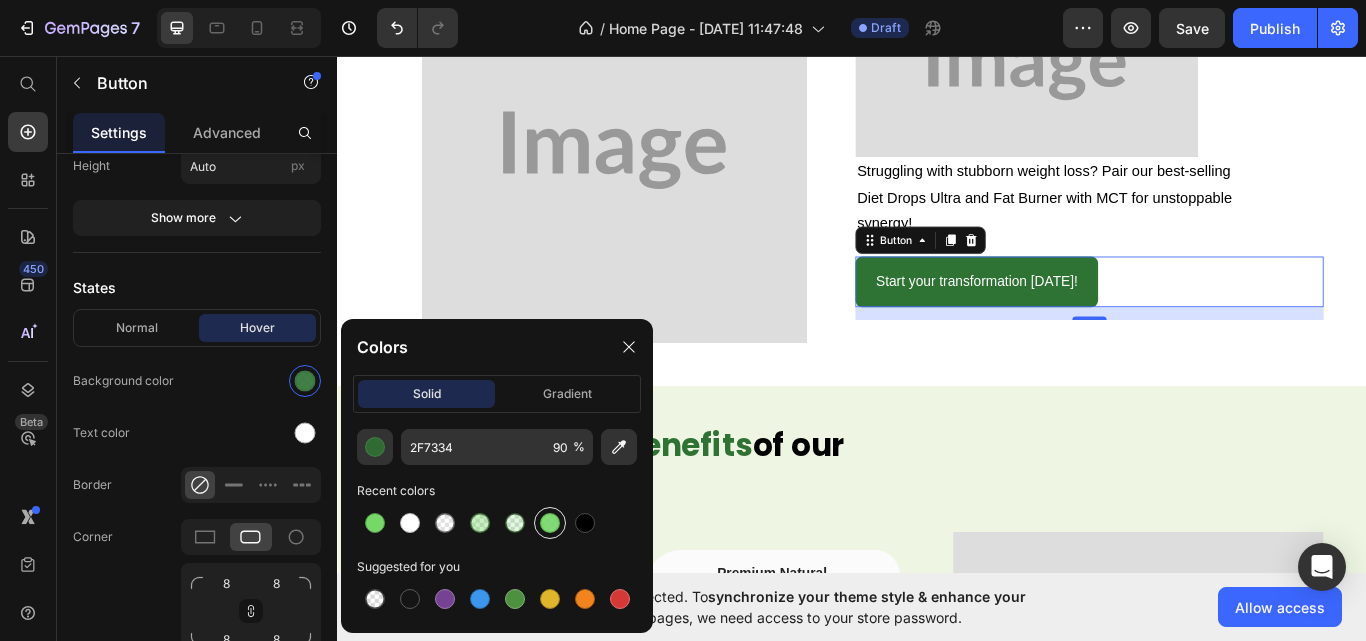 click at bounding box center [550, 523] 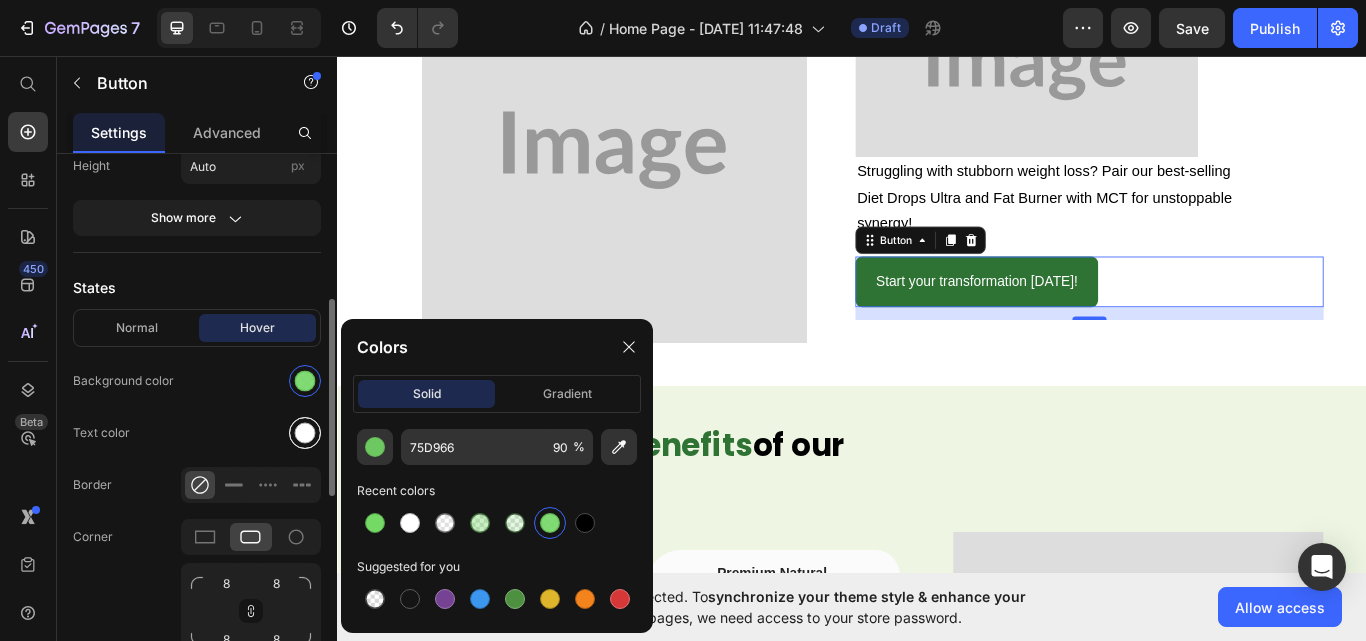 click at bounding box center (305, 433) 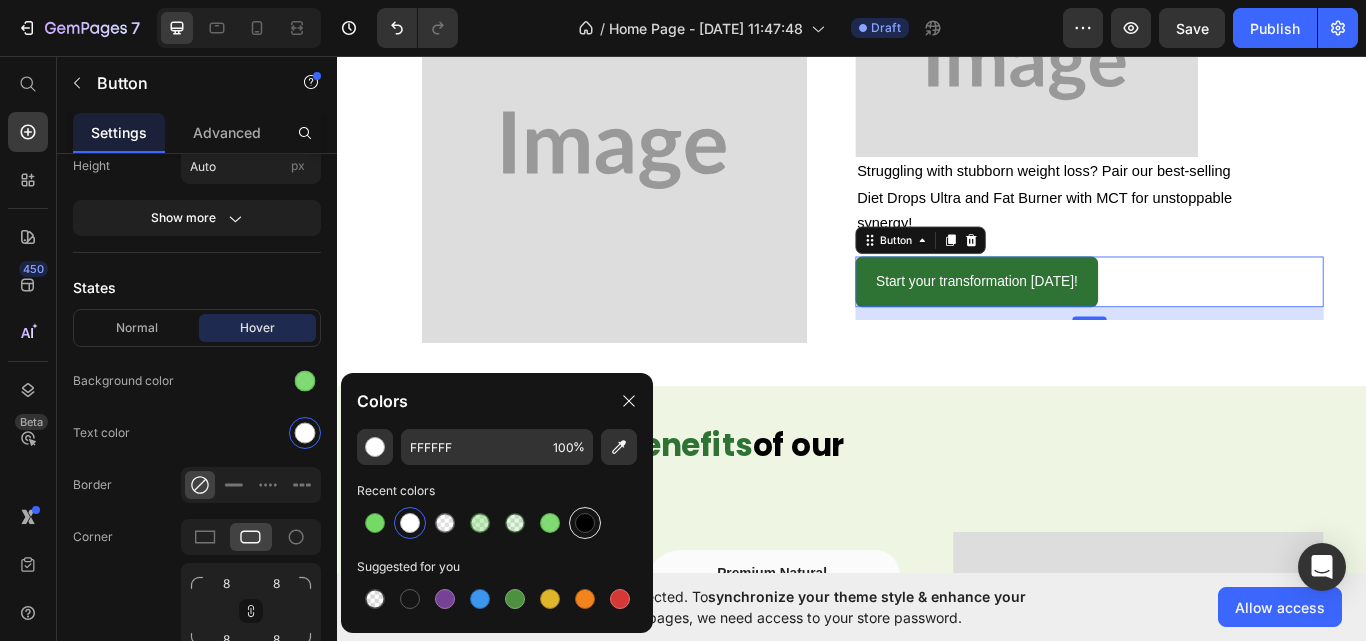 click at bounding box center [585, 523] 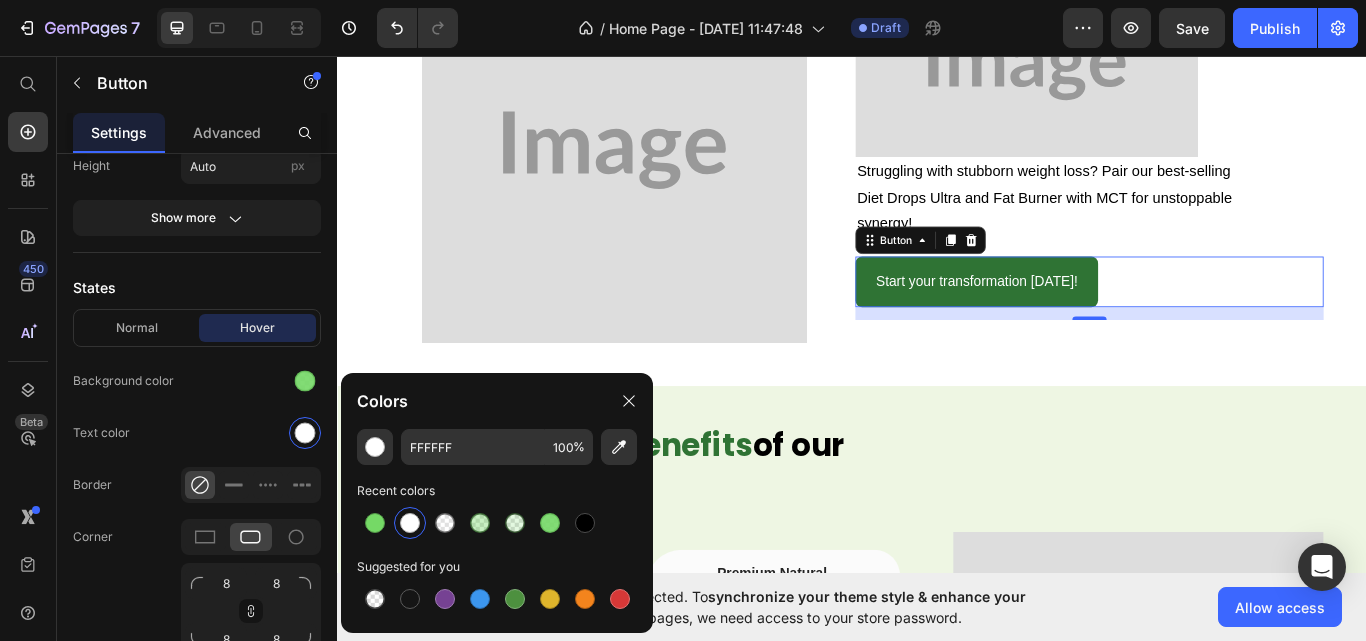 type on "000000" 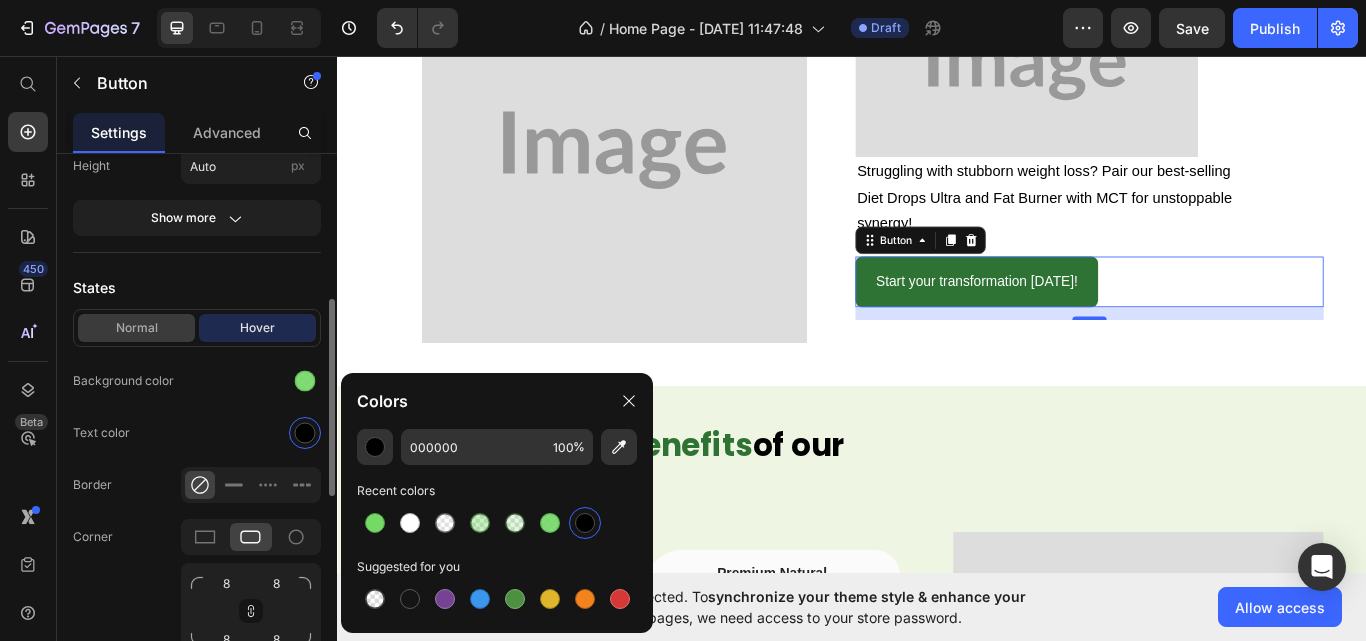 click on "Normal" at bounding box center [136, 328] 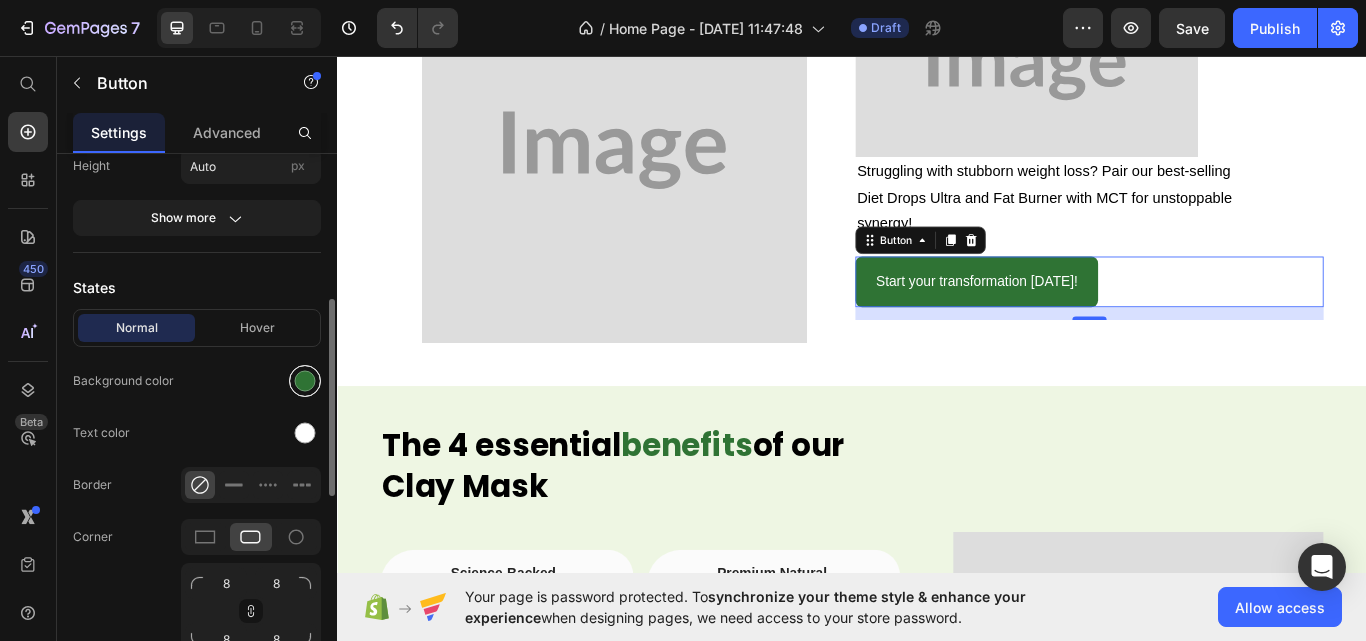click at bounding box center (305, 381) 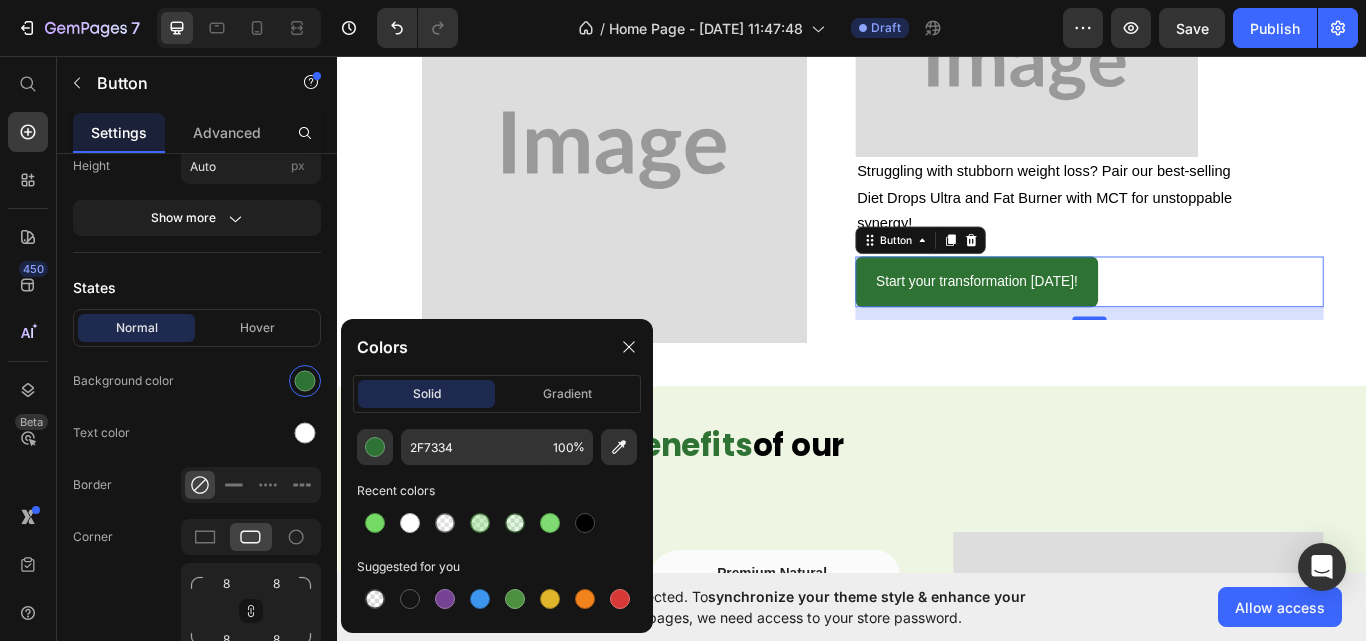 drag, startPoint x: 367, startPoint y: 522, endPoint x: 357, endPoint y: 495, distance: 28.79236 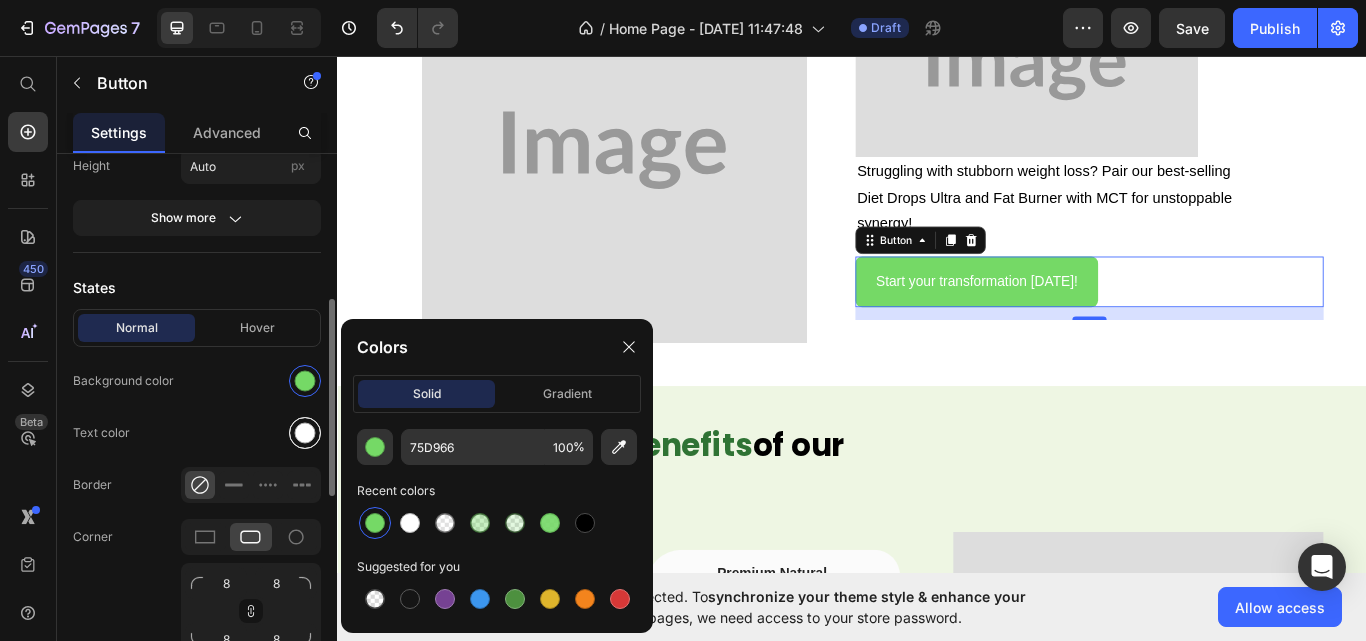 click at bounding box center [305, 433] 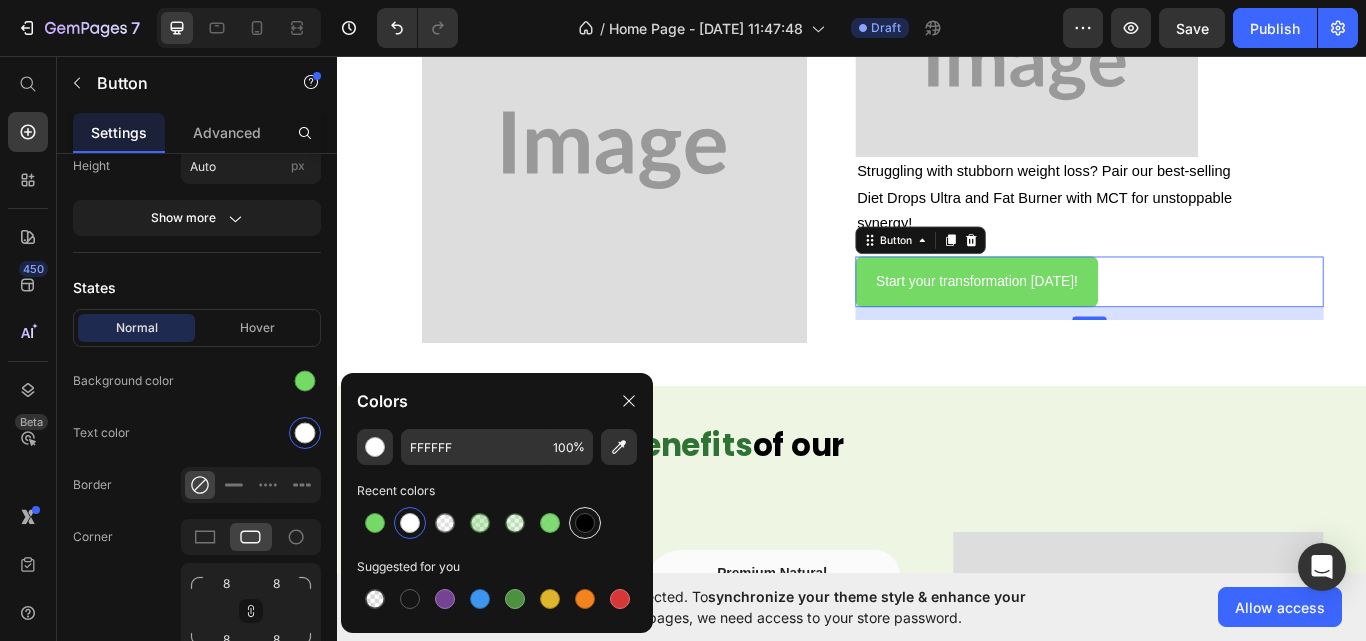 click at bounding box center (585, 523) 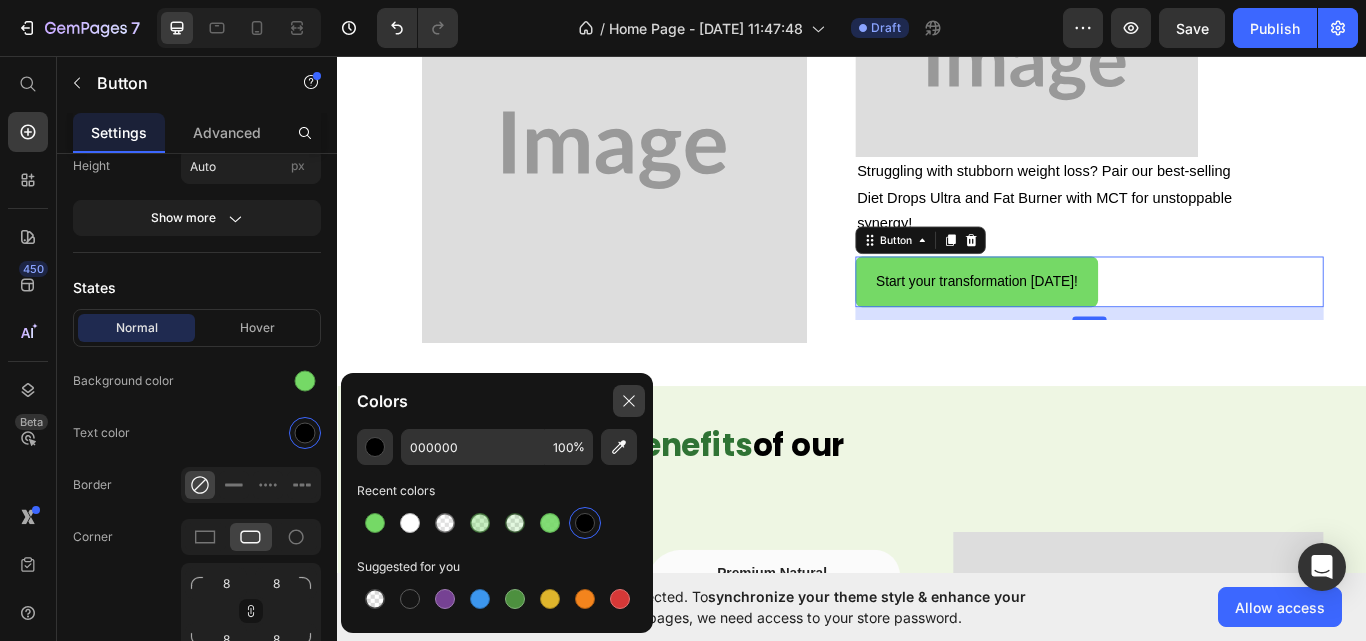 click at bounding box center (629, 401) 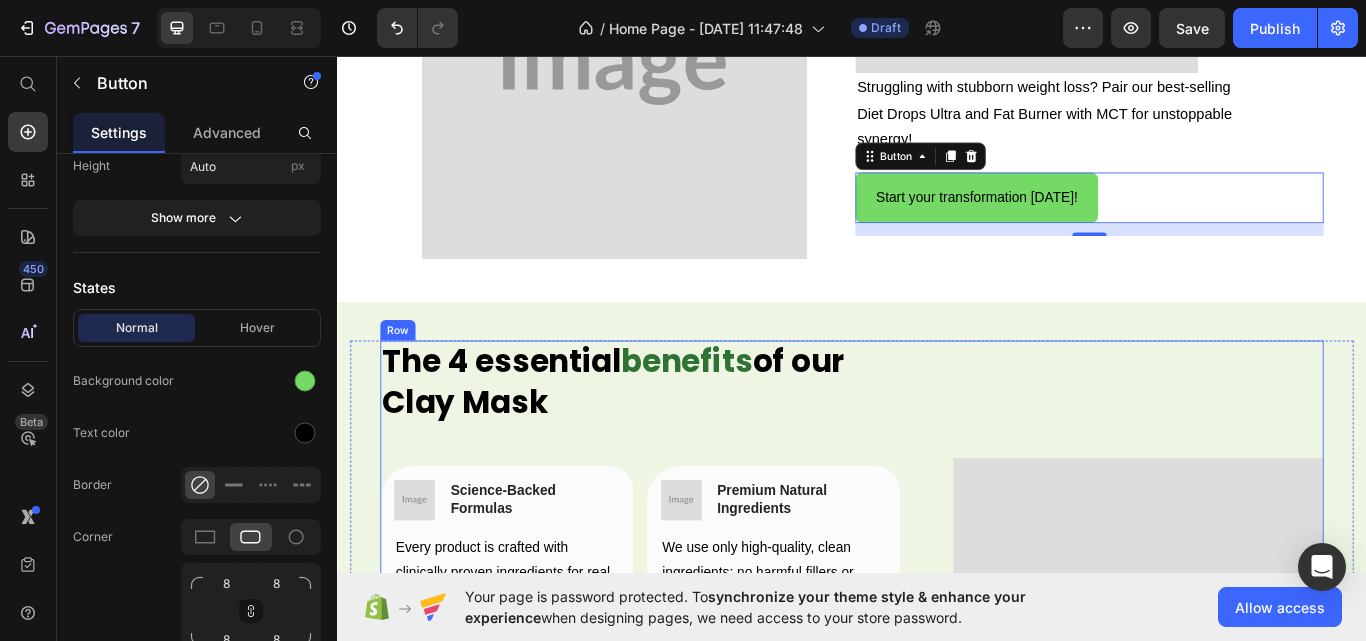 scroll, scrollTop: 1400, scrollLeft: 0, axis: vertical 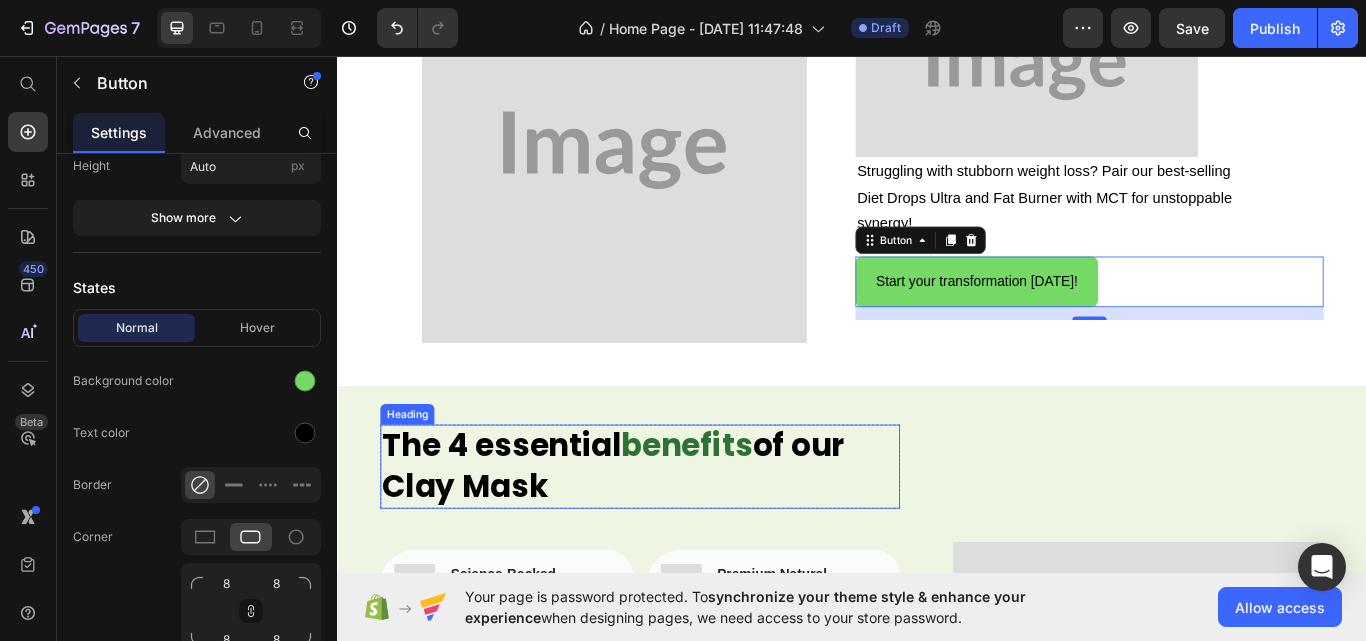 click on "benefits" at bounding box center [744, 511] 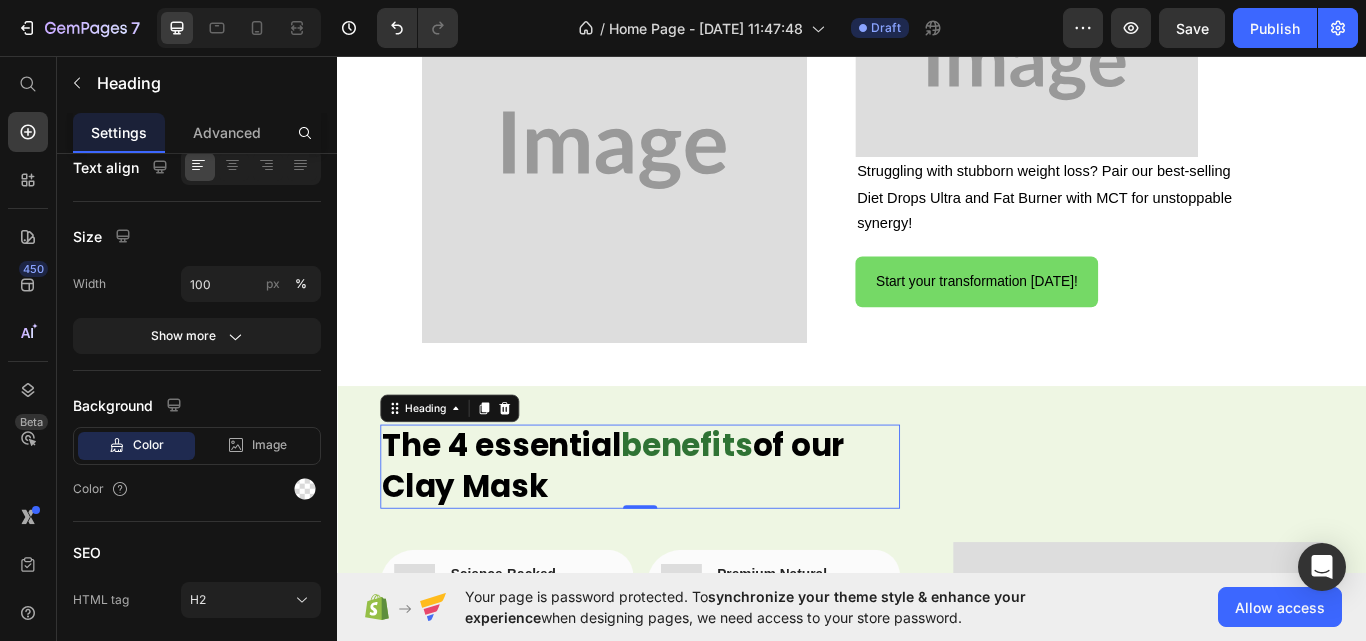 scroll, scrollTop: 0, scrollLeft: 0, axis: both 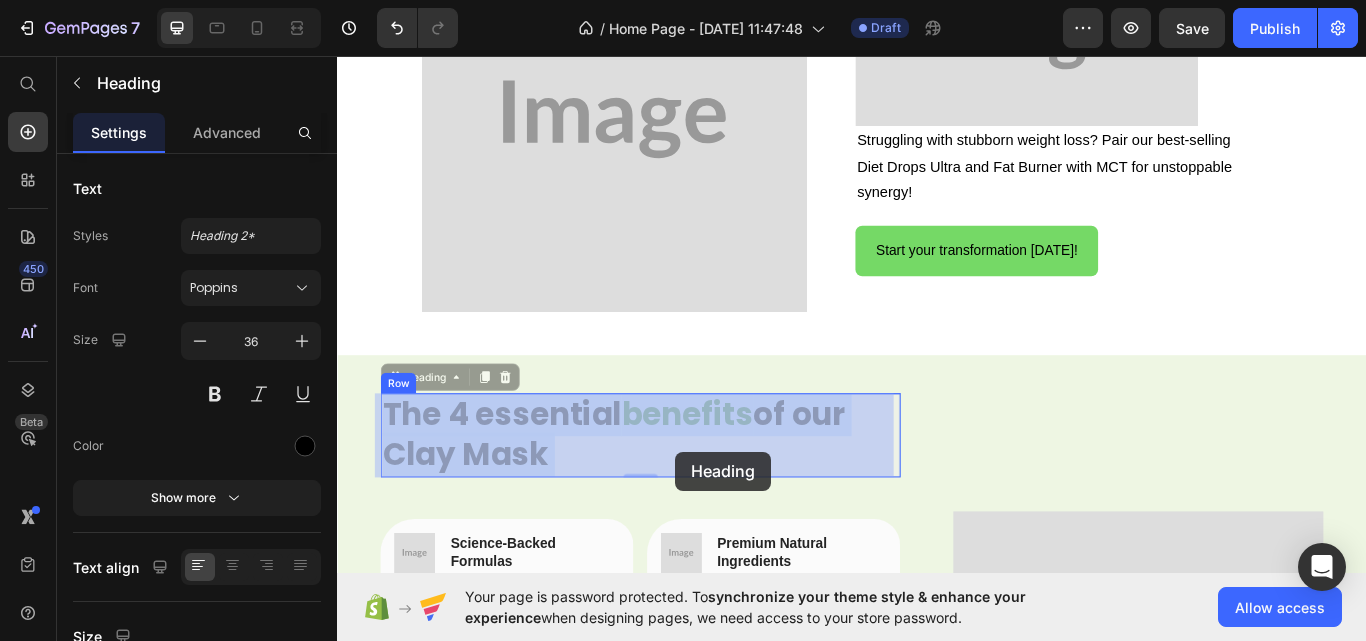 drag, startPoint x: 820, startPoint y: 520, endPoint x: 731, endPoint y: 518, distance: 89.02247 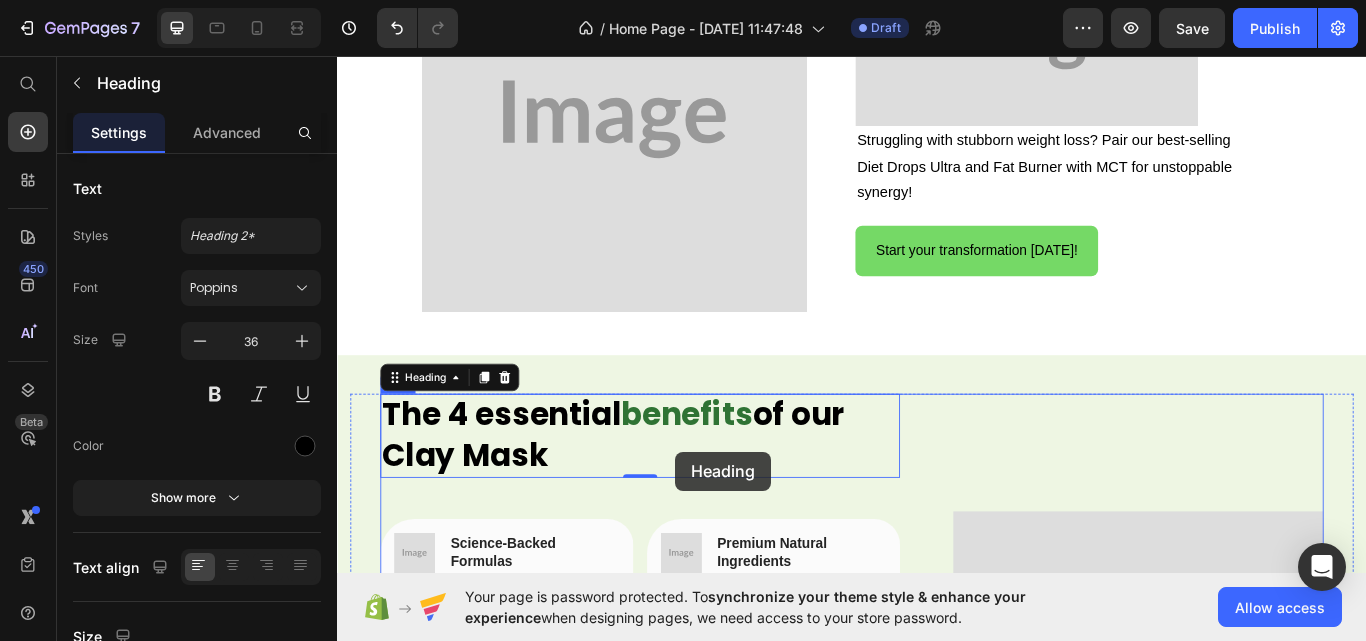 scroll, scrollTop: 1472, scrollLeft: 0, axis: vertical 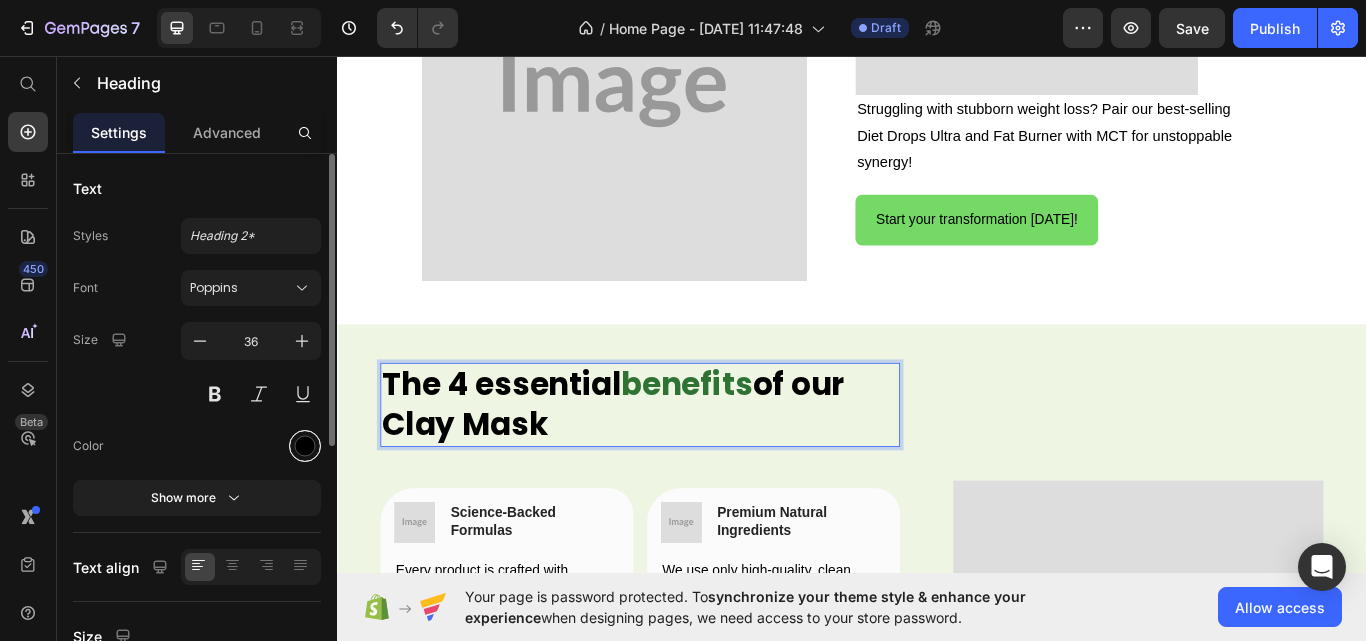 click at bounding box center (305, 446) 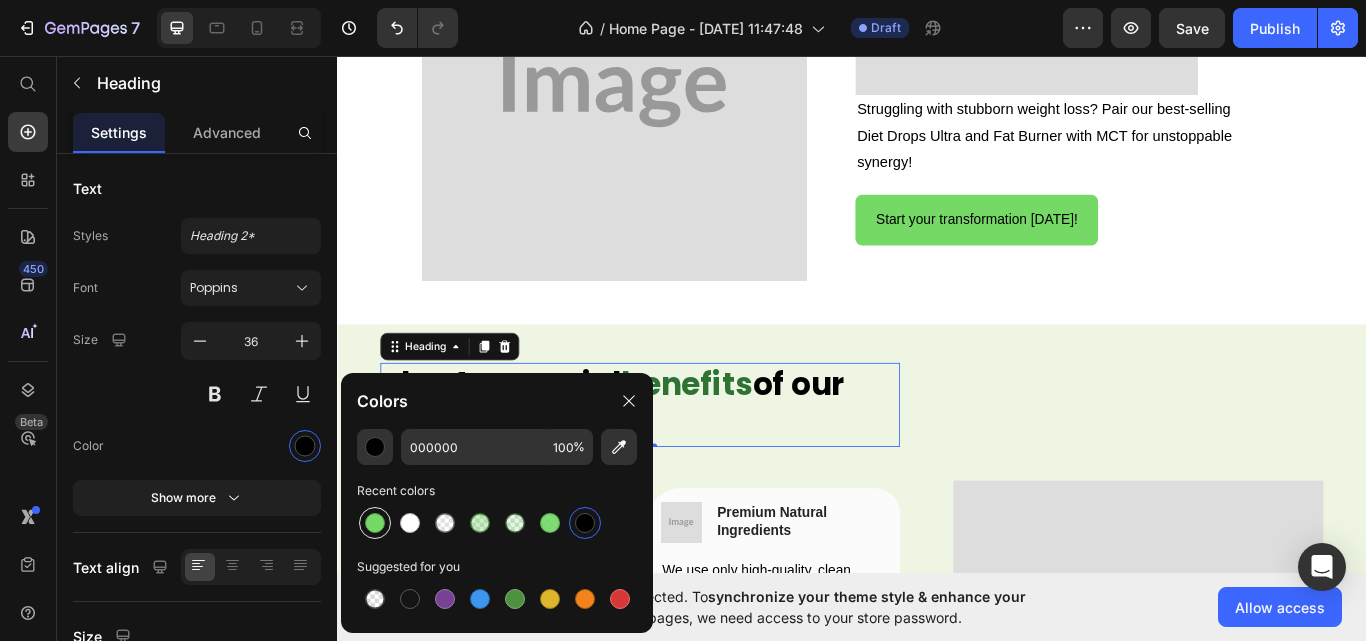 click at bounding box center [375, 523] 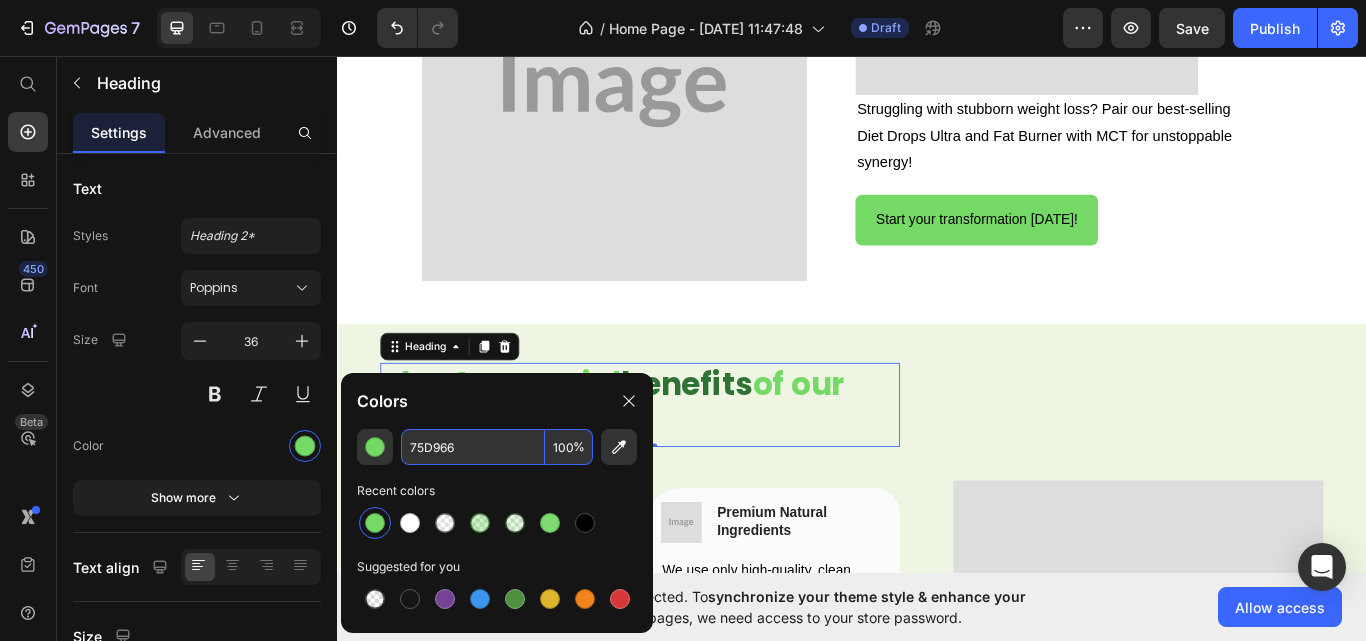 click on "75D966" at bounding box center [473, 447] 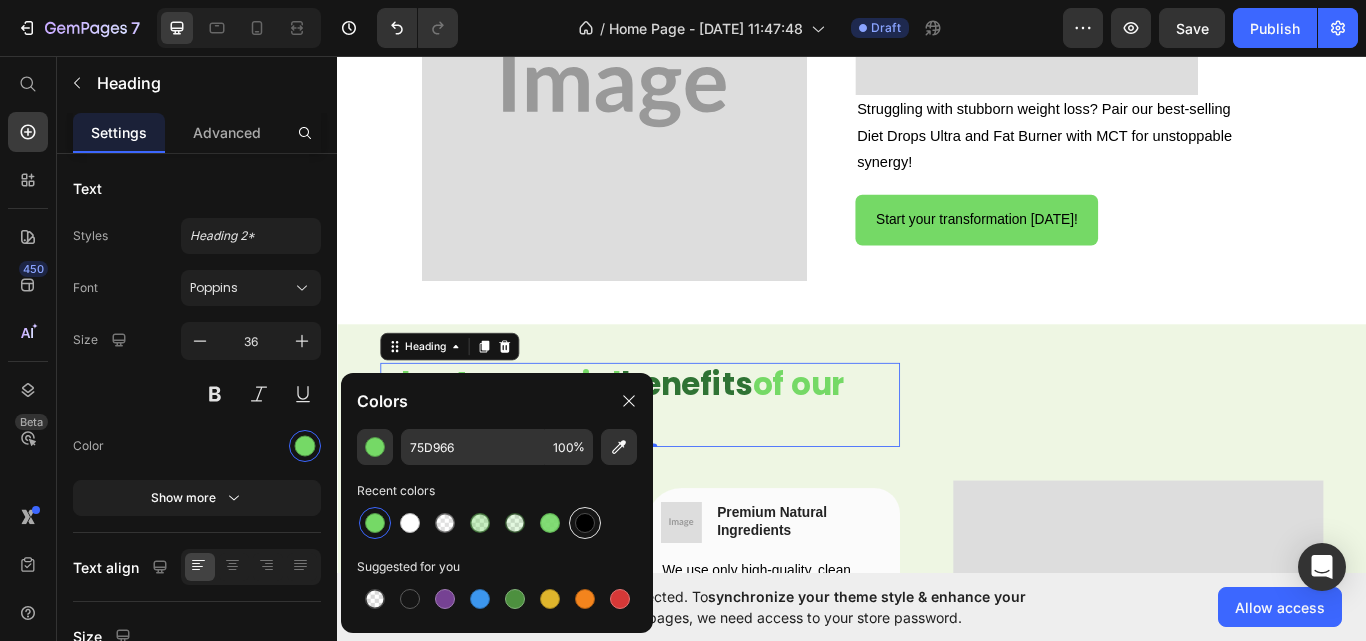 click at bounding box center (585, 523) 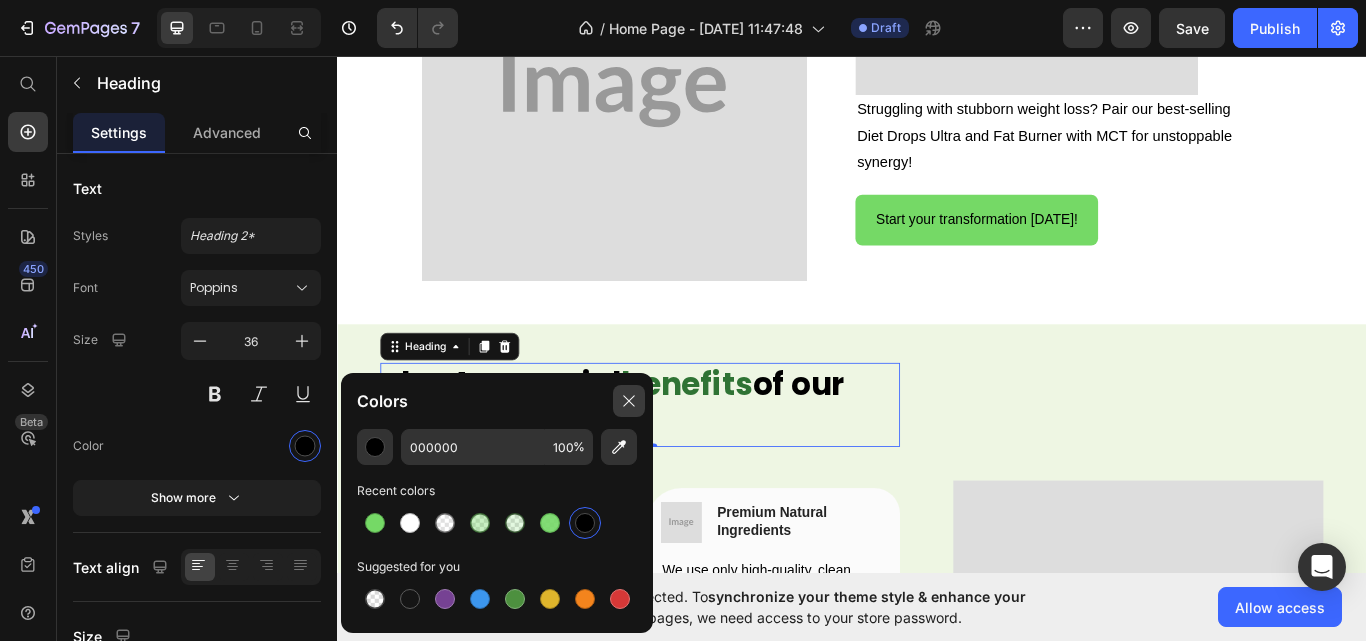 drag, startPoint x: 625, startPoint y: 399, endPoint x: 425, endPoint y: 407, distance: 200.15994 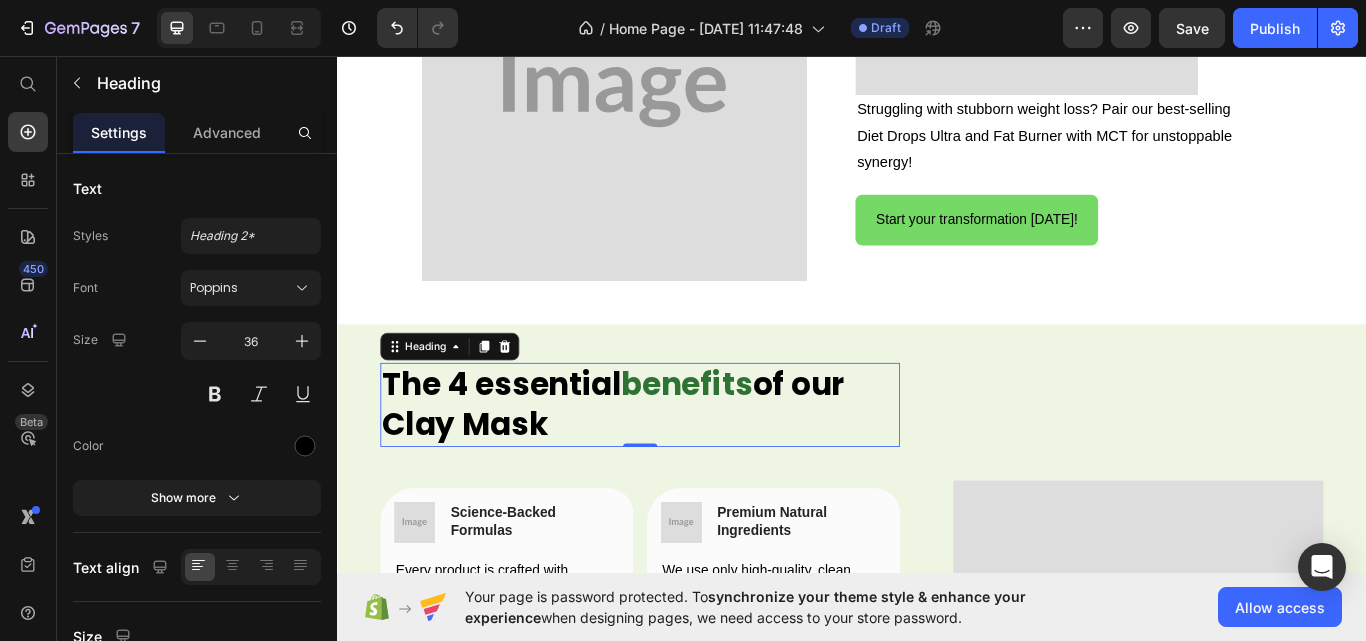 click on "benefits" at bounding box center (744, 439) 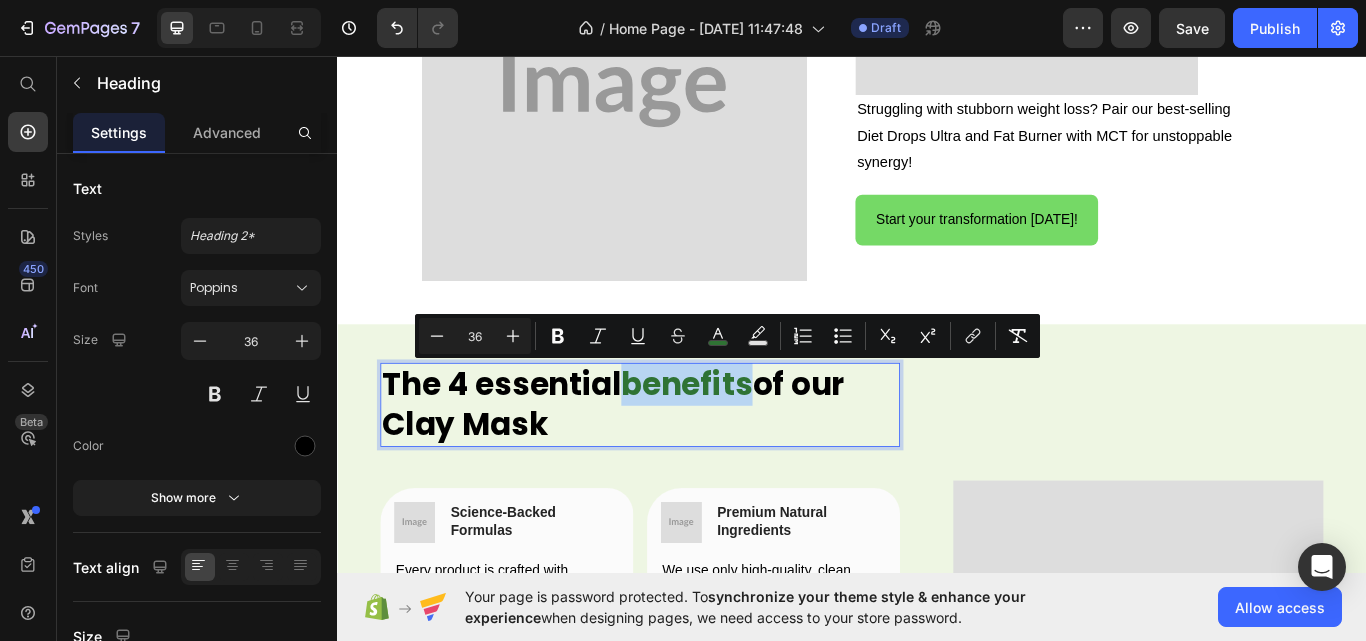 drag, startPoint x: 812, startPoint y: 442, endPoint x: 674, endPoint y: 447, distance: 138.09055 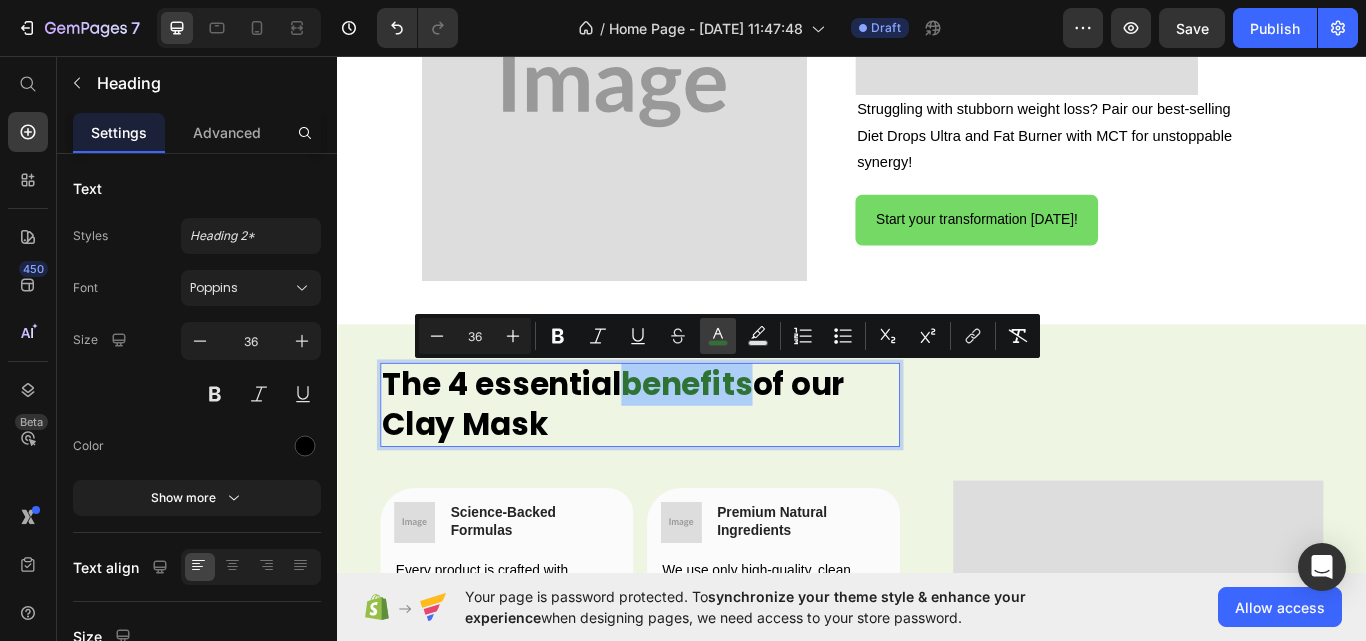 click on "color" at bounding box center [718, 336] 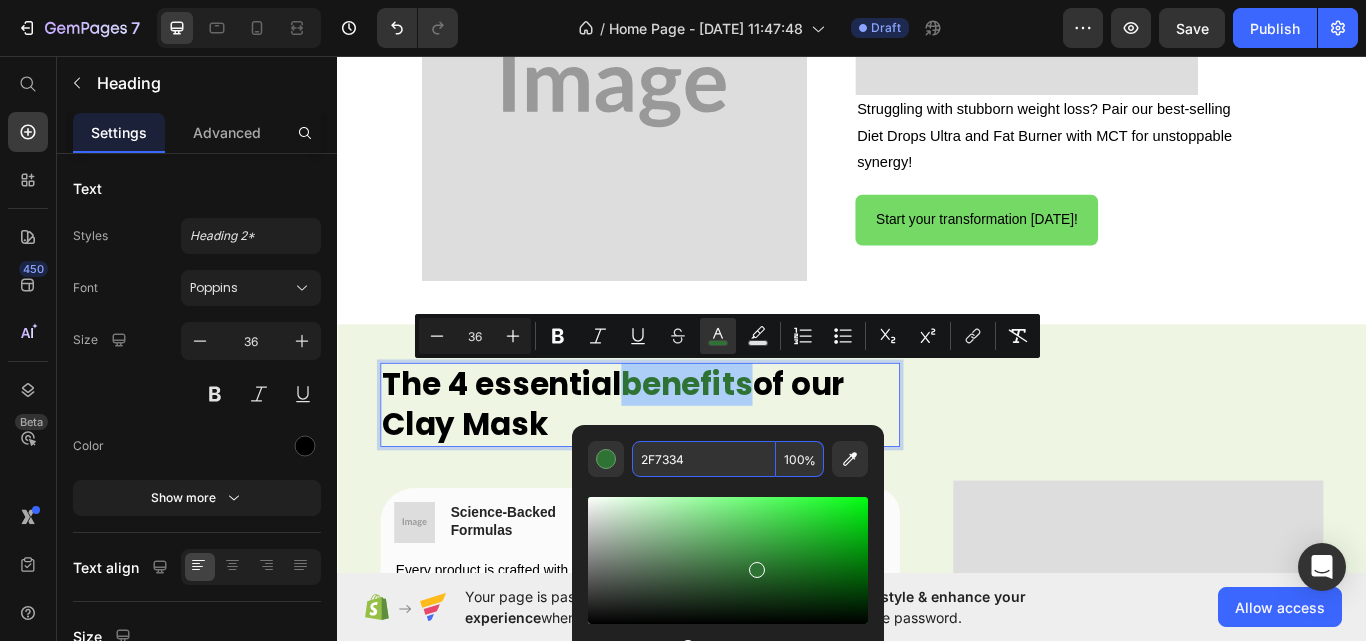 paste on "75D966" 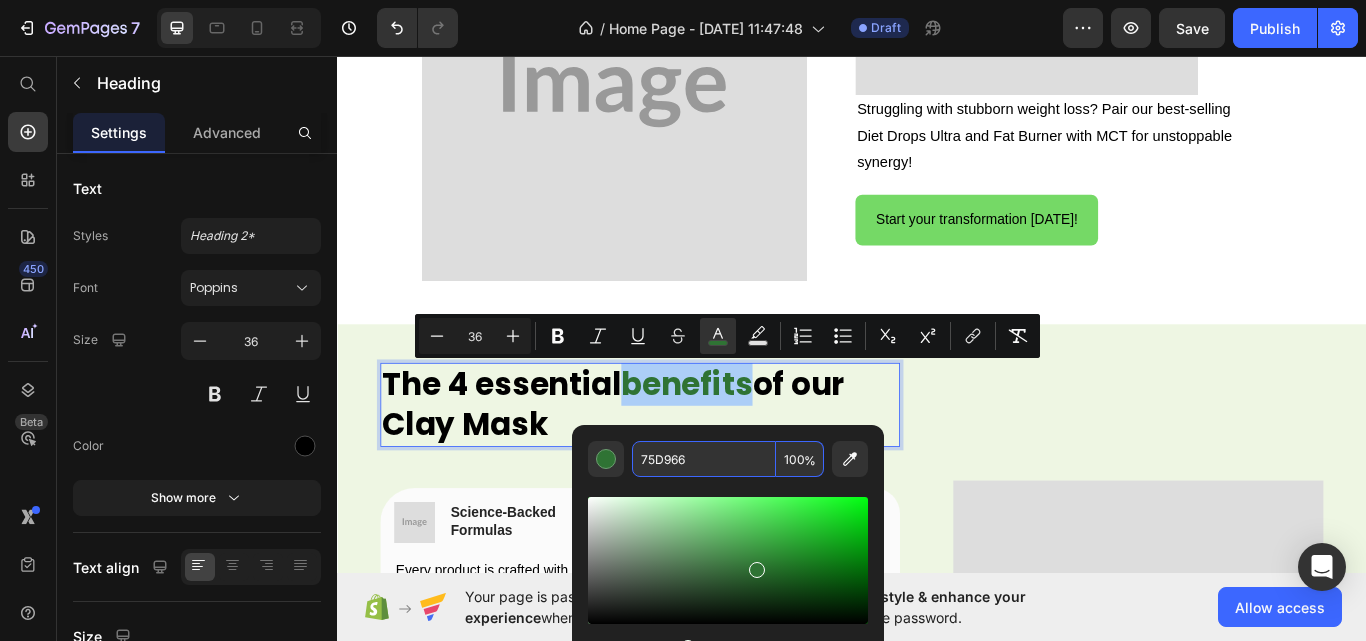 type on "75D966" 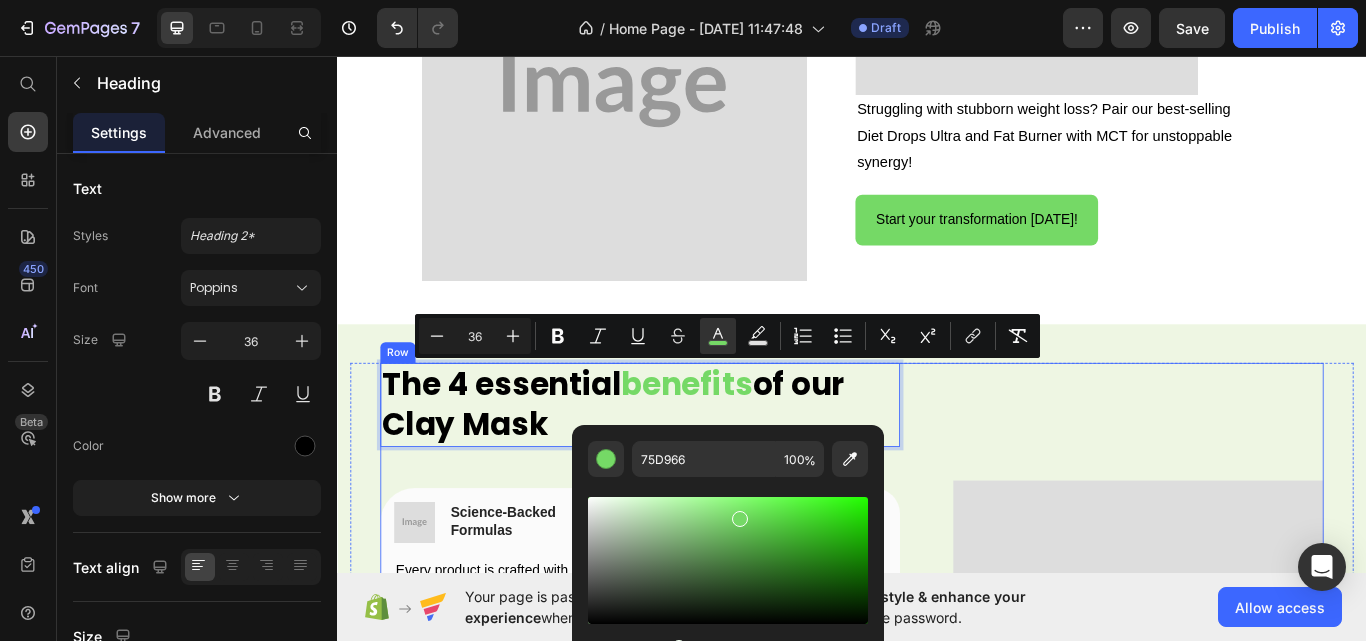click on "Image" at bounding box center (1271, 768) 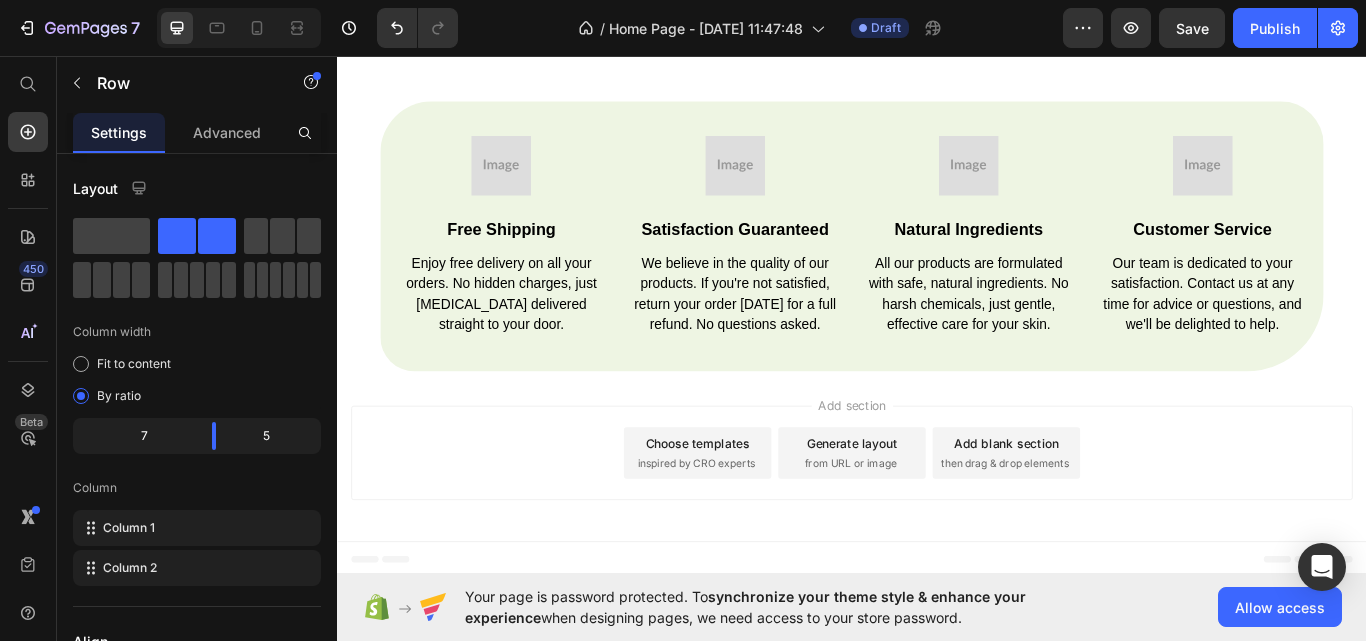 scroll, scrollTop: 3327, scrollLeft: 0, axis: vertical 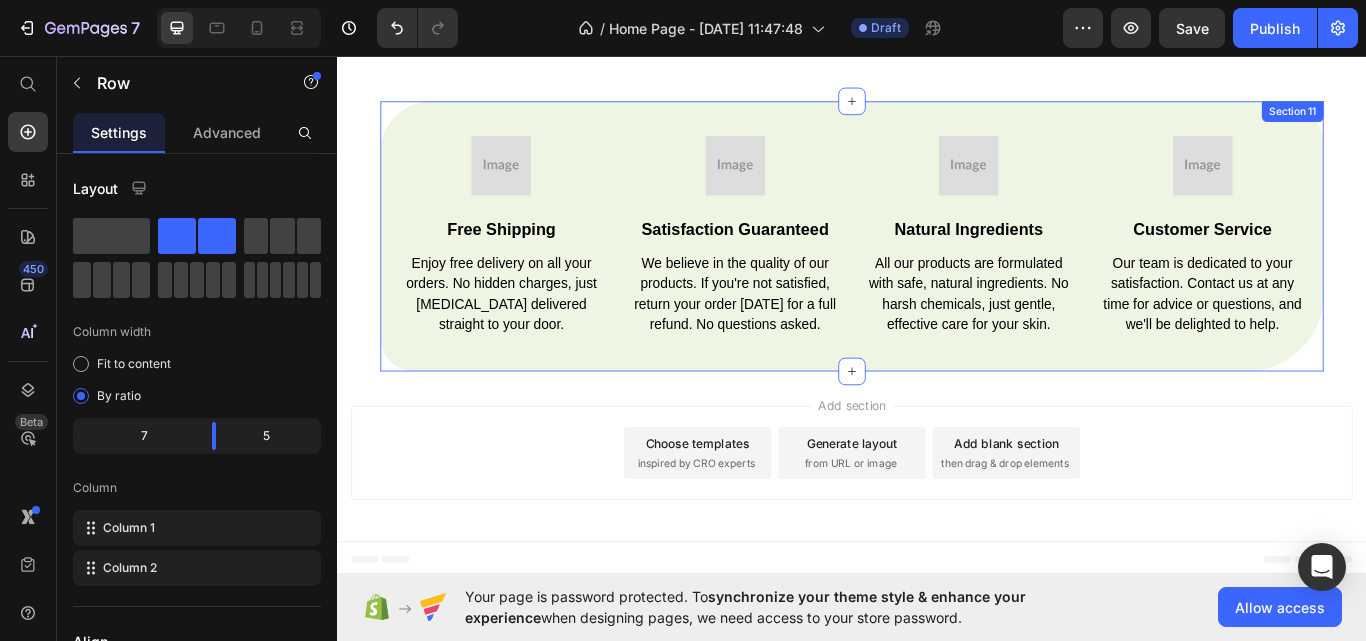 click on "Image Free Shipping Text Enjoy free delivery on all your orders. No hidden charges, just [MEDICAL_DATA] delivered straight to your door. Text Image Satisfaction Guaranteed Text  We believe in the quality of our products. If you're not satisfied, return your order [DATE] for a full refund. No questions asked. Text Image Natural Ingredients Text All our products are formulated with safe, natural ingredients. No harsh chemicals, just gentle, effective care for your skin. Text Image Customer Service Text Our team is dedicated to your satisfaction. Contact us at any time for advice or questions, and we'll be delighted to help. Text Row Section 11" at bounding box center [937, 267] 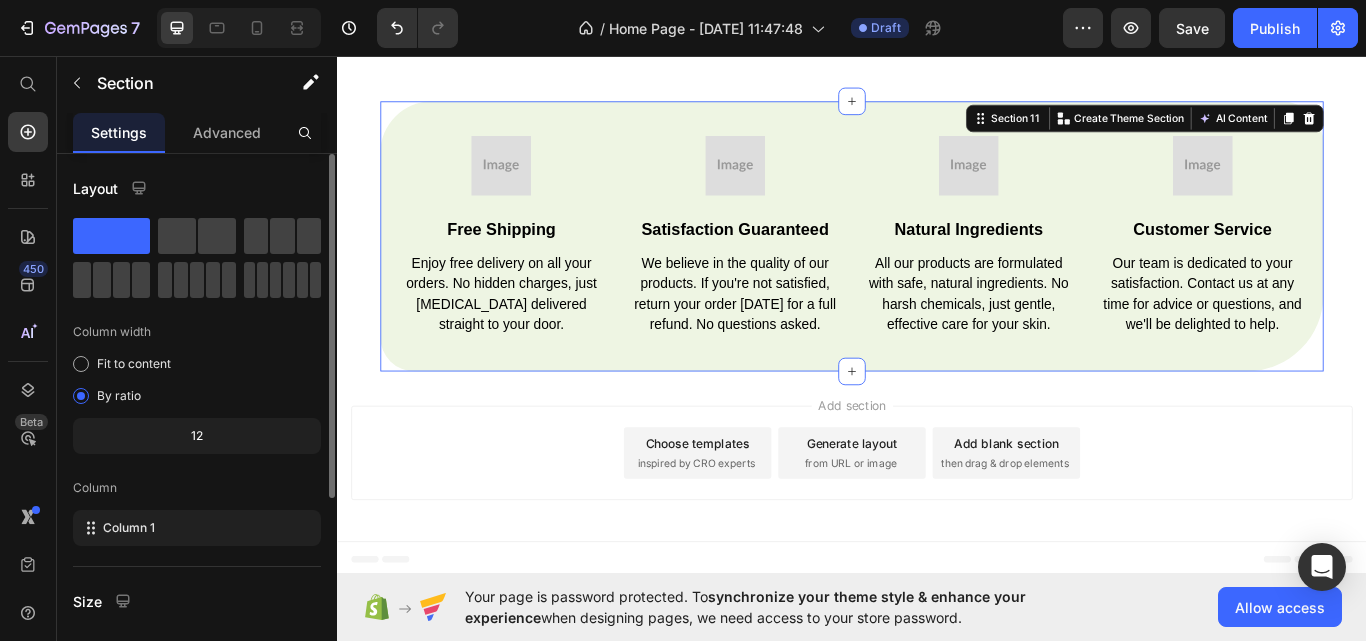scroll, scrollTop: 316, scrollLeft: 0, axis: vertical 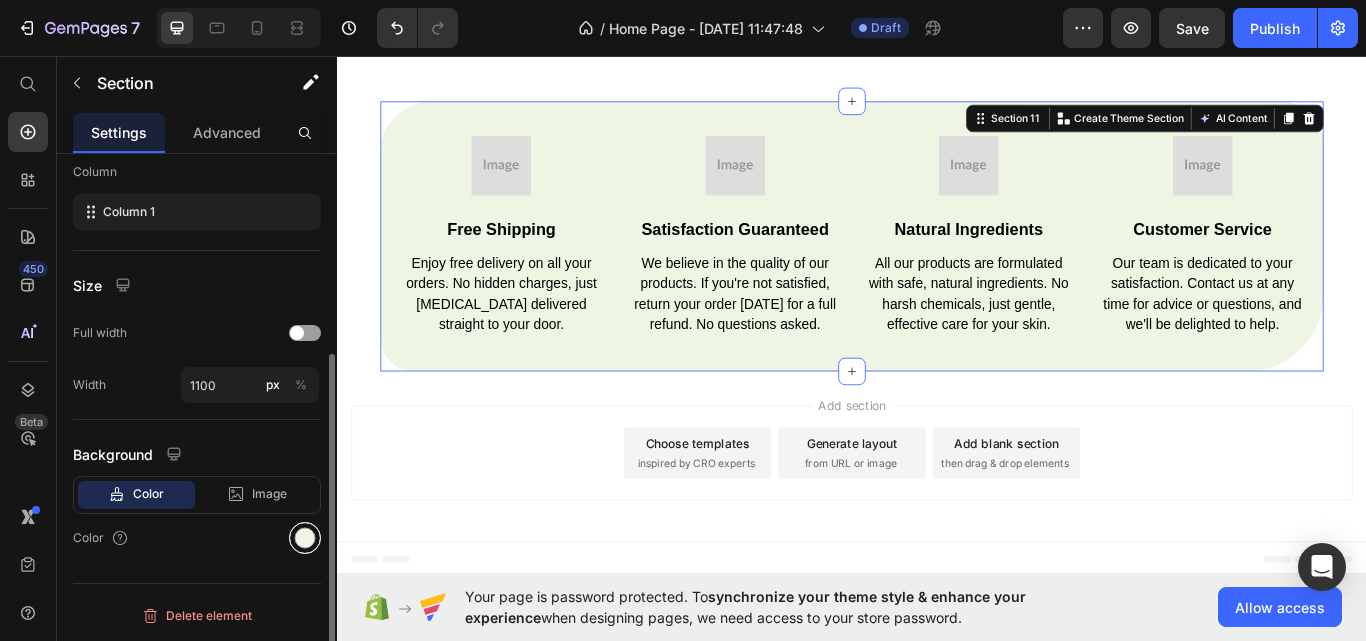 click at bounding box center (305, 538) 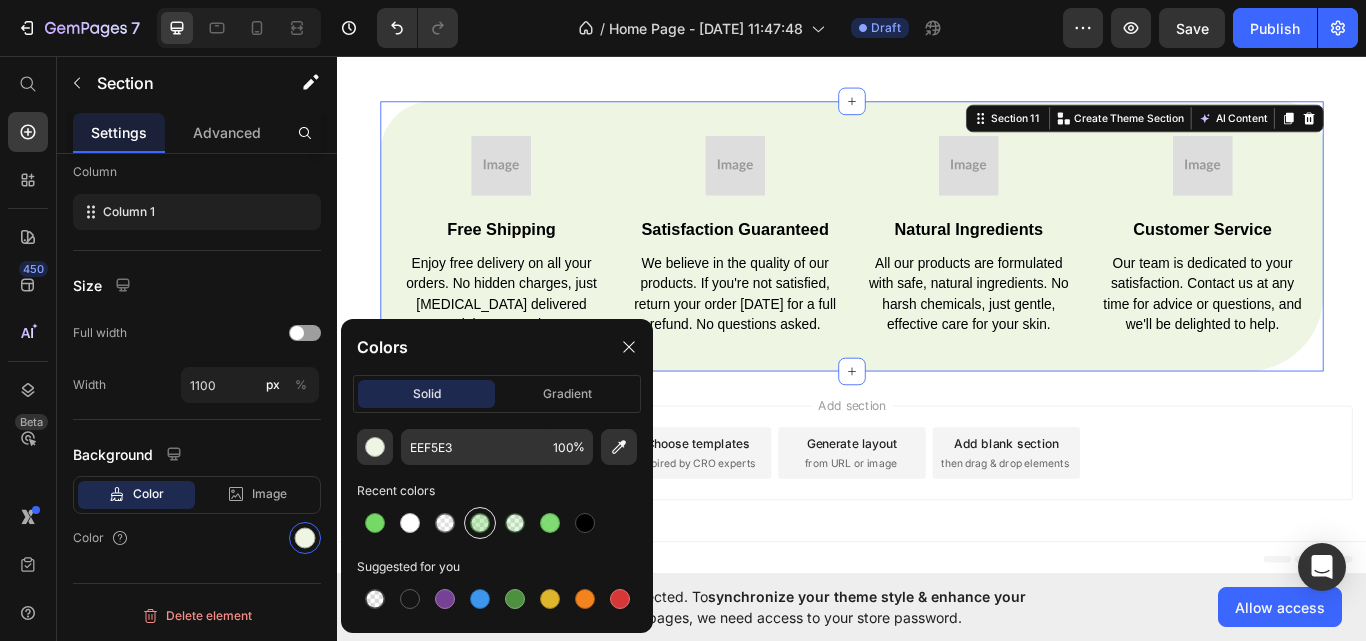 click at bounding box center (480, 523) 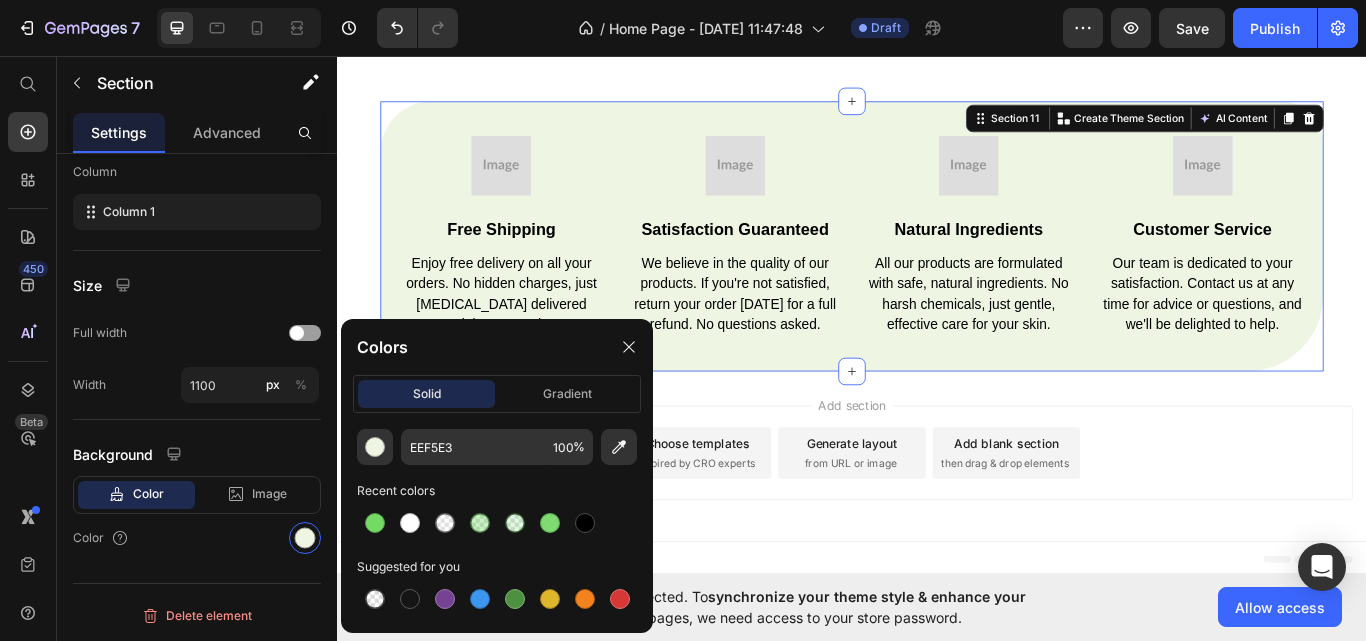 type on "75D966" 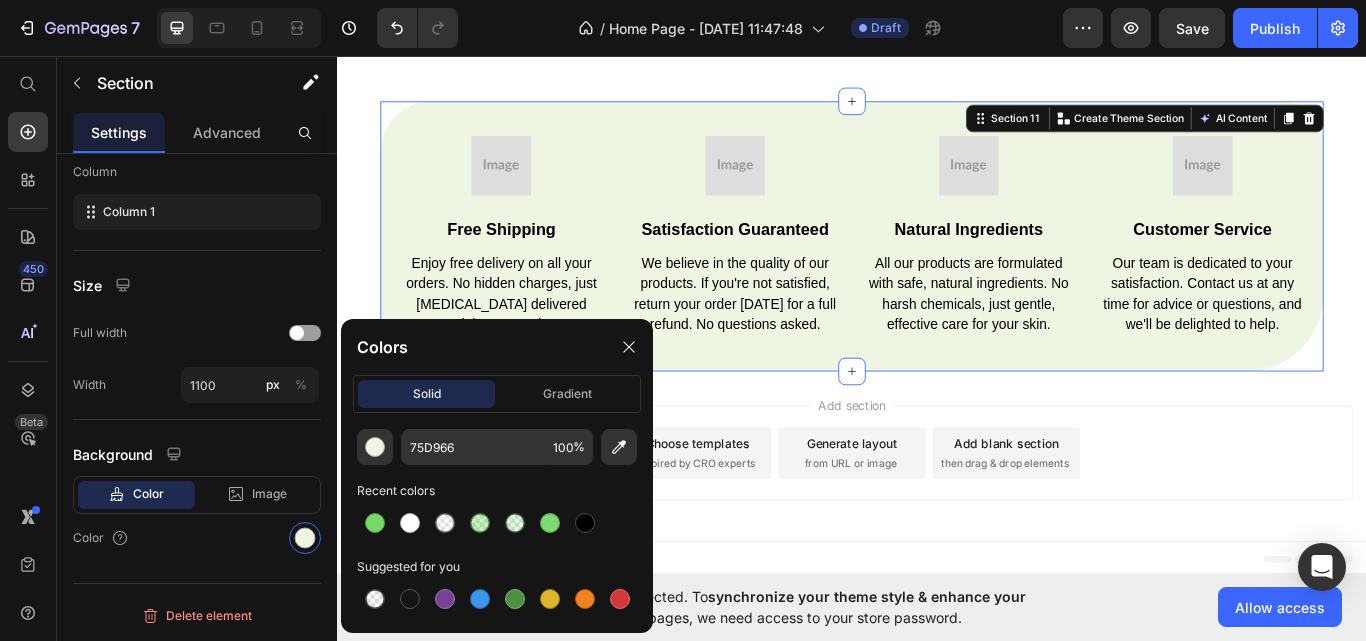 type on "40" 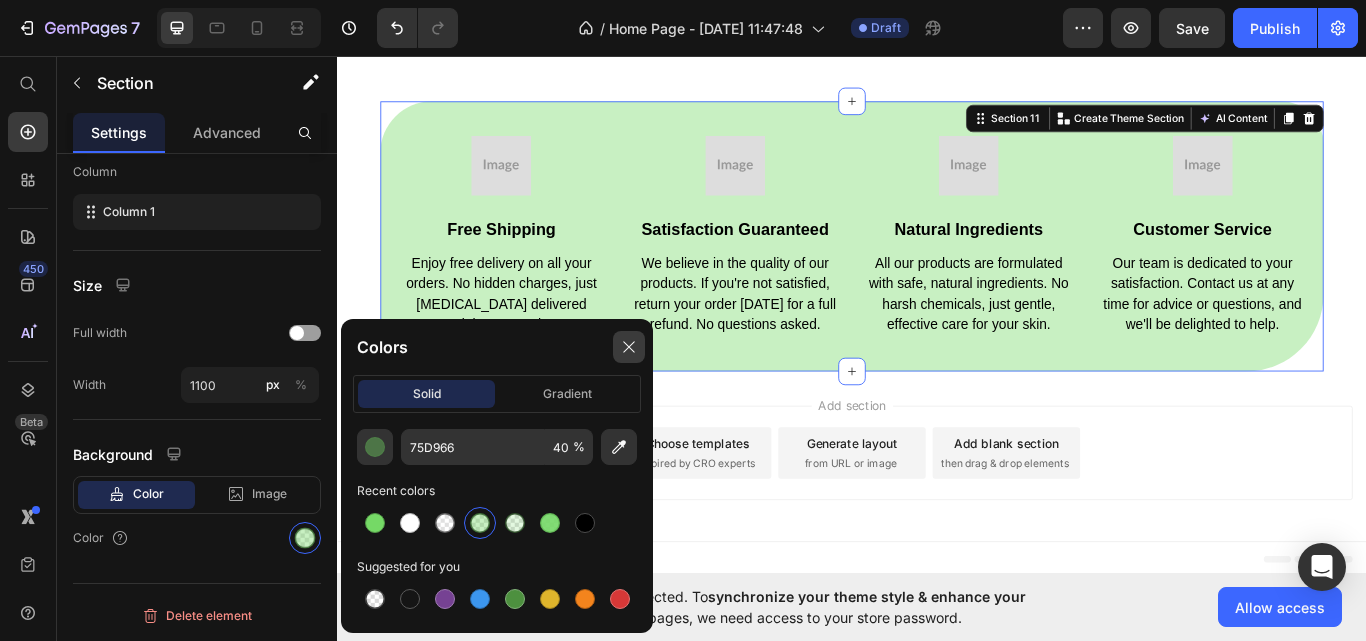 click at bounding box center [629, 347] 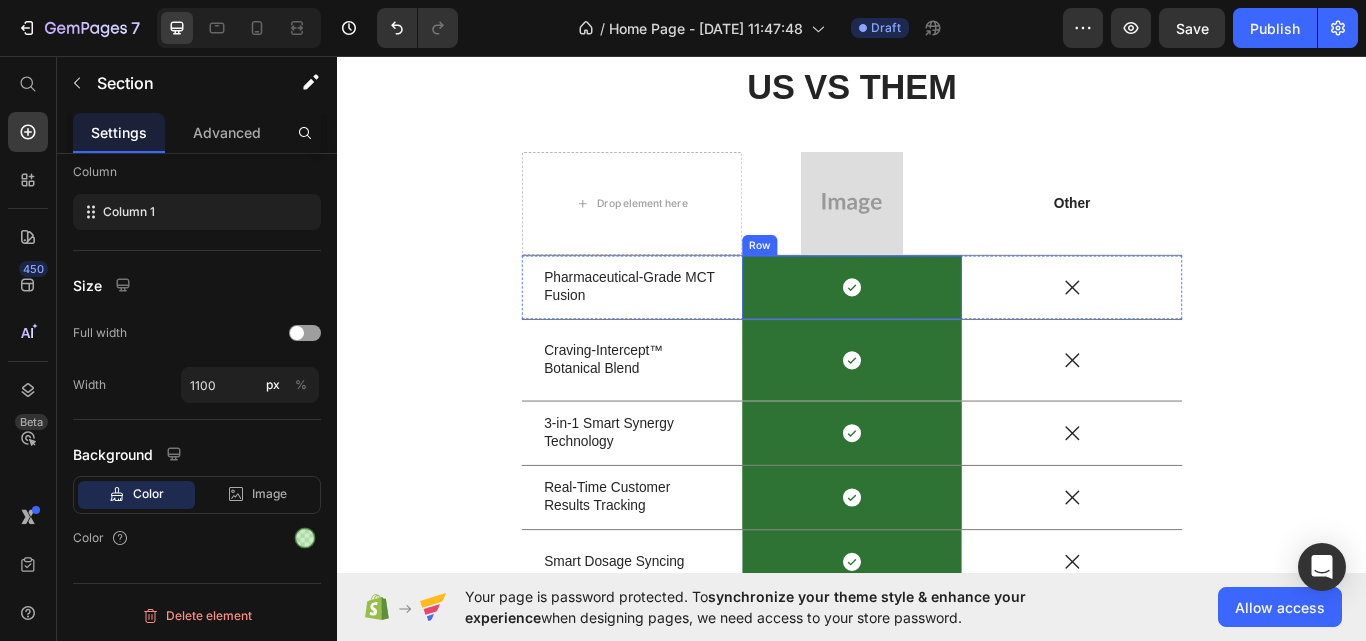 scroll, scrollTop: 2627, scrollLeft: 0, axis: vertical 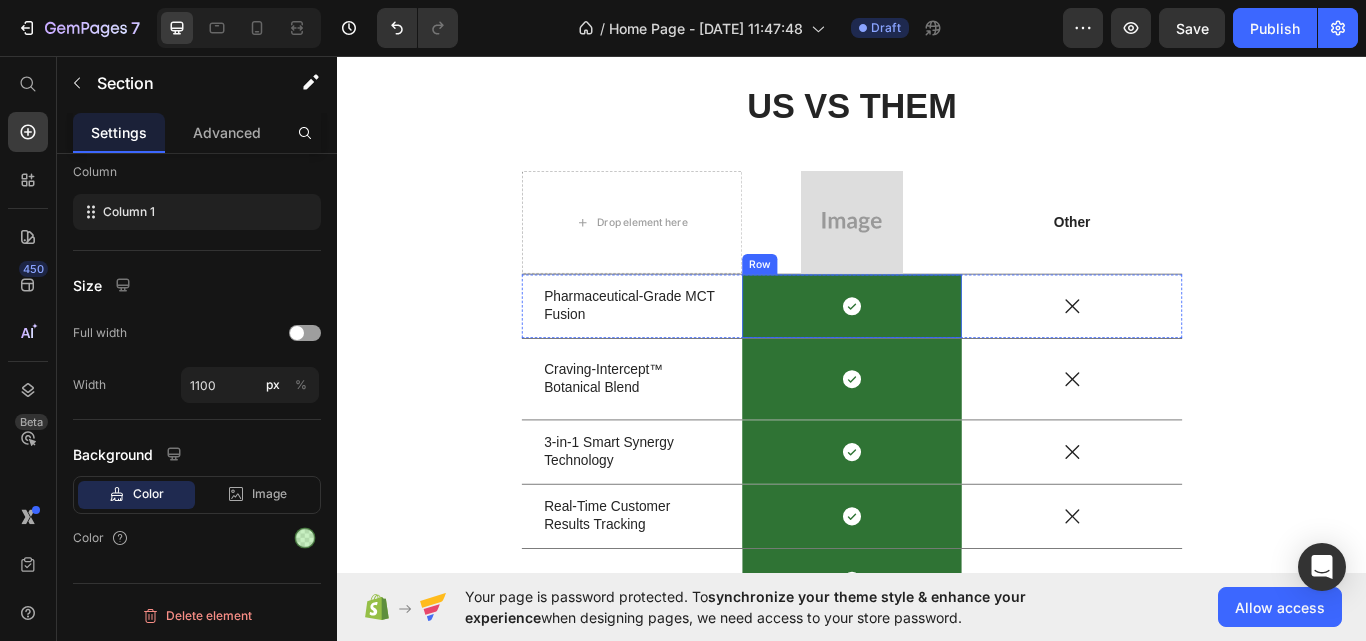 click on "Icon Row" at bounding box center (937, 349) 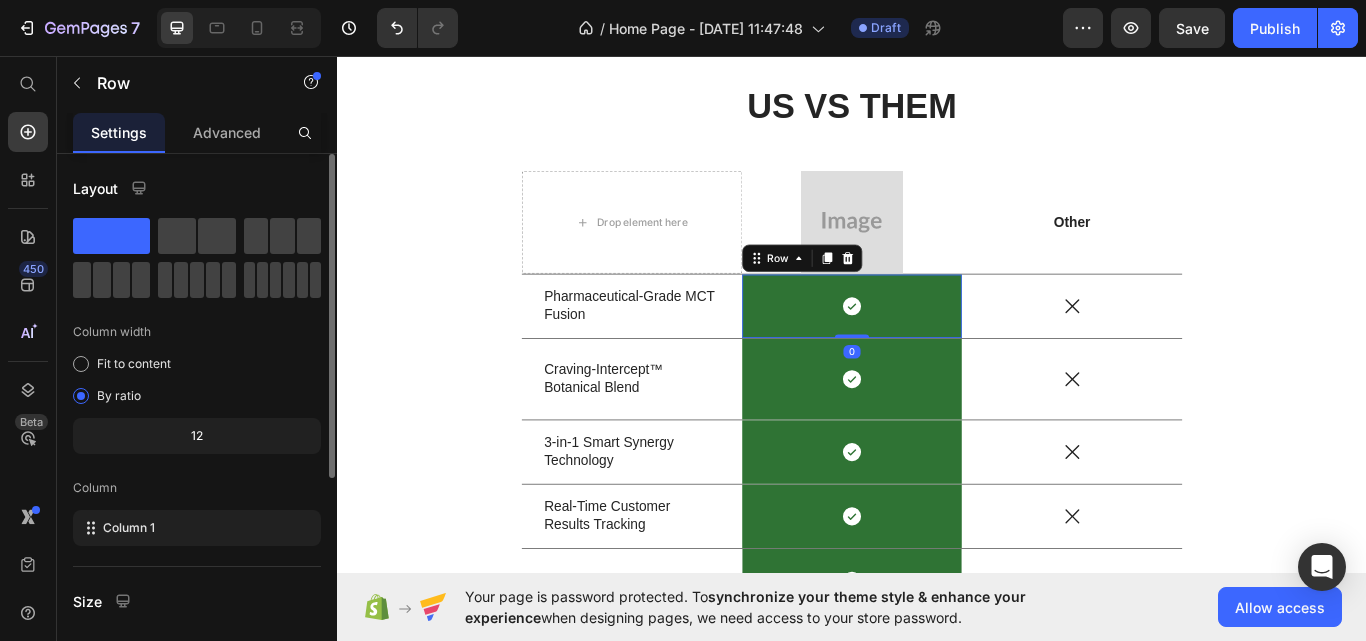 scroll, scrollTop: 368, scrollLeft: 0, axis: vertical 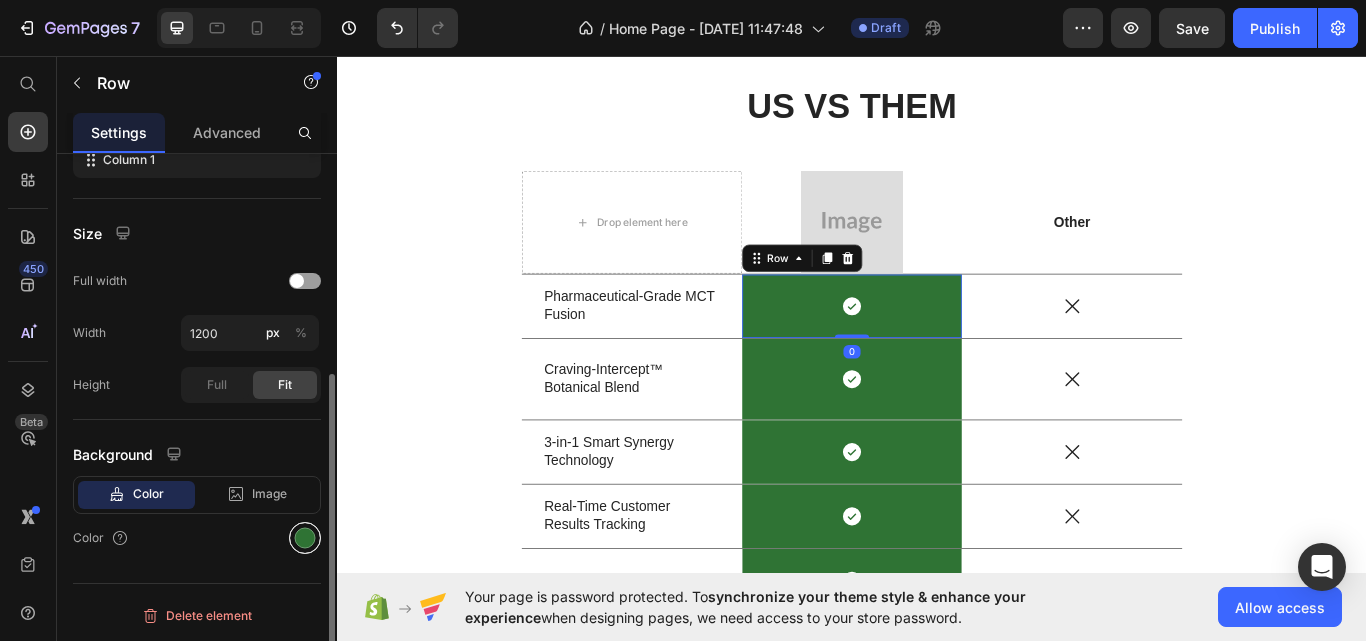 click at bounding box center (305, 538) 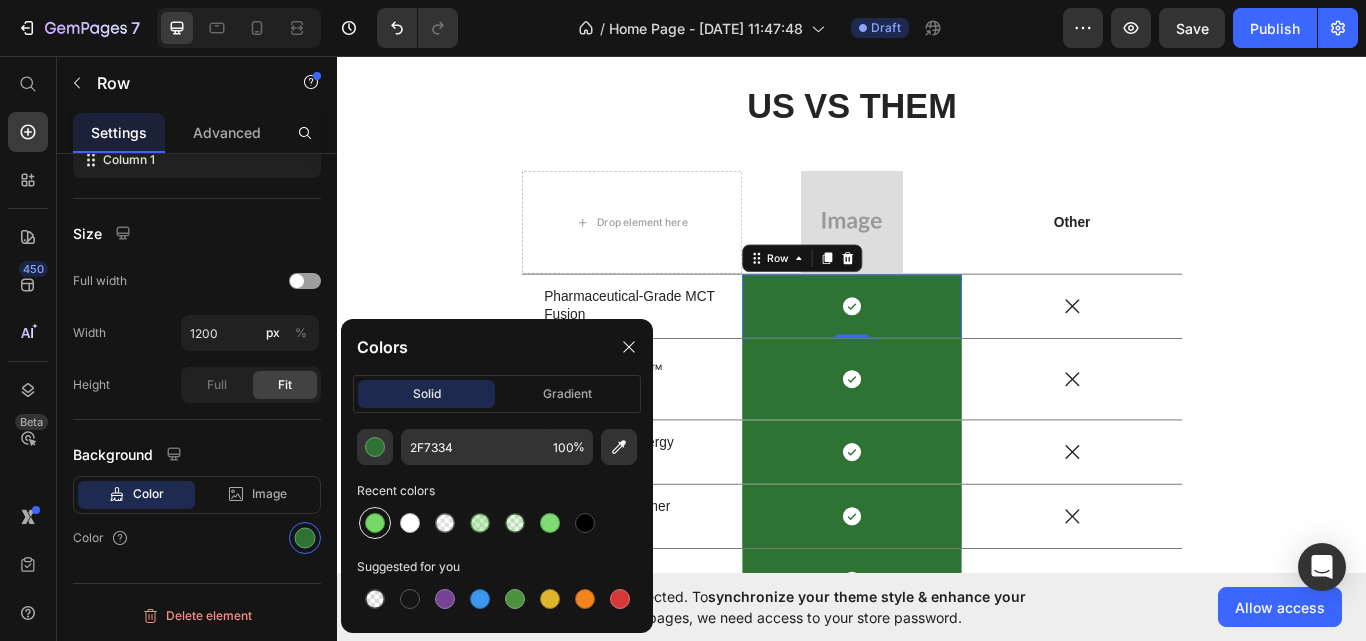 click at bounding box center [375, 523] 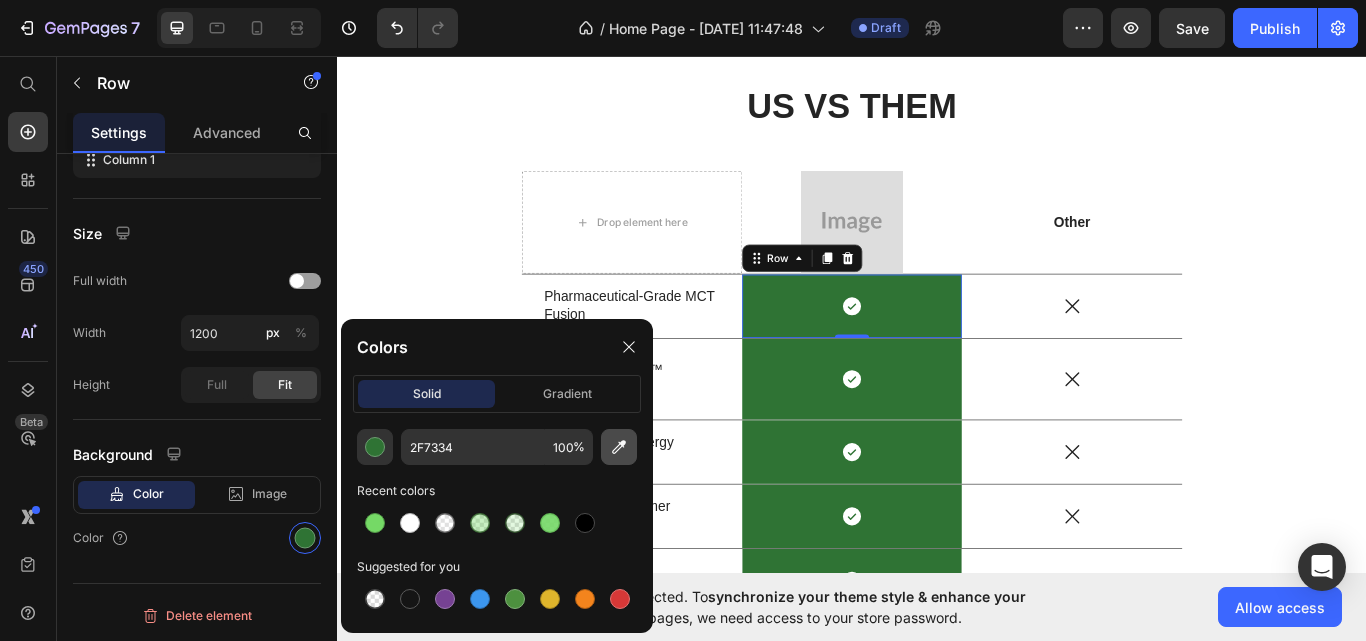 type on "75D966" 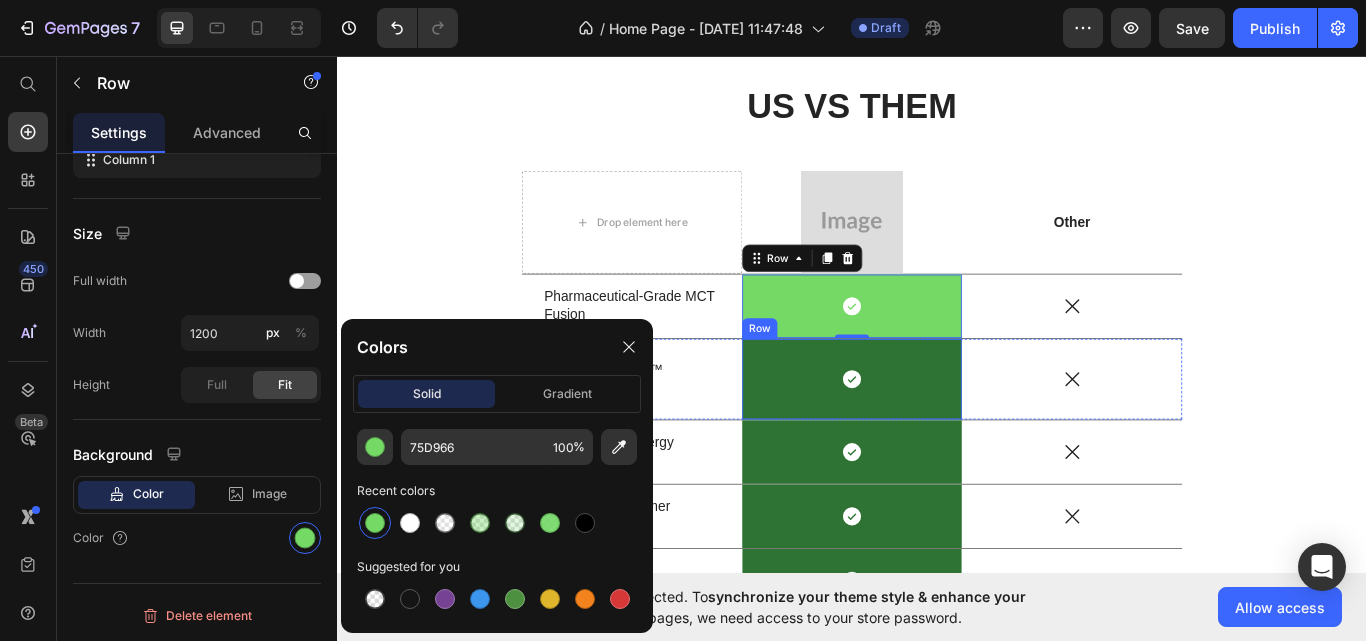 click on "Icon Row" at bounding box center (937, 434) 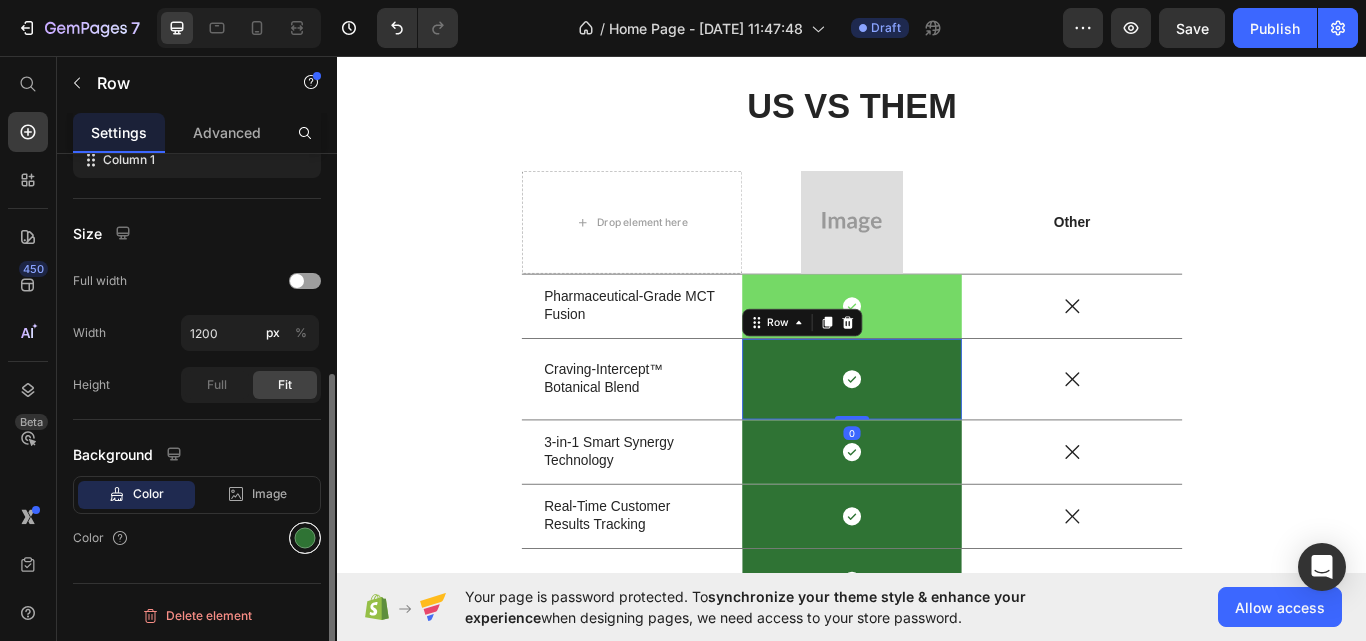drag, startPoint x: 301, startPoint y: 534, endPoint x: 318, endPoint y: 526, distance: 18.788294 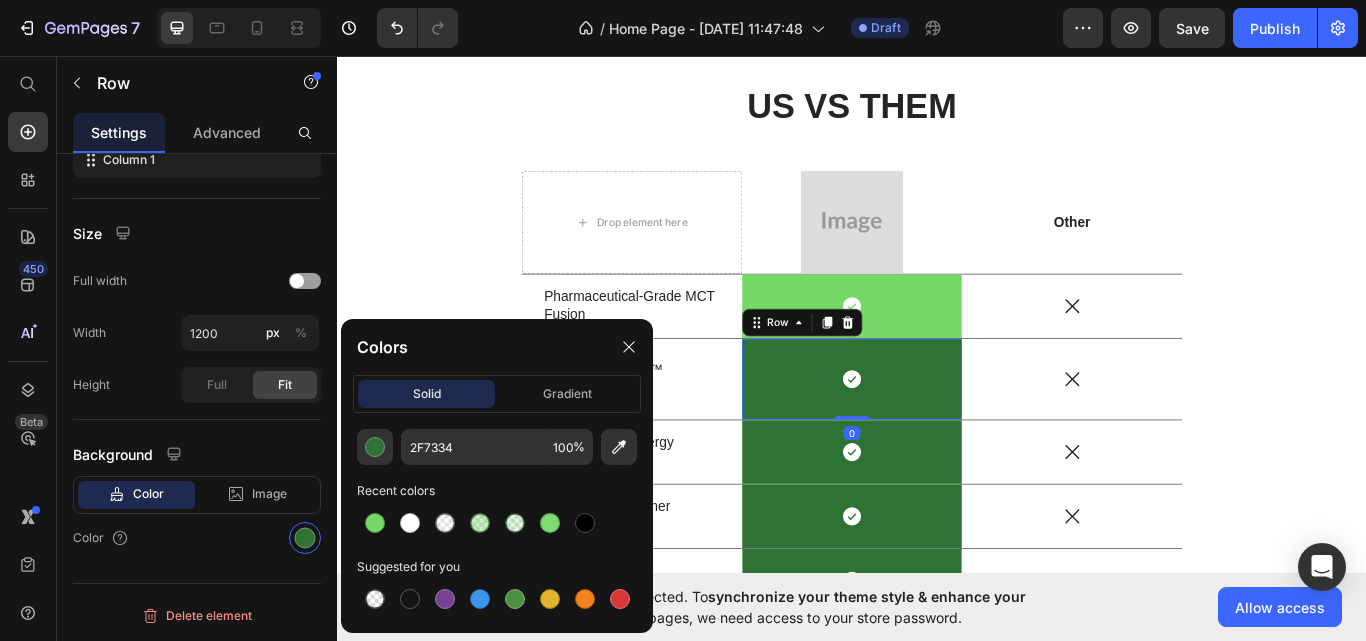 drag, startPoint x: 383, startPoint y: 524, endPoint x: 527, endPoint y: 502, distance: 145.67087 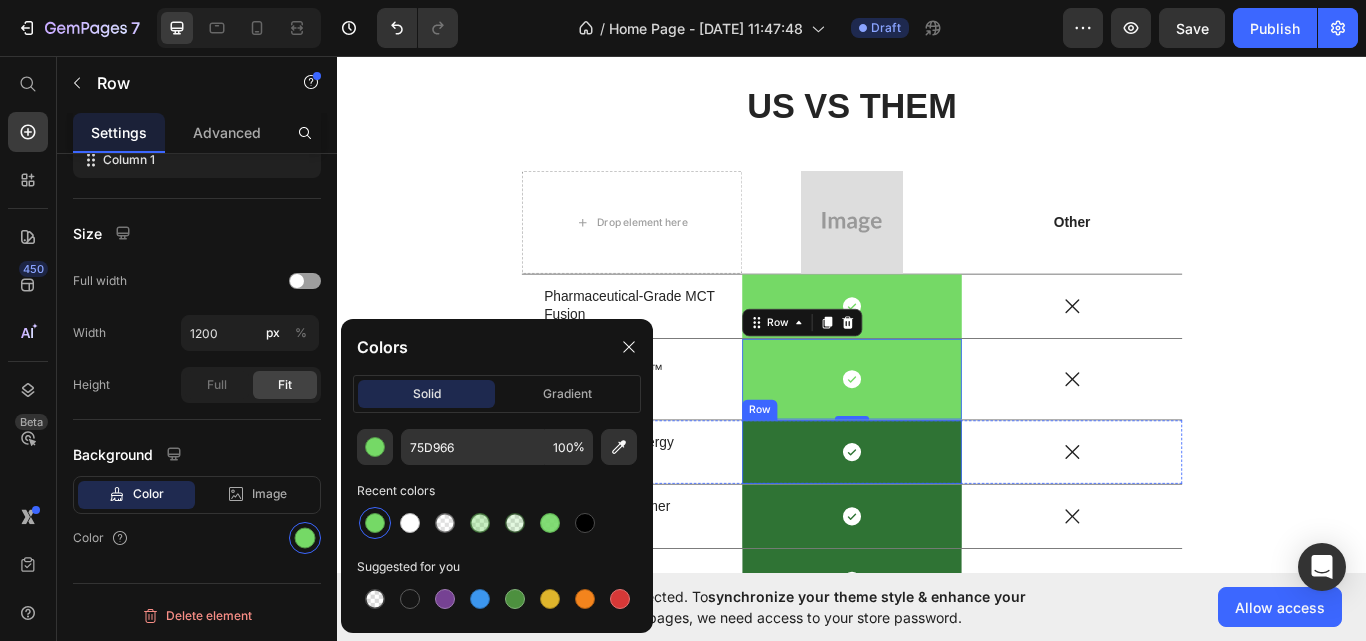 drag, startPoint x: 1019, startPoint y: 547, endPoint x: 965, endPoint y: 545, distance: 54.037025 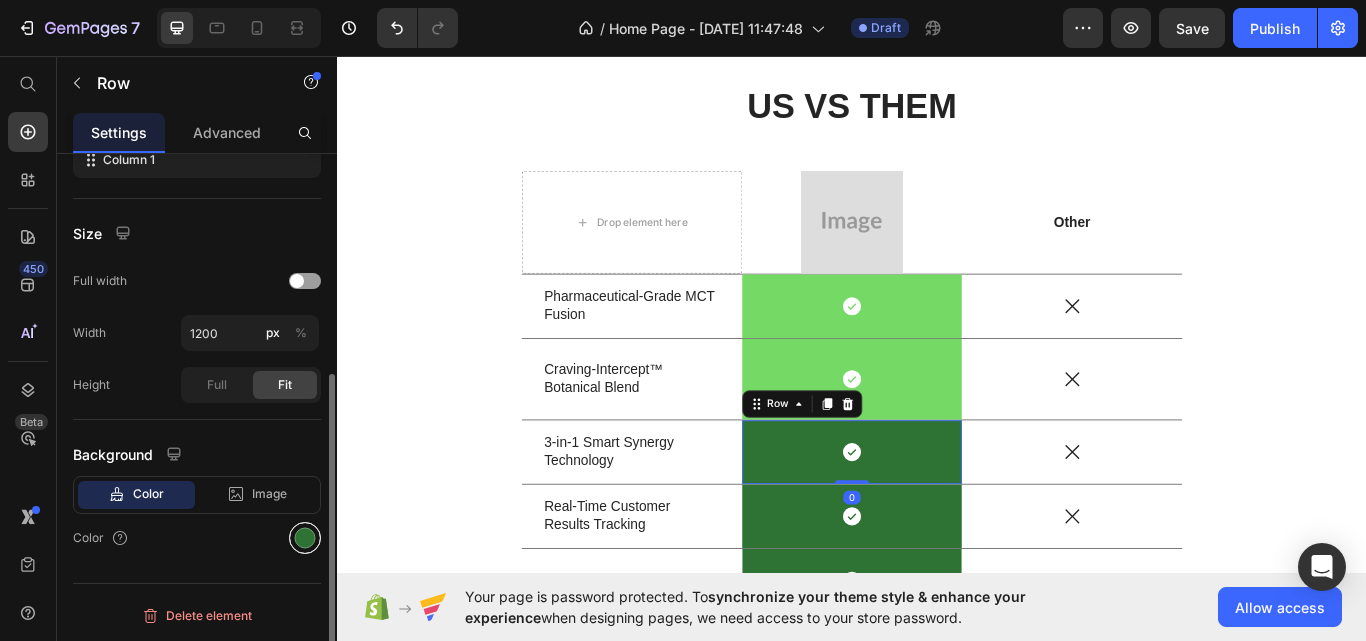 click on "Background Color Image Video  Color" 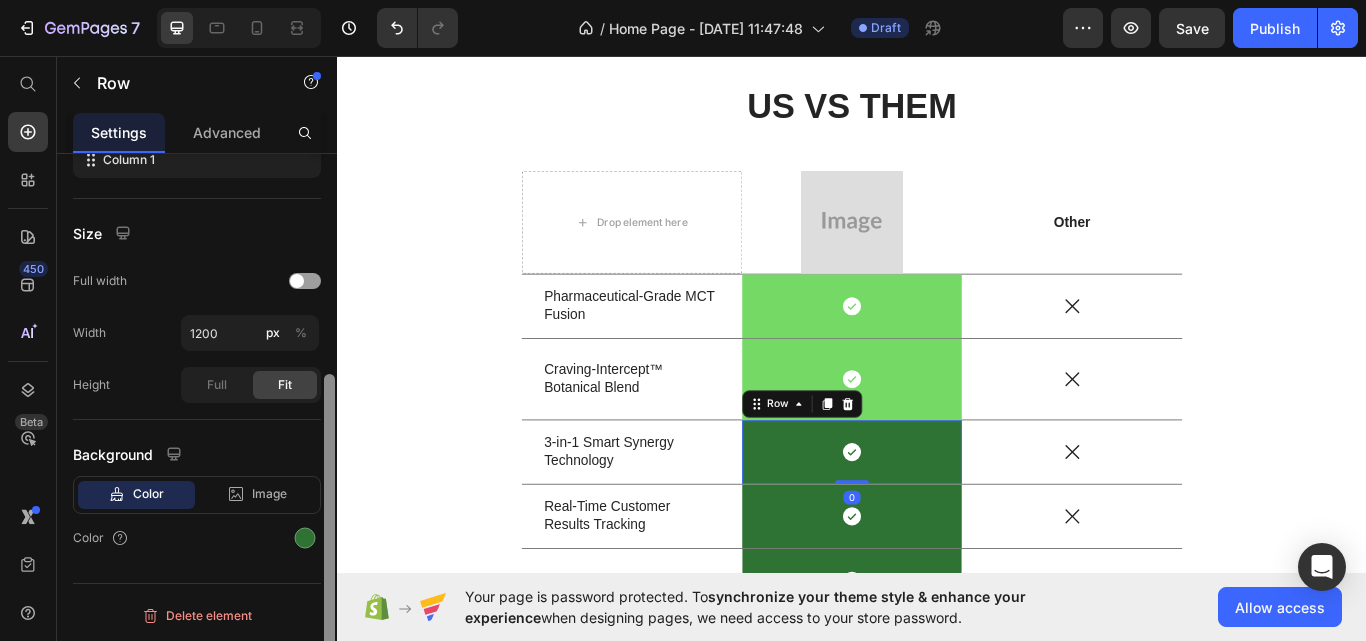 drag, startPoint x: 307, startPoint y: 546, endPoint x: 333, endPoint y: 549, distance: 26.172504 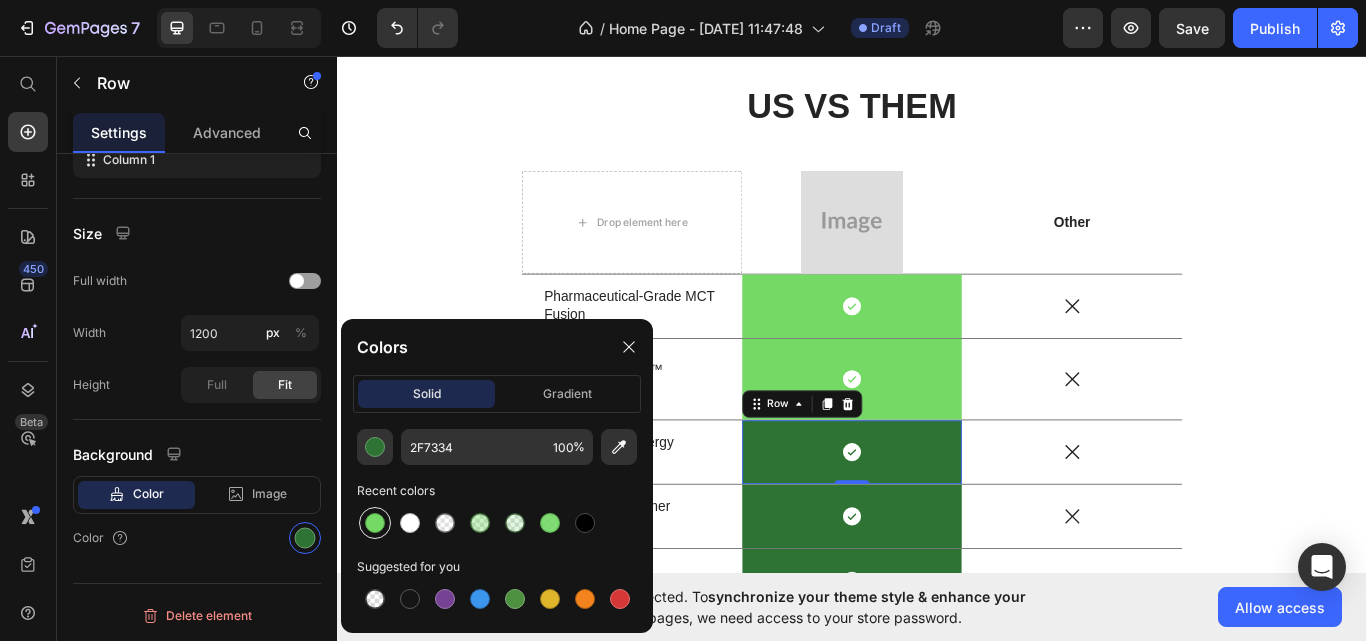 click at bounding box center [375, 523] 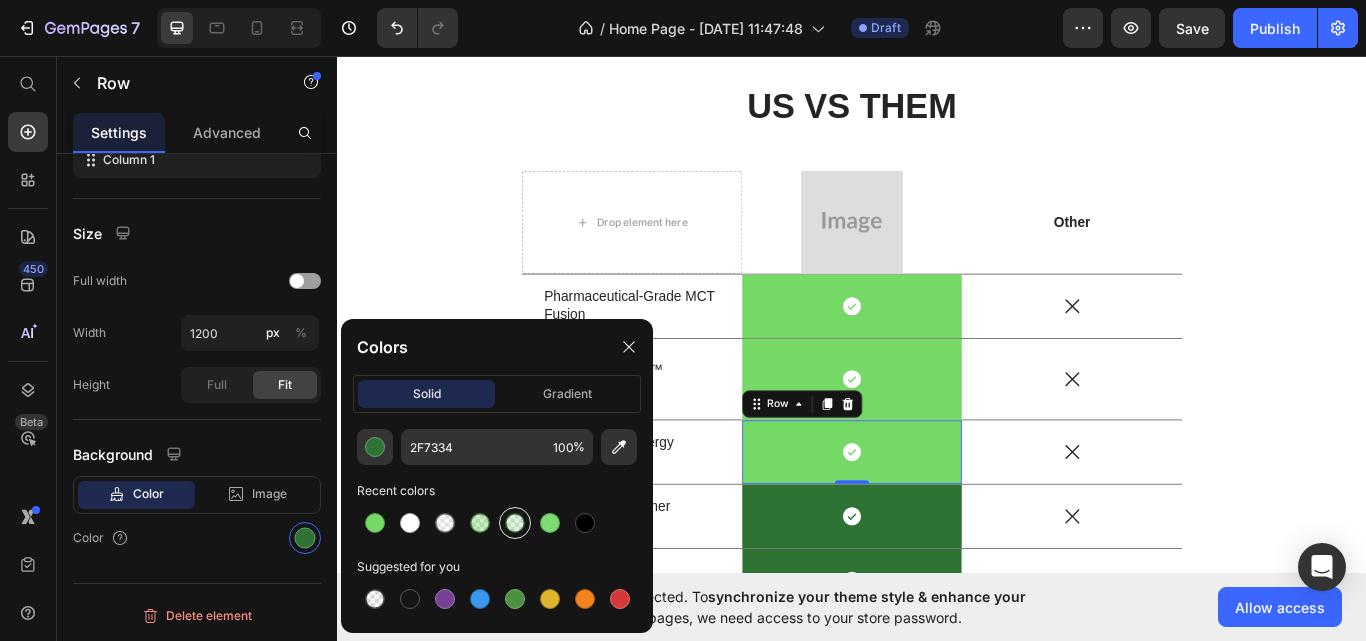 type on "75D966" 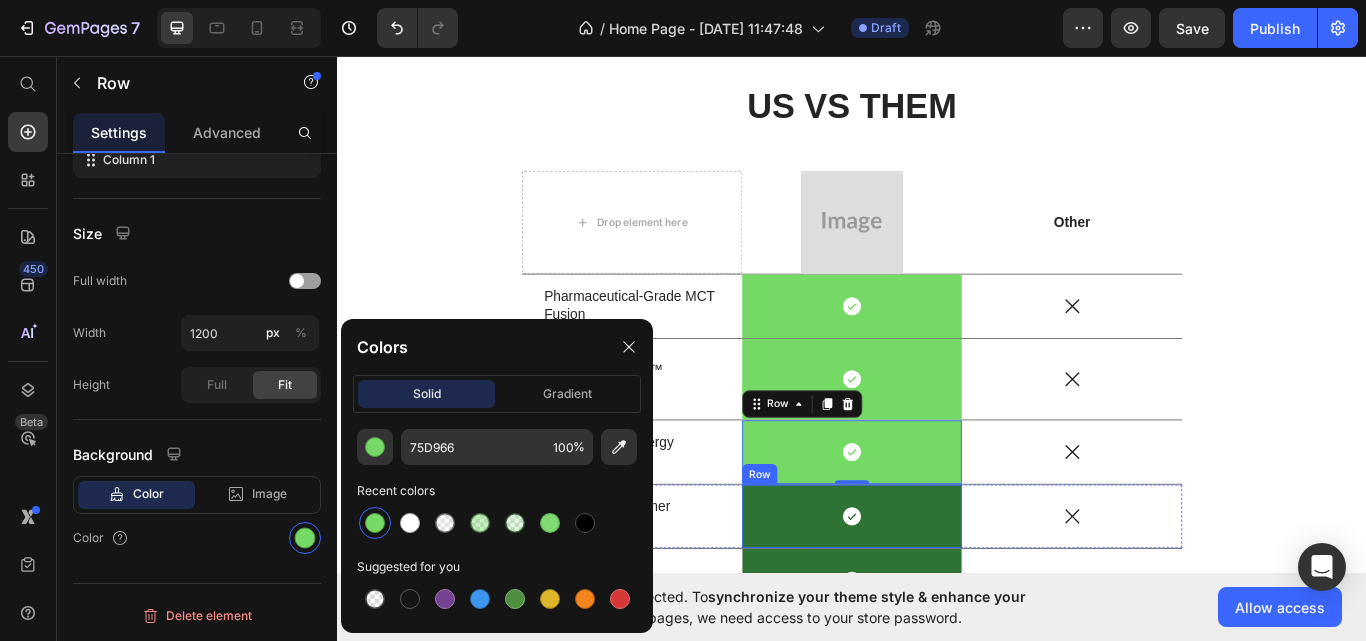 drag, startPoint x: 1014, startPoint y: 615, endPoint x: 977, endPoint y: 617, distance: 37.054016 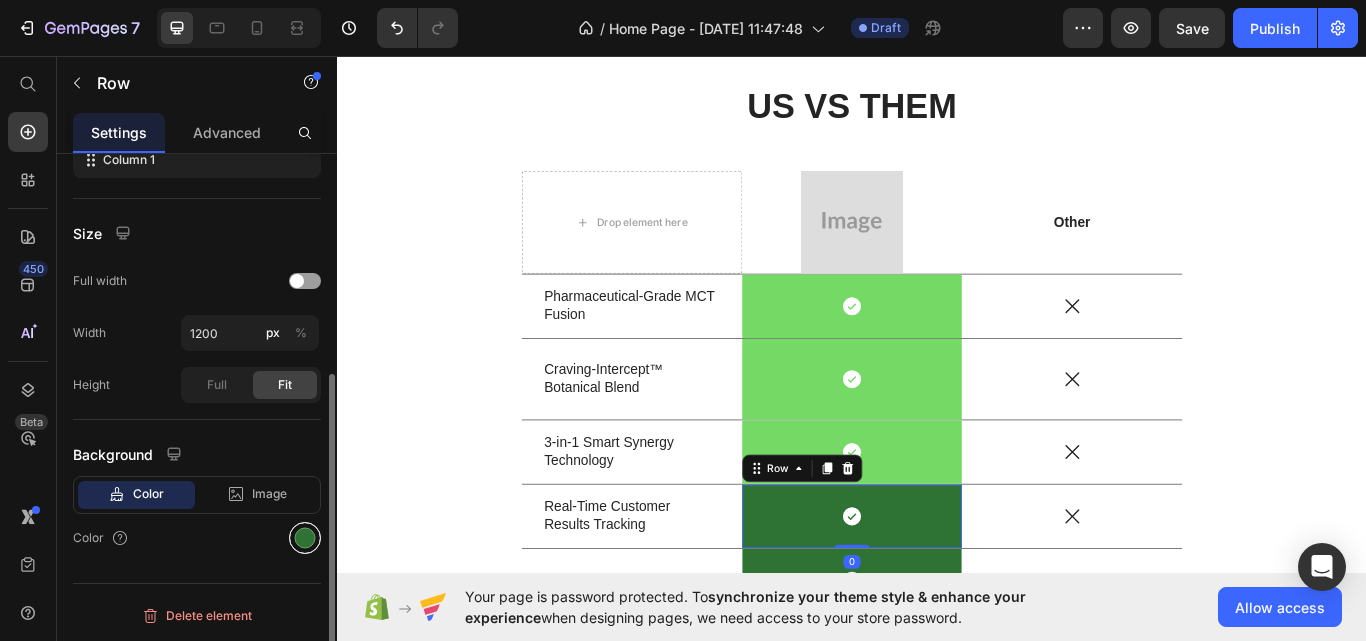 drag, startPoint x: 290, startPoint y: 543, endPoint x: 317, endPoint y: 543, distance: 27 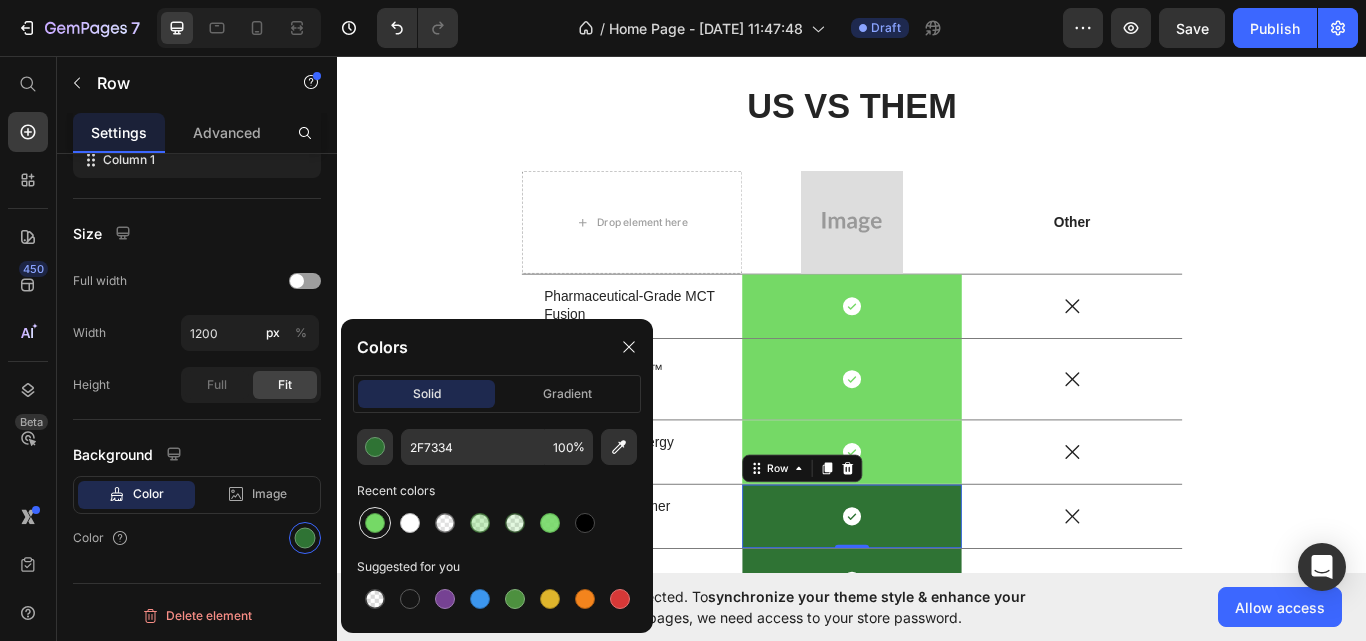 drag, startPoint x: 368, startPoint y: 534, endPoint x: 714, endPoint y: 437, distance: 359.33966 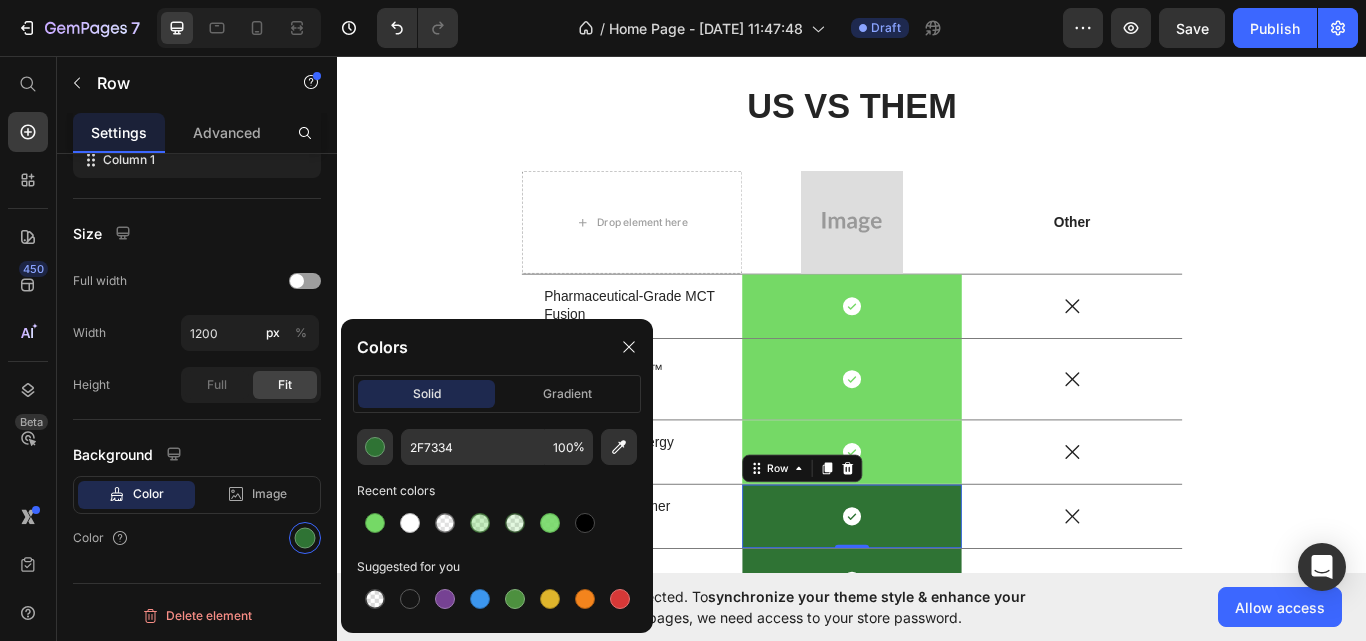 type on "75D966" 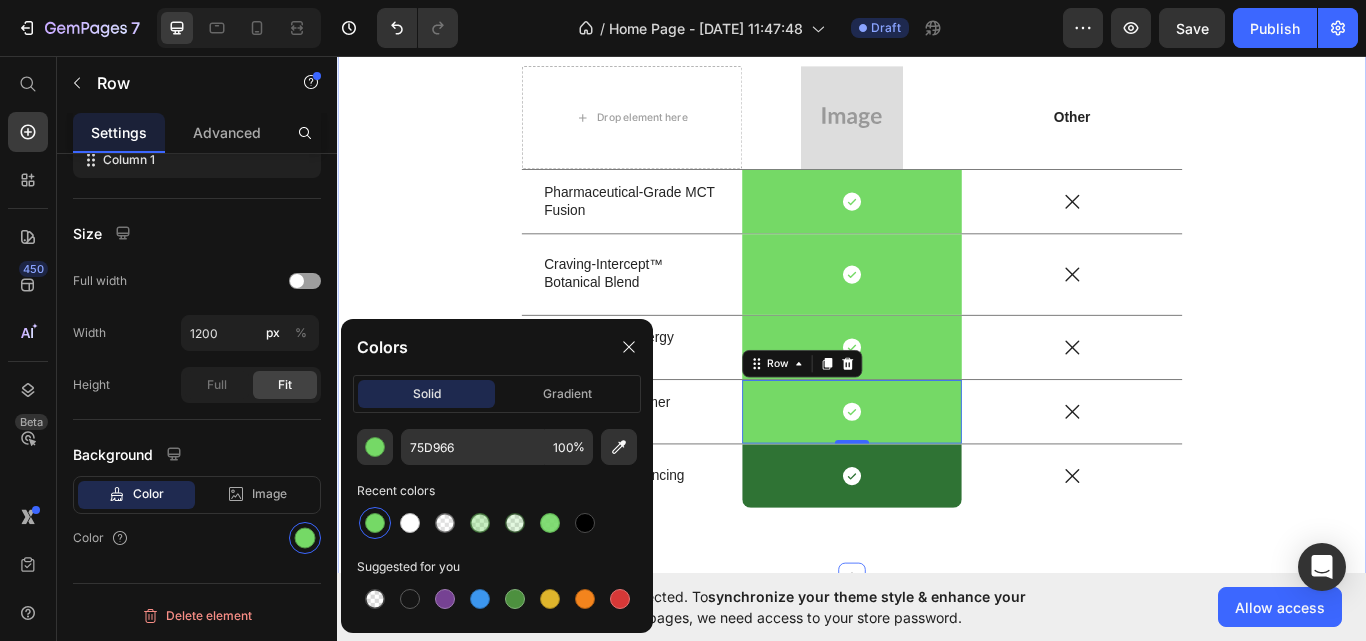 scroll, scrollTop: 2927, scrollLeft: 0, axis: vertical 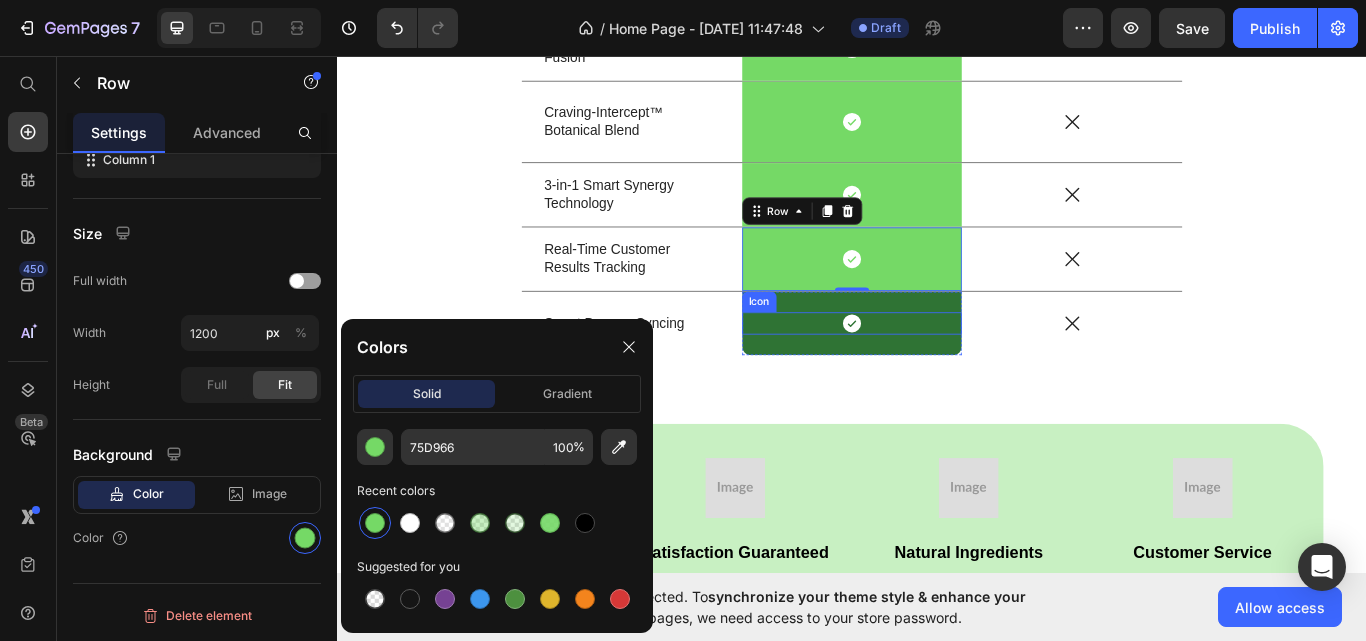 click on "Icon" at bounding box center [937, 369] 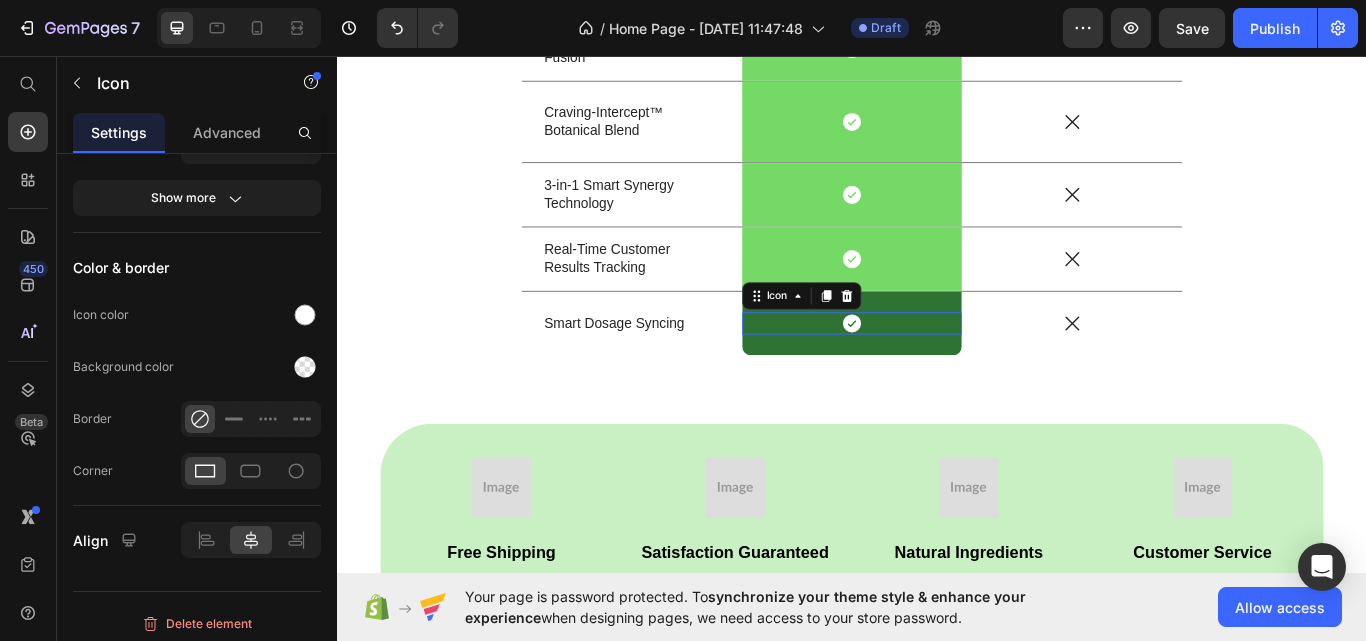 scroll, scrollTop: 0, scrollLeft: 0, axis: both 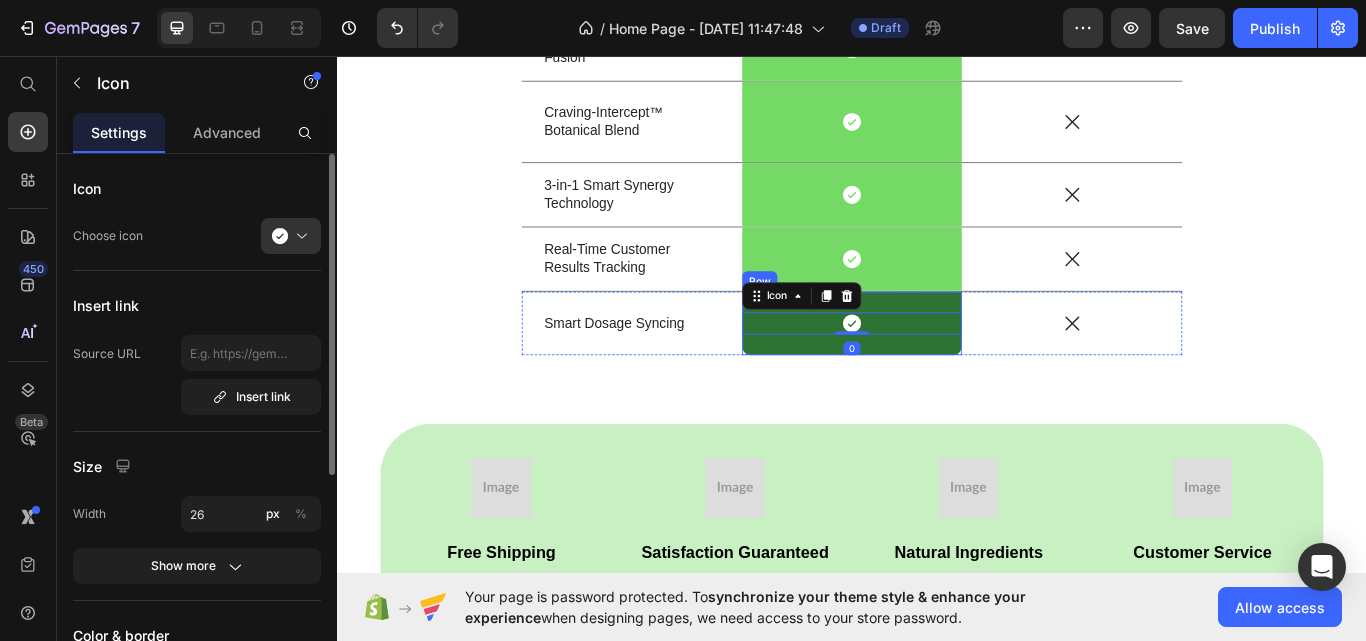 click on "Icon   0 Row" at bounding box center [937, 369] 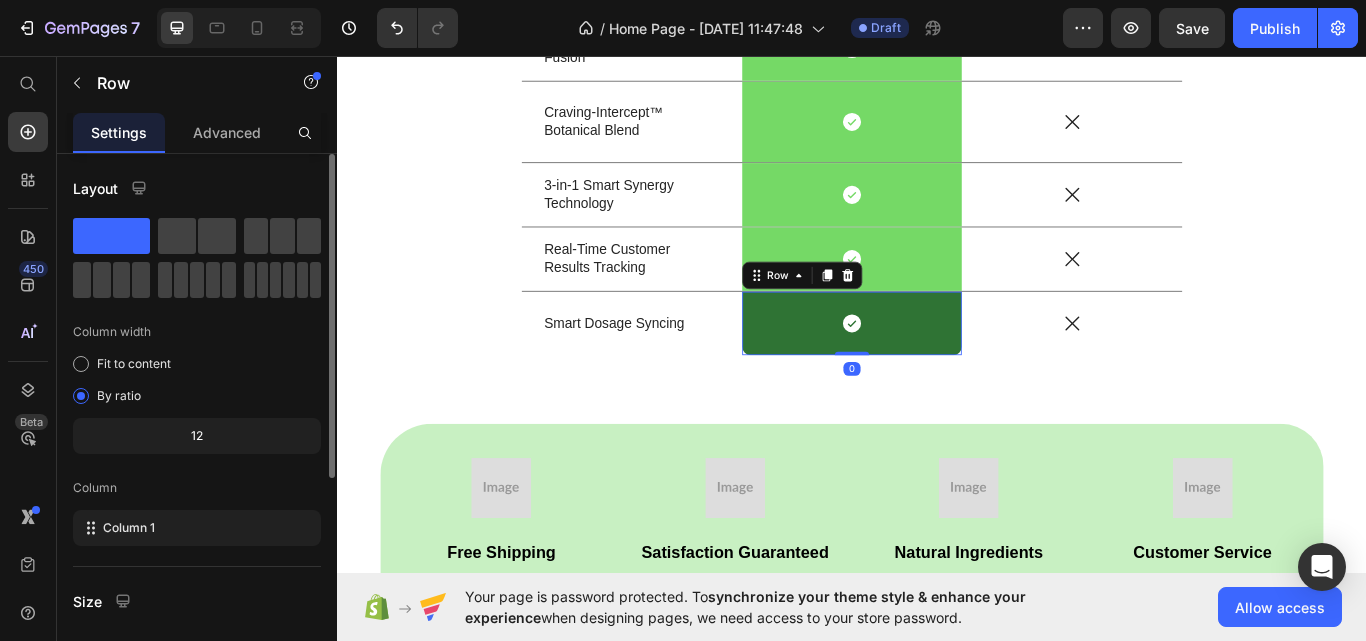 scroll, scrollTop: 368, scrollLeft: 0, axis: vertical 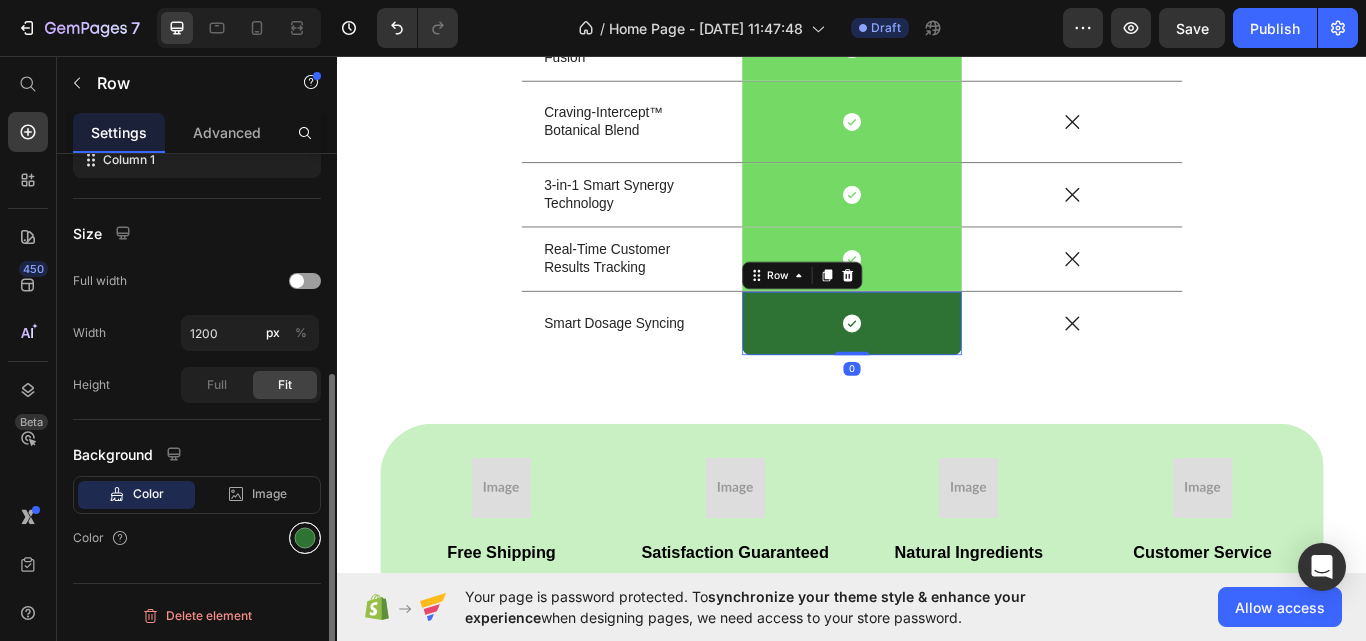 click at bounding box center (305, 538) 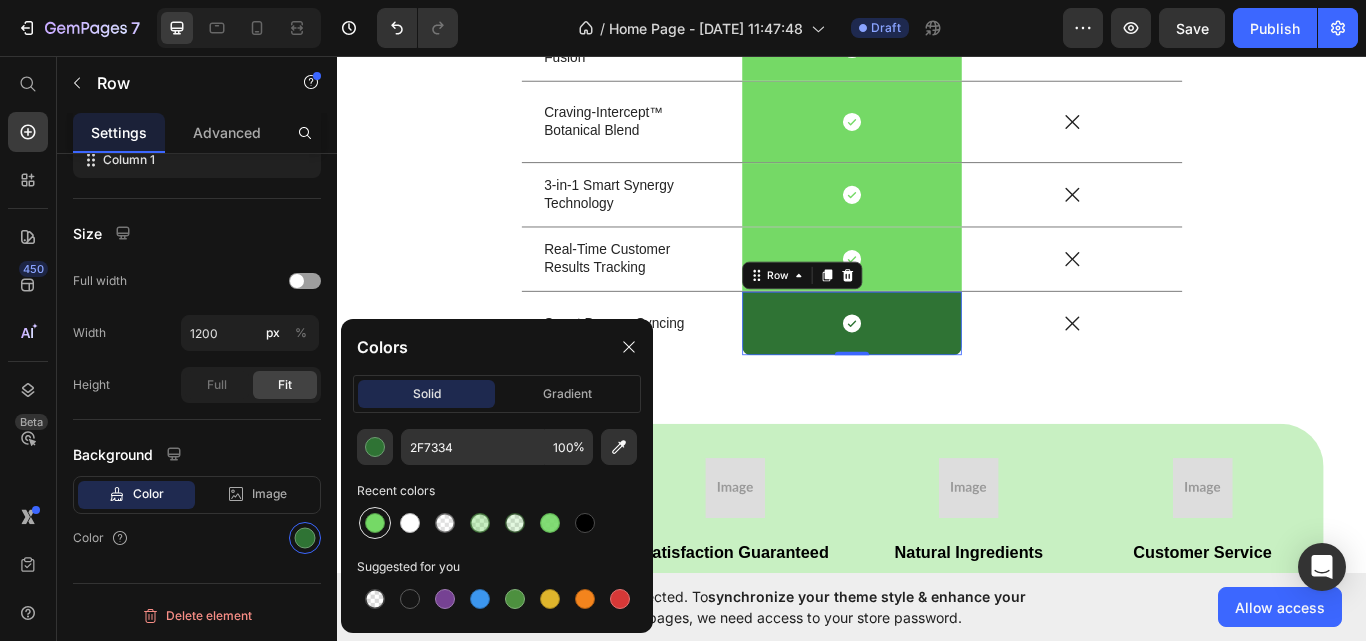 click at bounding box center (375, 523) 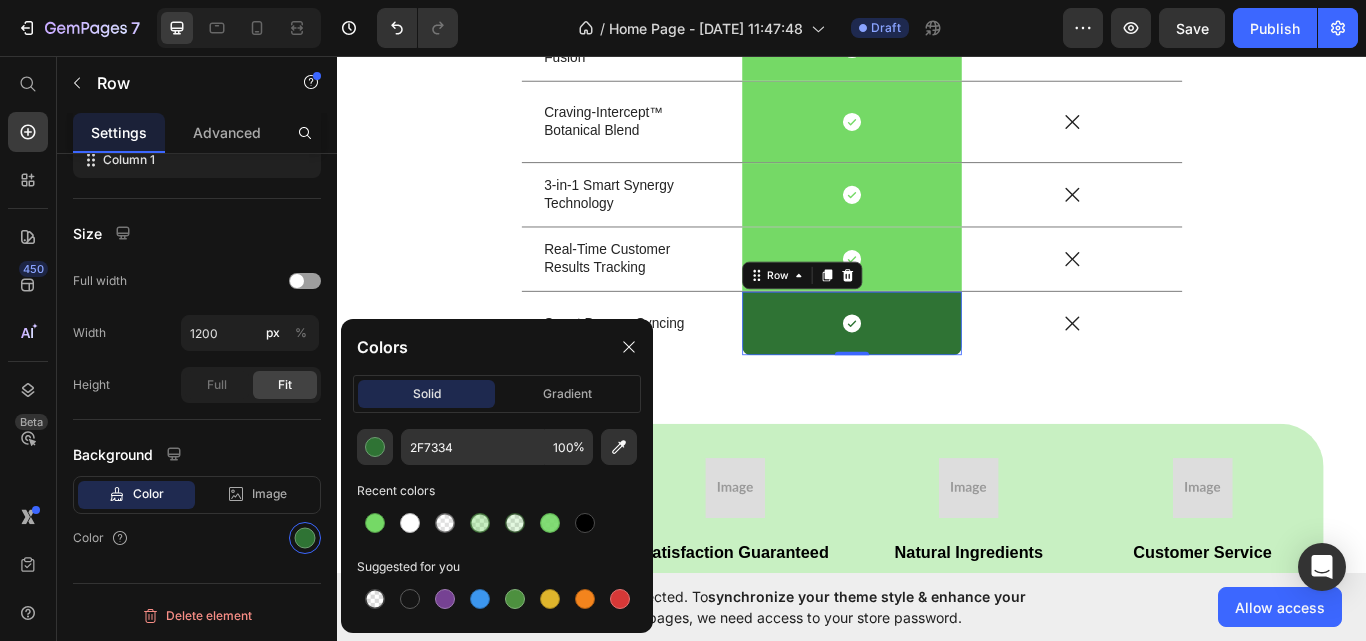 type on "75D966" 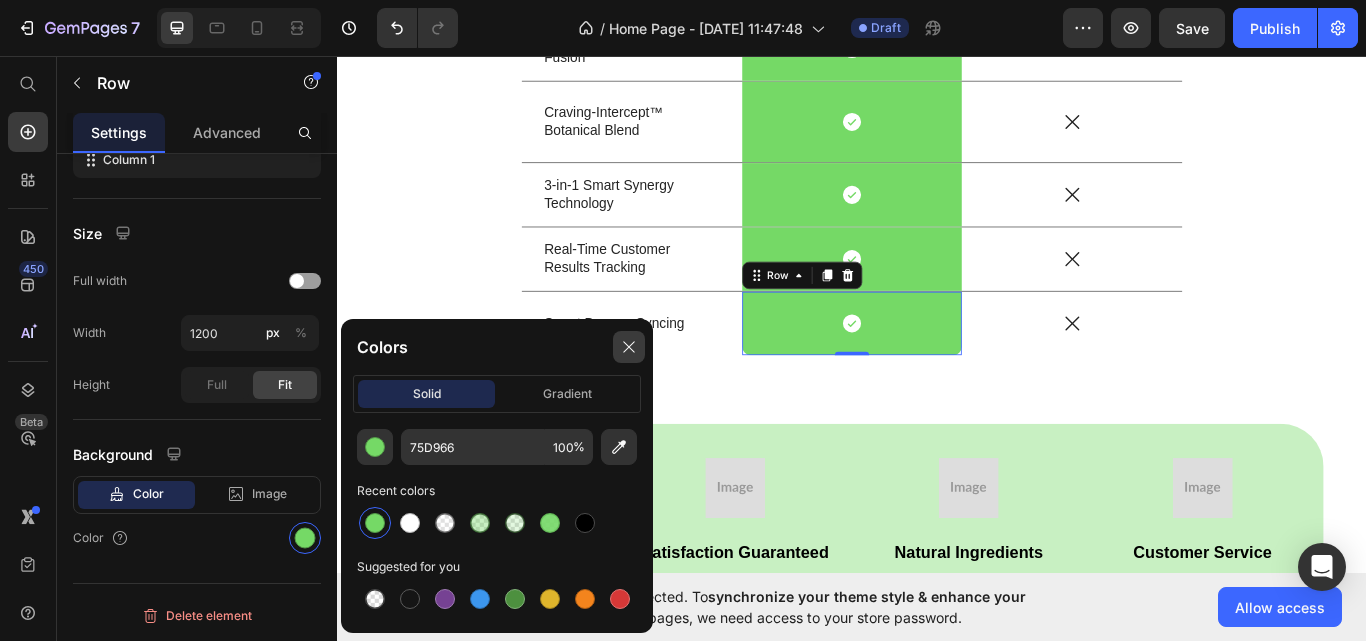 click 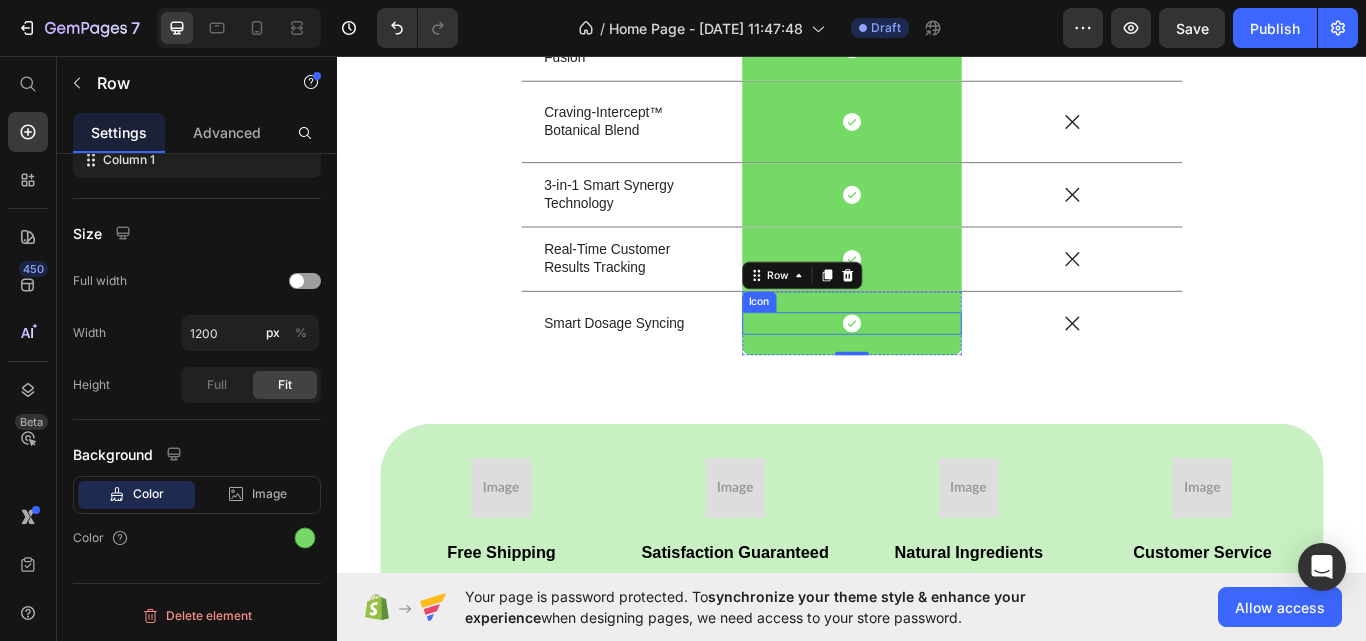 click 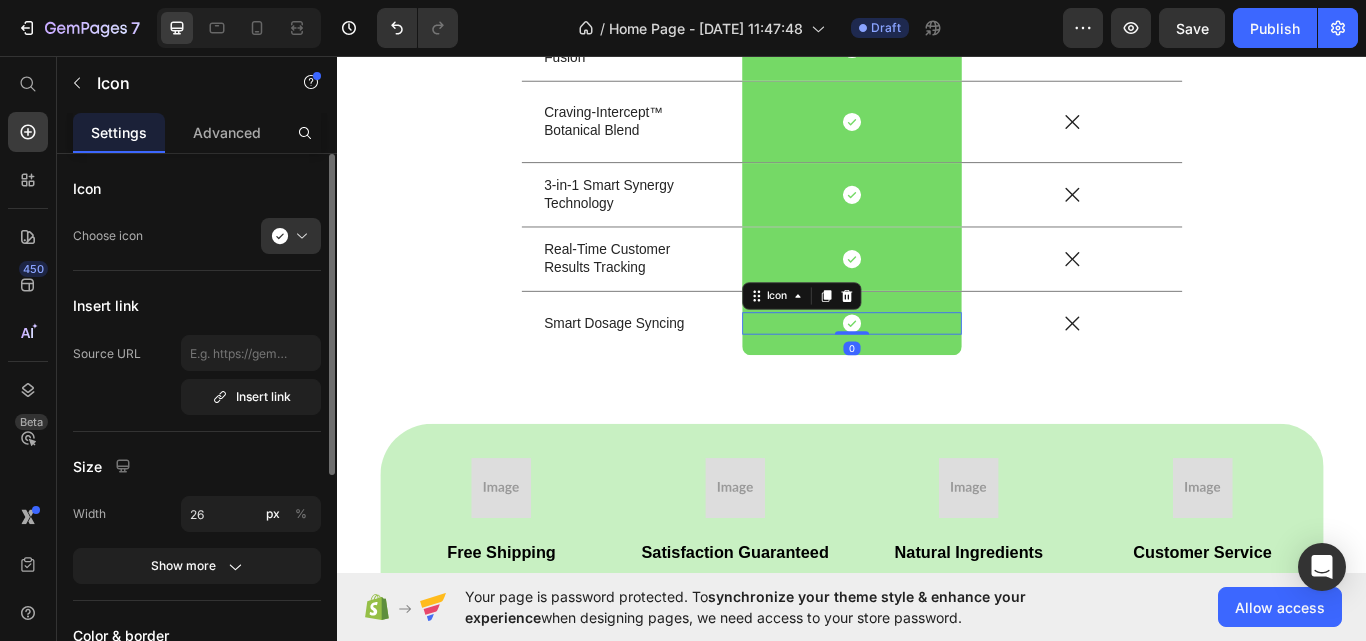 scroll, scrollTop: 376, scrollLeft: 0, axis: vertical 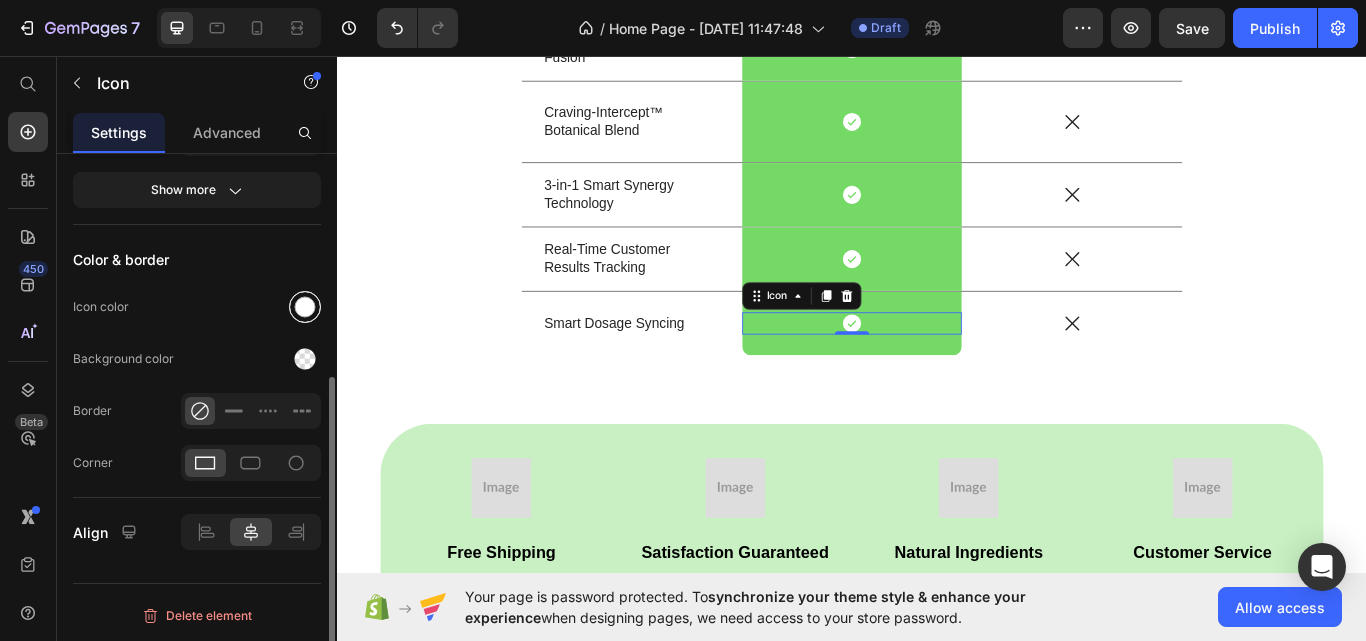 drag, startPoint x: 310, startPoint y: 304, endPoint x: 317, endPoint y: 322, distance: 19.313208 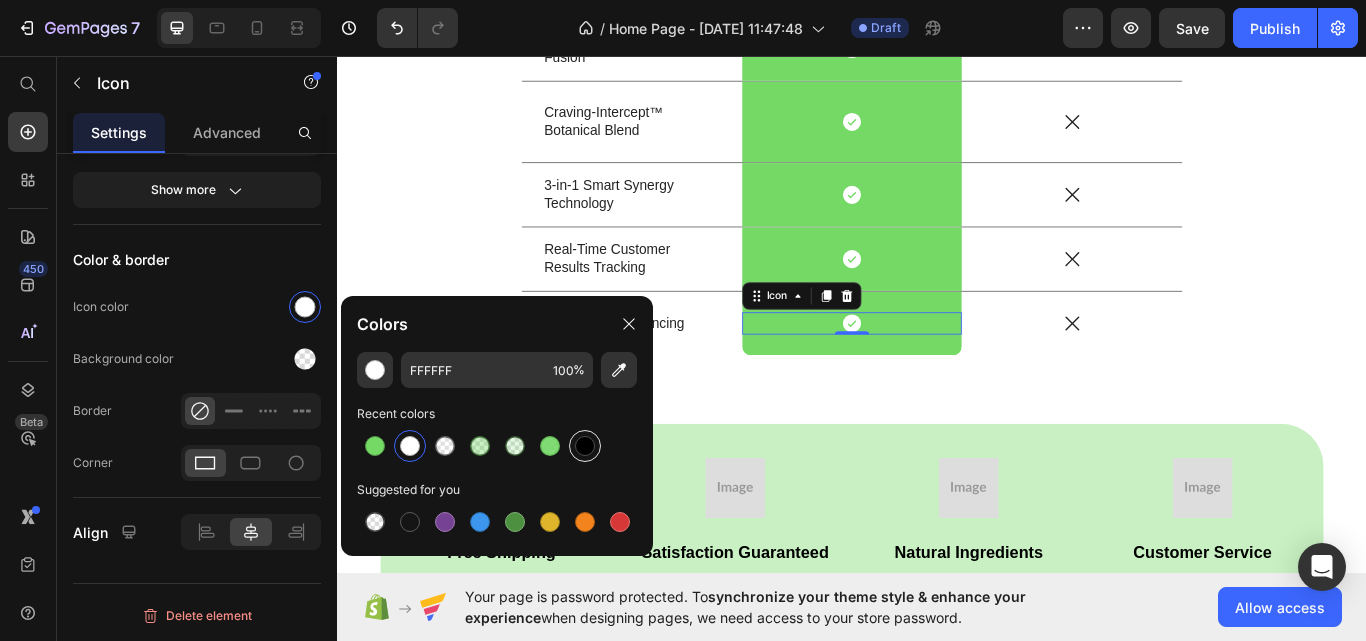 click at bounding box center (585, 446) 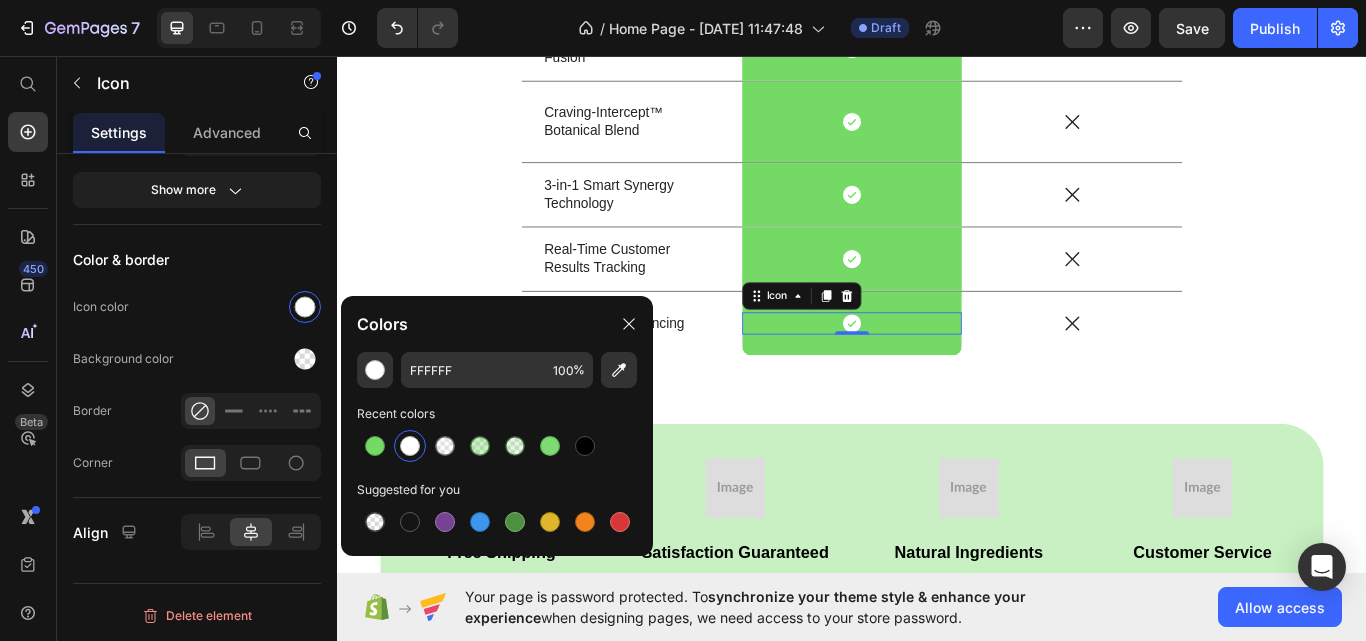 type on "000000" 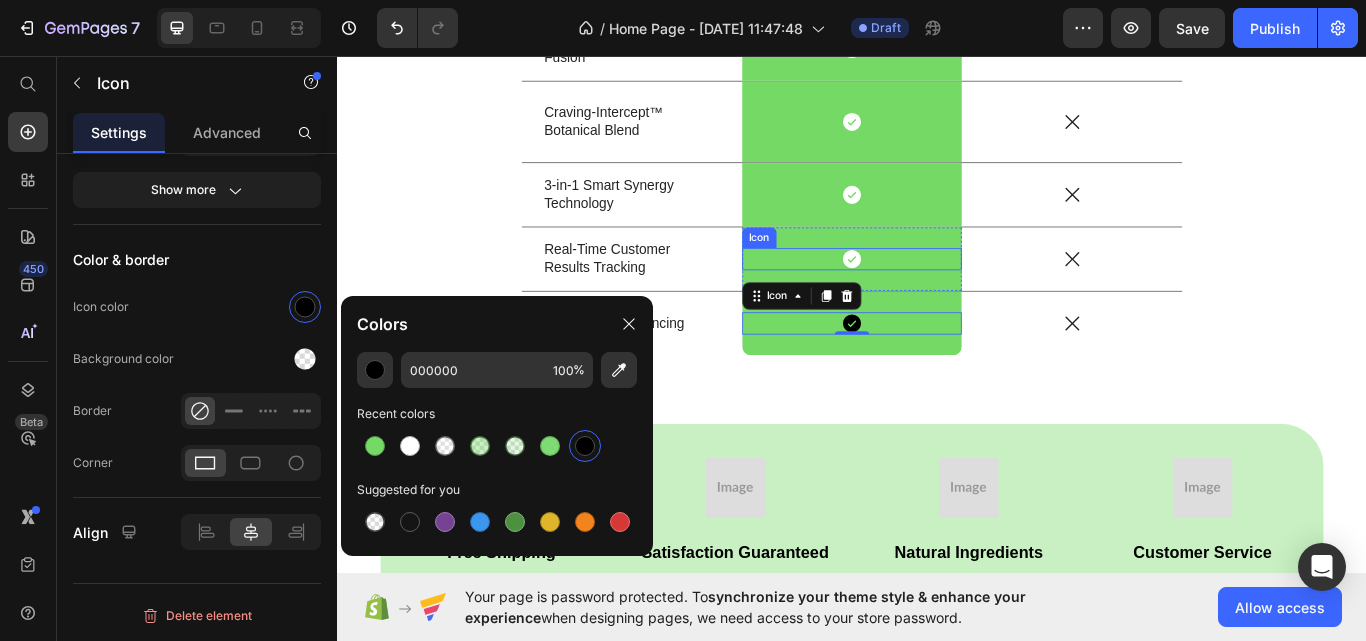 drag, startPoint x: 929, startPoint y: 292, endPoint x: 864, endPoint y: 281, distance: 65.9242 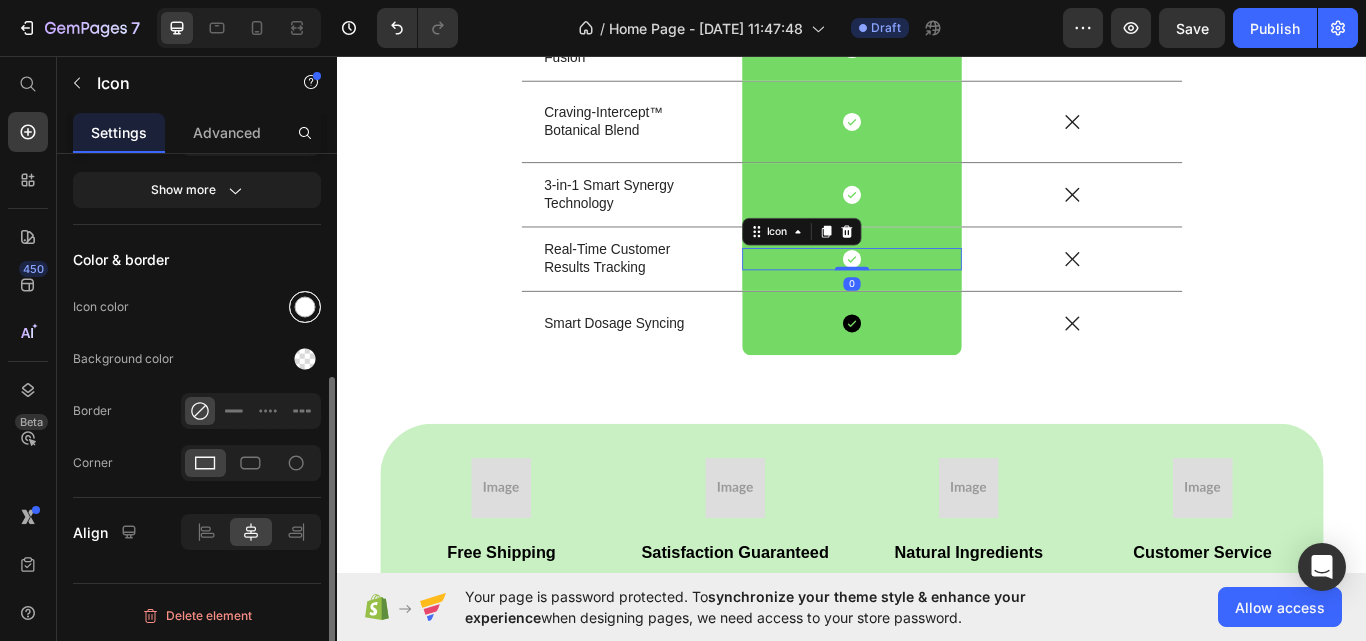 click at bounding box center [305, 307] 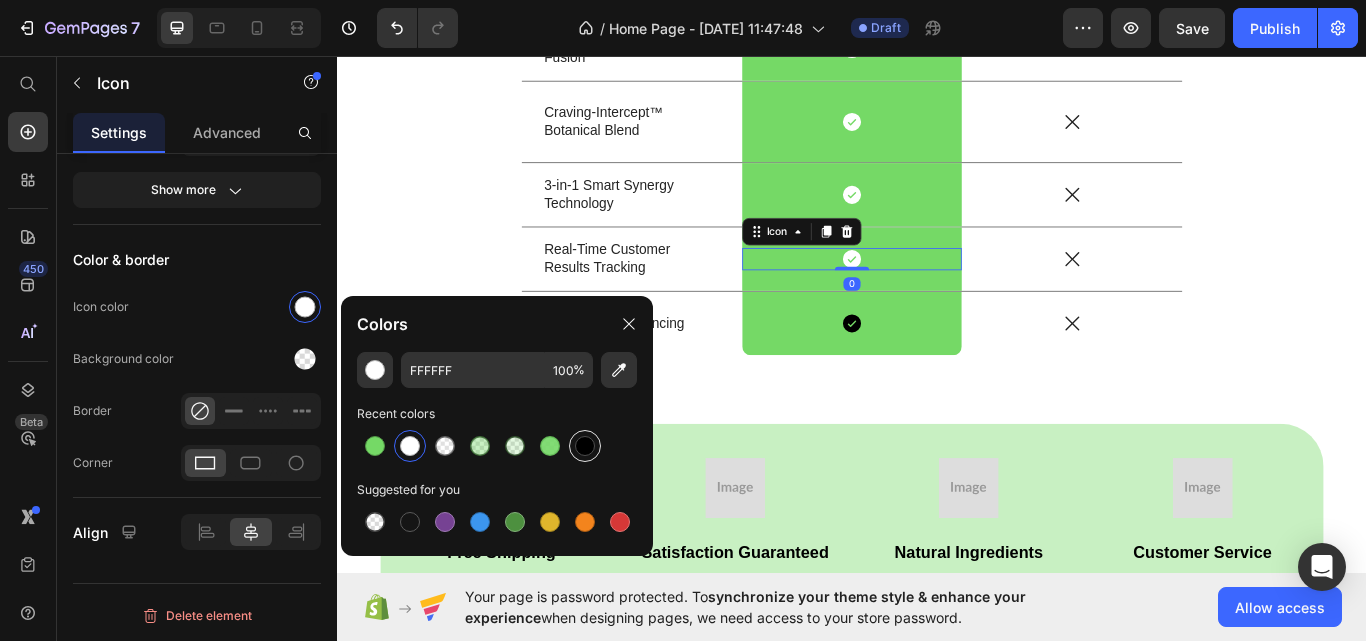 drag, startPoint x: 513, startPoint y: 275, endPoint x: 584, endPoint y: 444, distance: 183.30849 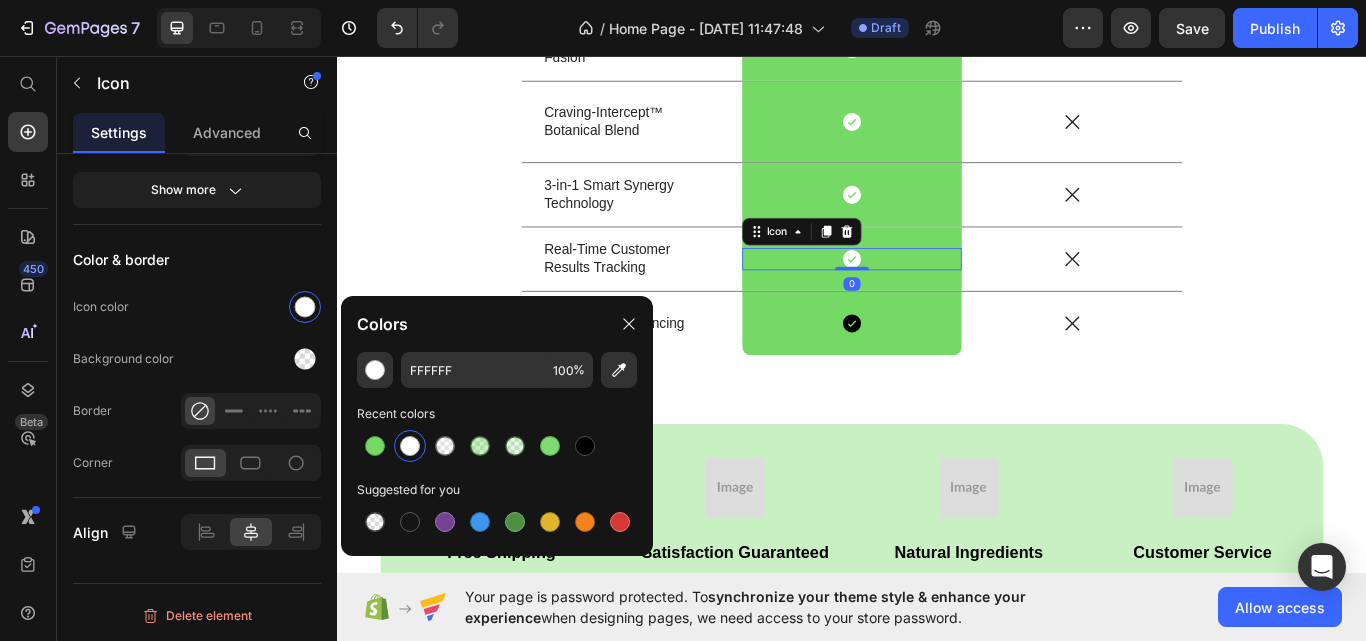 type on "000000" 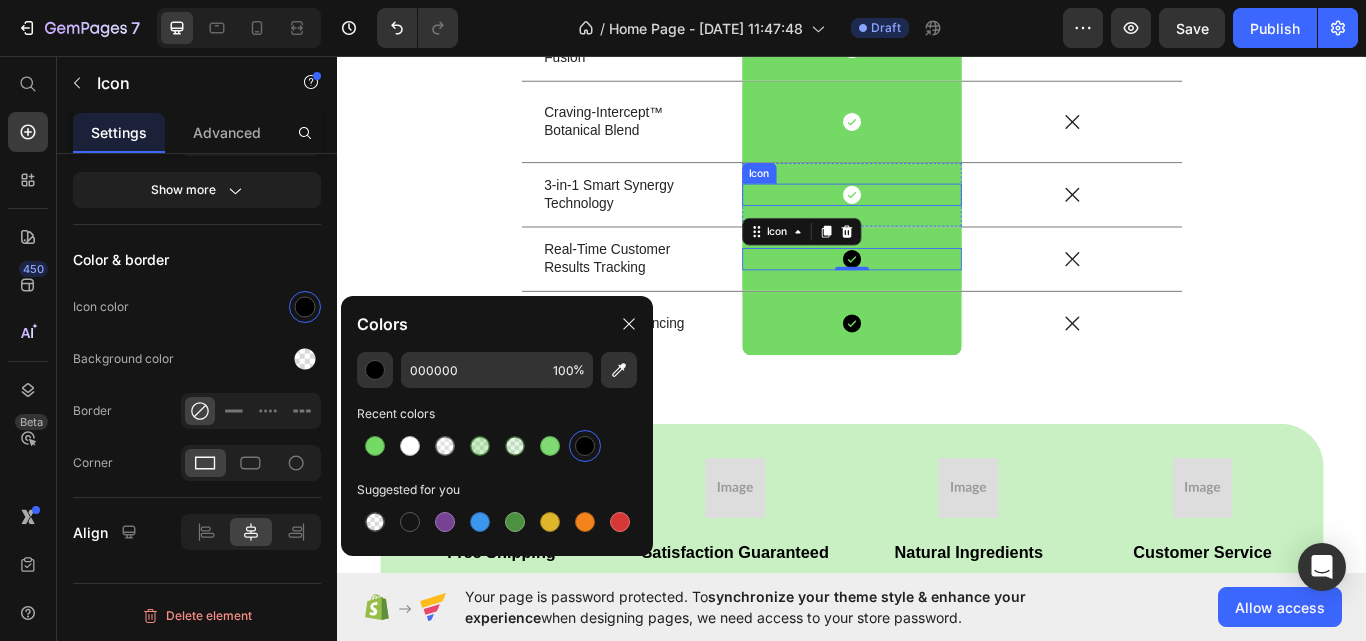 drag, startPoint x: 922, startPoint y: 221, endPoint x: 597, endPoint y: 266, distance: 328.1006 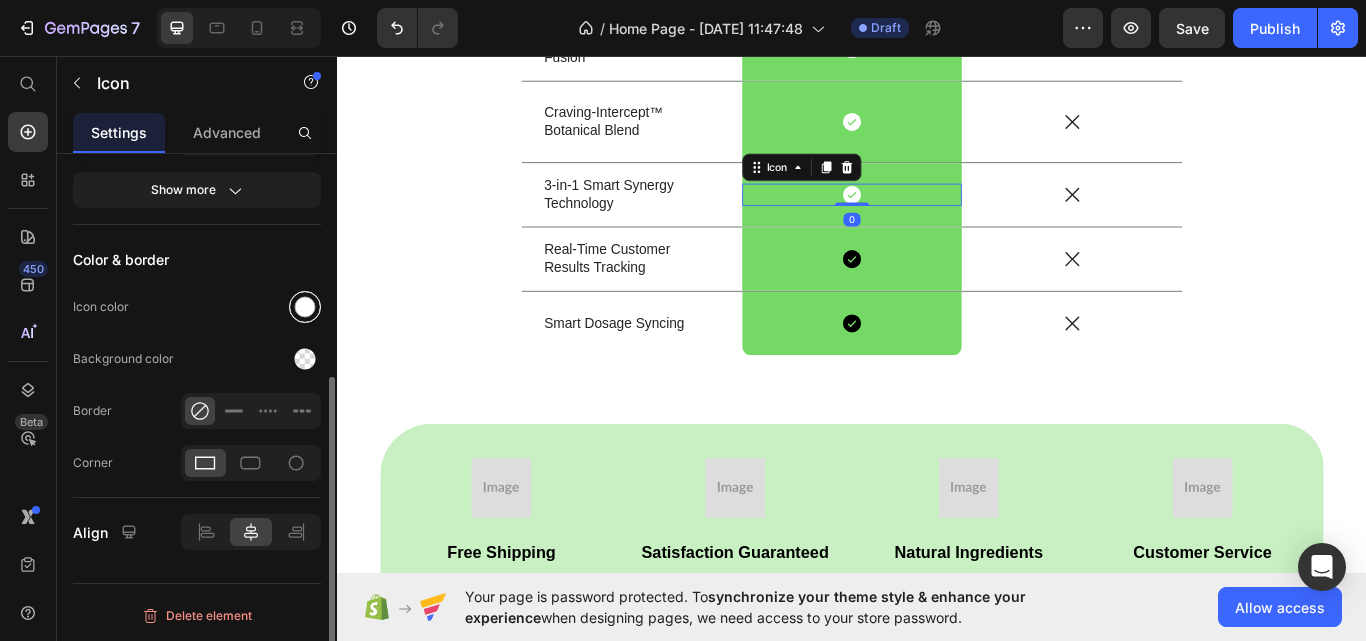 click at bounding box center (305, 307) 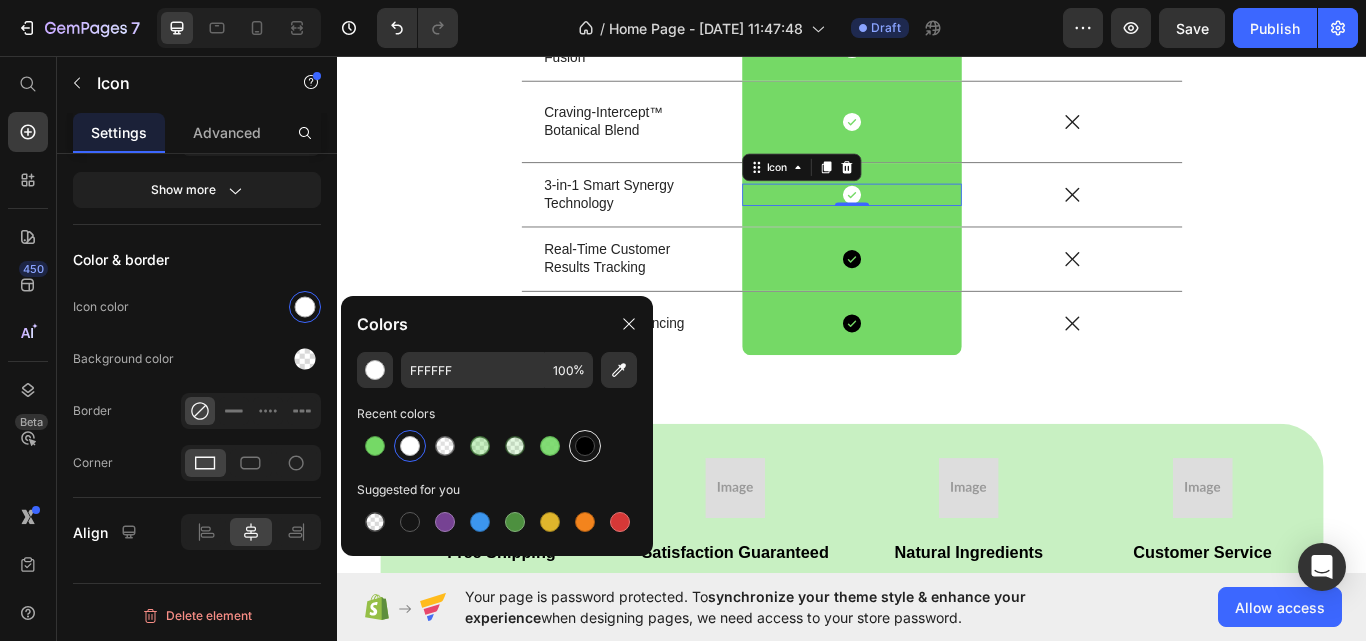drag, startPoint x: 587, startPoint y: 449, endPoint x: 598, endPoint y: 434, distance: 18.601076 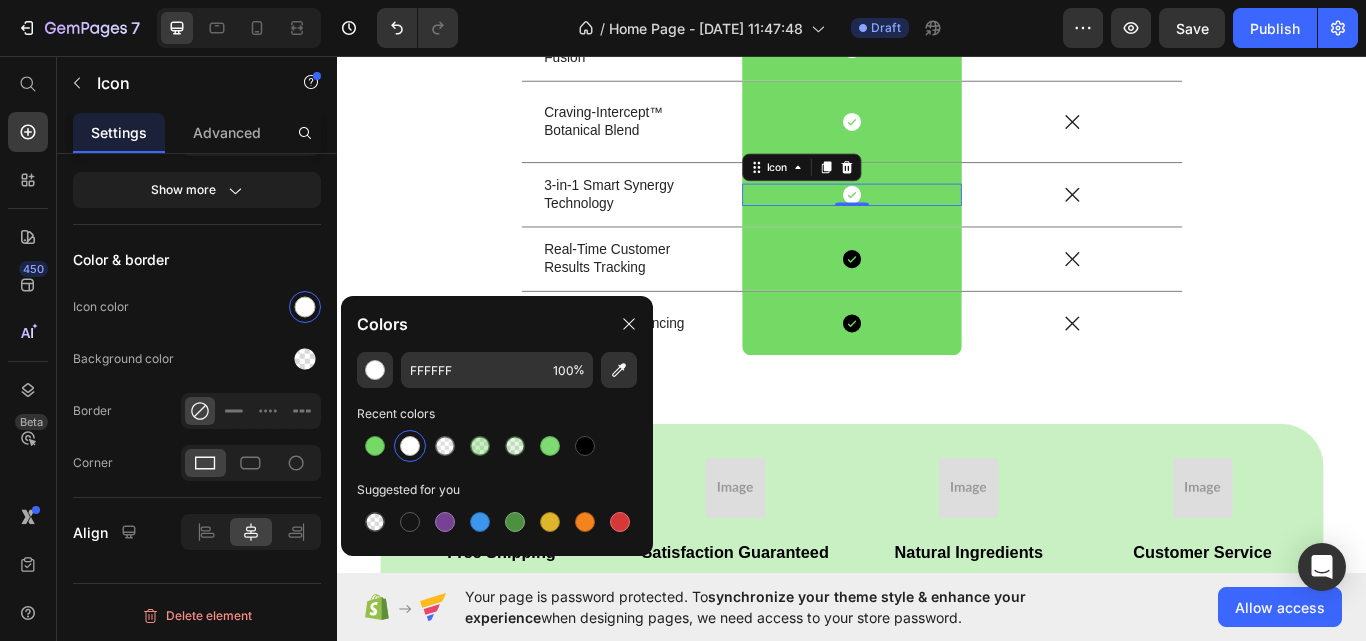 type on "000000" 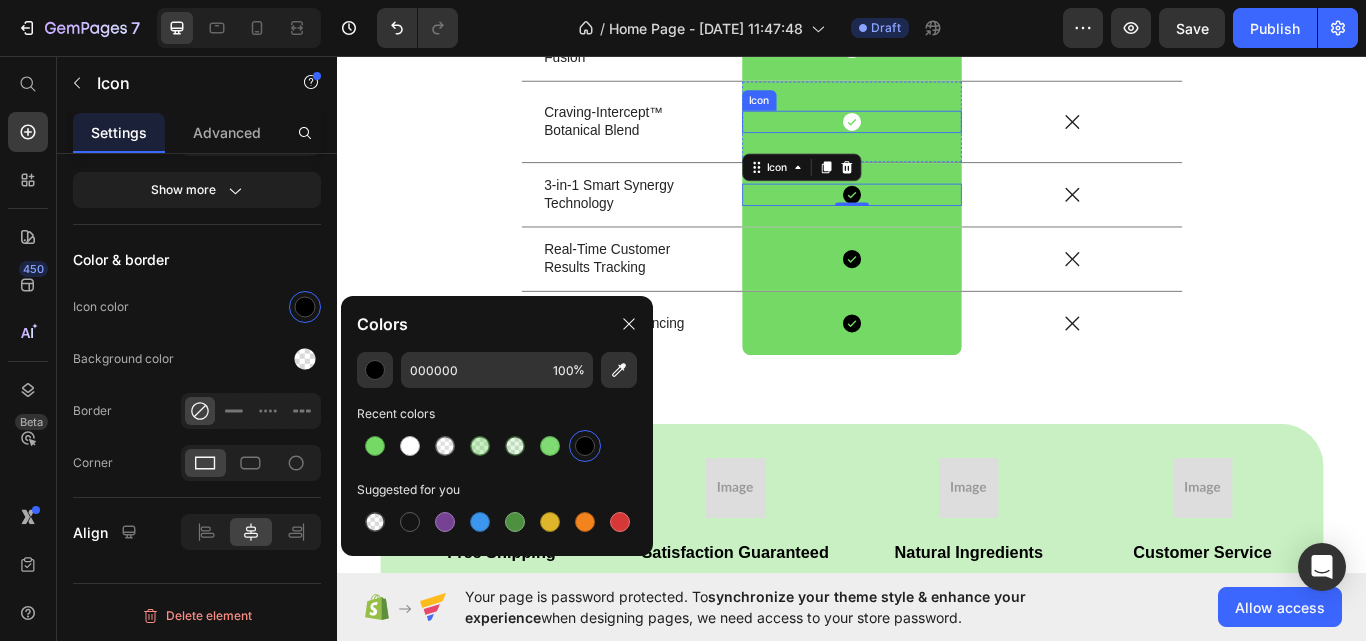 click 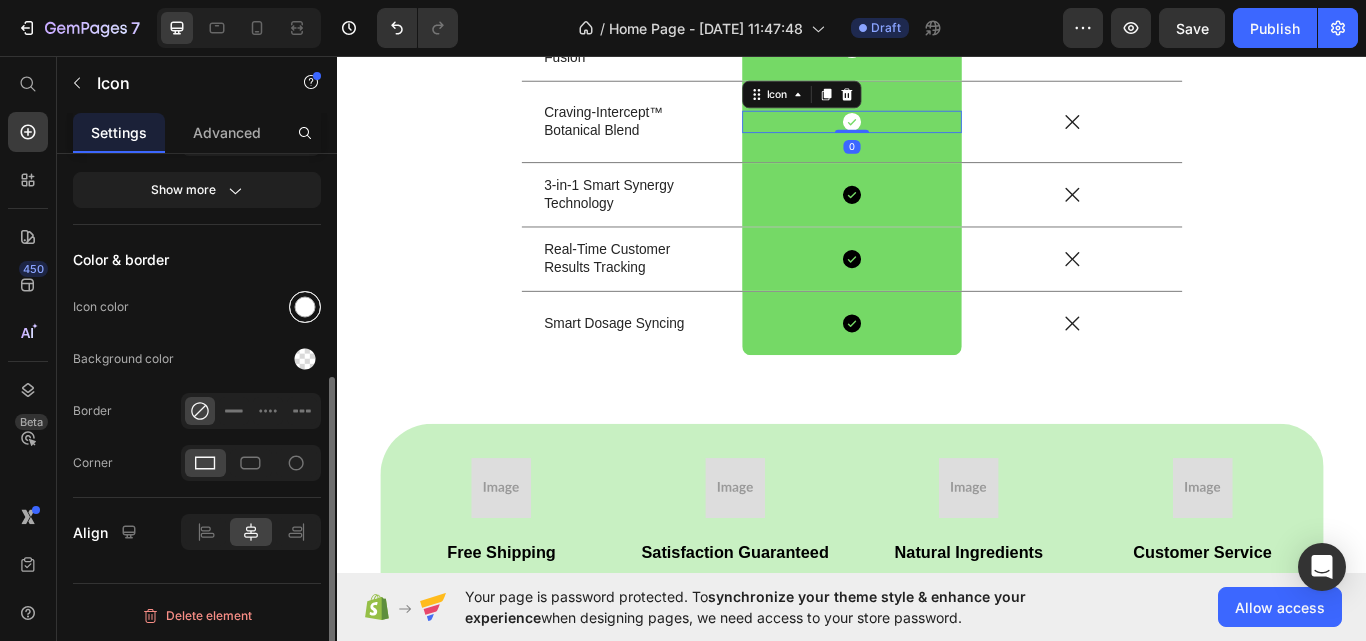click at bounding box center [305, 307] 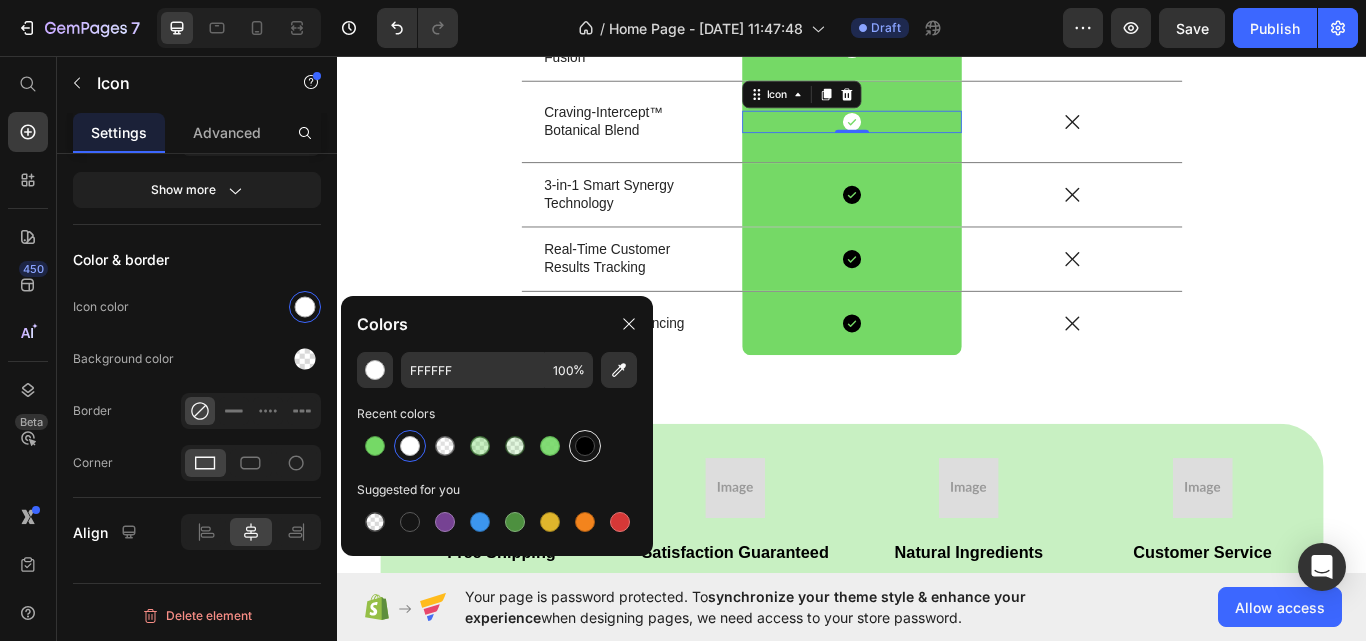 click at bounding box center (585, 446) 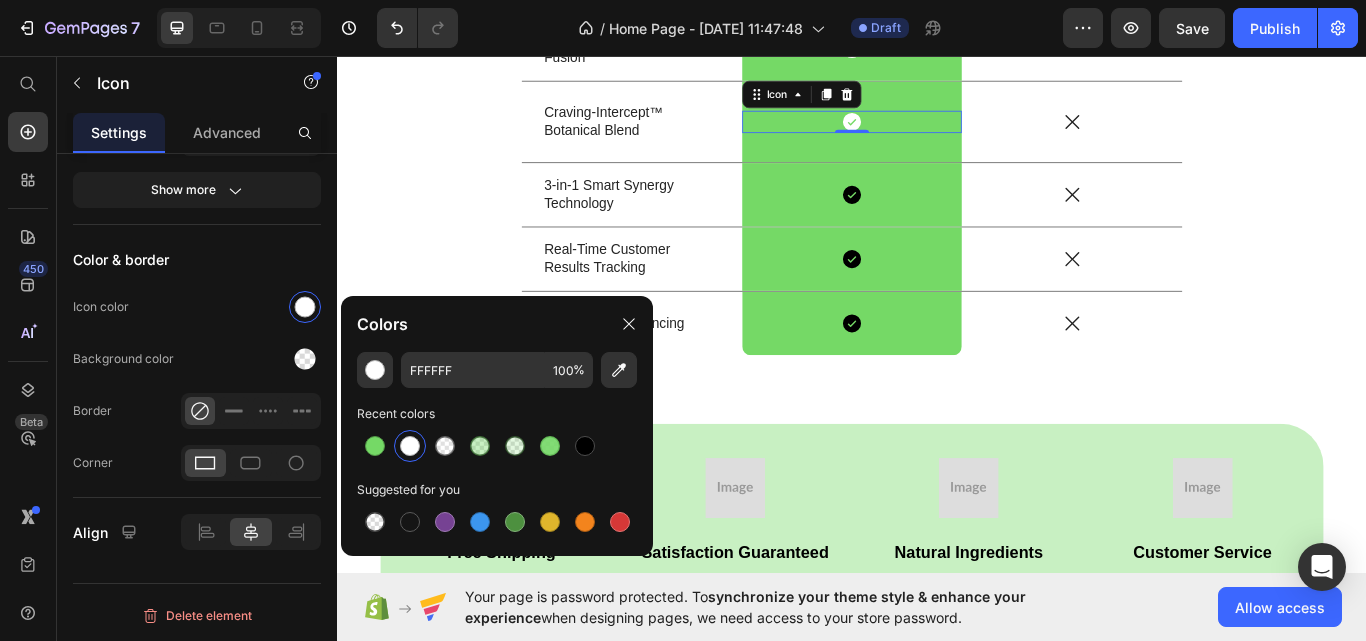 type on "000000" 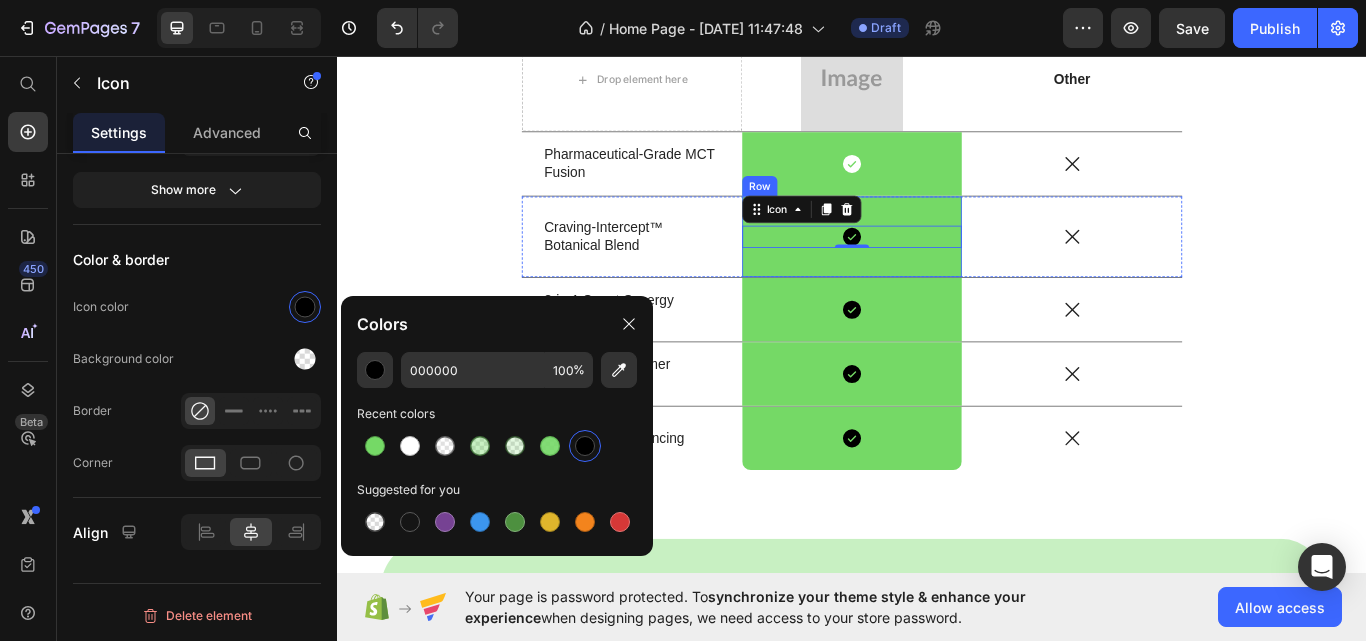 scroll, scrollTop: 2627, scrollLeft: 0, axis: vertical 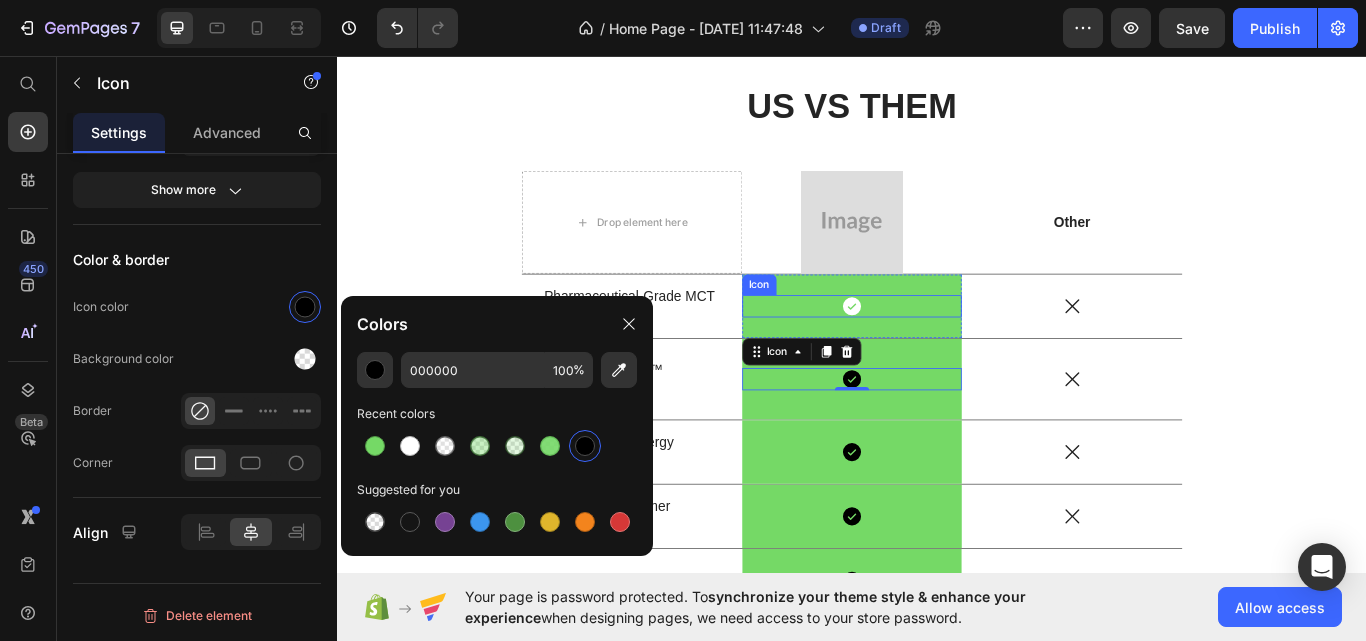 click 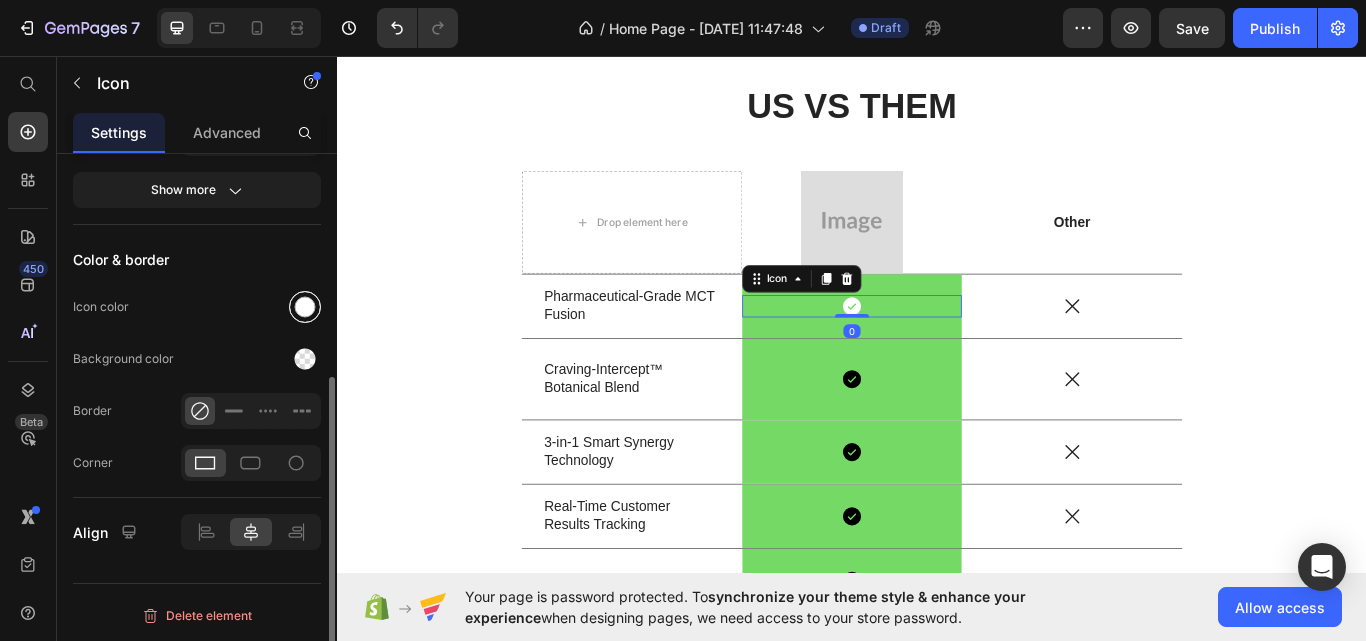 click at bounding box center [305, 307] 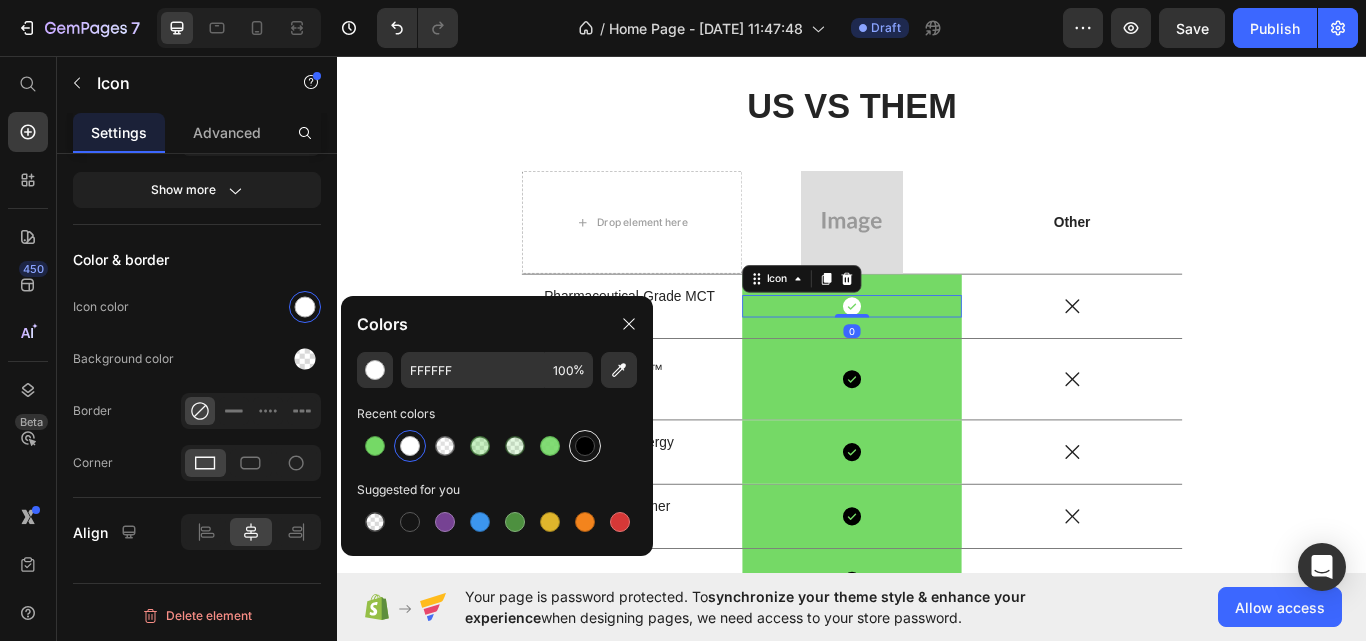 click at bounding box center [585, 446] 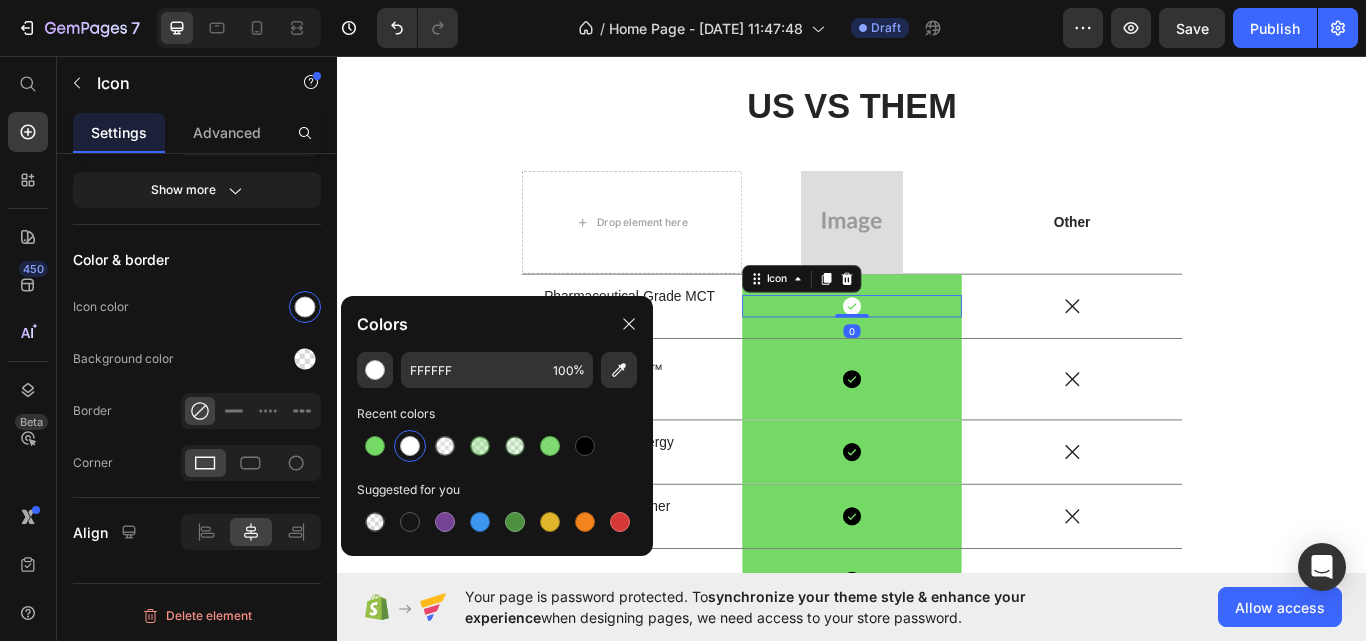 type on "000000" 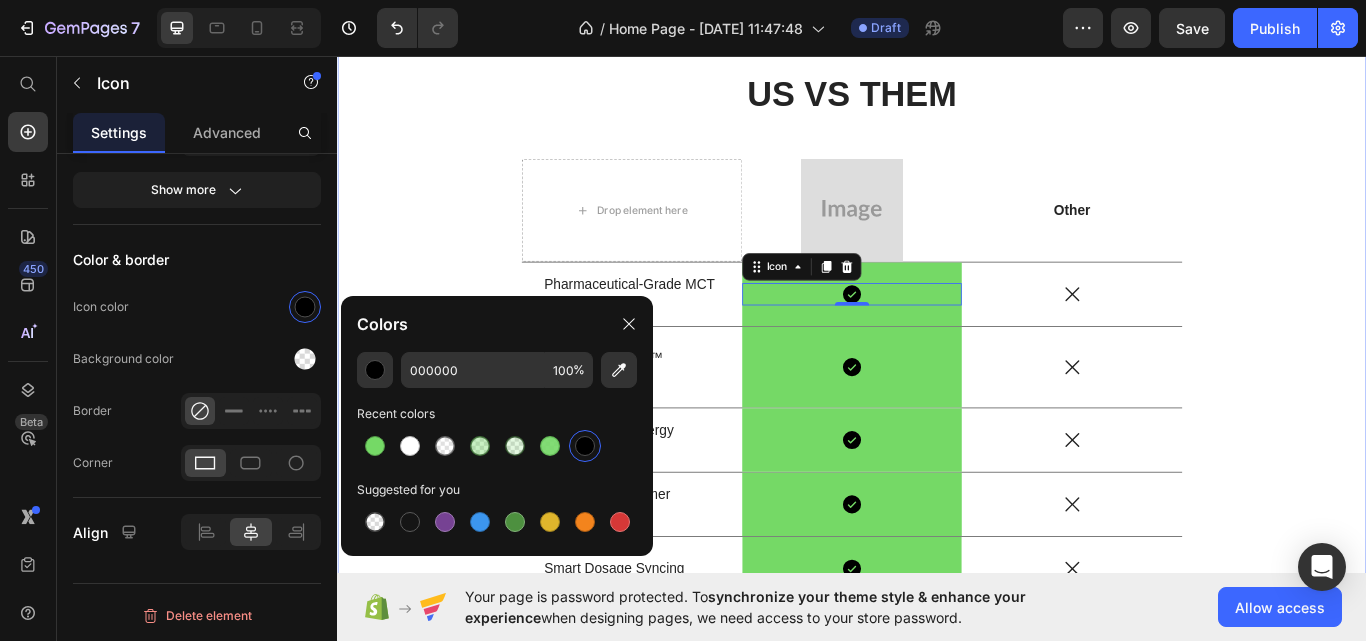 scroll, scrollTop: 2627, scrollLeft: 0, axis: vertical 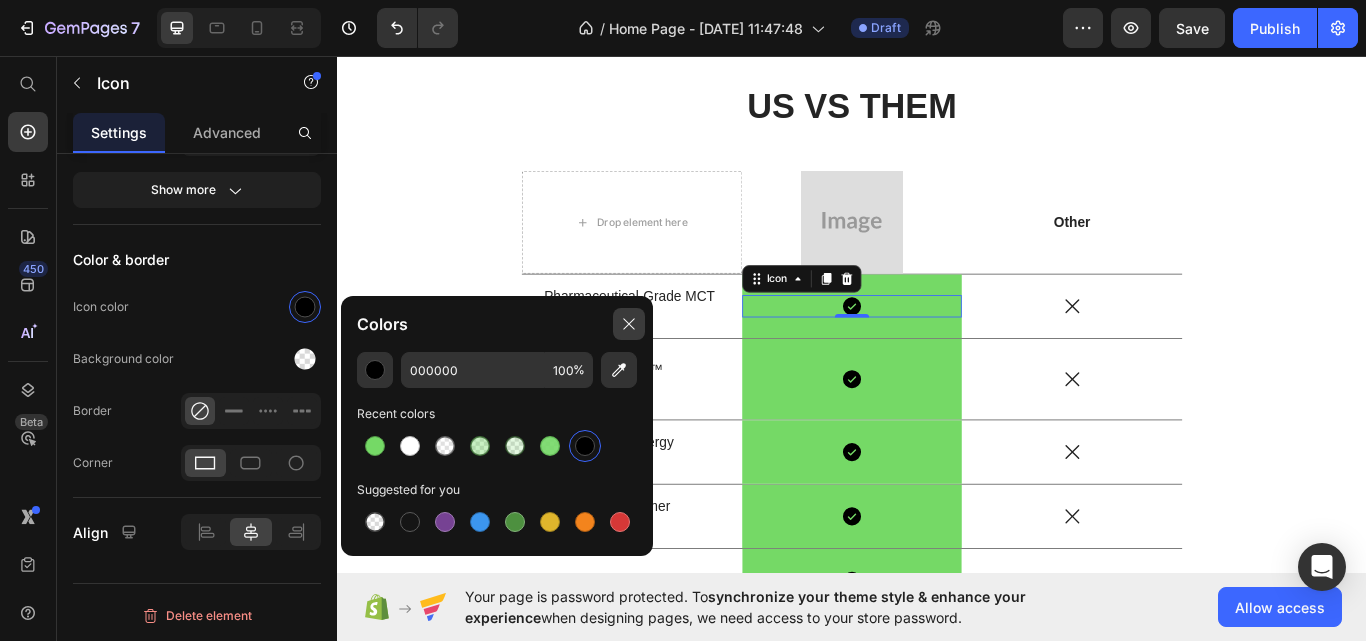 click at bounding box center [629, 324] 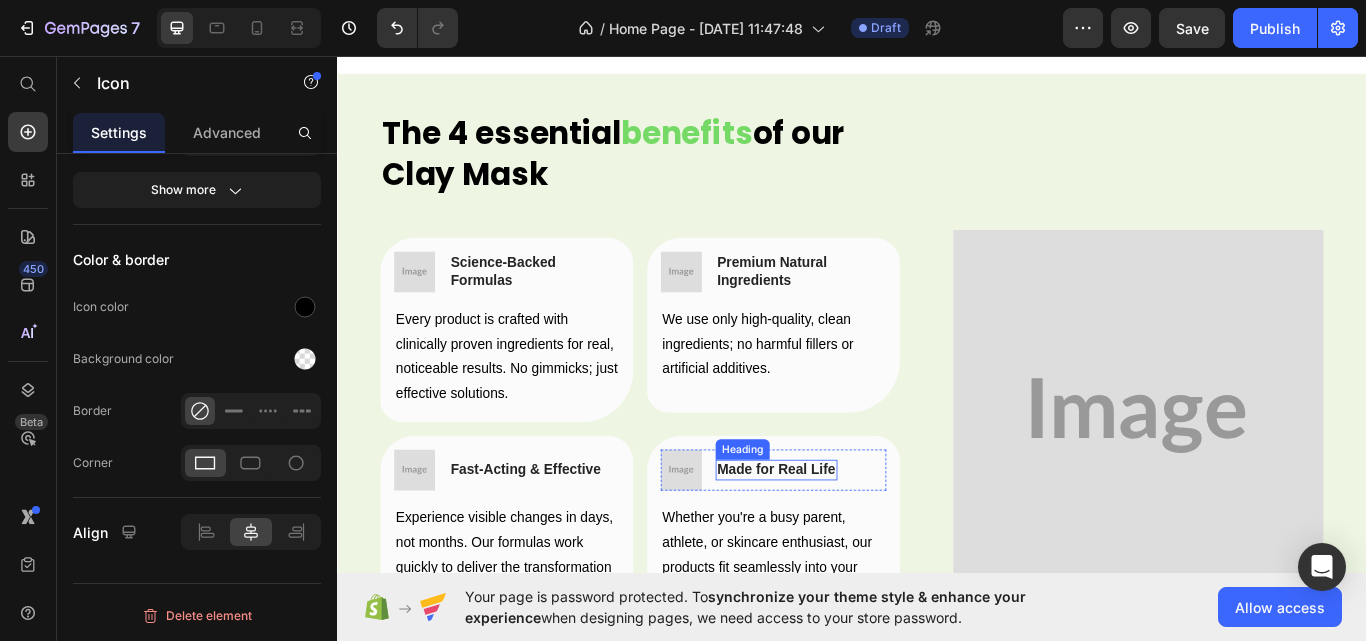scroll, scrollTop: 2027, scrollLeft: 0, axis: vertical 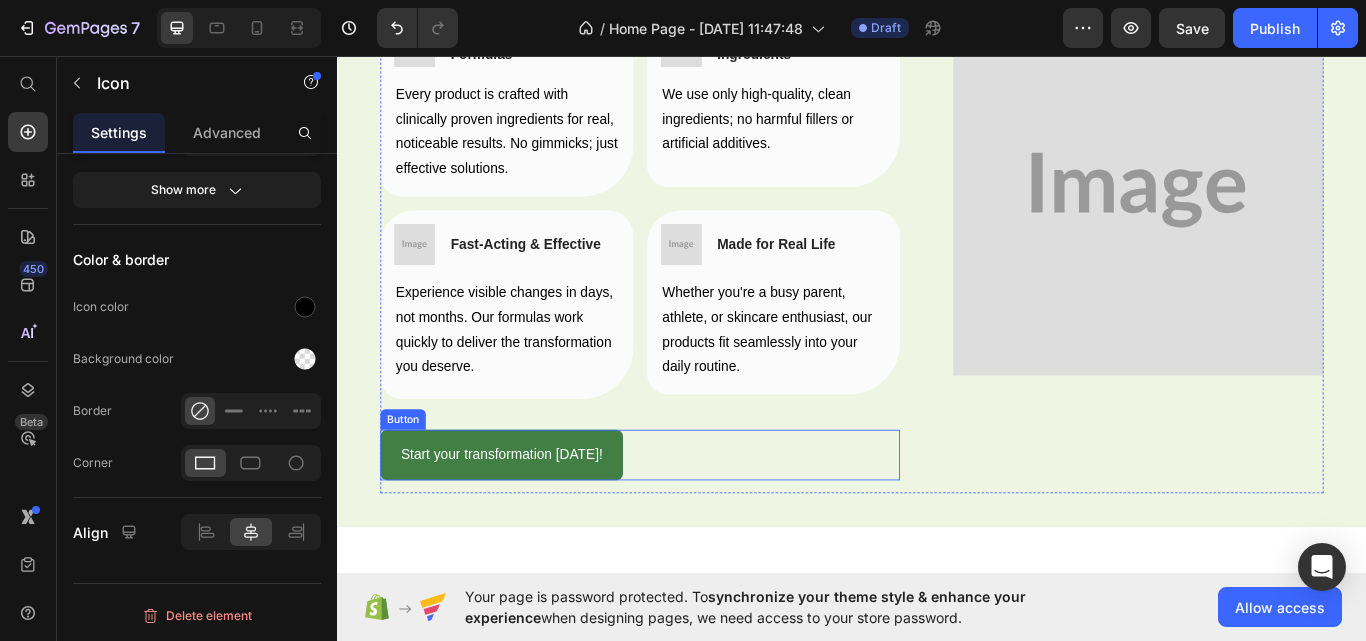 click on "Start your transformation [DATE]!" at bounding box center [528, 522] 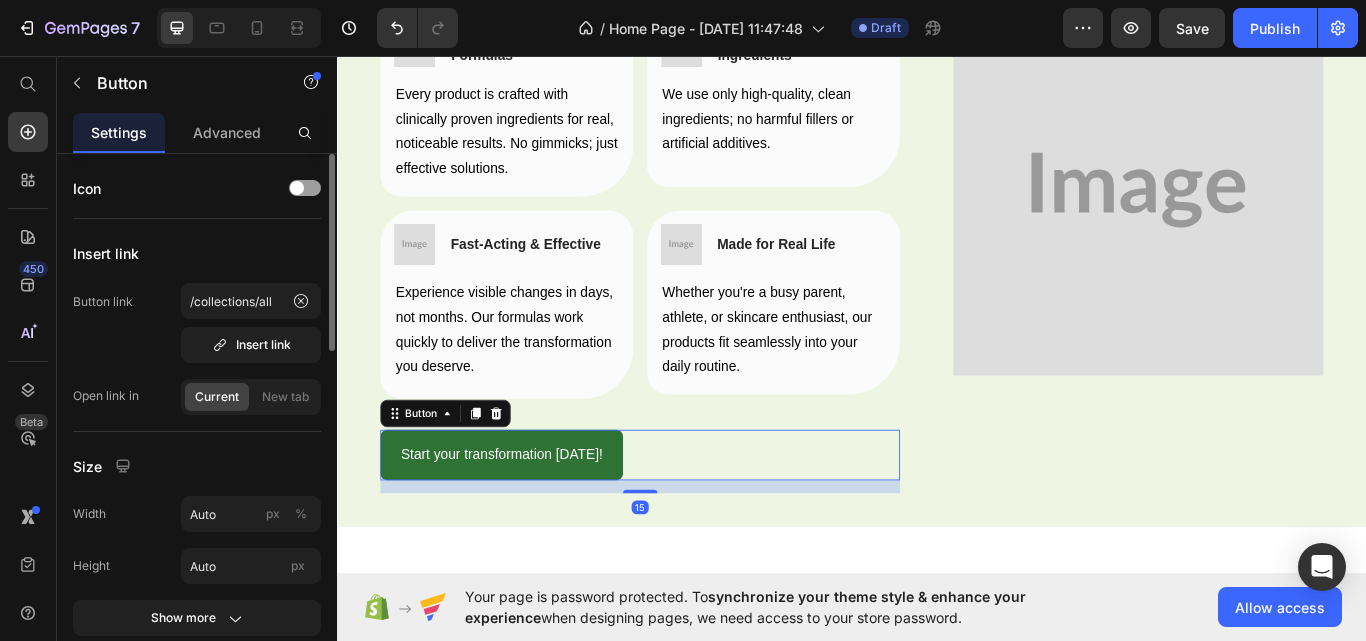 scroll, scrollTop: 600, scrollLeft: 0, axis: vertical 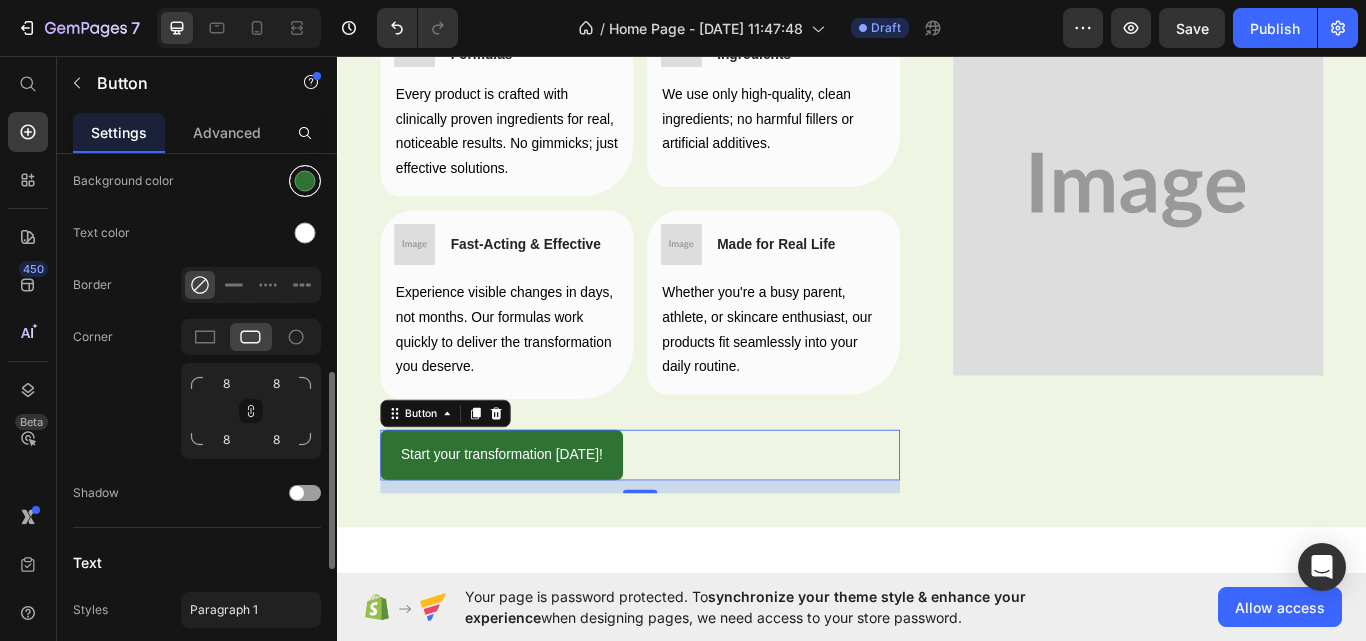 click at bounding box center [305, 181] 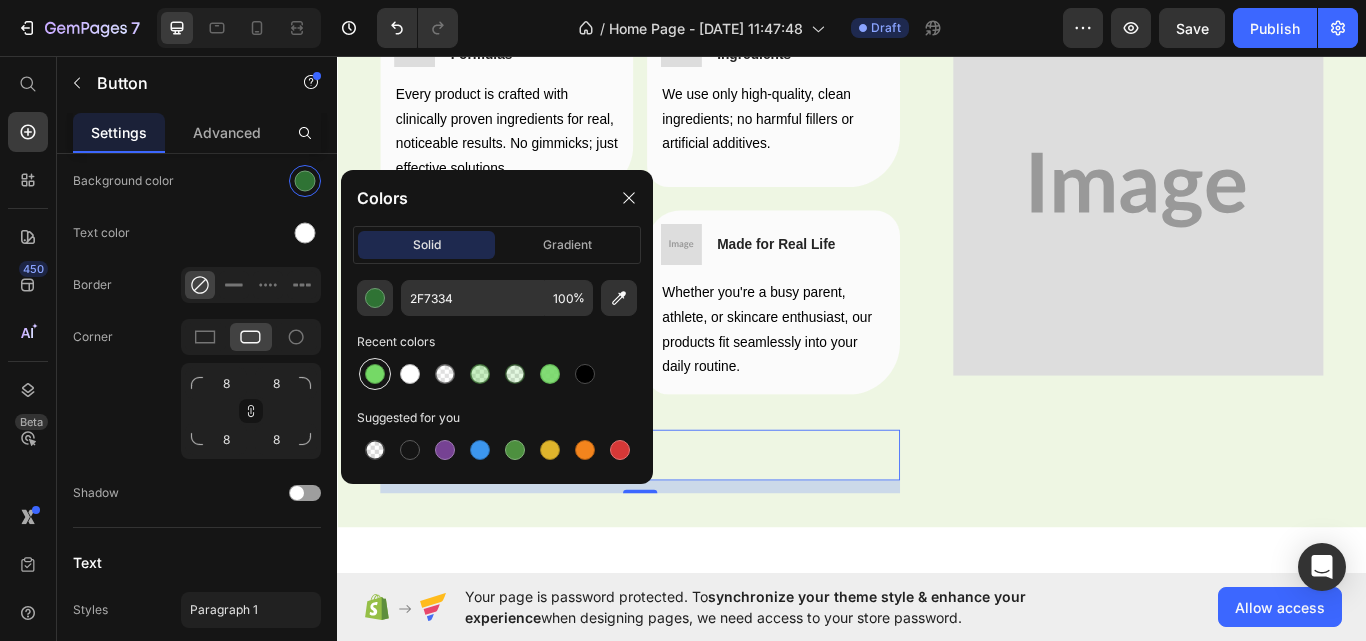 click at bounding box center (375, 374) 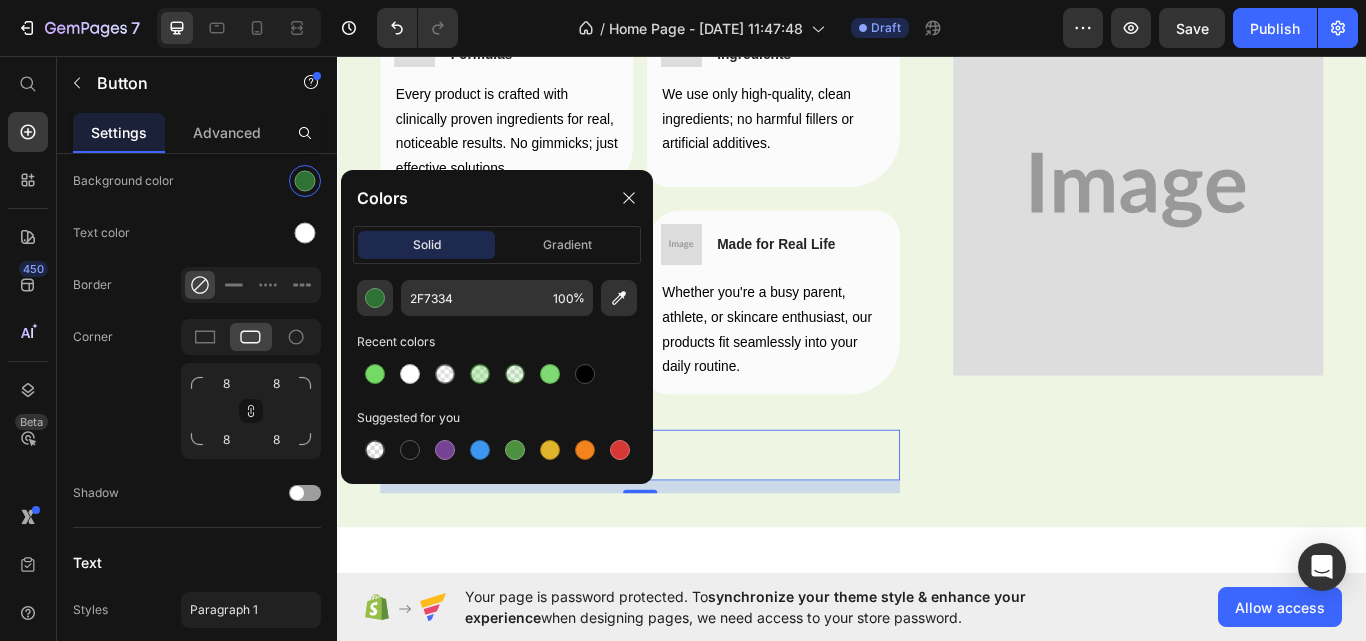 type on "75D966" 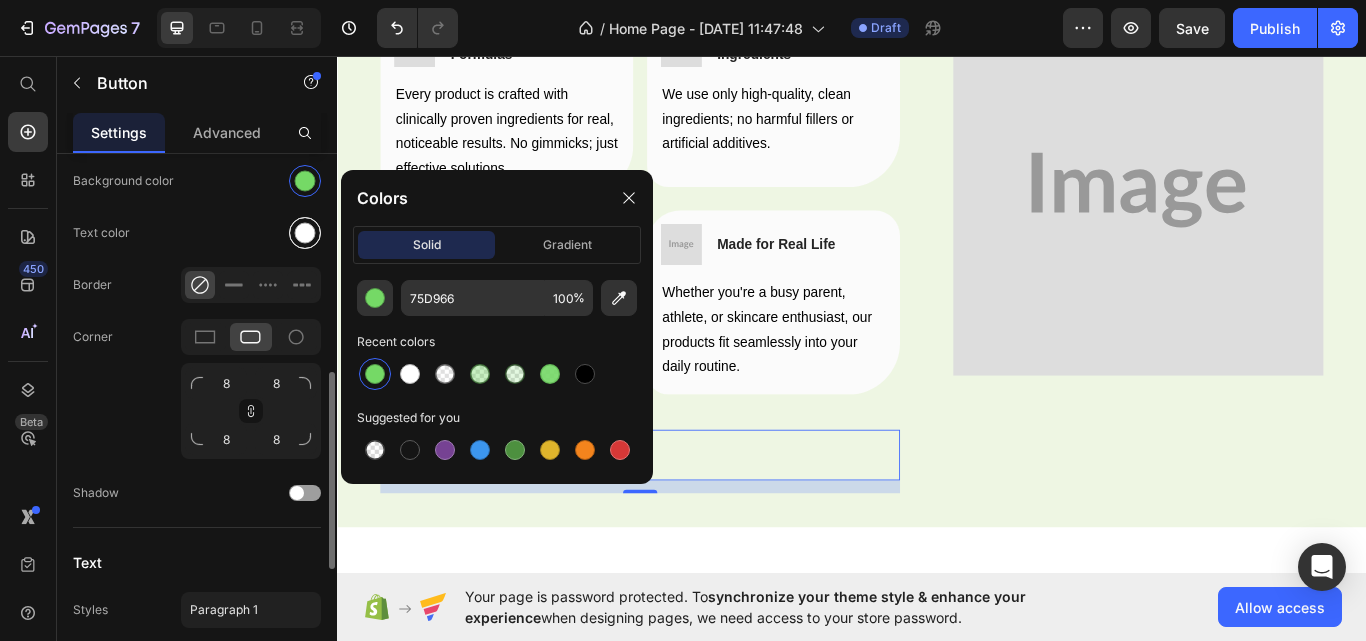 click at bounding box center [305, 233] 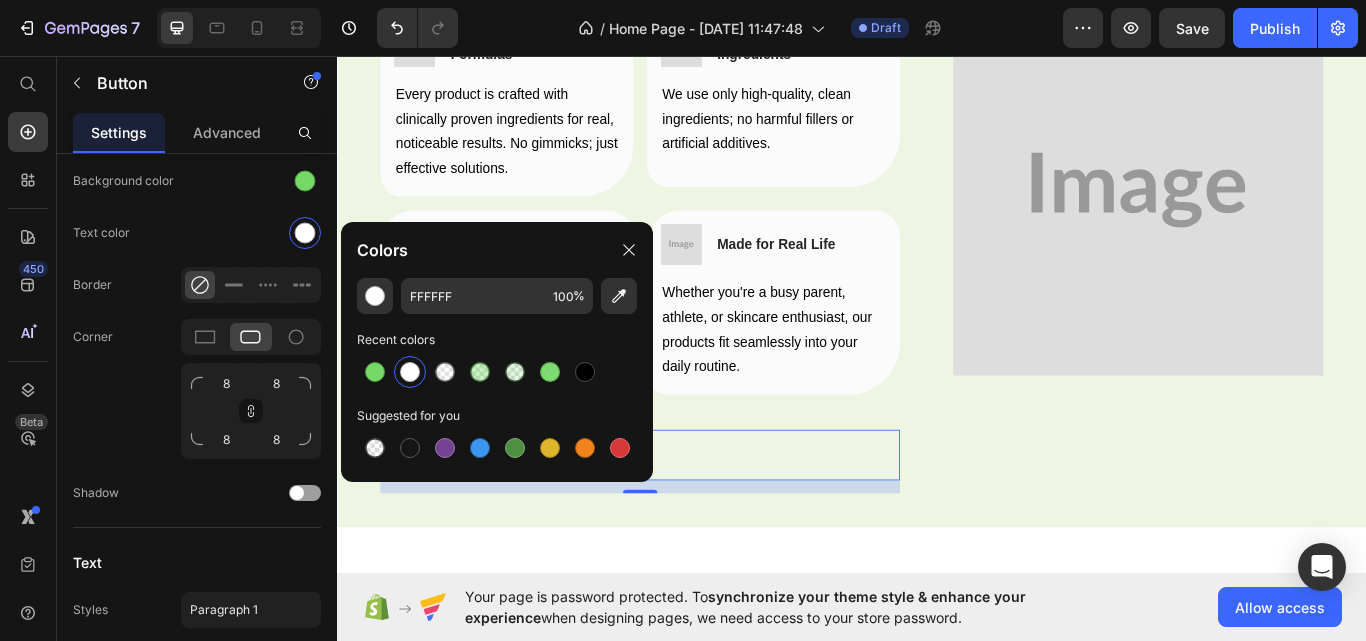 drag, startPoint x: 593, startPoint y: 360, endPoint x: 605, endPoint y: 266, distance: 94.76286 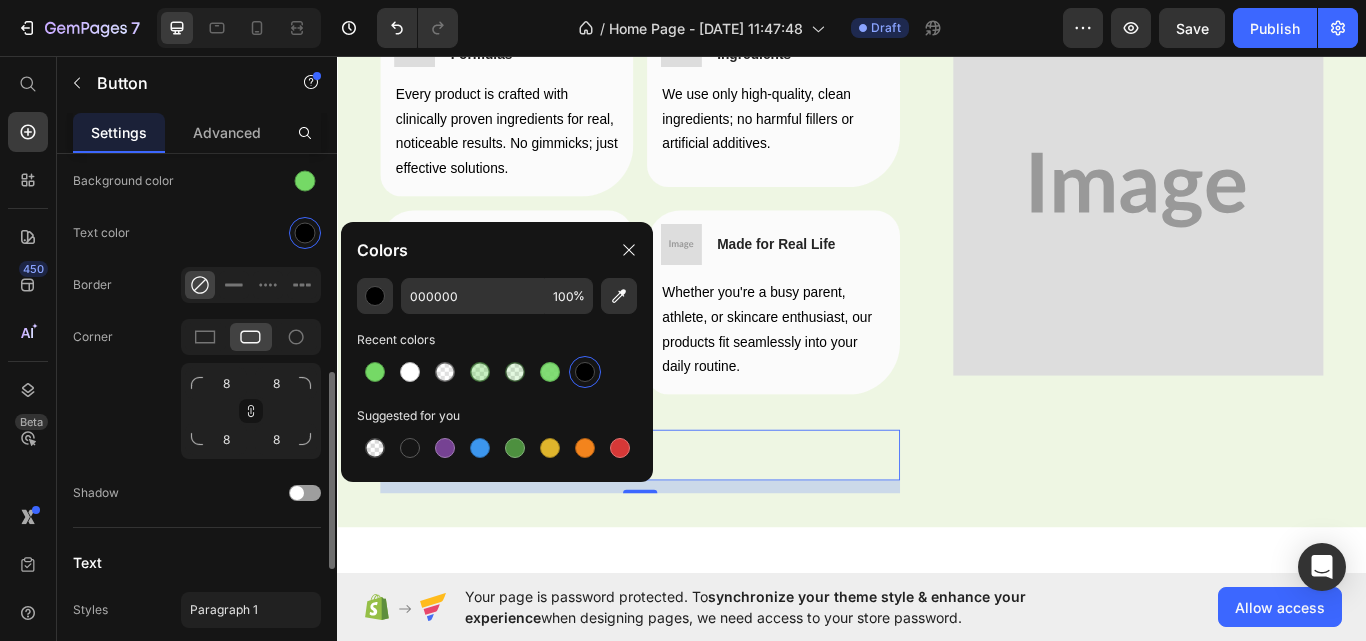 scroll, scrollTop: 400, scrollLeft: 0, axis: vertical 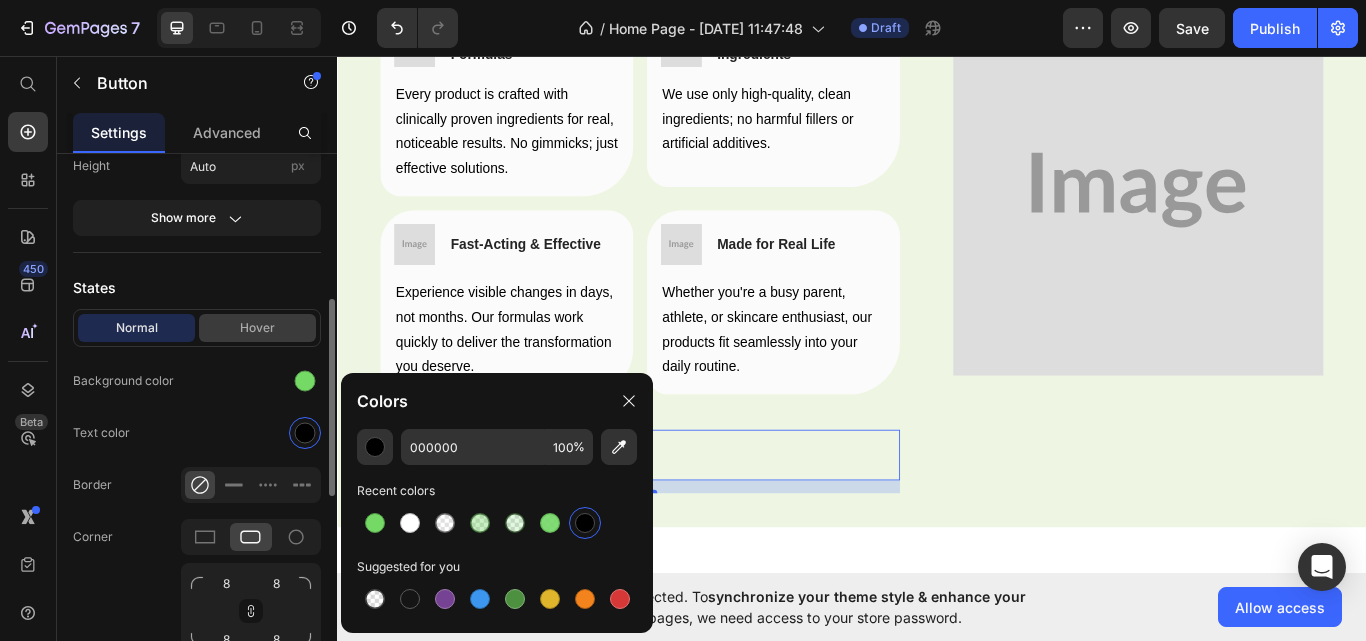 click on "Hover" at bounding box center [257, 328] 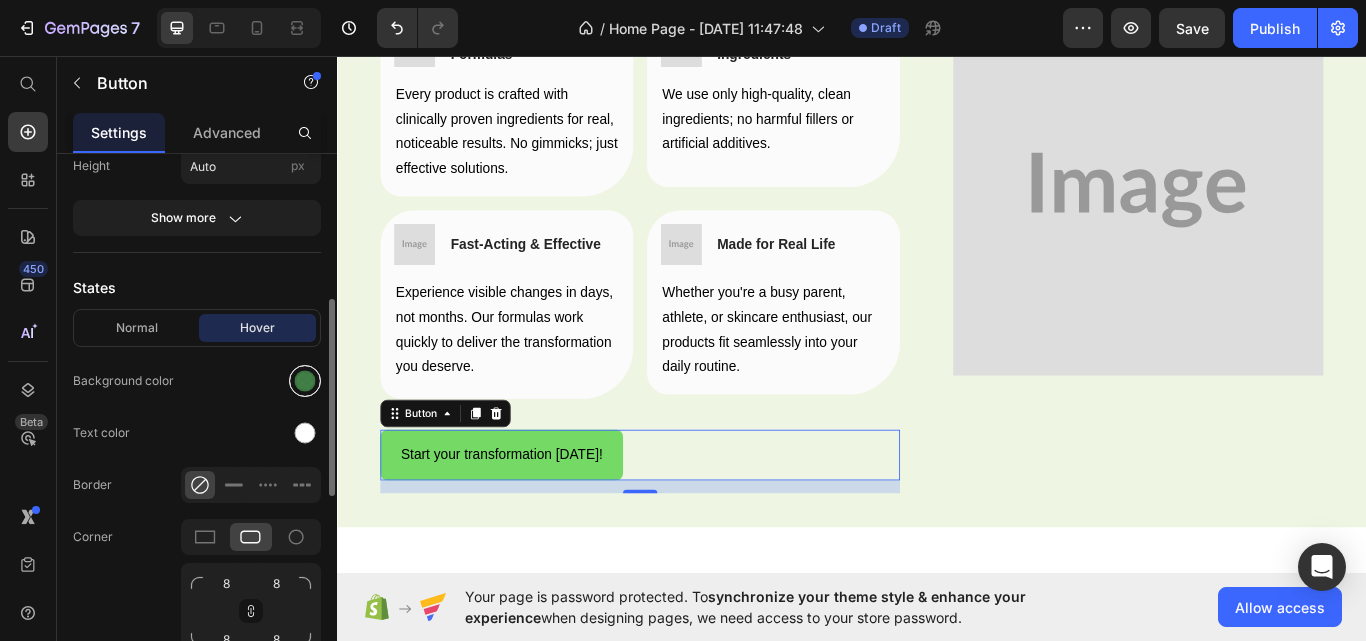 click at bounding box center (305, 381) 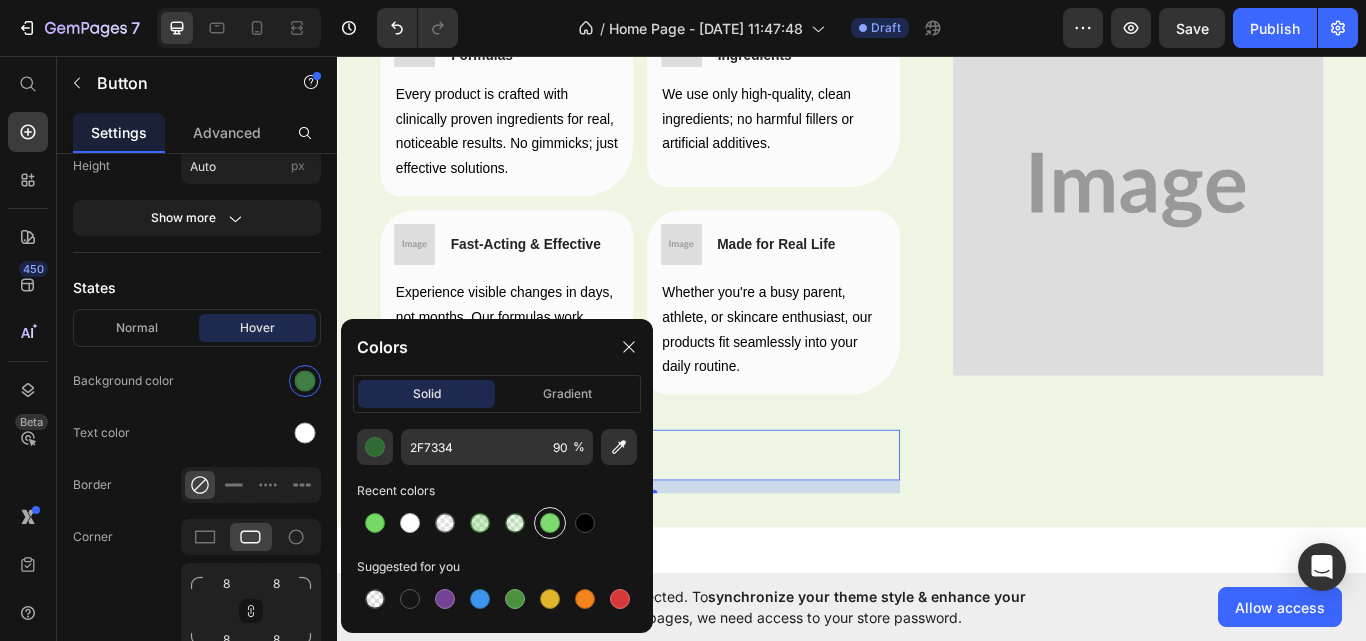 click at bounding box center [550, 523] 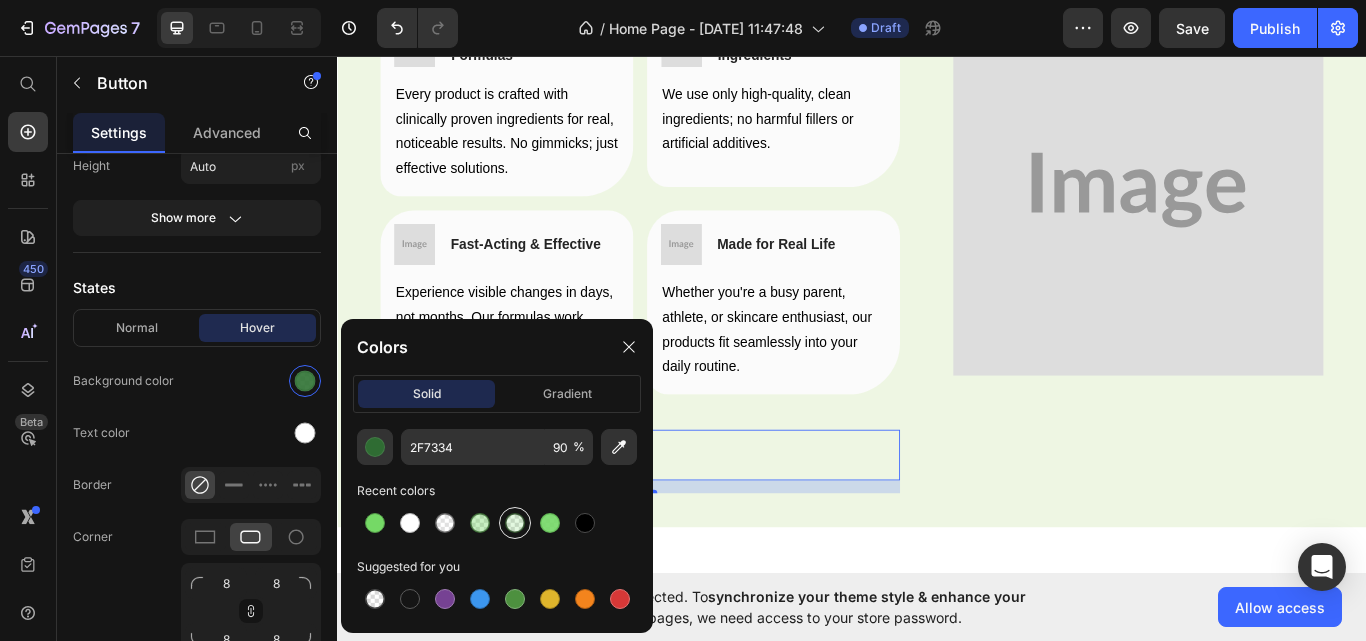 type on "75D966" 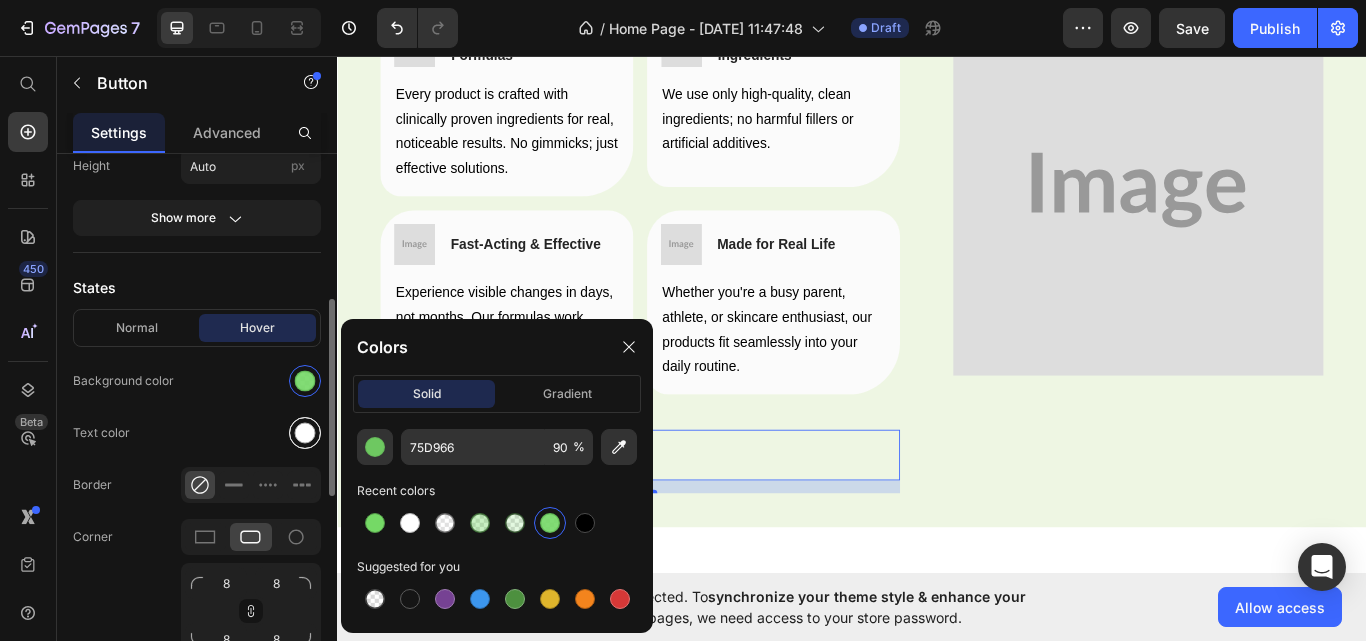 click at bounding box center (305, 433) 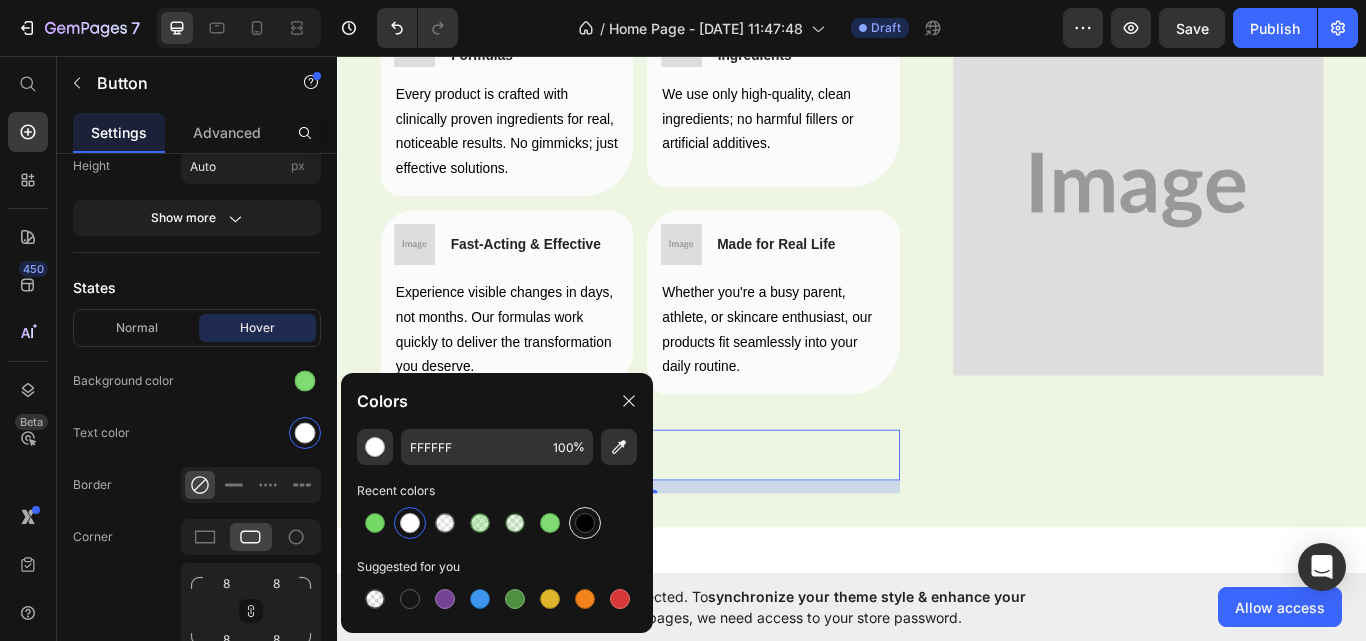 drag, startPoint x: 590, startPoint y: 527, endPoint x: 595, endPoint y: 480, distance: 47.26521 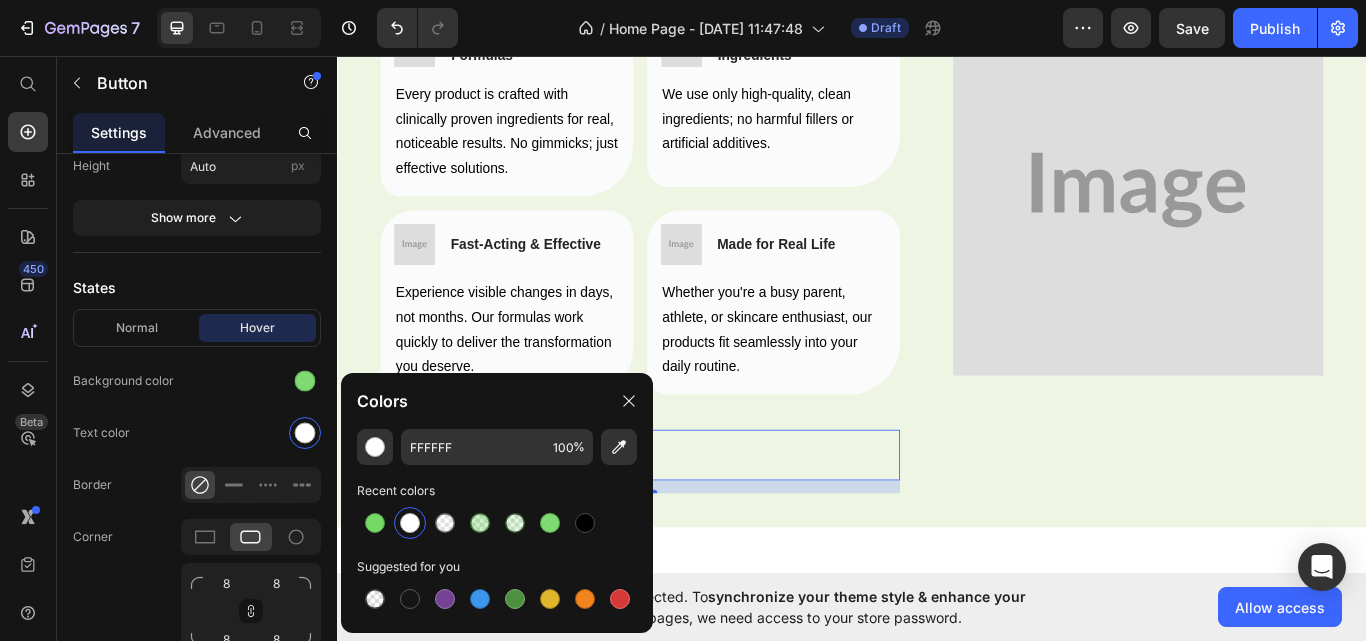 click at bounding box center [585, 523] 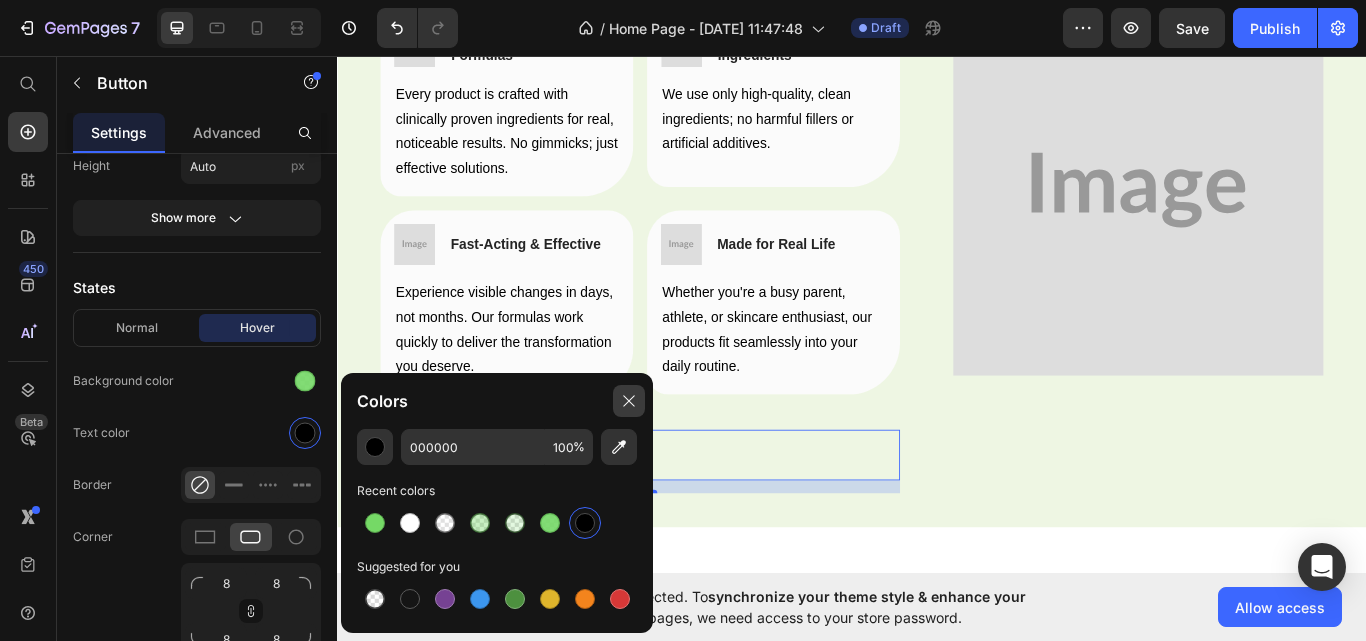 click 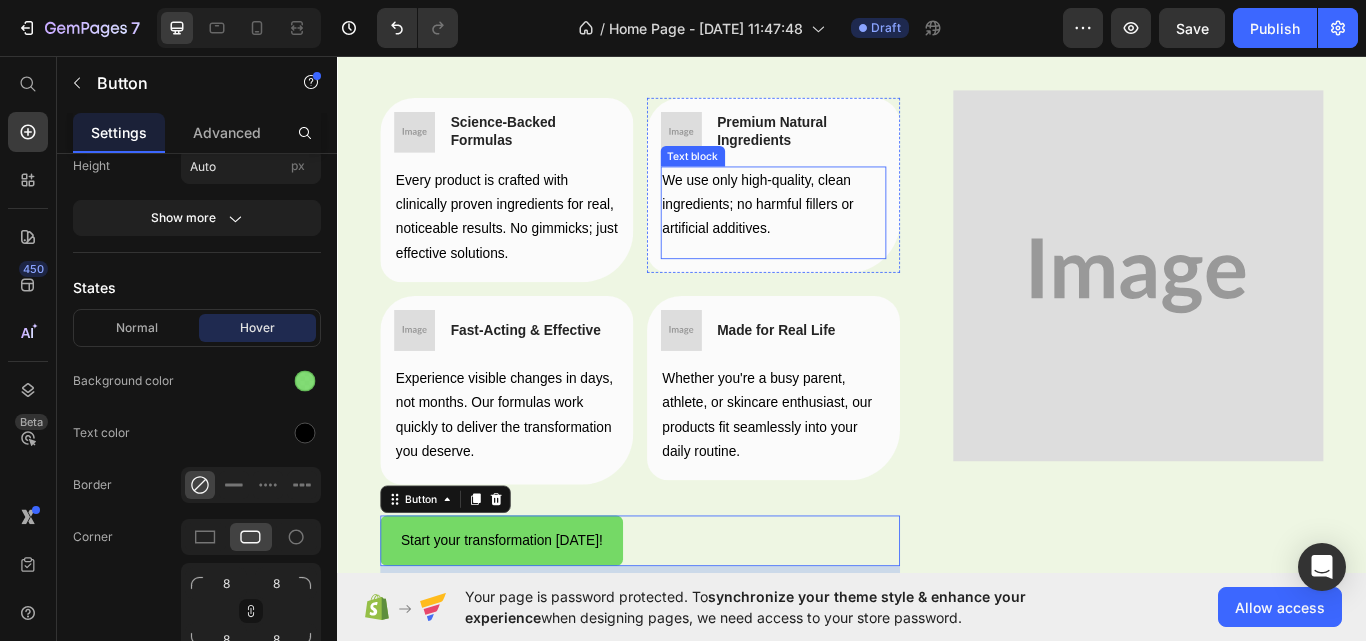 scroll, scrollTop: 1527, scrollLeft: 0, axis: vertical 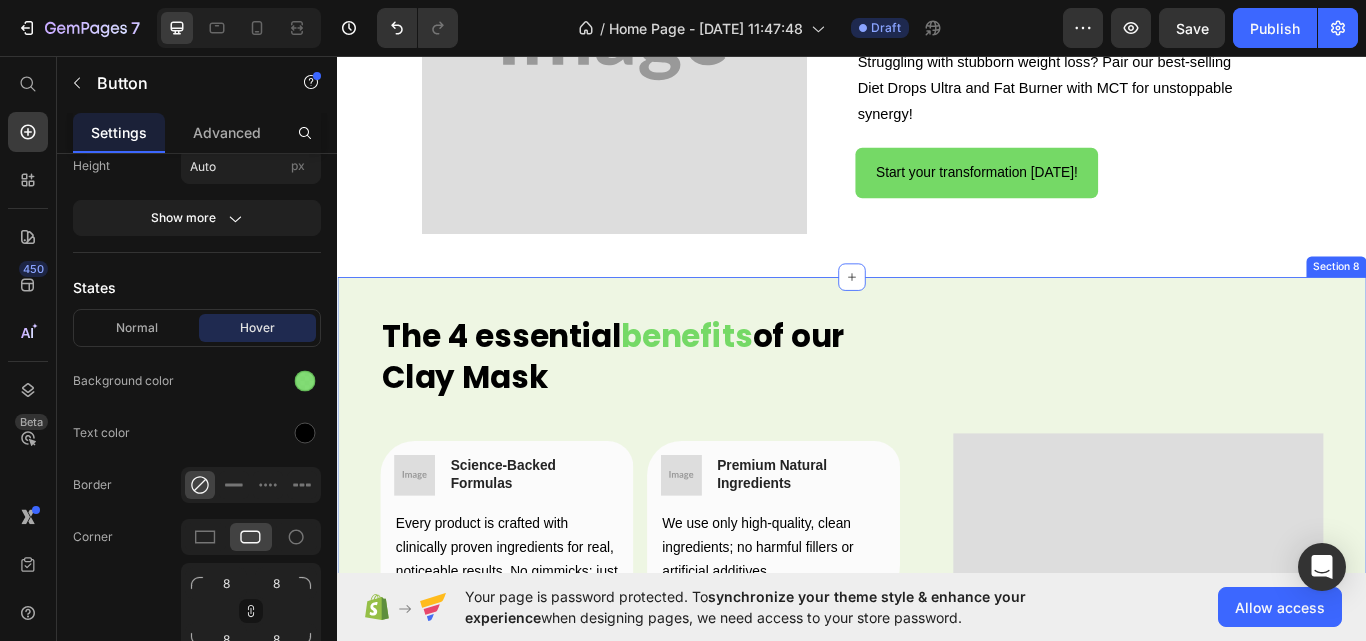 click on "The 4 essential  benefits  of our Clay Mask Heading Row Image Science-Backed Formulas Heading Row Every product is crafted with clinically proven ingredients for real, noticeable results. No gimmicks; just effective solutions. Text block Row Image Premium Natural Ingredients Heading Row We use only high-quality, clean ingredients; no harmful fillers or artificial additives.  Text block Row Row Image Fast-Acting & Effective Heading Row Experience visible changes in days, not months. Our formulas work quickly to deliver the transformation you deserve. Text block Row Image Made for Real Life Heading Row Whether you're a busy parent, athlete, or skincare enthusiast, our products fit seamlessly into your daily routine. Text block Row Row Start your transformation [DATE]! Button   15 Image Row Product Section 8" at bounding box center [937, 711] 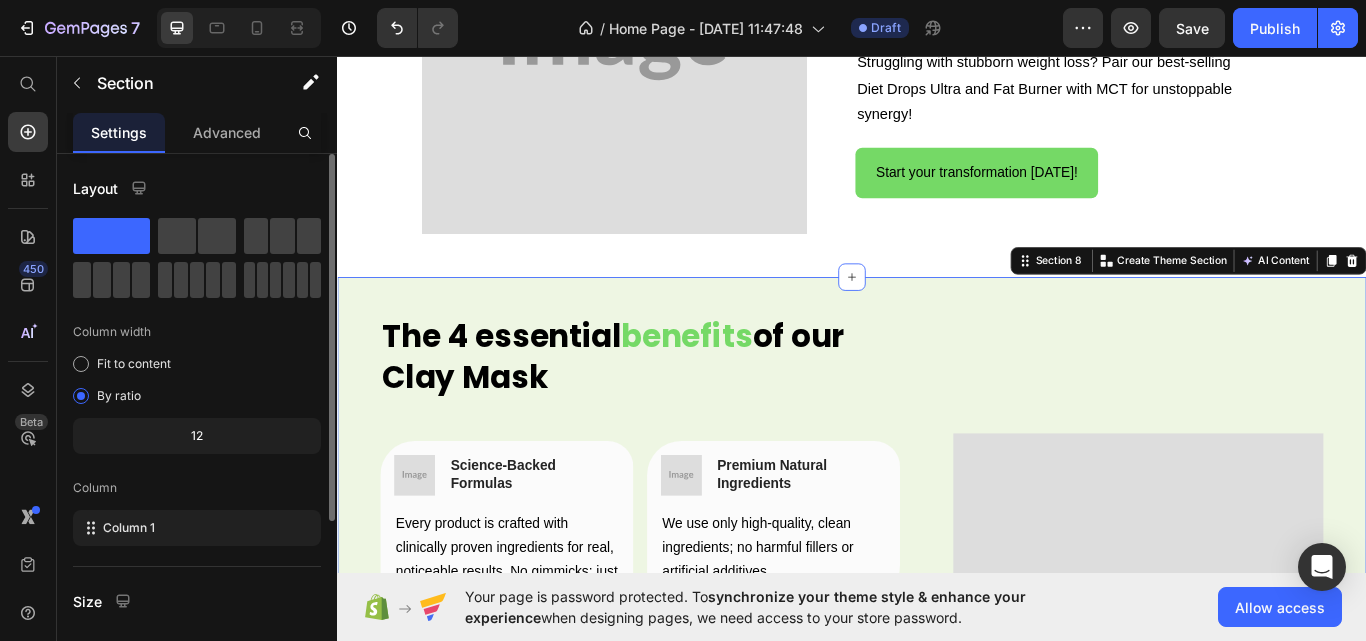 scroll, scrollTop: 264, scrollLeft: 0, axis: vertical 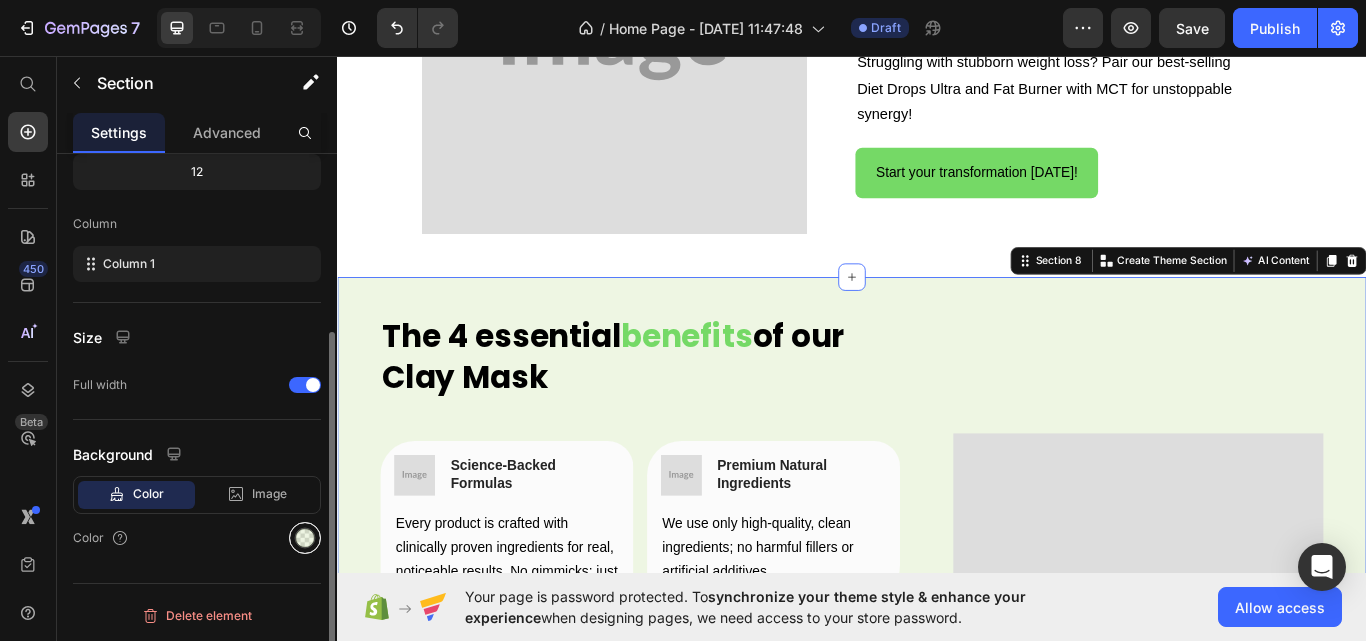 click at bounding box center (305, 538) 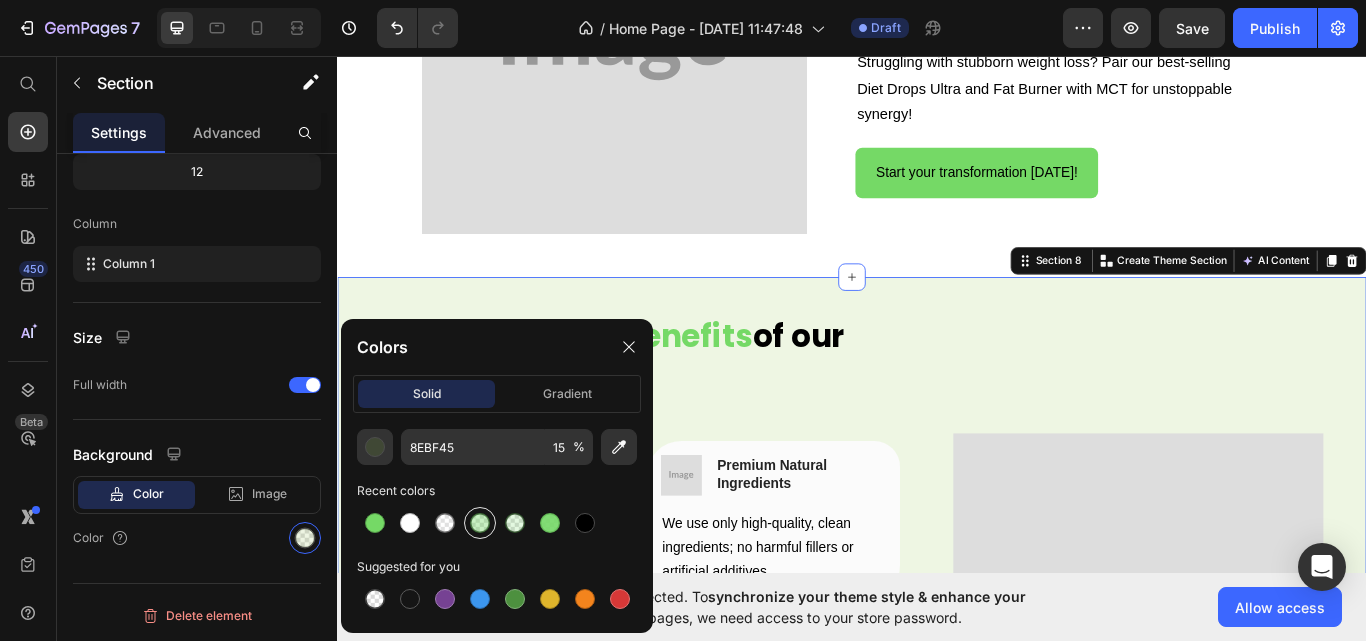 click at bounding box center (480, 523) 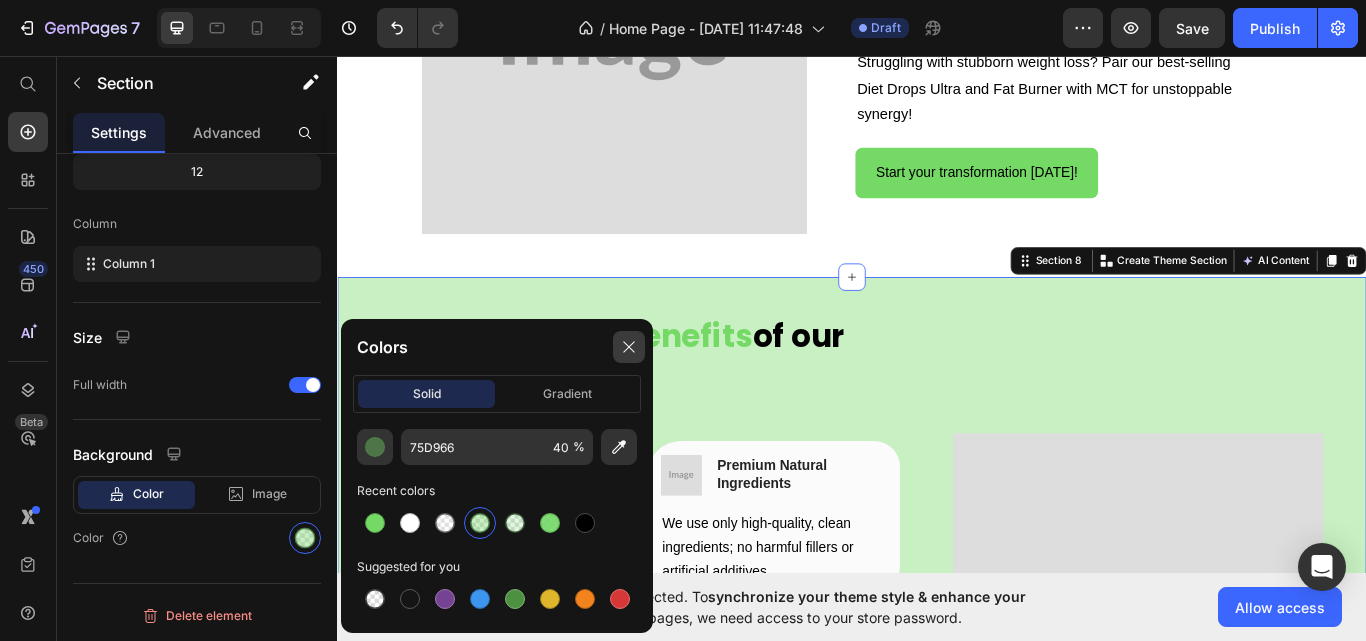 click at bounding box center [629, 347] 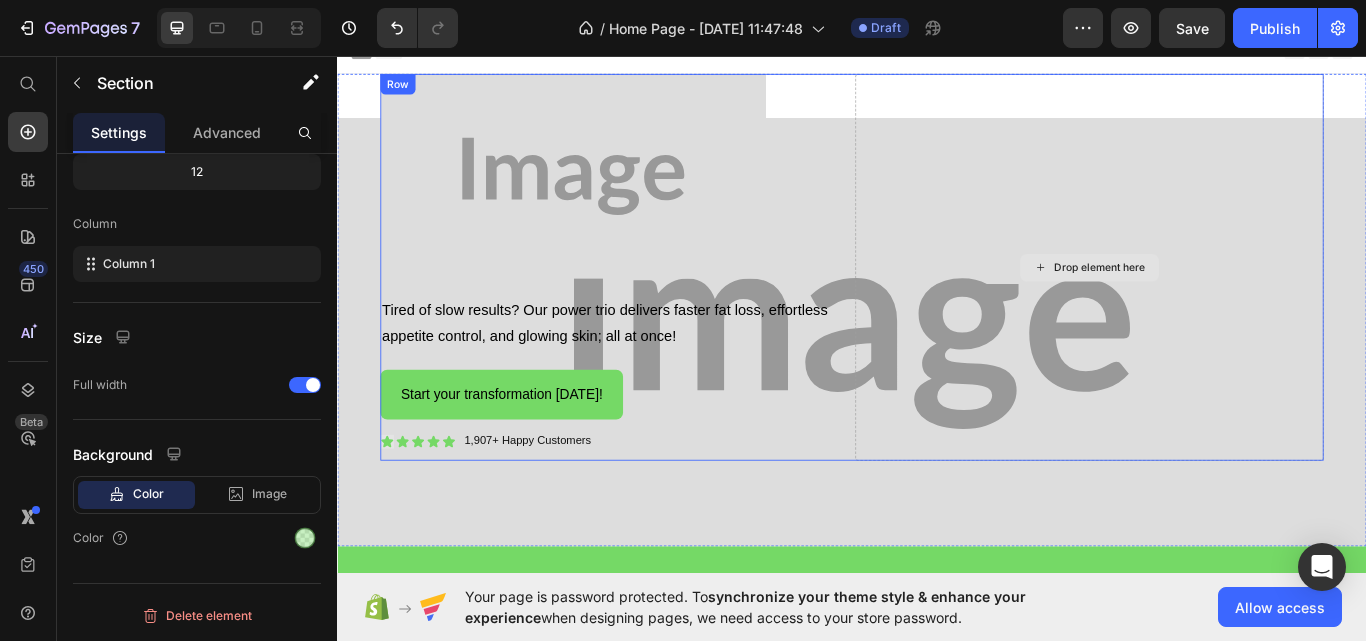 scroll, scrollTop: 0, scrollLeft: 0, axis: both 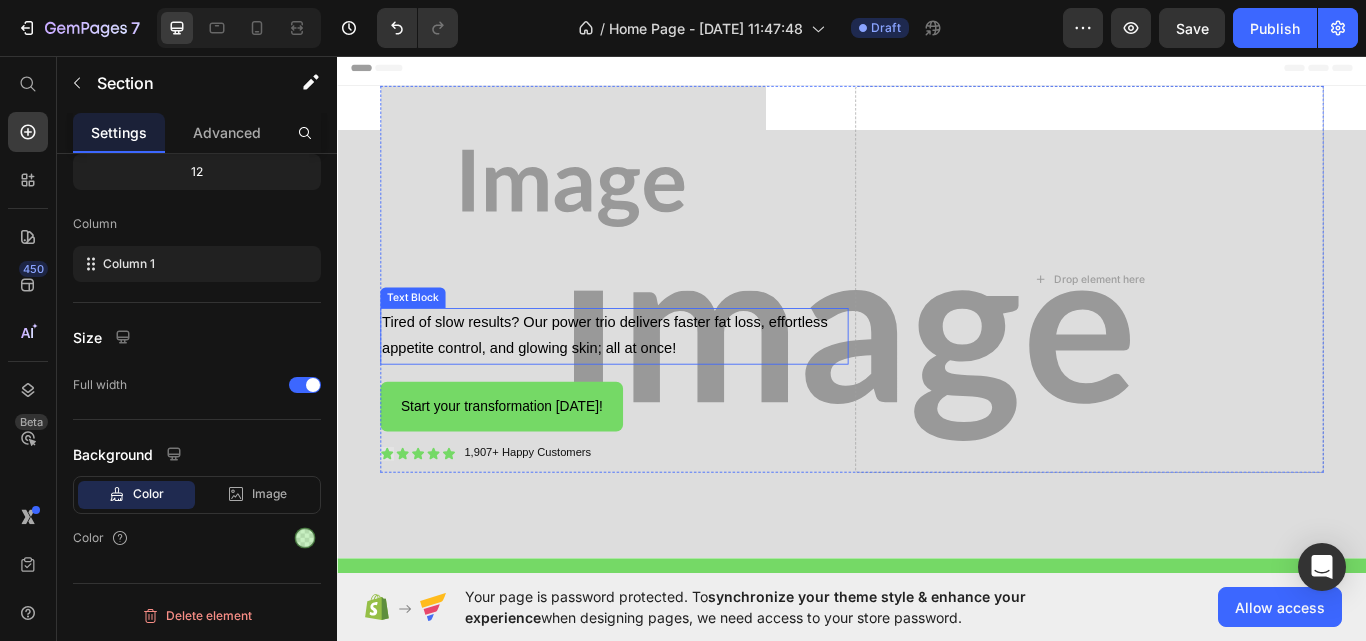 click on "Tired of slow results? Our power trio delivers faster fat loss, effortless appetite control, and glowing skin; all at once!" at bounding box center (660, 383) 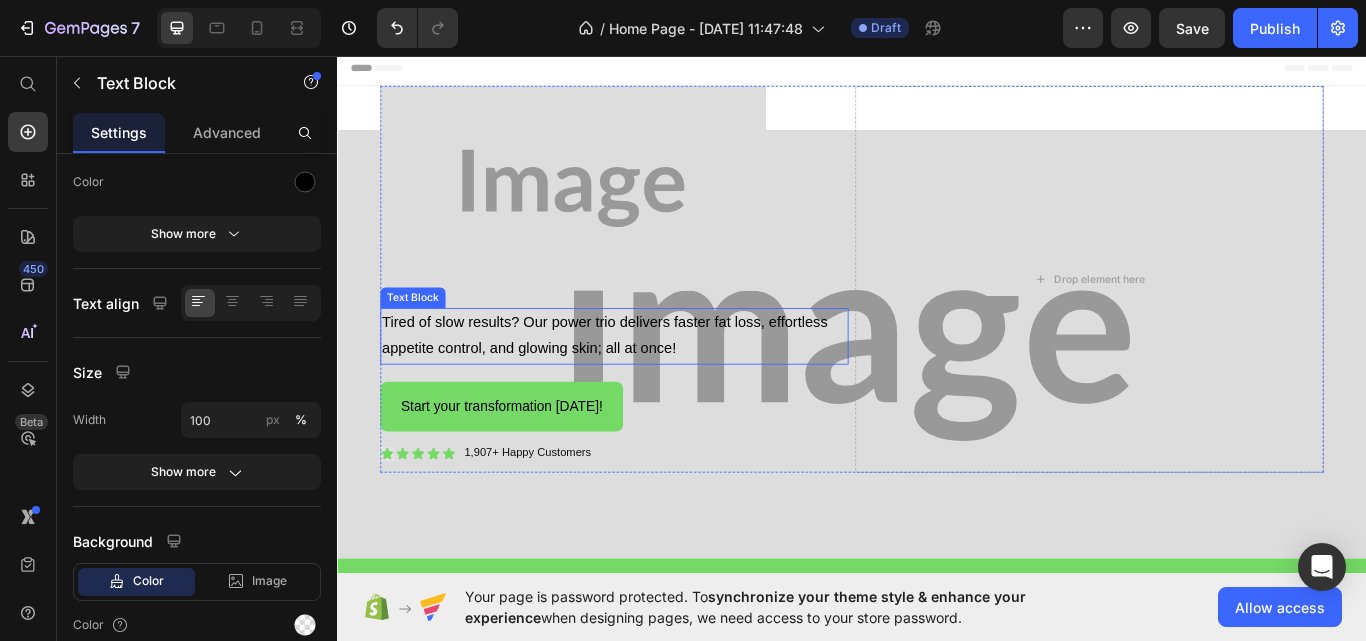 click on "Tired of slow results? Our power trio delivers faster fat loss, effortless appetite control, and glowing skin; all at once!" at bounding box center [660, 383] 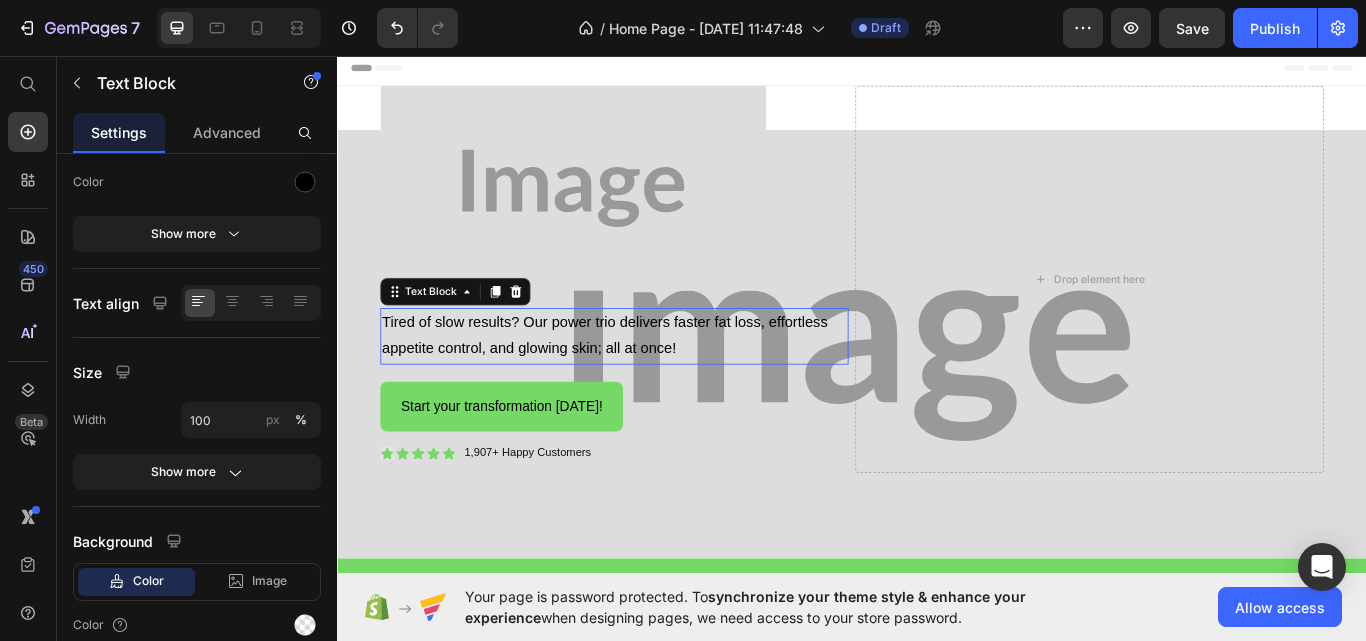 scroll, scrollTop: 0, scrollLeft: 0, axis: both 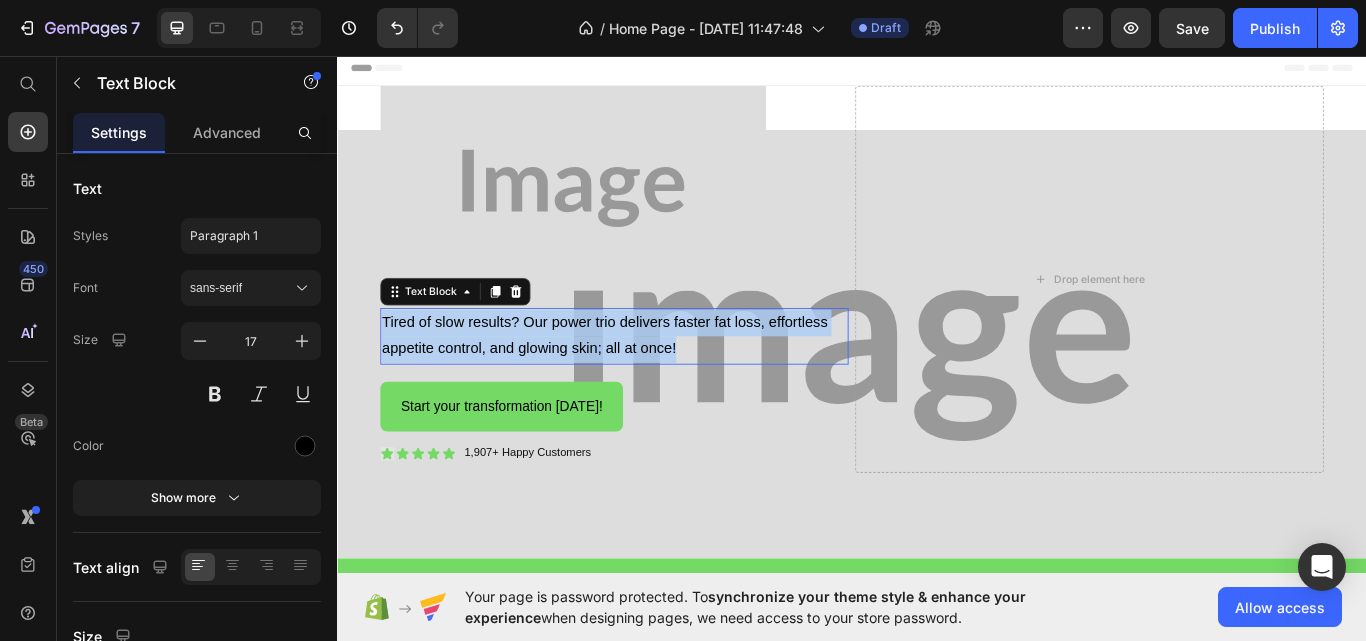 click on "Tired of slow results? Our power trio delivers faster fat loss, effortless appetite control, and glowing skin; all at once!" at bounding box center (660, 383) 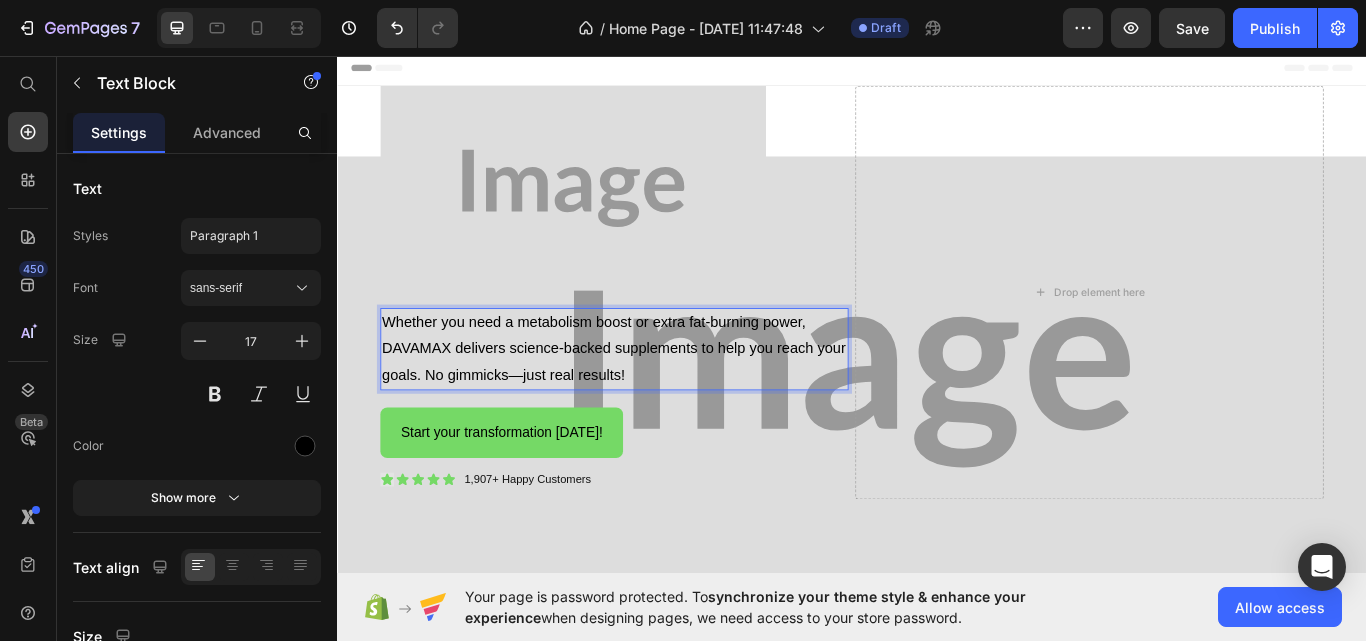 click on "Whether you need a metabolism boost or extra fat-burning power, DAVAMAX delivers science-backed supplements to help you reach your goals. No gimmicks—just real results!" at bounding box center (660, 399) 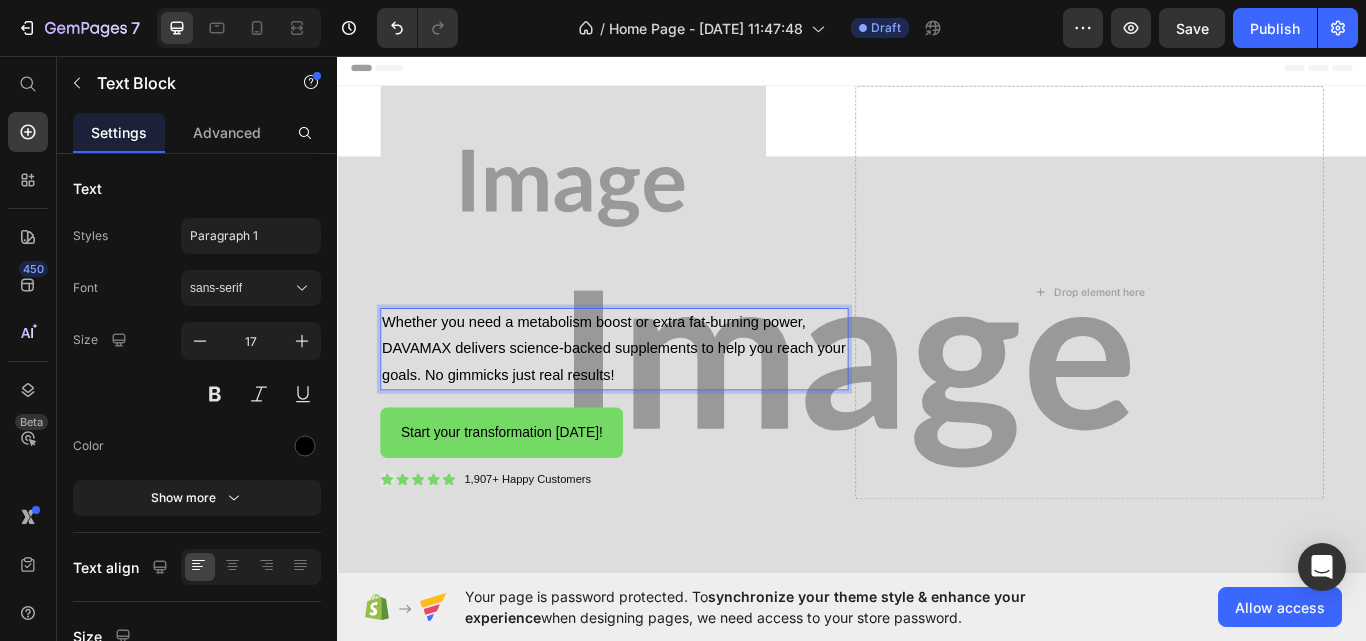 click on "Whether you need a metabolism boost or extra fat-burning power, DAVAMAX delivers science-backed supplements to help you reach your goals. No gimmicks just real results!" at bounding box center [660, 399] 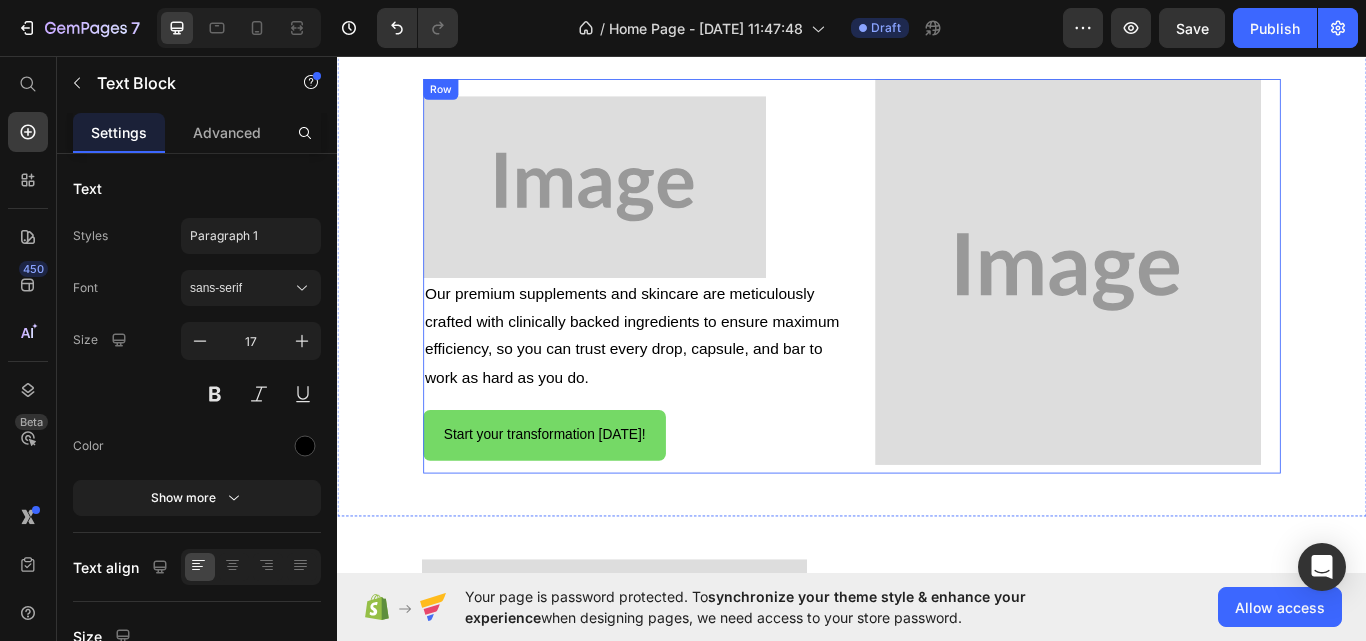 scroll, scrollTop: 900, scrollLeft: 0, axis: vertical 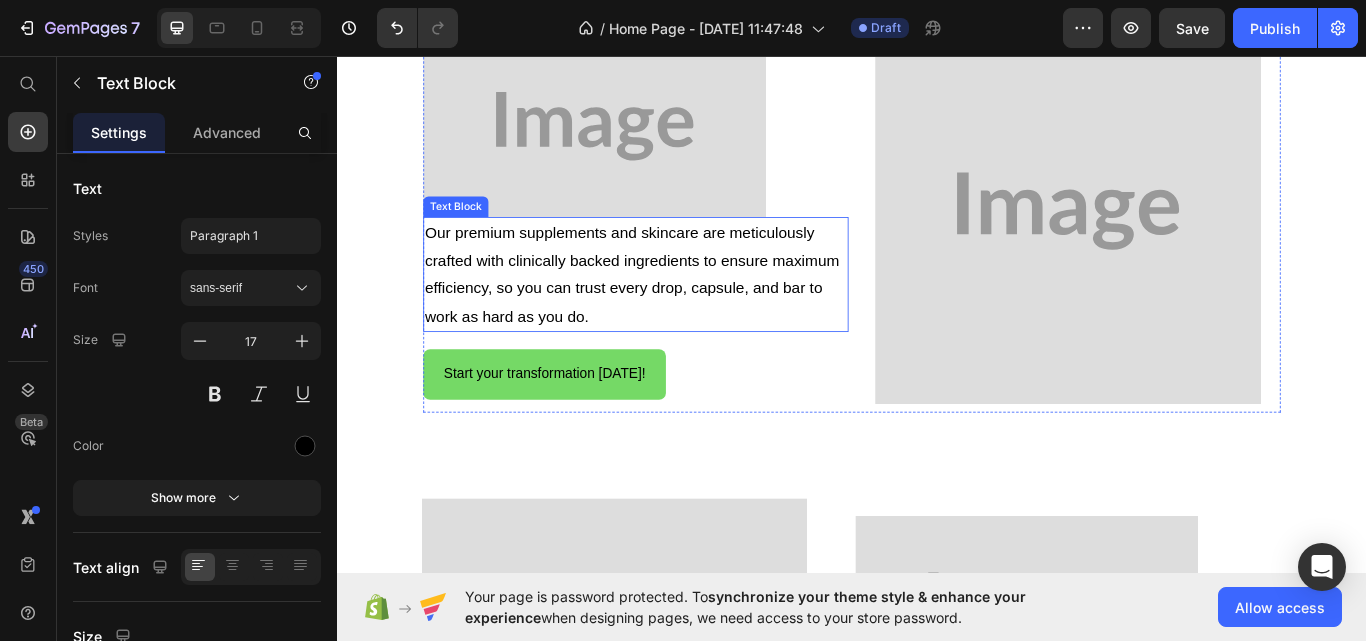 click on "Our premium supplements and skincare are meticulously crafted with clinically backed ingredients to ensure maximum efficiency, so you can trust every drop, capsule, and bar to work as hard as you do." at bounding box center (685, 312) 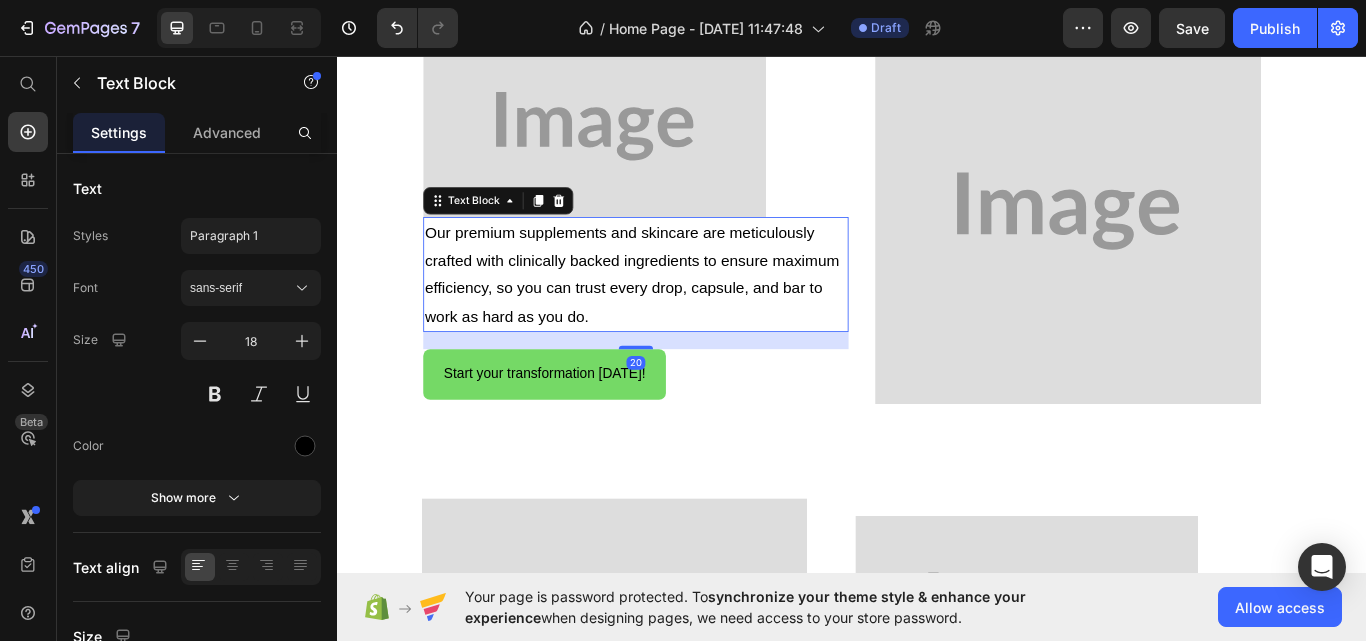 click on "Our premium supplements and skincare are meticulously crafted with clinically backed ingredients to ensure maximum efficiency, so you can trust every drop, capsule, and bar to work as hard as you do." at bounding box center (685, 312) 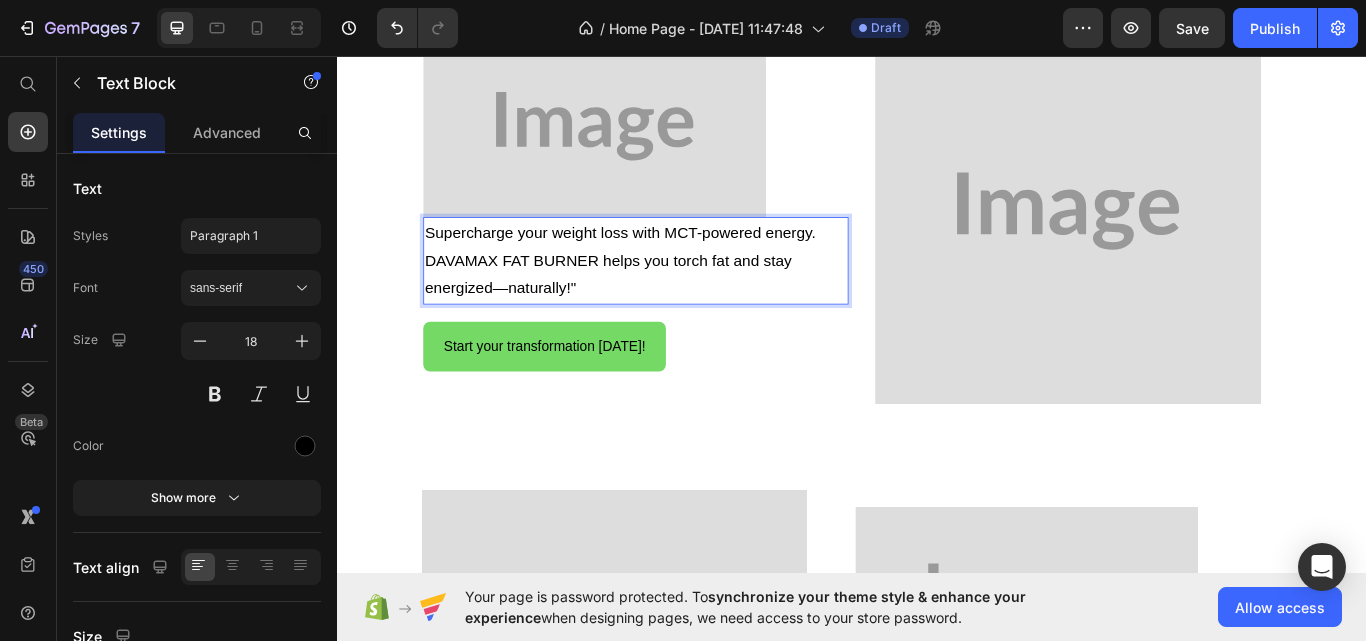 click on "Supercharge your weight loss with MCT-powered energy. DAVAMAX FAT BURNER helps you torch fat and stay energized—naturally!"" at bounding box center (685, 295) 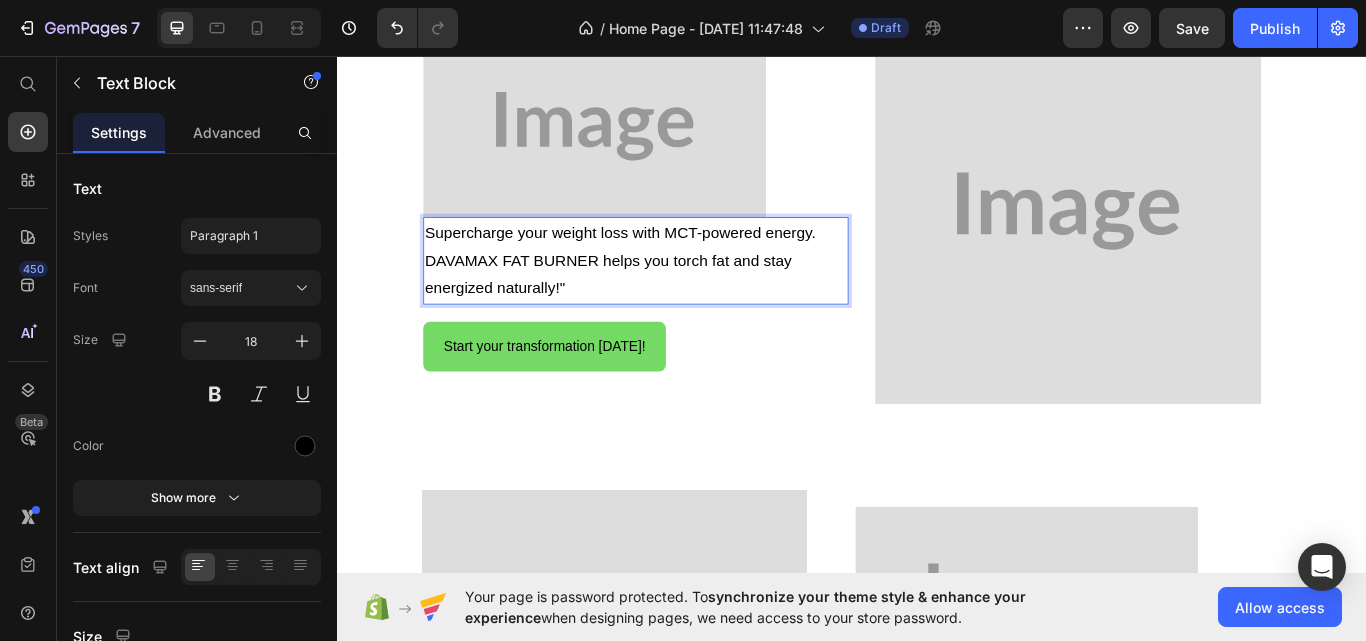 click on "Supercharge your weight loss with MCT-powered energy. DAVAMAX FAT BURNER helps you torch fat and stay energized naturally!"" at bounding box center [685, 295] 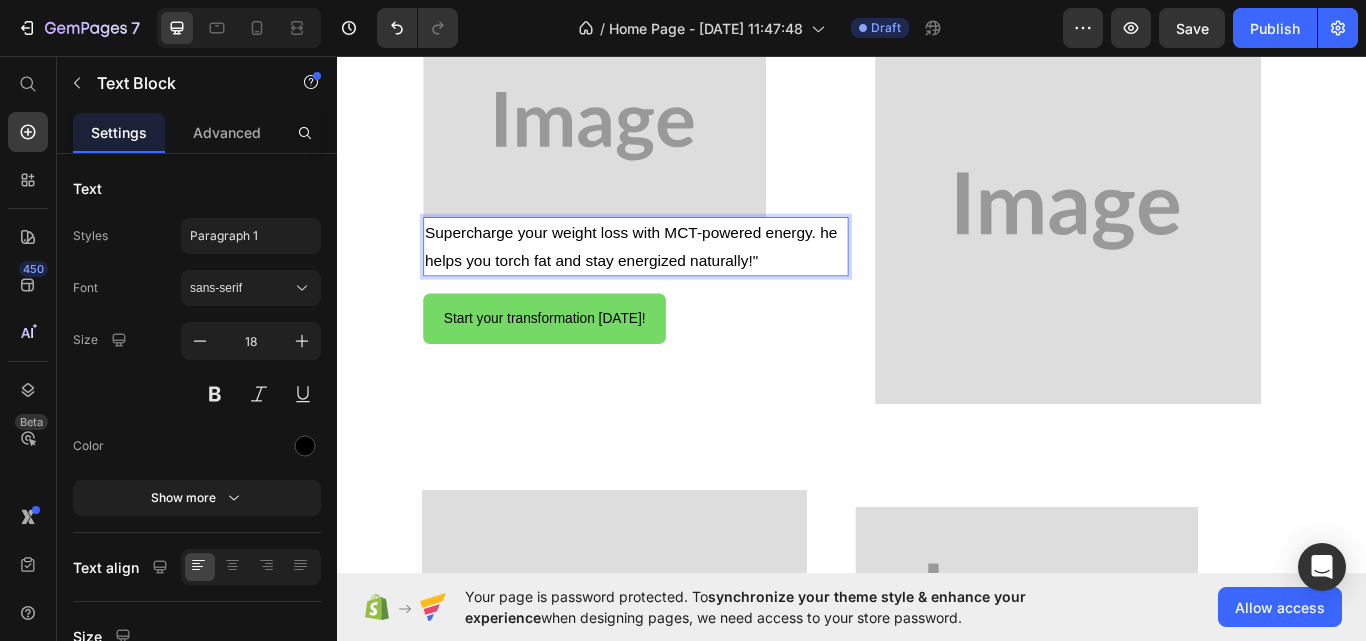 click on "Supercharge your weight loss with MCT-powered energy. he helps you torch fat and stay energized naturally!"" at bounding box center [685, 279] 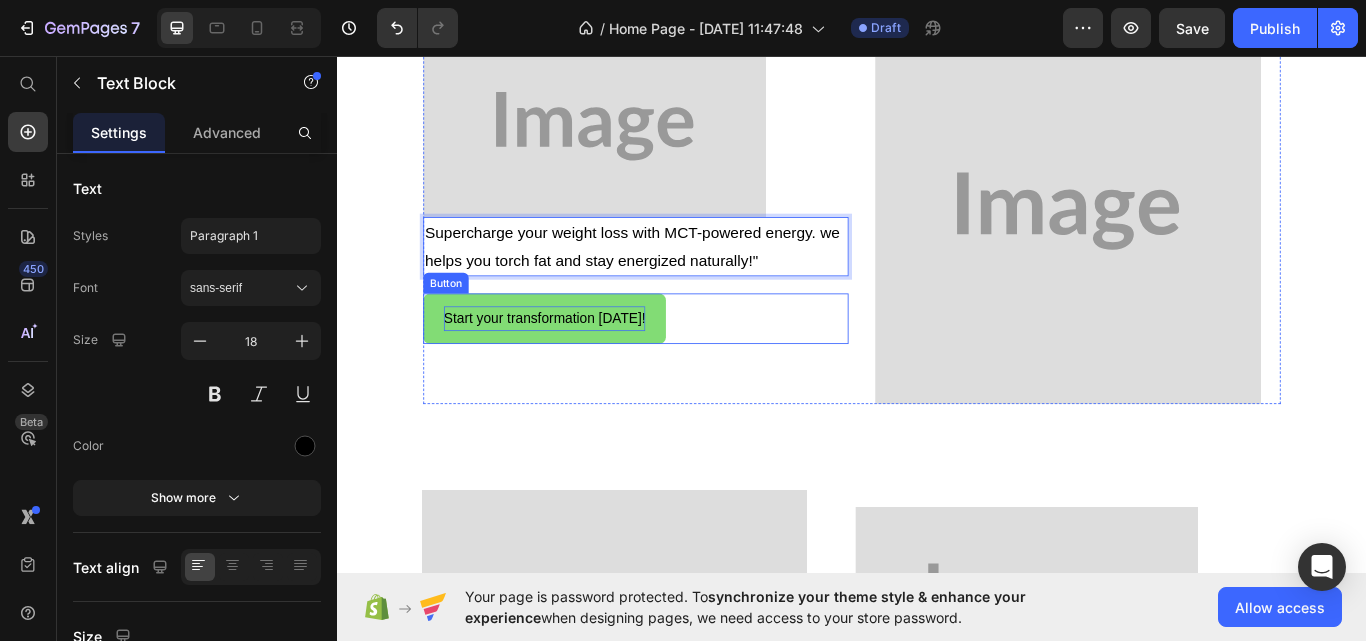 click on "Start your transformation [DATE]!" at bounding box center (578, 363) 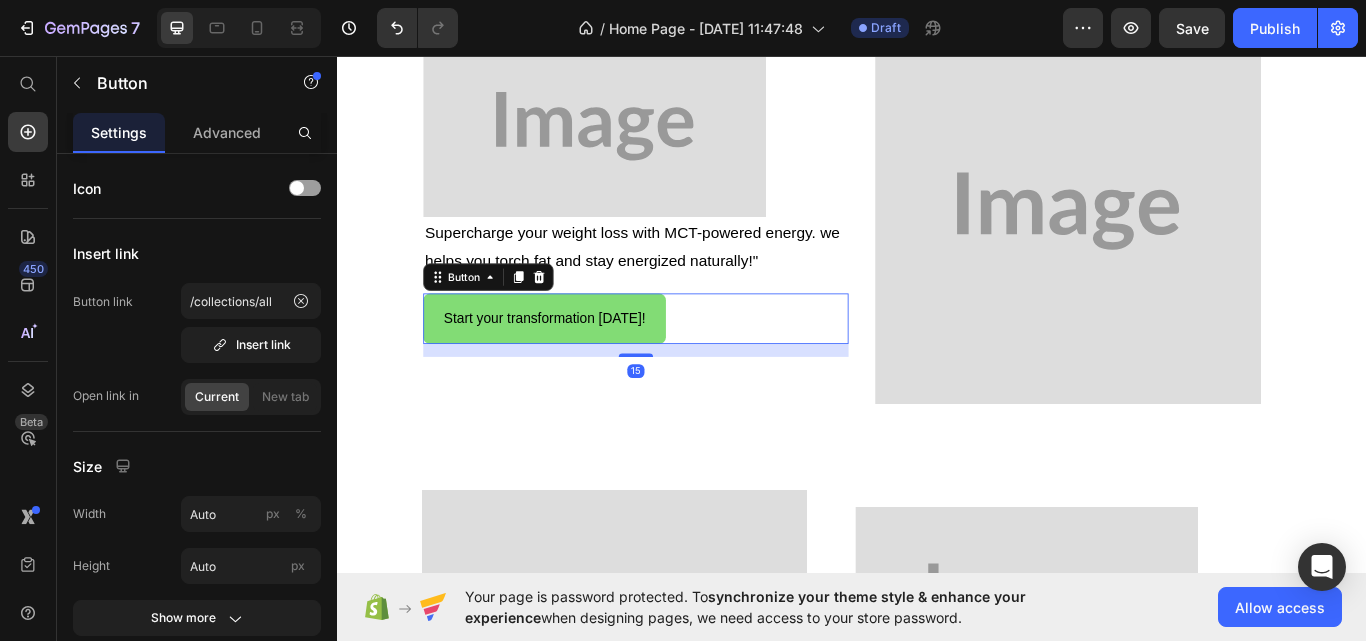 click on "Start your transformation [DATE]!" at bounding box center (578, 363) 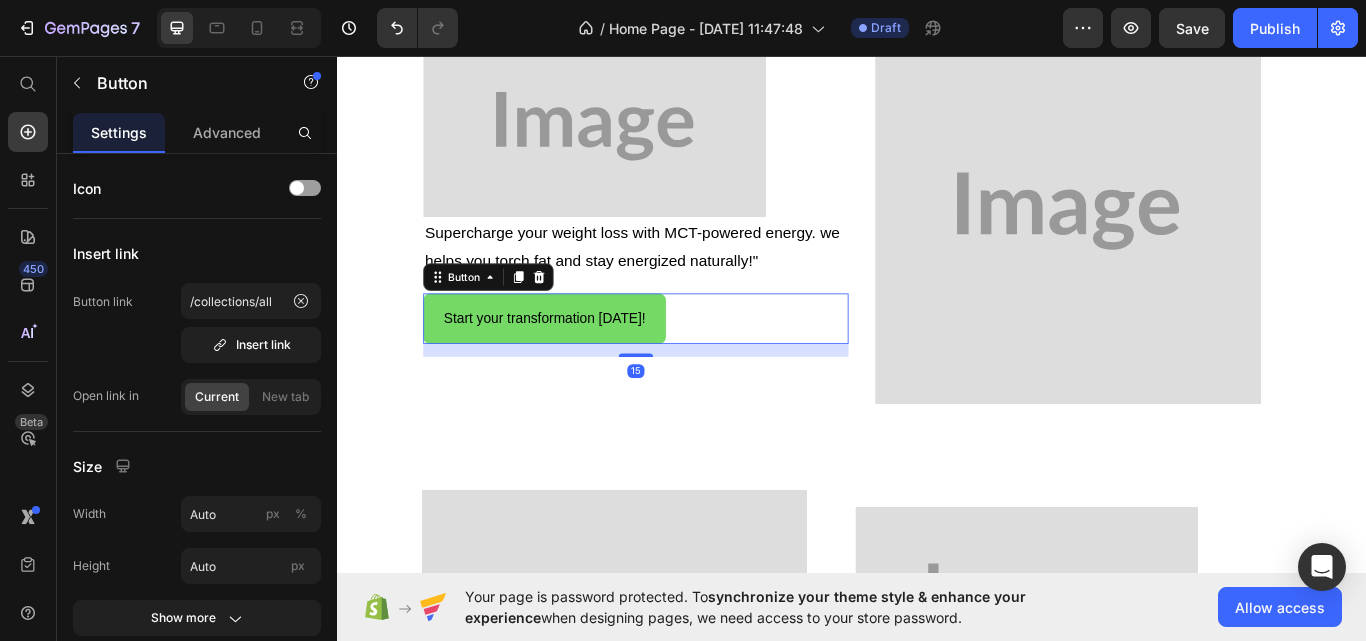 scroll, scrollTop: 500, scrollLeft: 0, axis: vertical 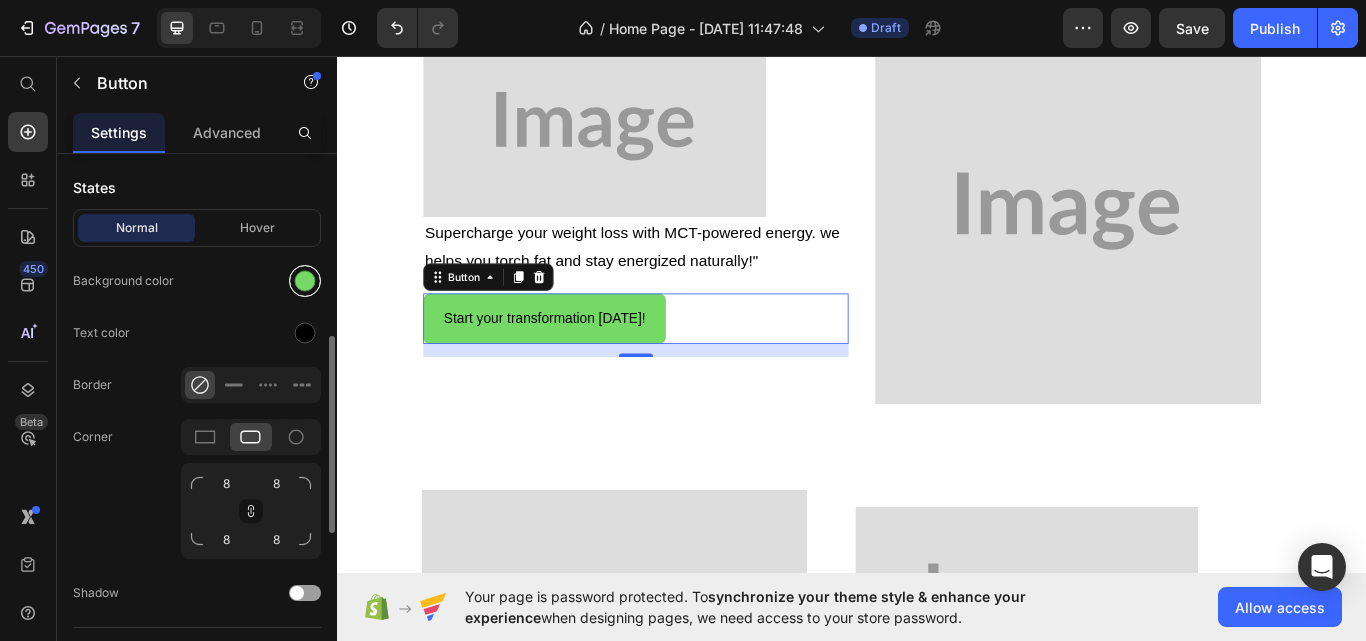 click at bounding box center [305, 281] 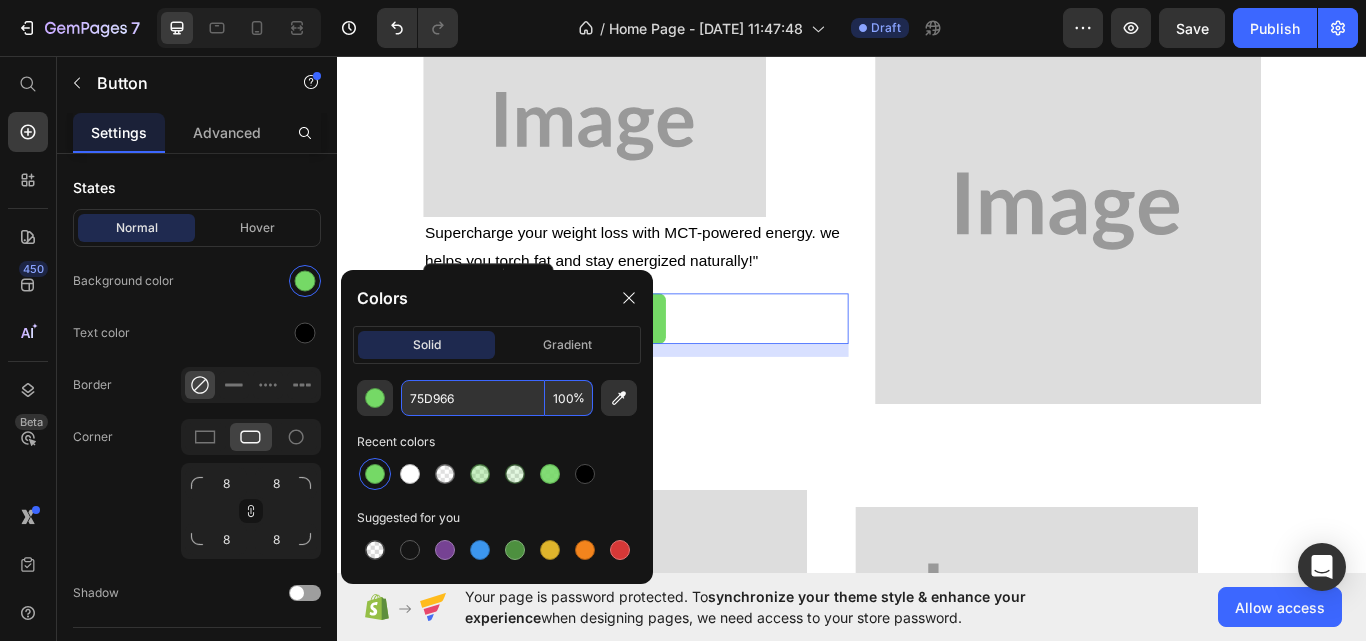 click on "75D966" at bounding box center (473, 398) 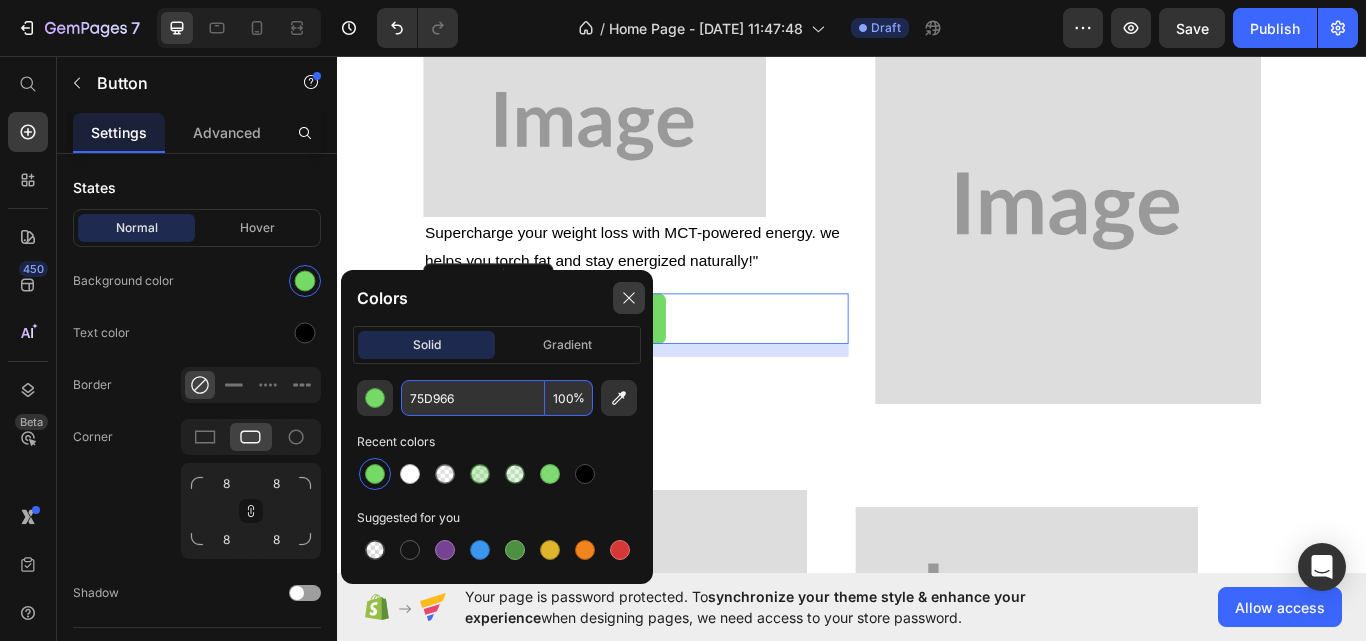click at bounding box center [629, 298] 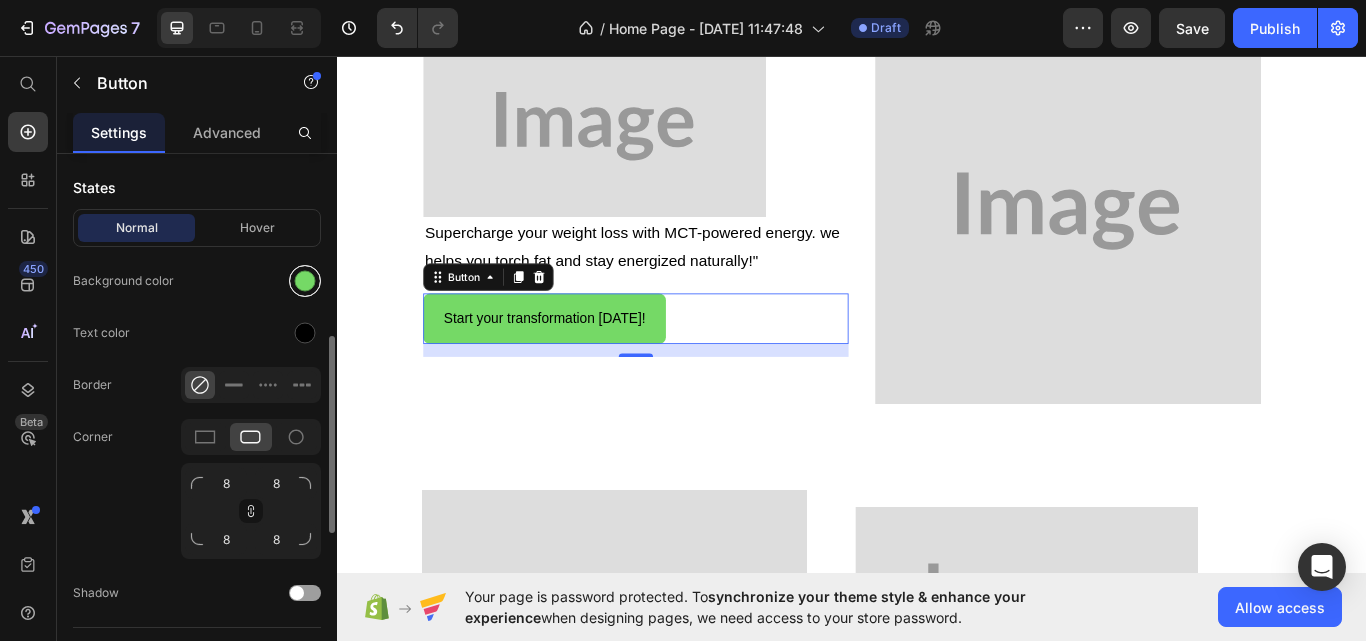 click at bounding box center (305, 281) 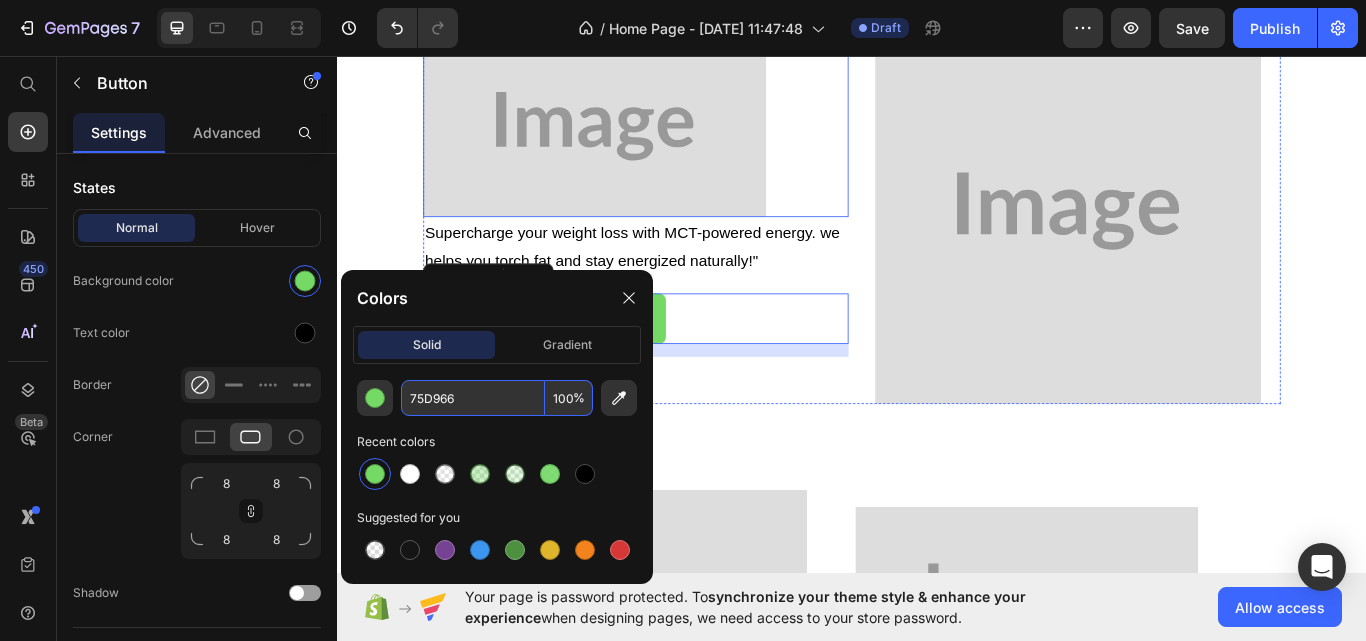 click at bounding box center [685, 139] 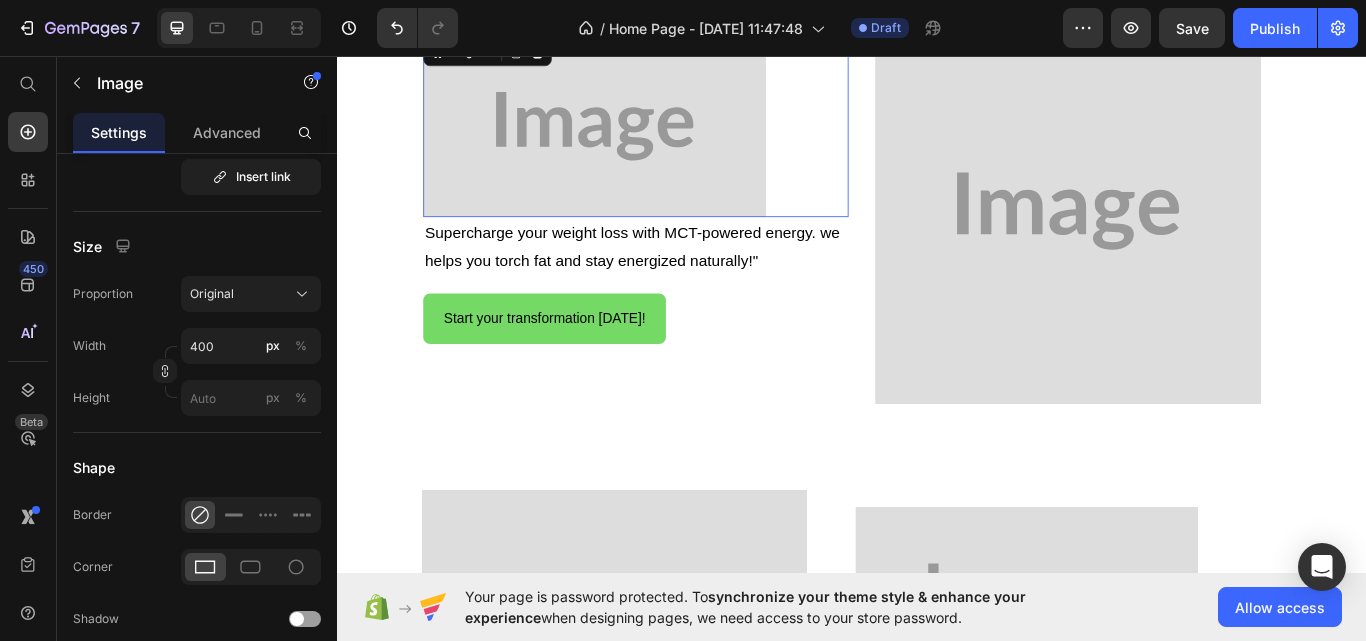 scroll, scrollTop: 0, scrollLeft: 0, axis: both 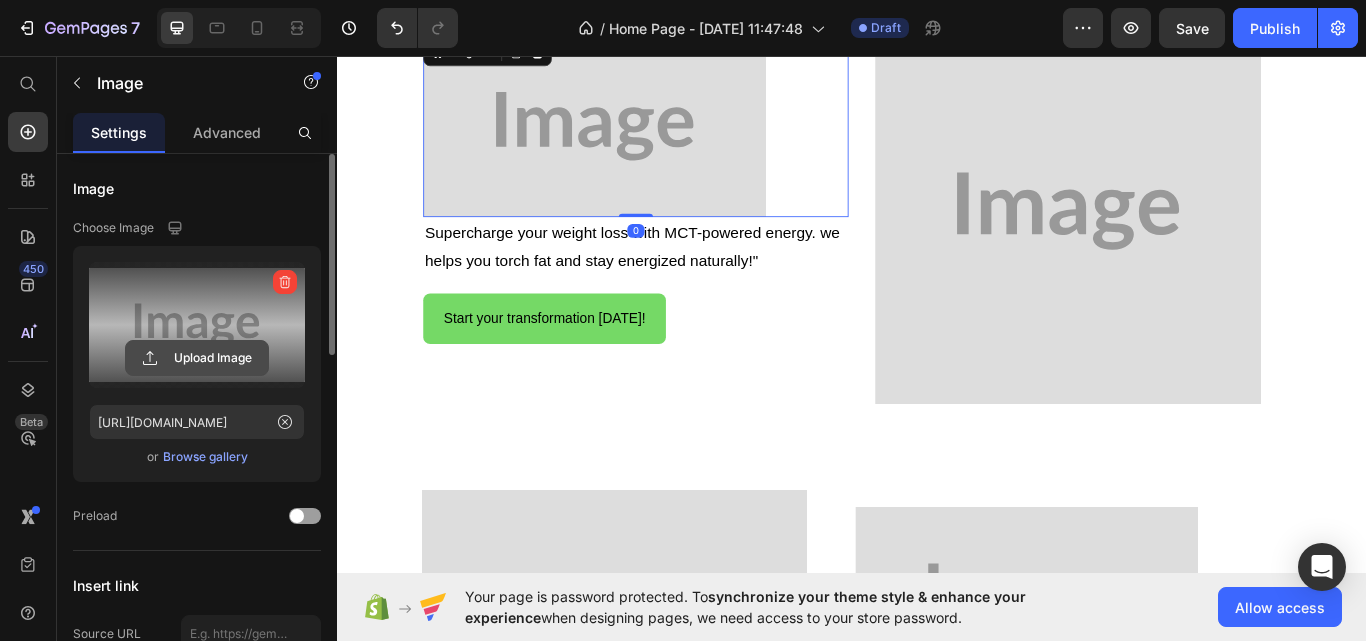 click 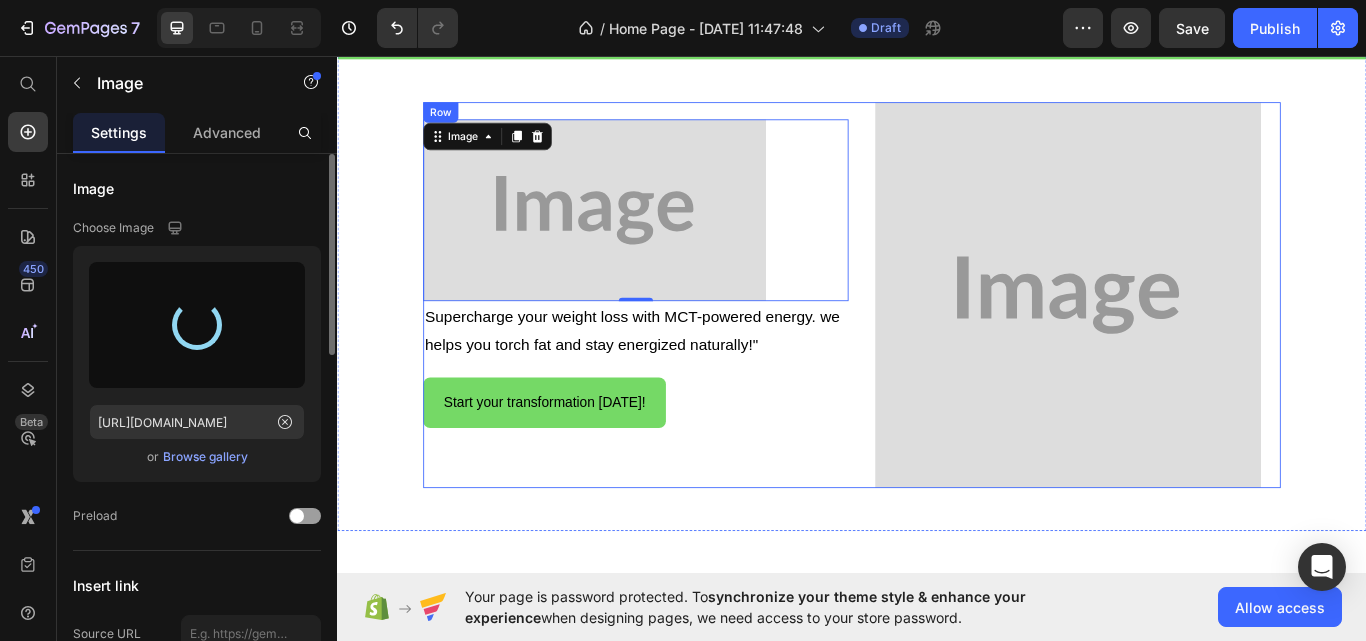 scroll, scrollTop: 600, scrollLeft: 0, axis: vertical 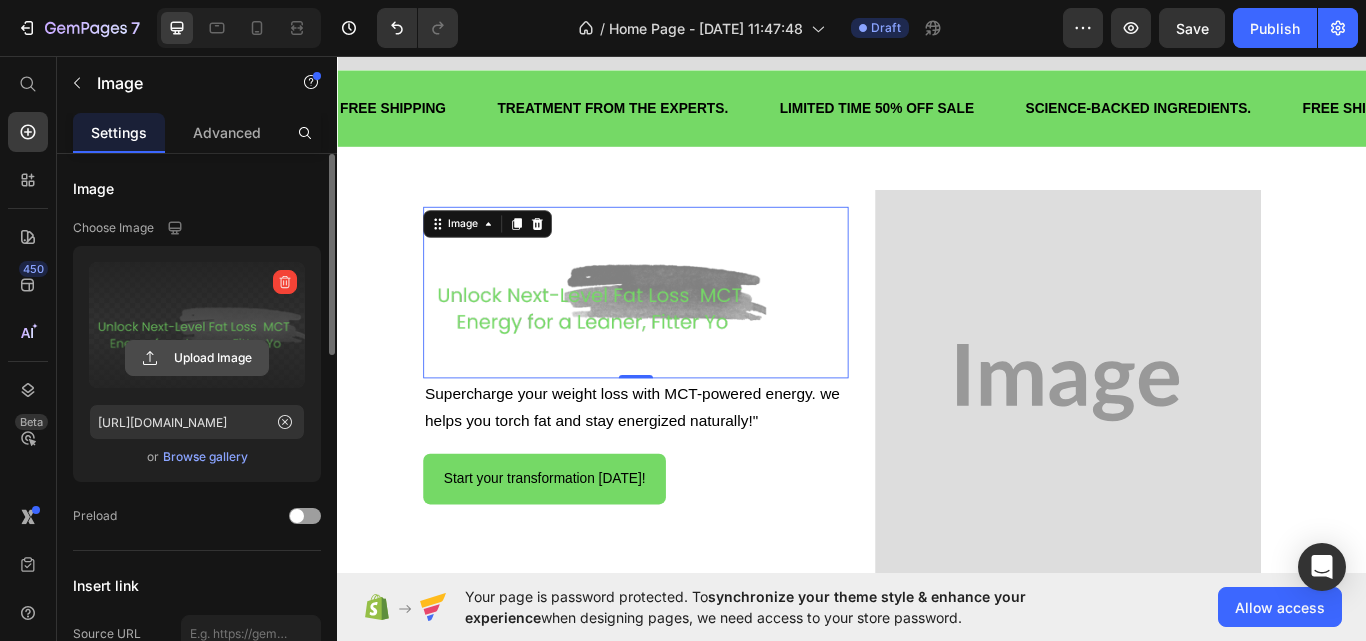 click 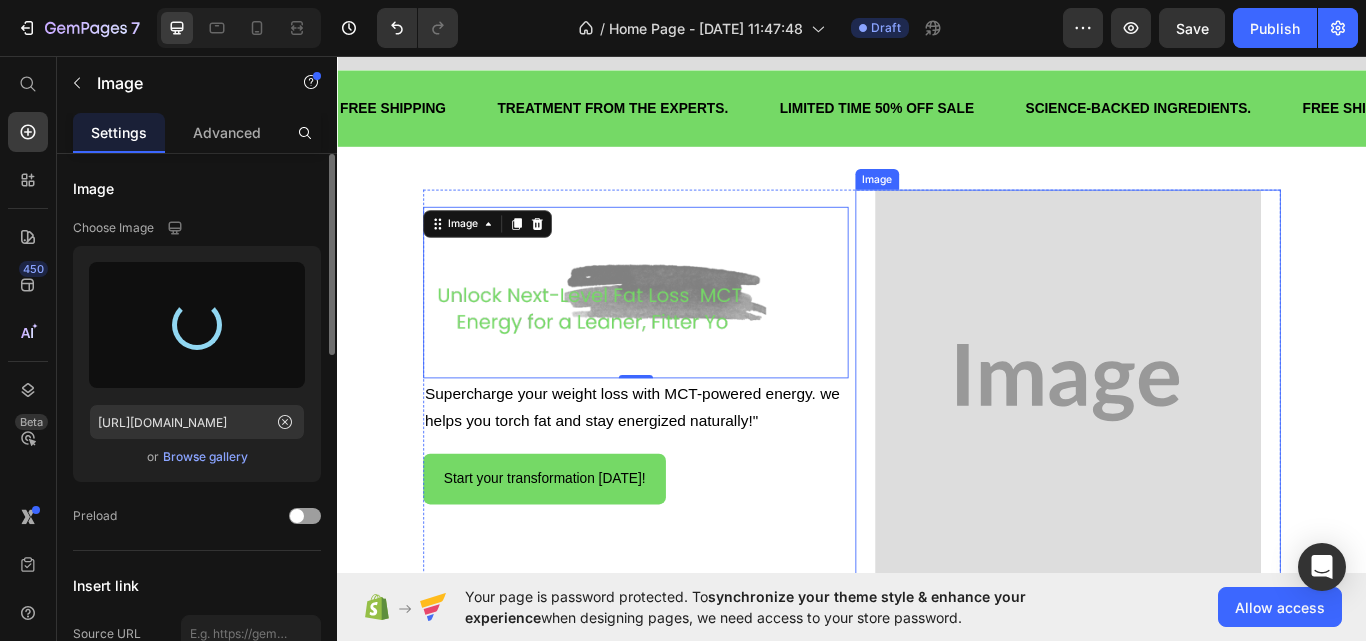 type on "[URL][DOMAIN_NAME]" 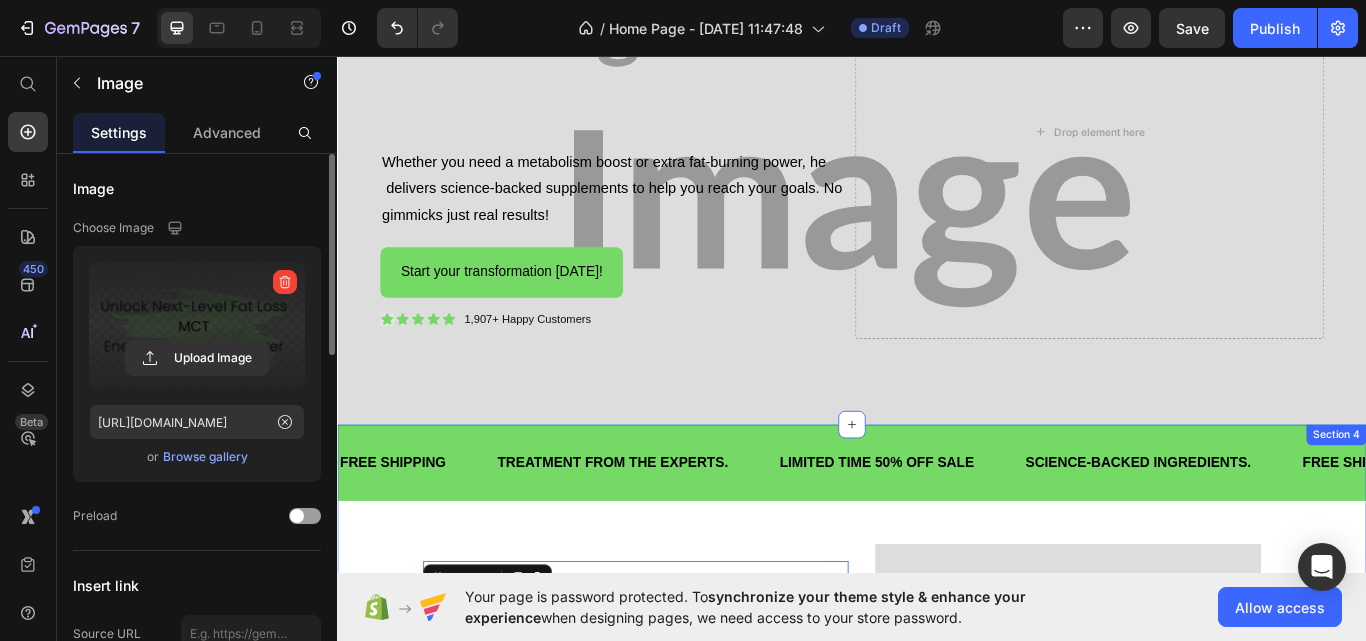 scroll, scrollTop: 100, scrollLeft: 0, axis: vertical 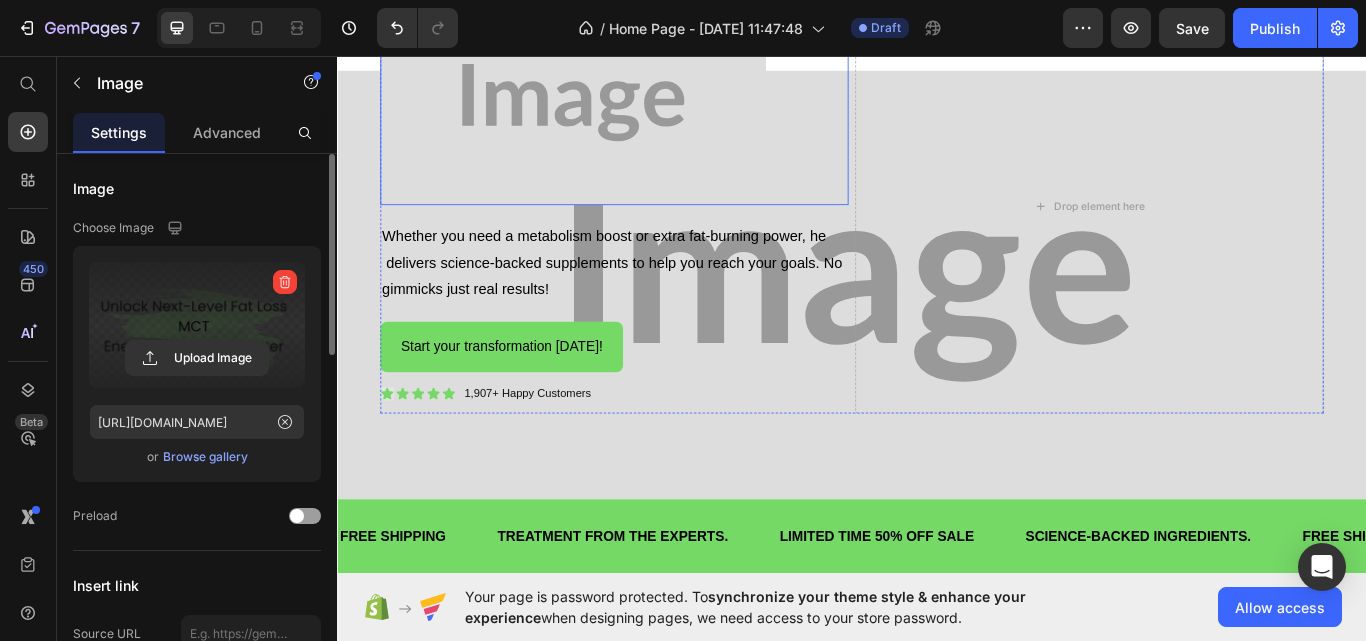 click at bounding box center [660, 111] 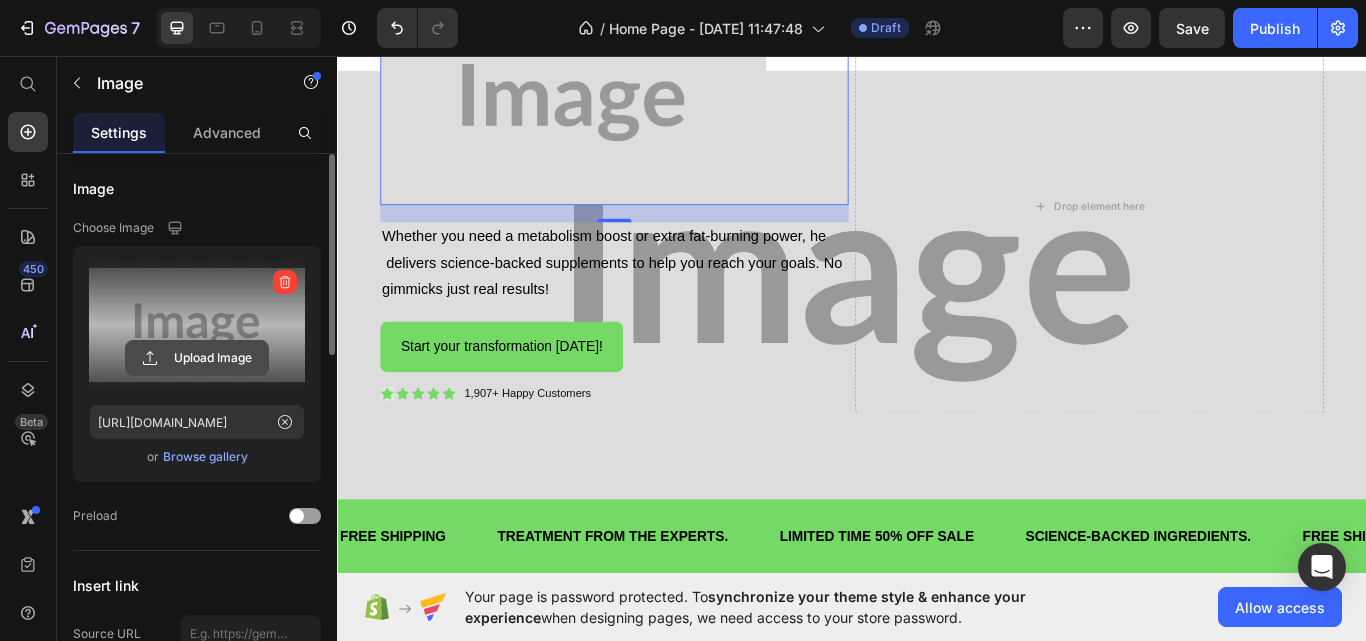 click 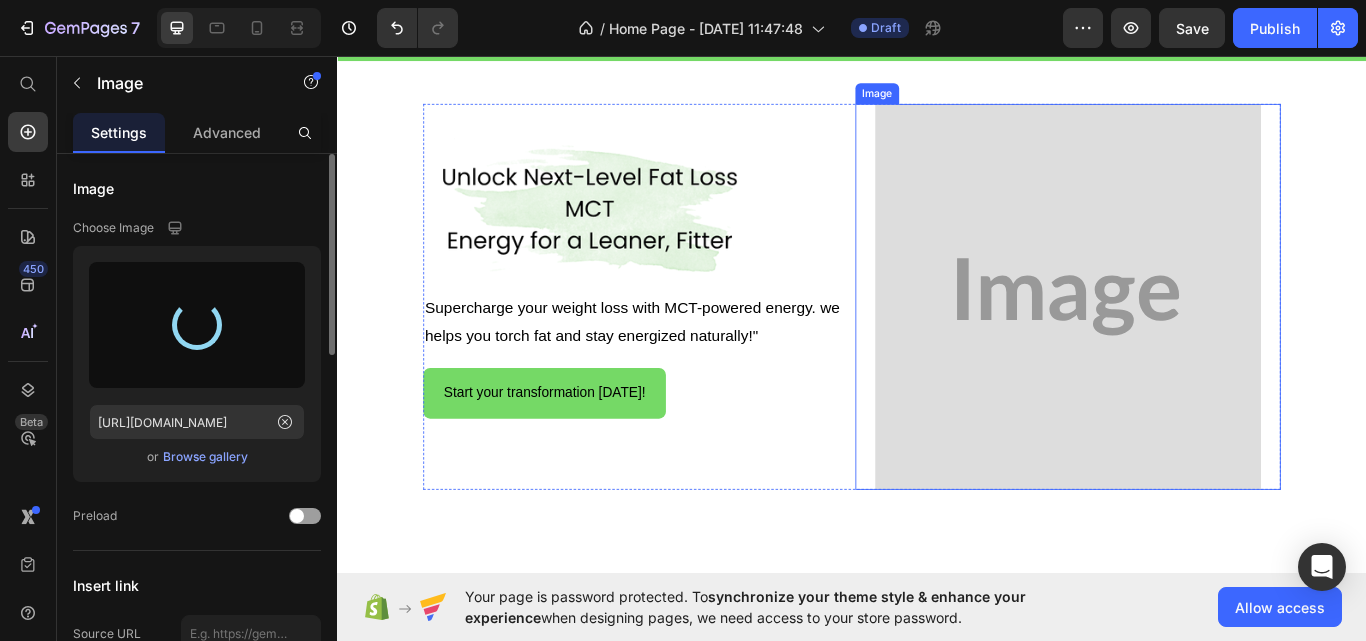 type on "[URL][DOMAIN_NAME]" 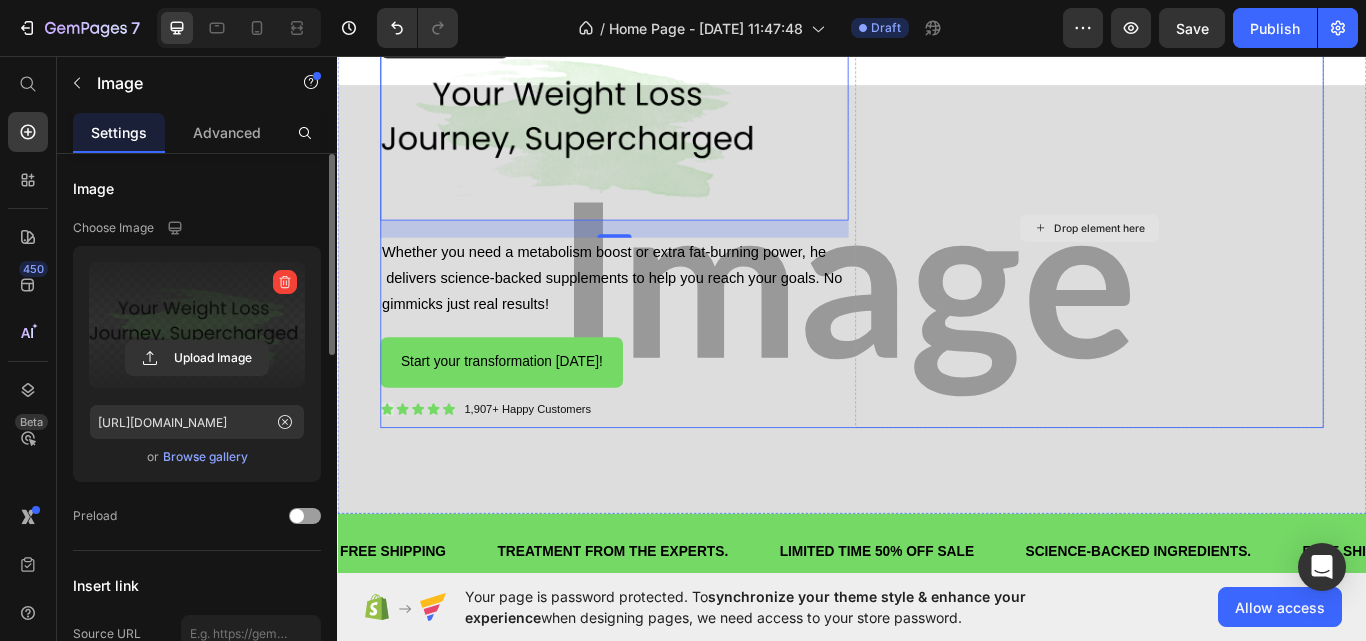 scroll, scrollTop: 0, scrollLeft: 0, axis: both 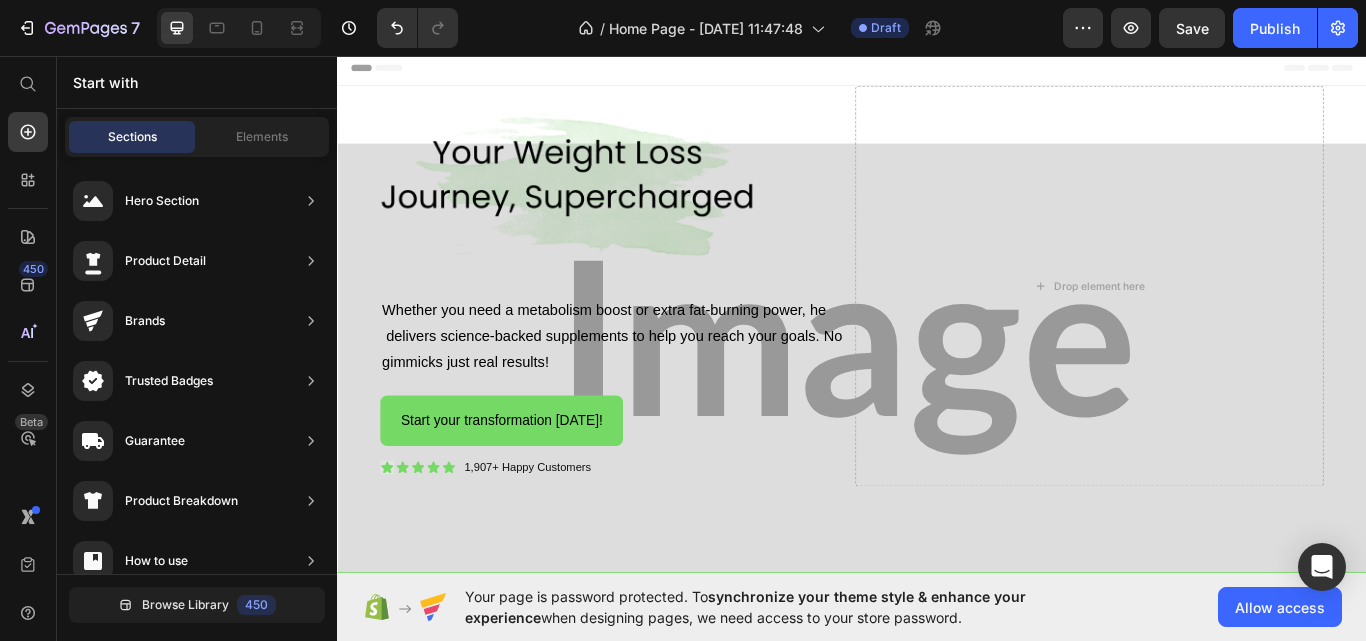 click on "Header" at bounding box center [937, 71] 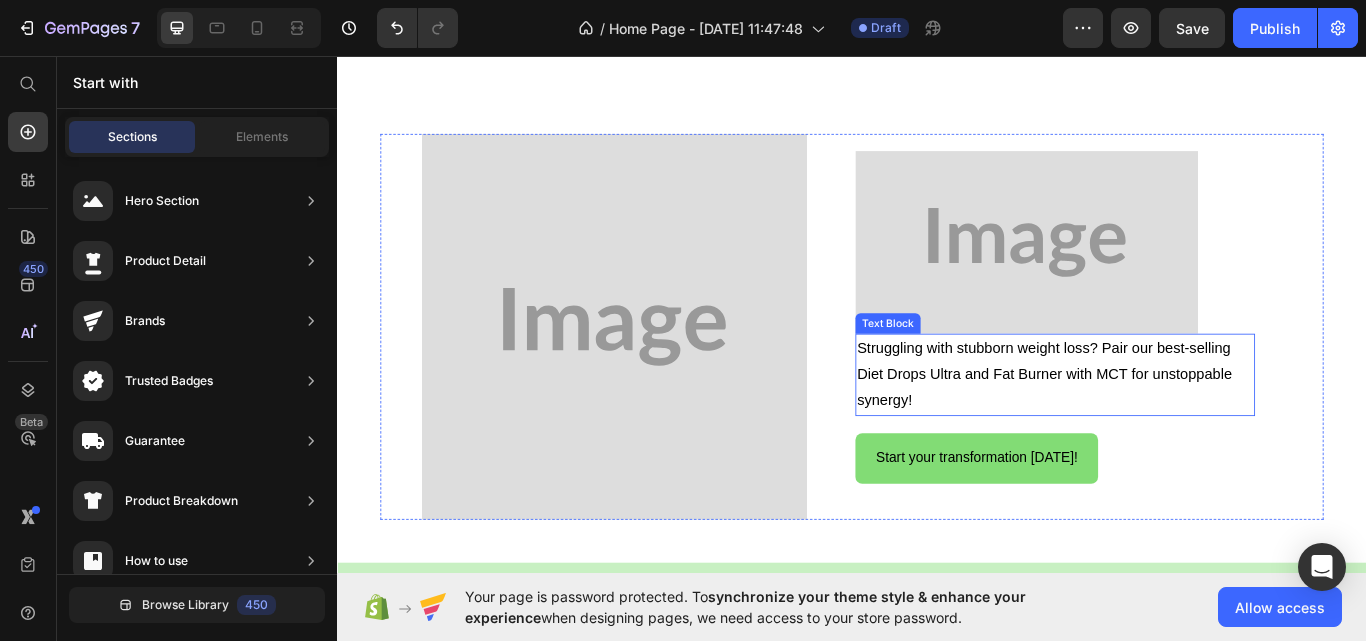 scroll, scrollTop: 1300, scrollLeft: 0, axis: vertical 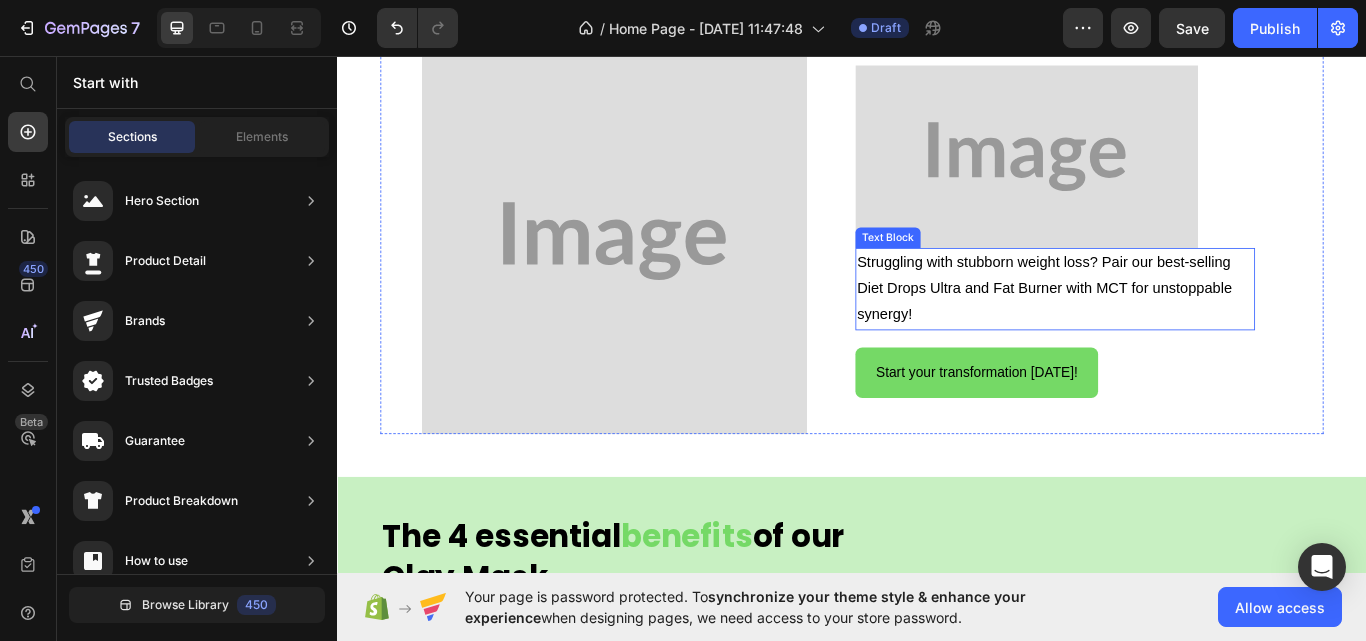 click on "Struggling with stubborn weight loss? Pair our best-selling Diet Drops Ultra and Fat Burner with MCT for unstoppable synergy!" at bounding box center (1174, 329) 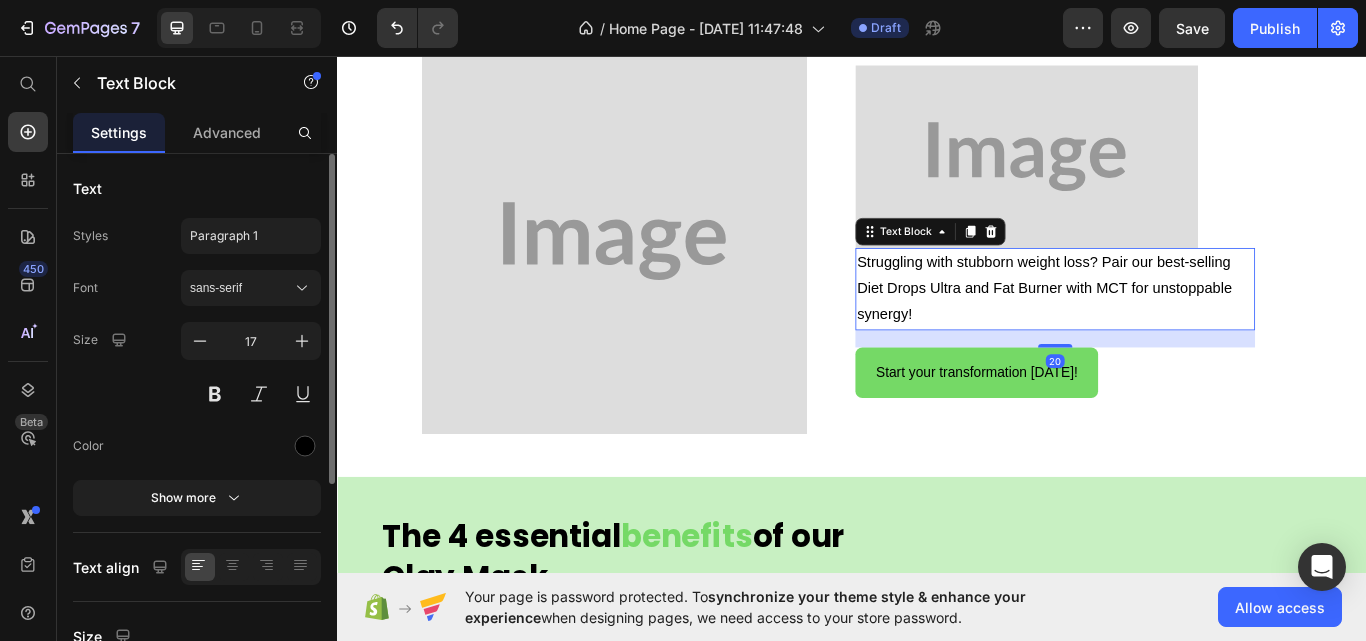 click on "Struggling with stubborn weight loss? Pair our best-selling Diet Drops Ultra and Fat Burner with MCT for unstoppable synergy!" at bounding box center [1174, 329] 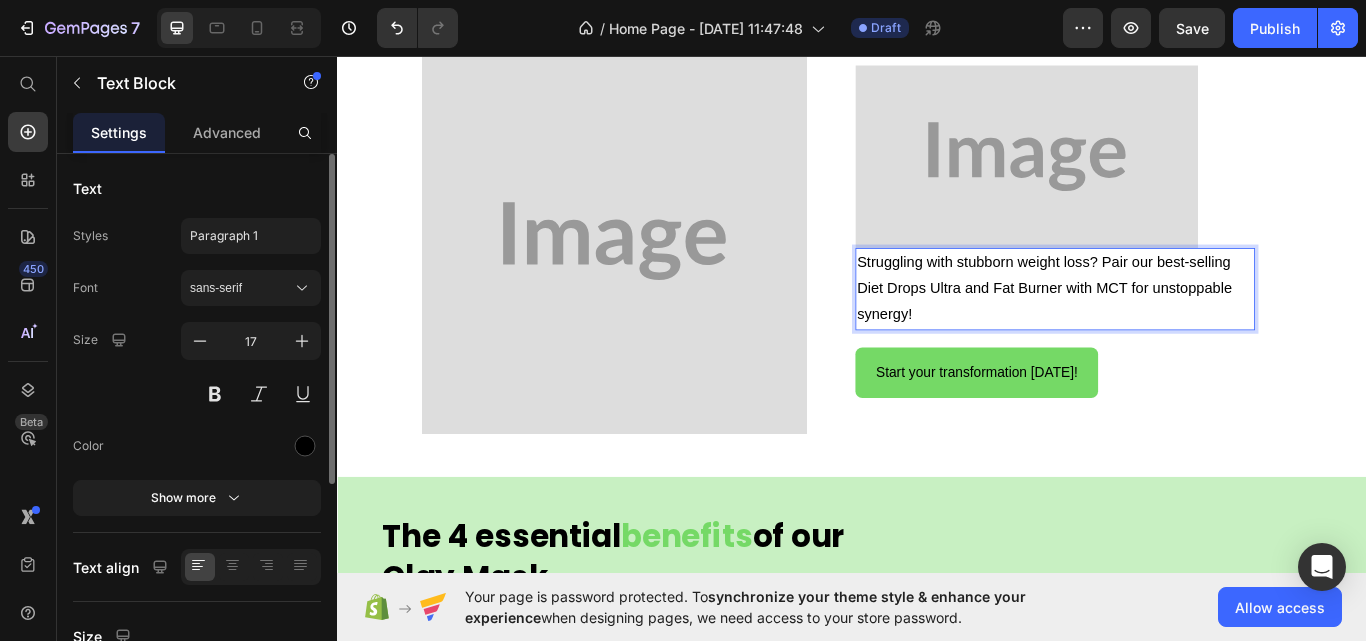 click on "Struggling with stubborn weight loss? Pair our best-selling Diet Drops Ultra and Fat Burner with MCT for unstoppable synergy!" at bounding box center (1174, 329) 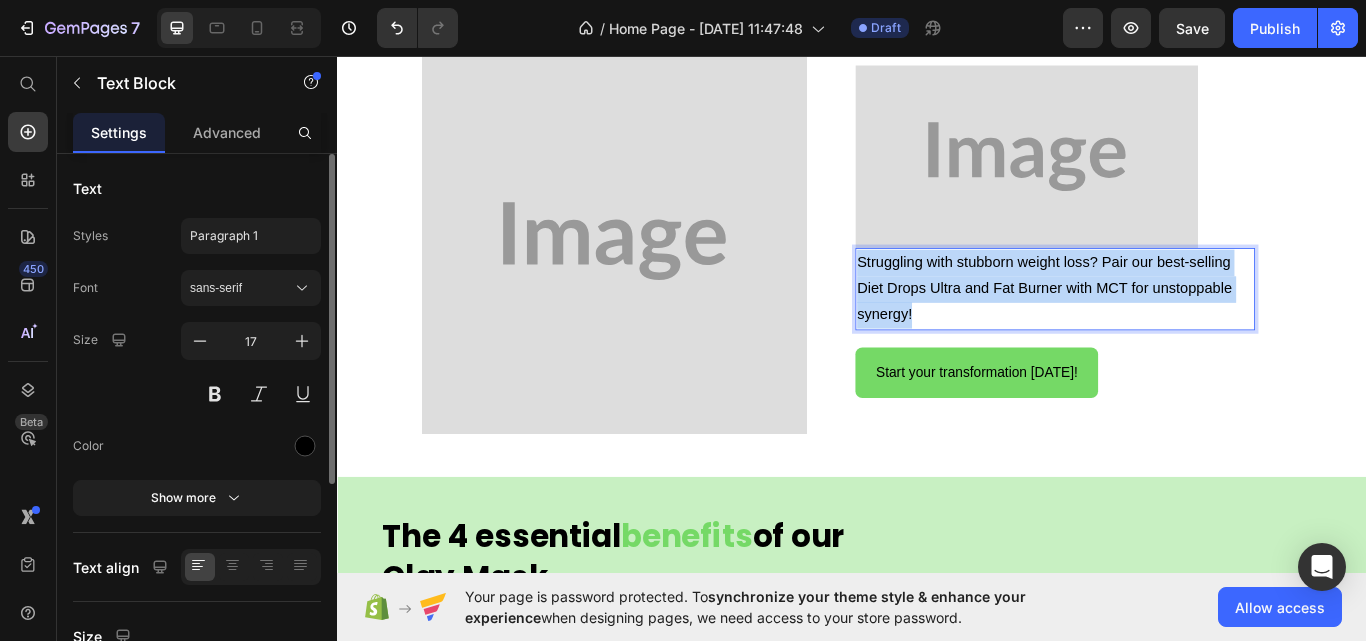 click on "Struggling with stubborn weight loss? Pair our best-selling Diet Drops Ultra and Fat Burner with MCT for unstoppable synergy!" at bounding box center [1174, 329] 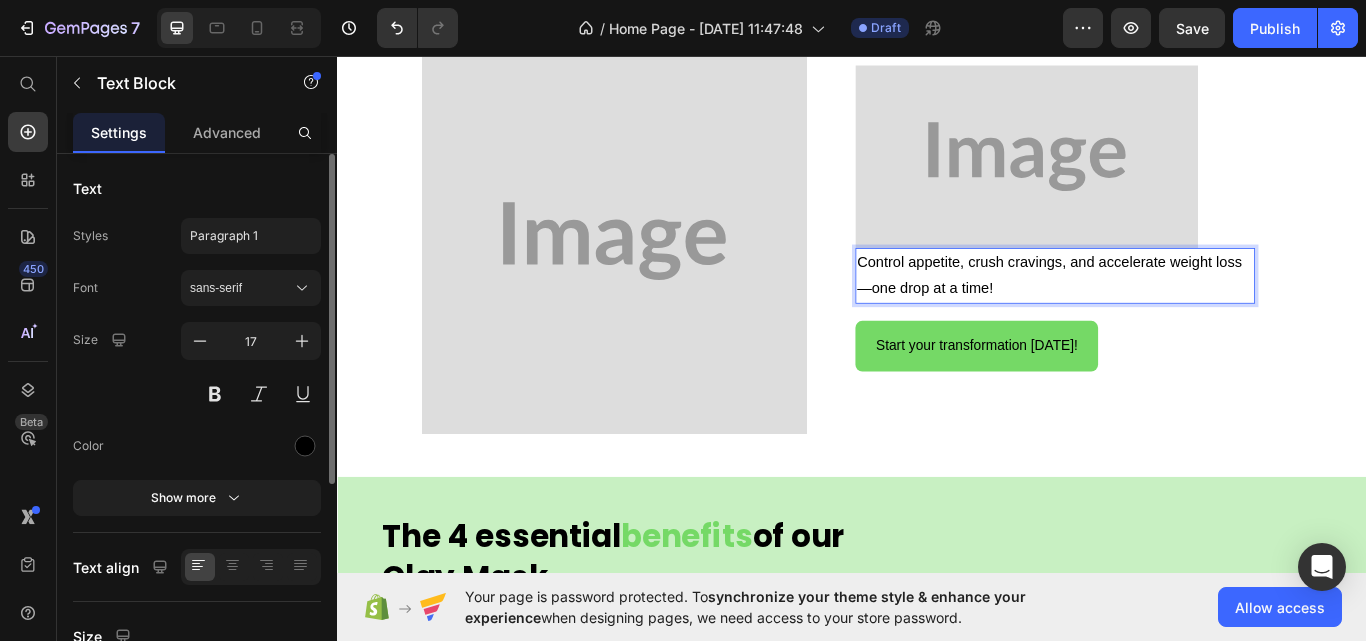 click on "Control appetite, crush cravings, and accelerate weight loss—one drop at a time!" at bounding box center (1174, 313) 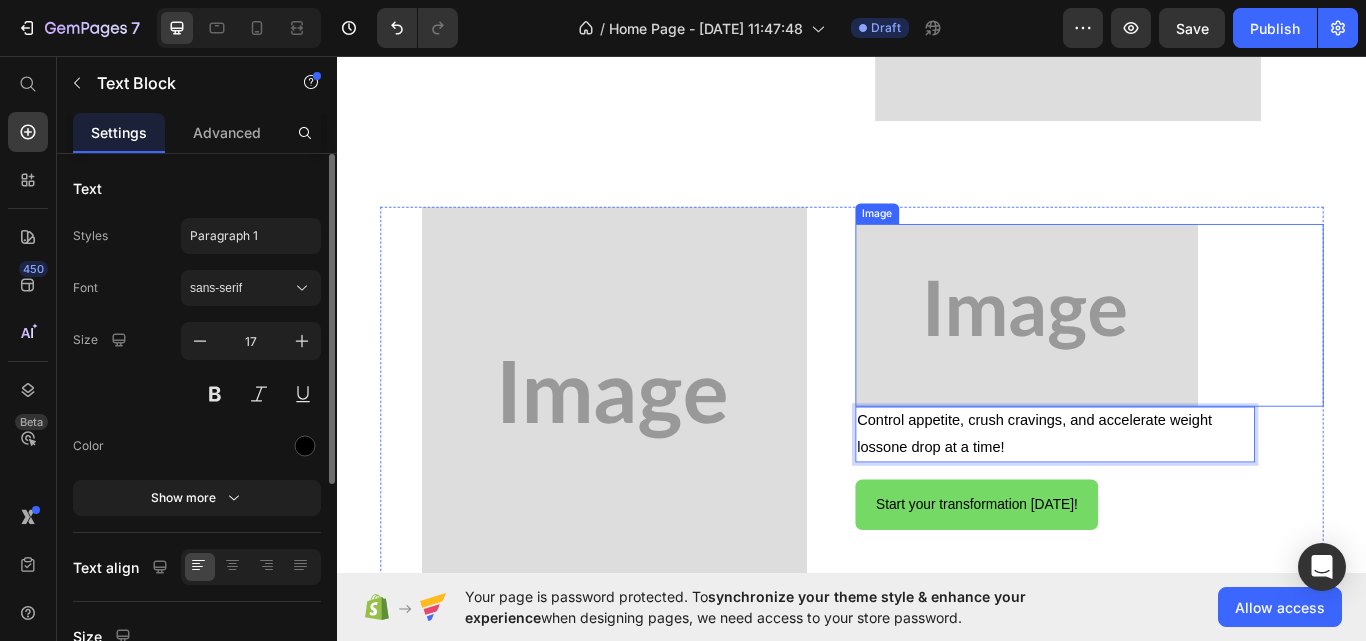 scroll, scrollTop: 1100, scrollLeft: 0, axis: vertical 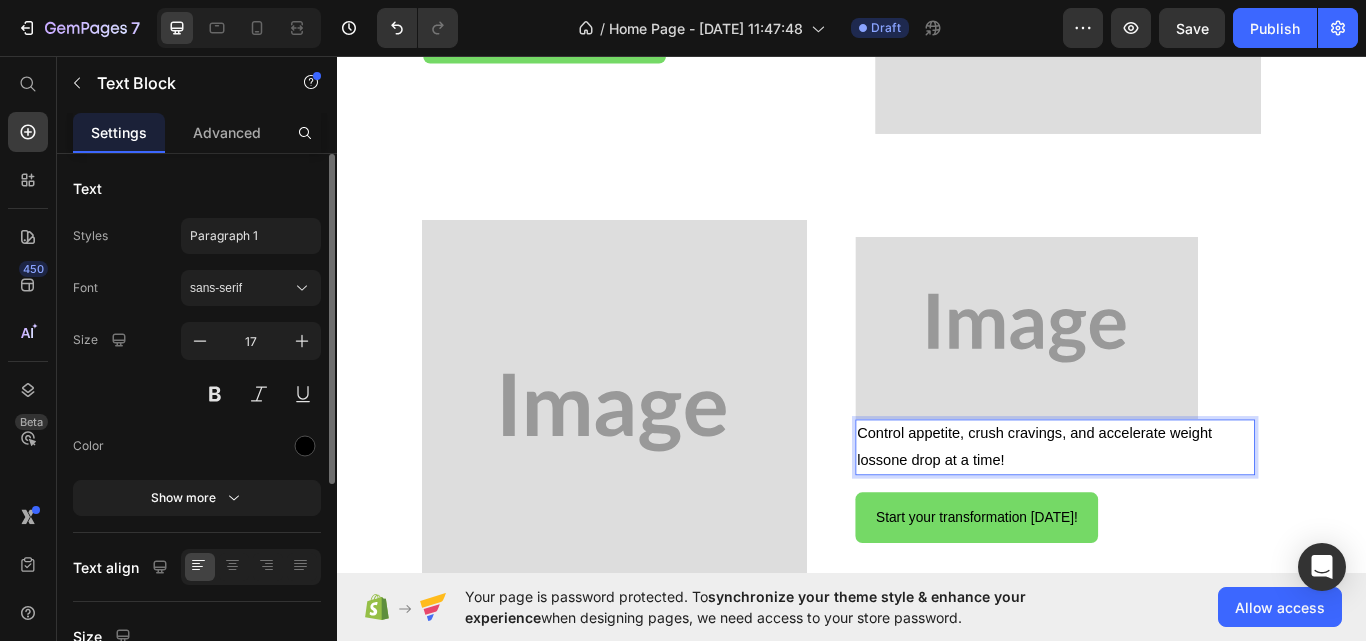 click on "Control appetite, crush cravings, and accelerate weight lossone drop at a time!" at bounding box center [1174, 513] 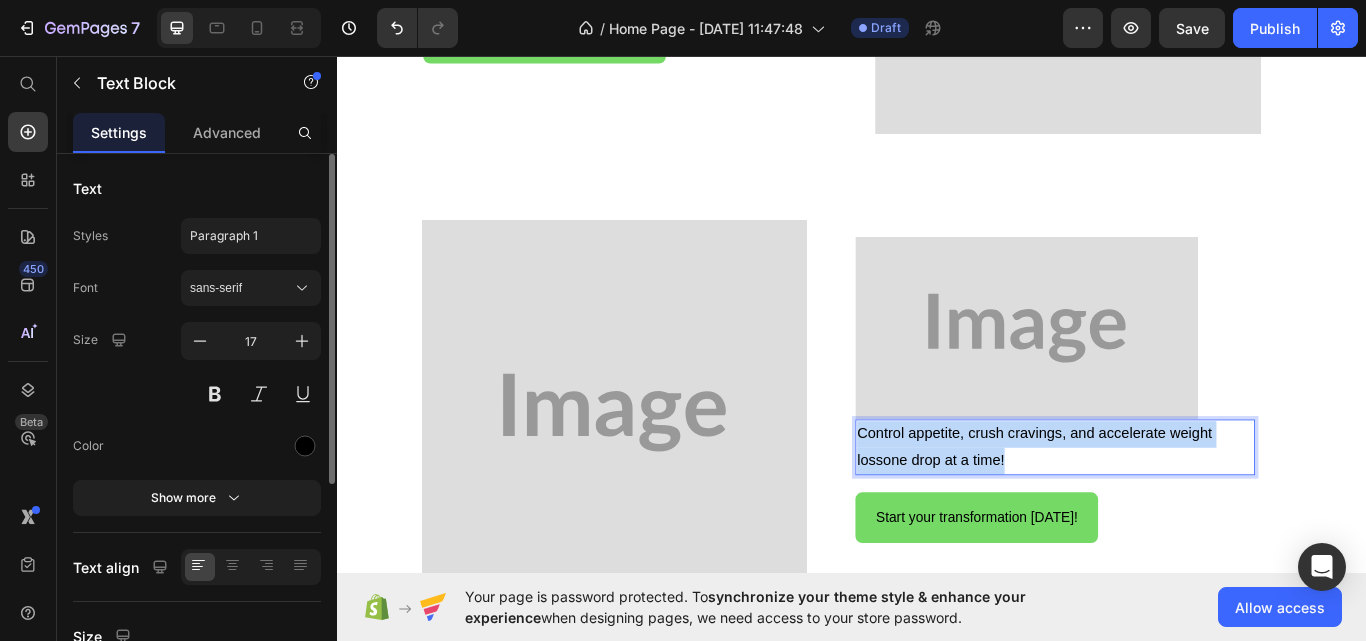 click on "Control appetite, crush cravings, and accelerate weight lossone drop at a time!" at bounding box center [1174, 513] 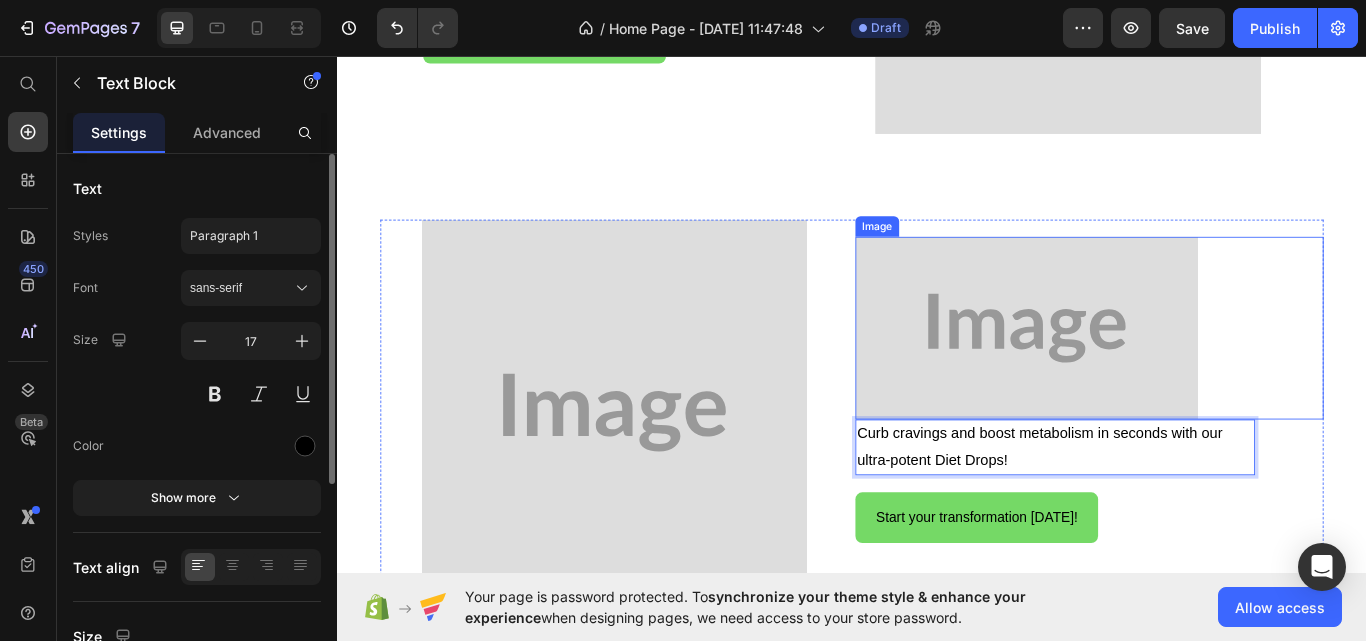 click at bounding box center (1214, 374) 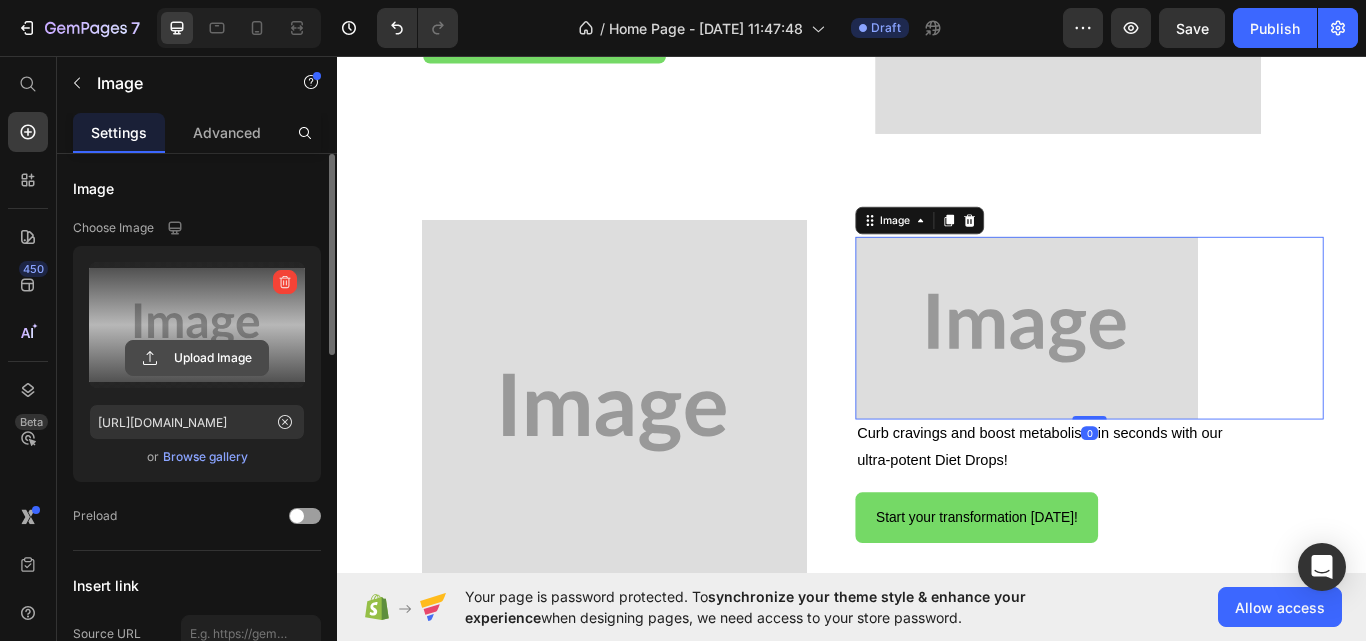 click 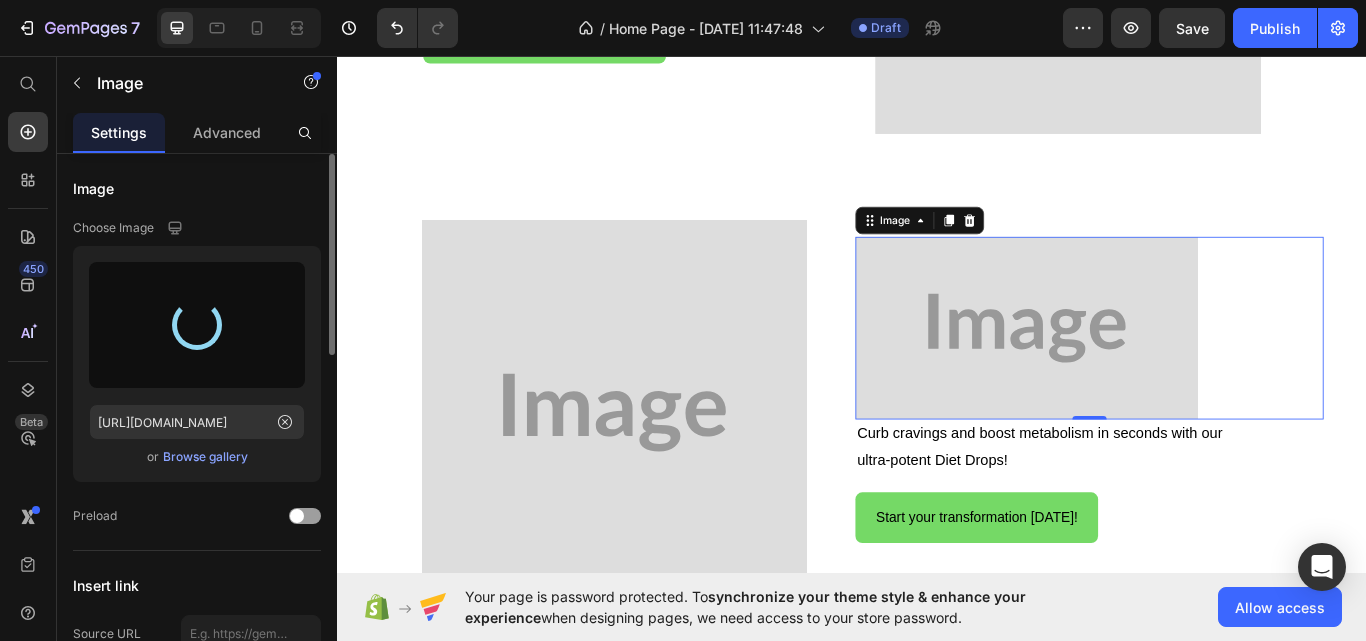 type on "[URL][DOMAIN_NAME]" 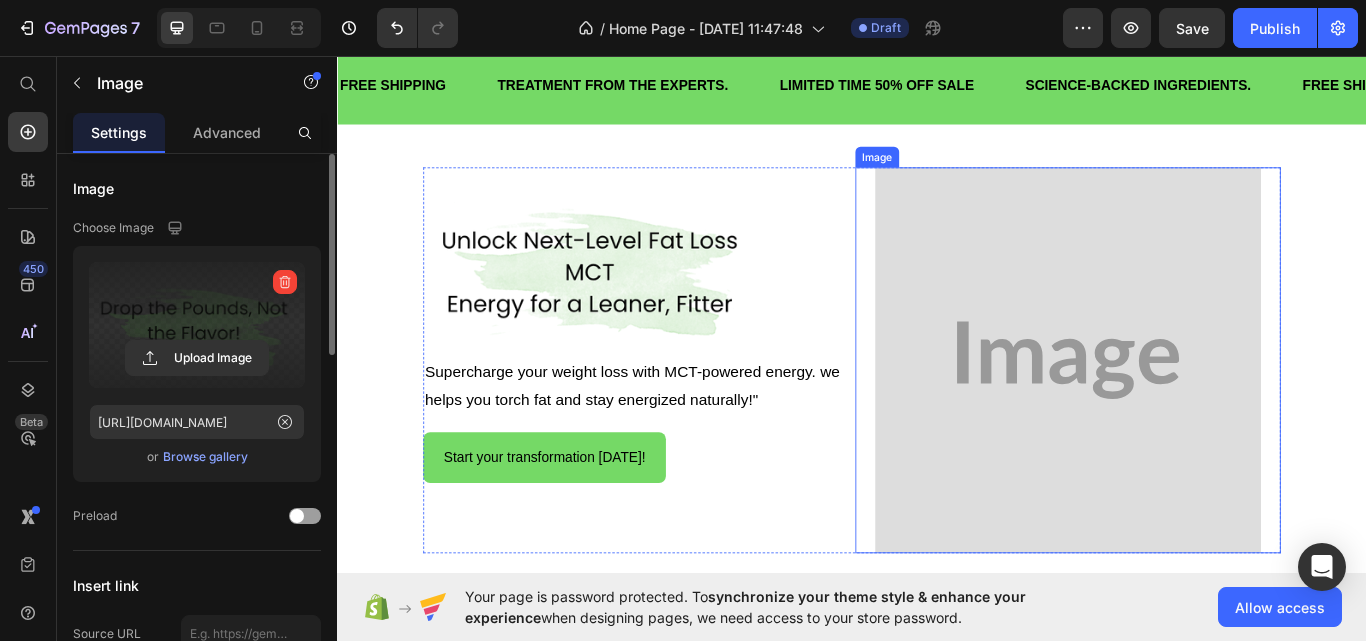 scroll, scrollTop: 700, scrollLeft: 0, axis: vertical 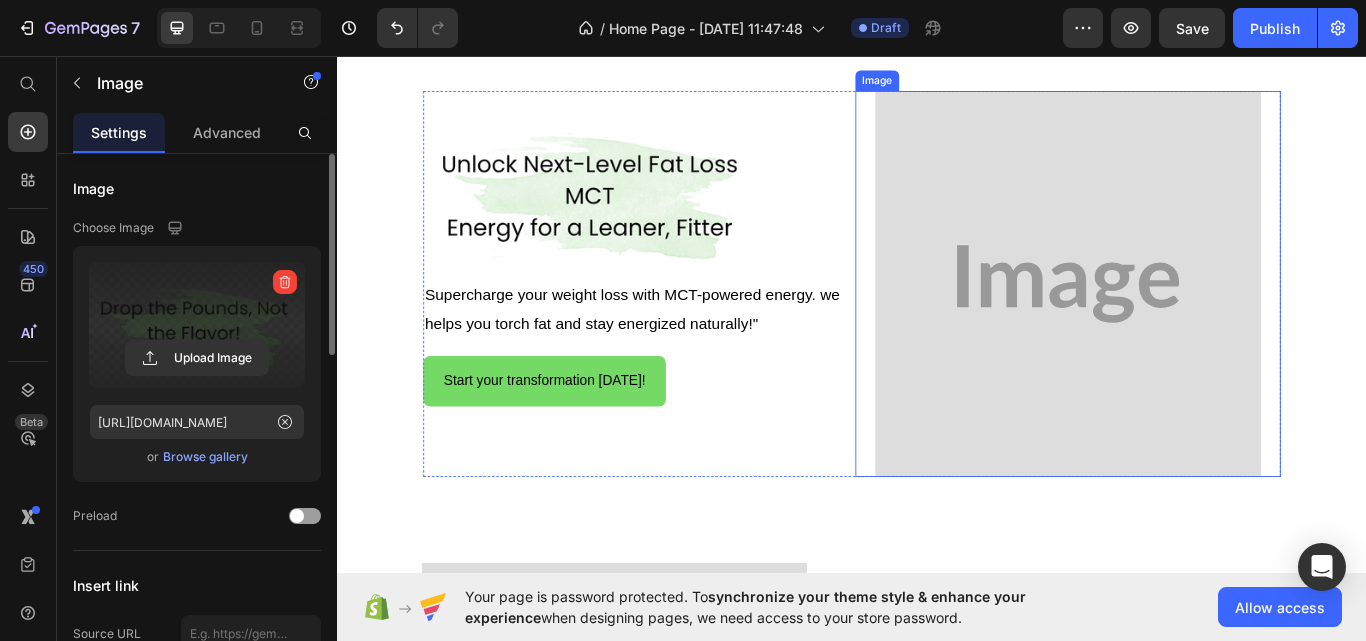 click at bounding box center (1189, 323) 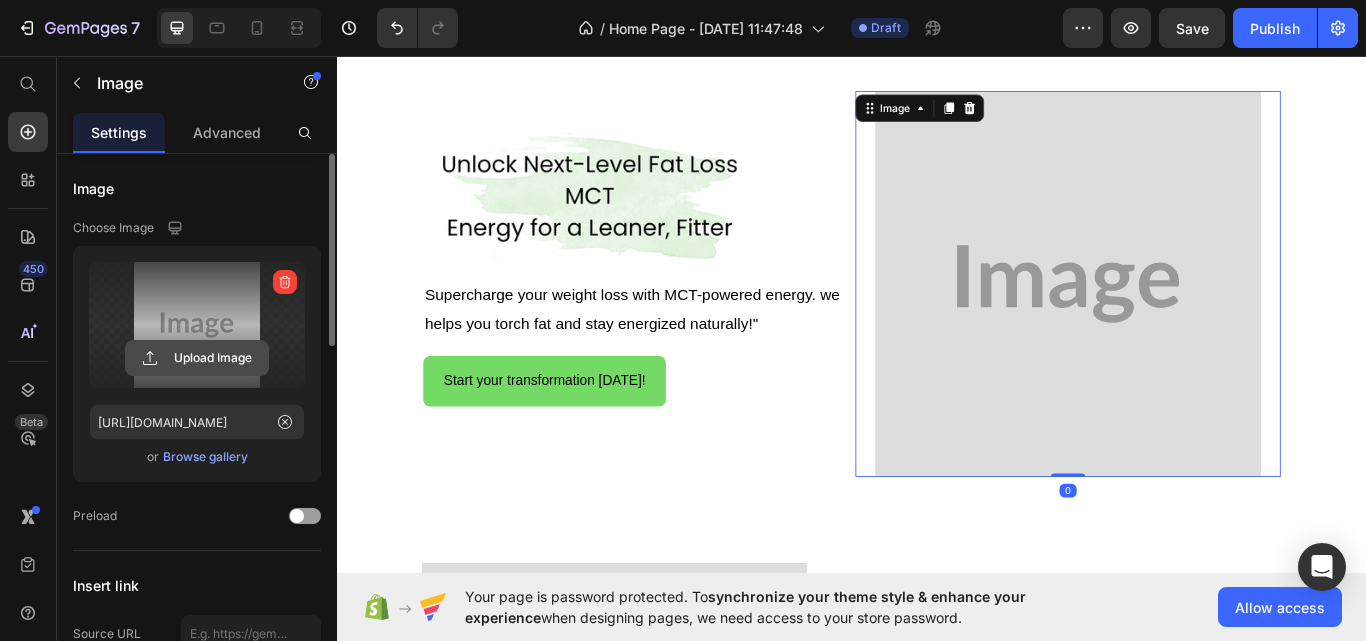click 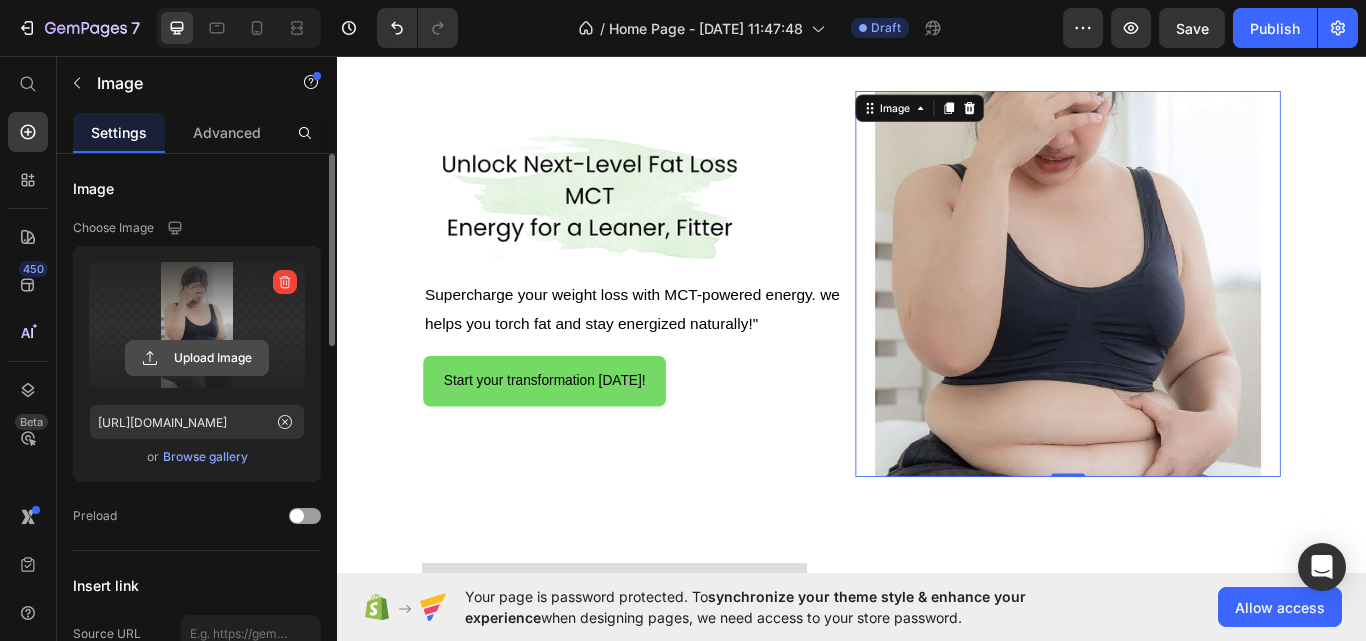 click 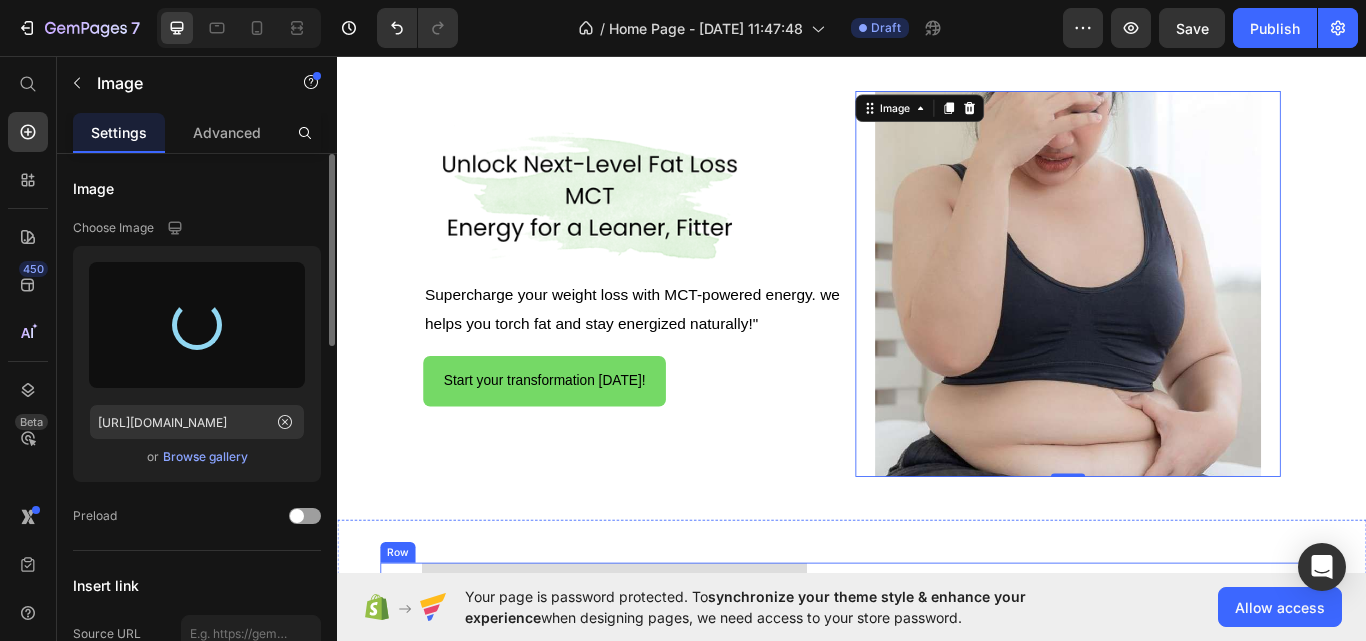 type on "[URL][DOMAIN_NAME]" 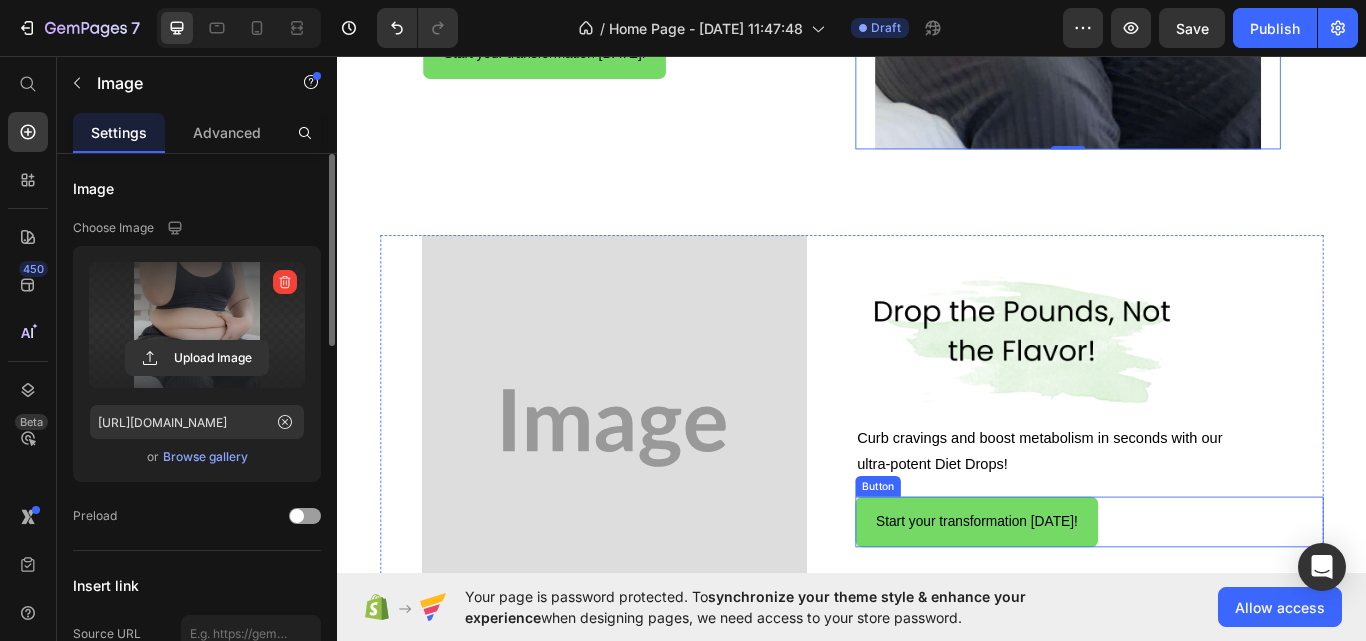 scroll, scrollTop: 1100, scrollLeft: 0, axis: vertical 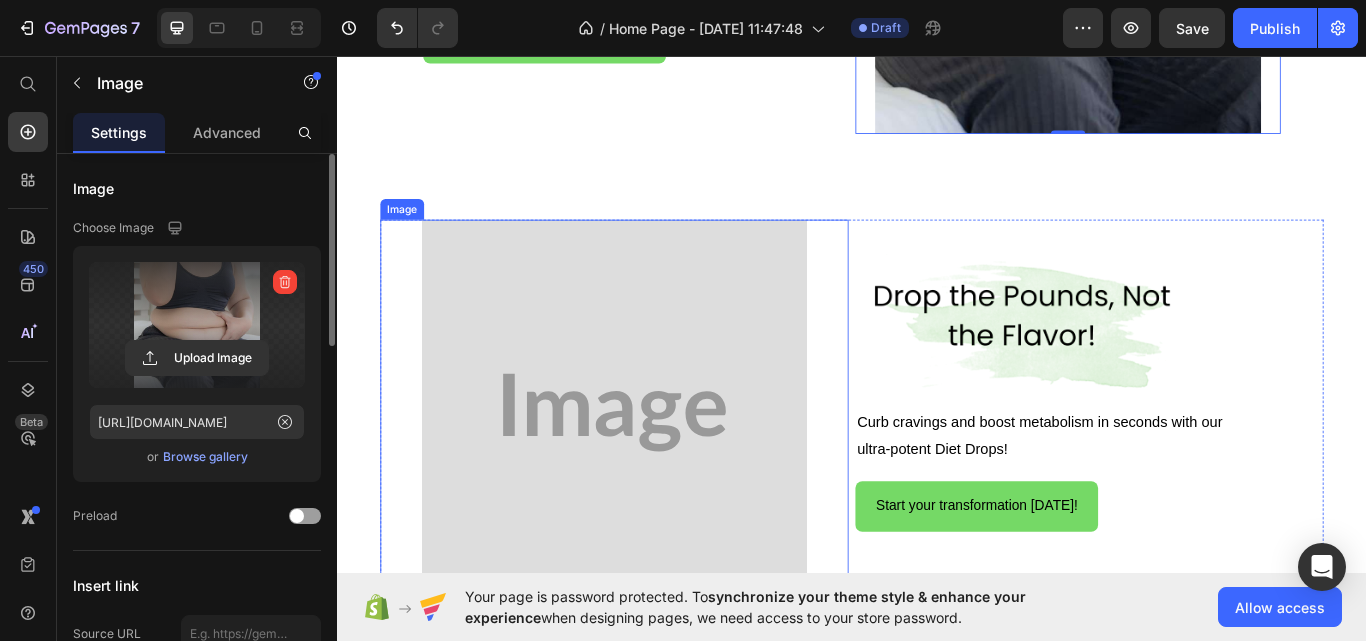 click at bounding box center [660, 473] 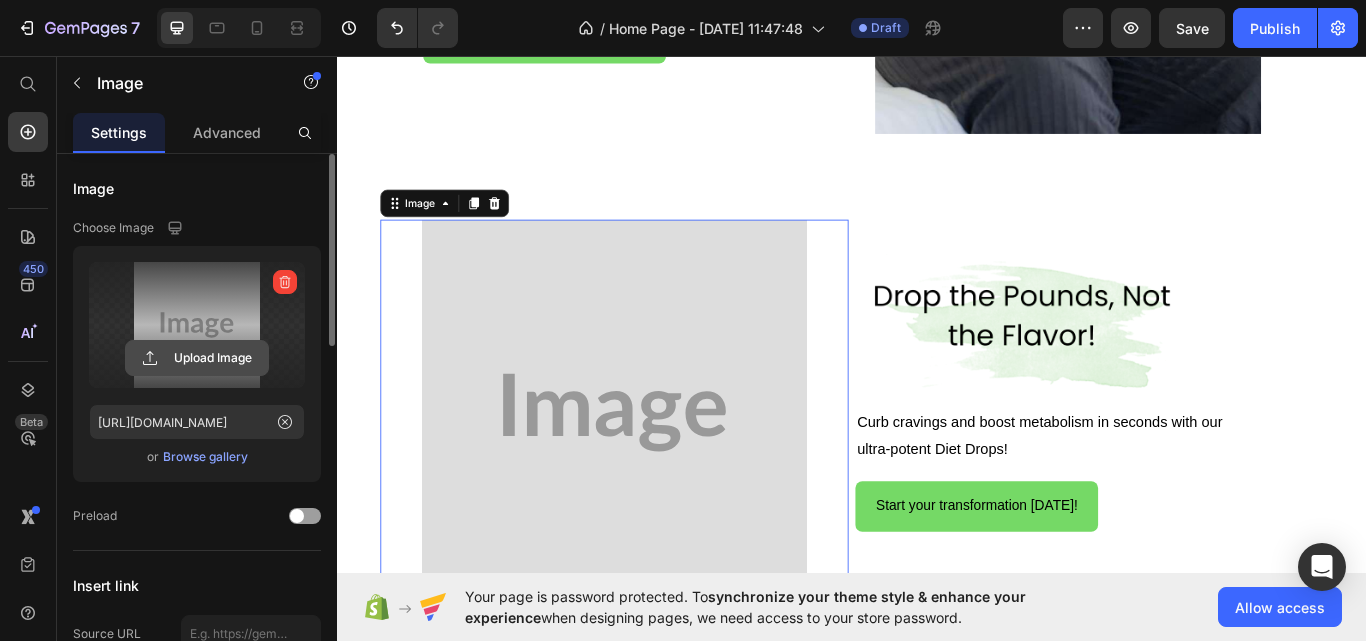 click 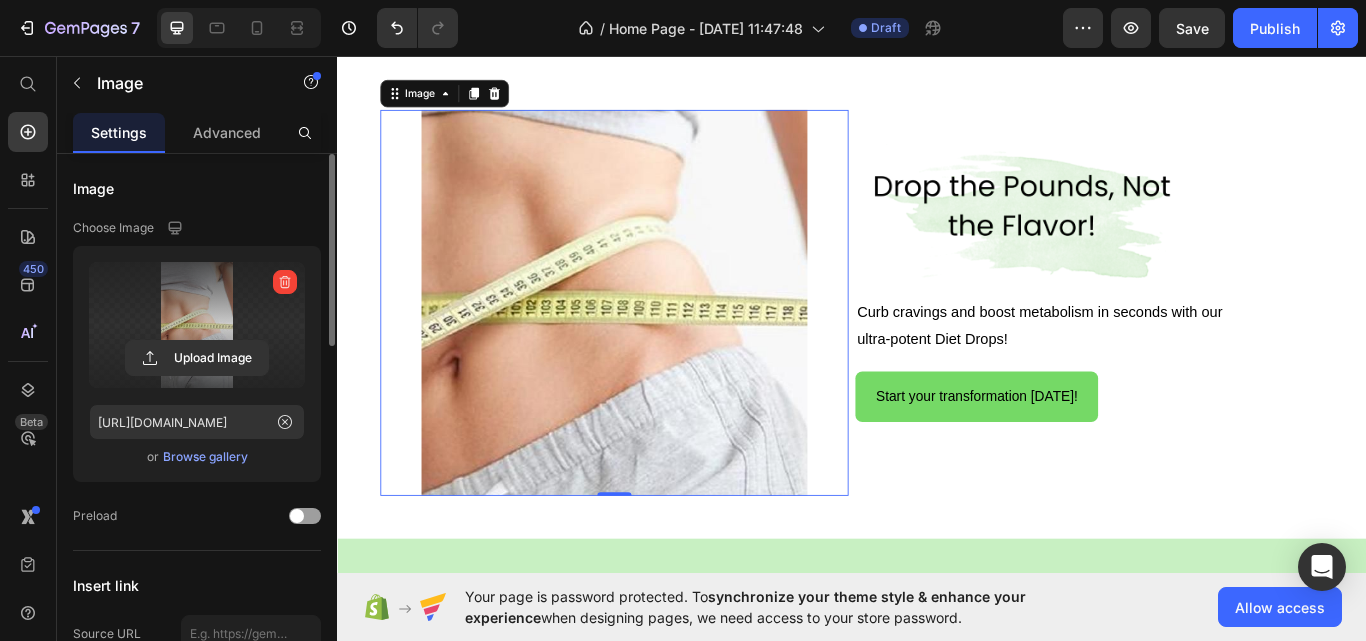 scroll, scrollTop: 1100, scrollLeft: 0, axis: vertical 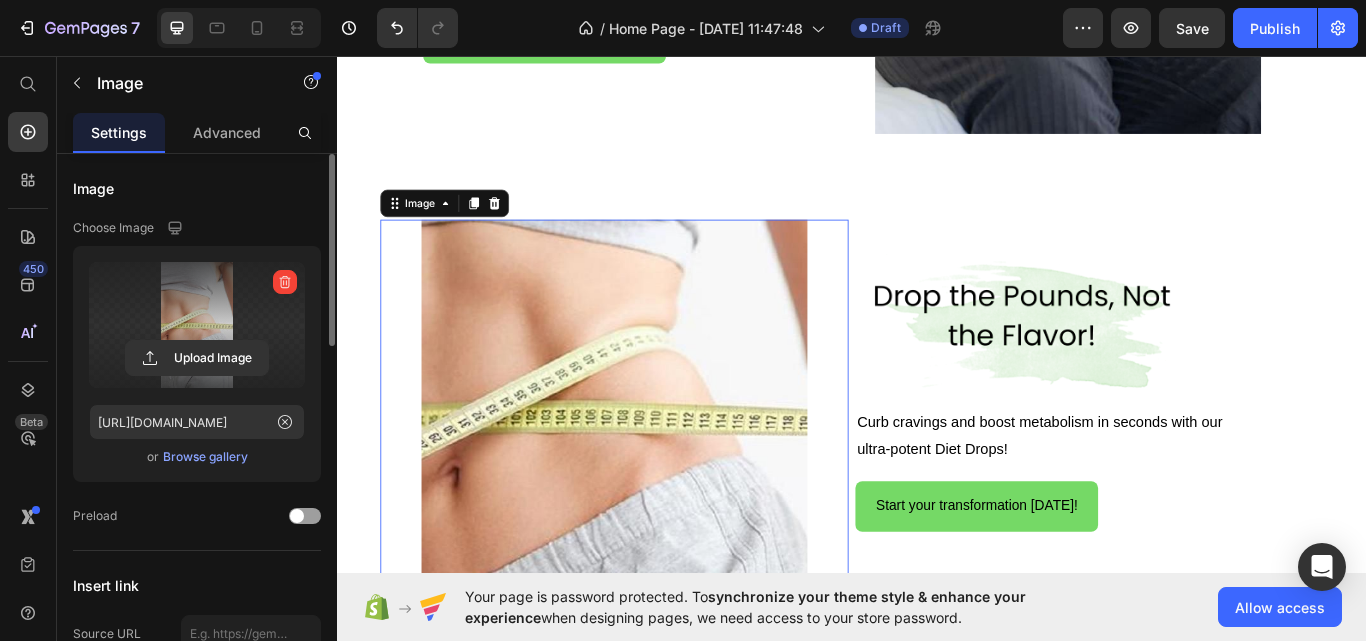 click at bounding box center (660, 473) 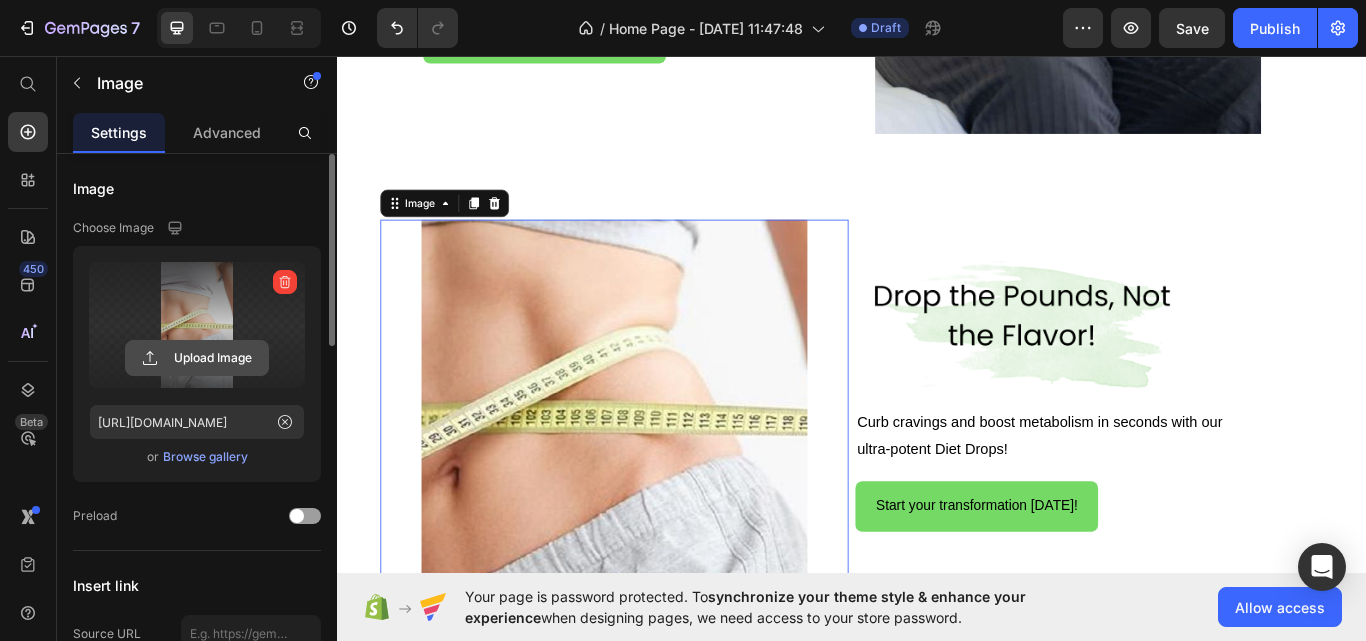 click 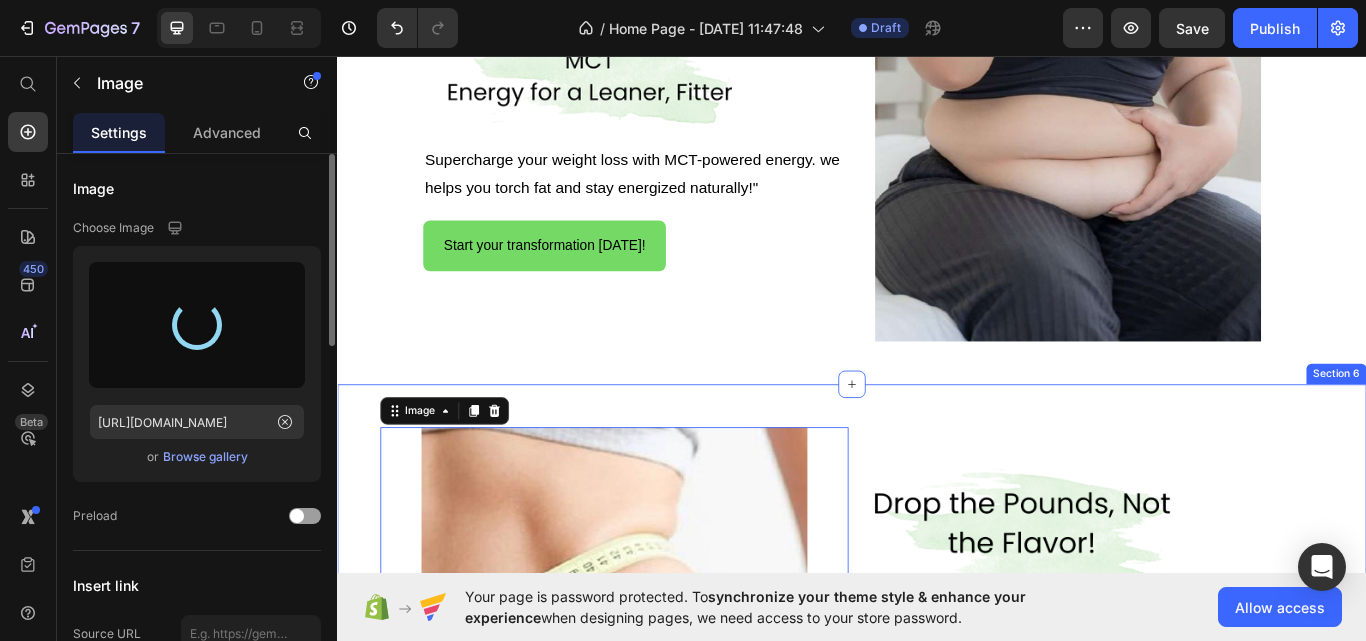 scroll, scrollTop: 600, scrollLeft: 0, axis: vertical 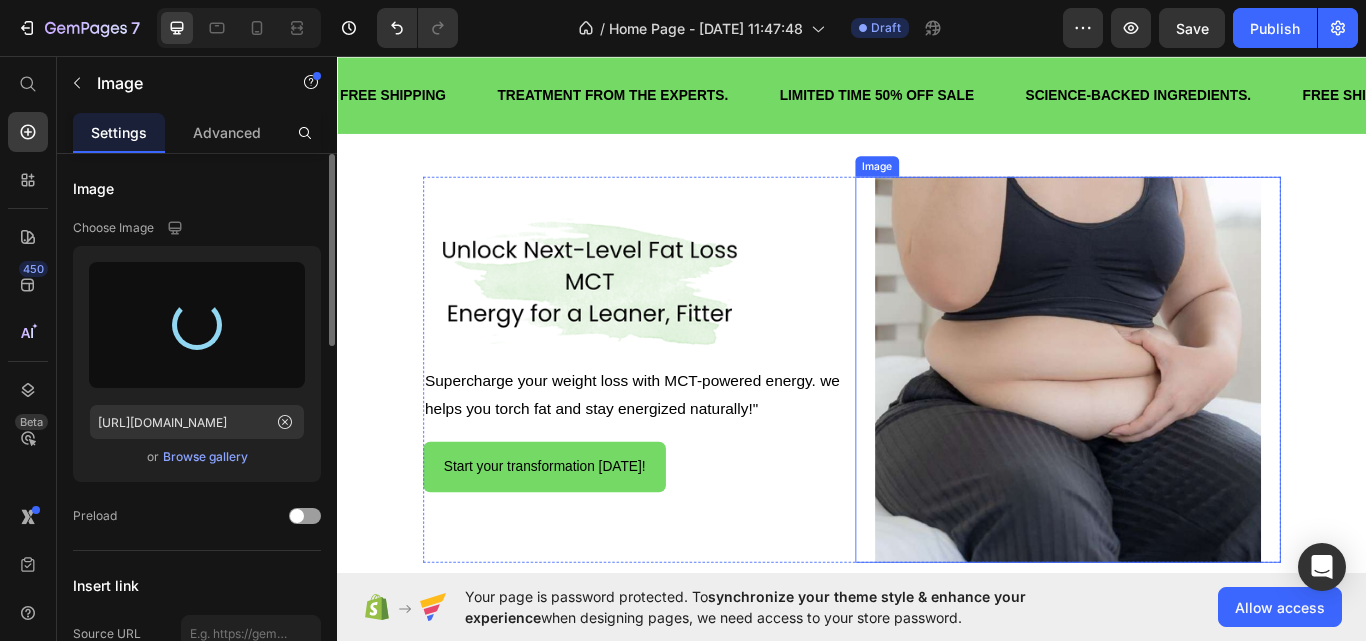 type on "[URL][DOMAIN_NAME]" 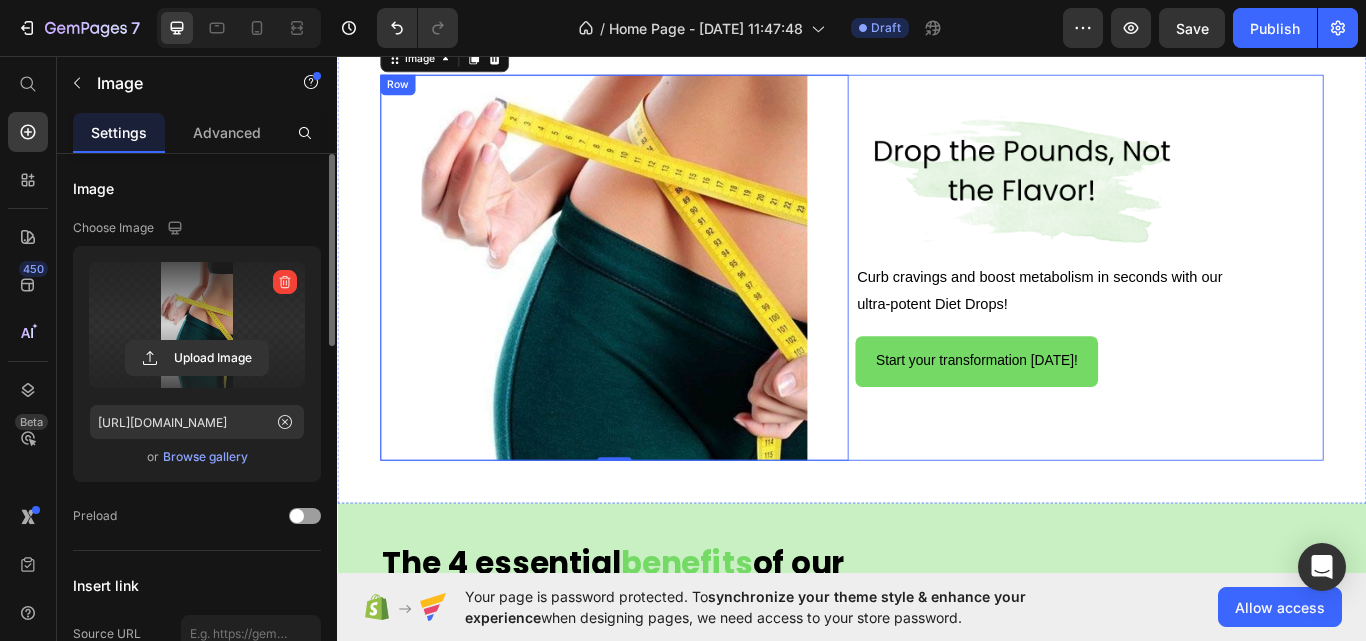 scroll, scrollTop: 1300, scrollLeft: 0, axis: vertical 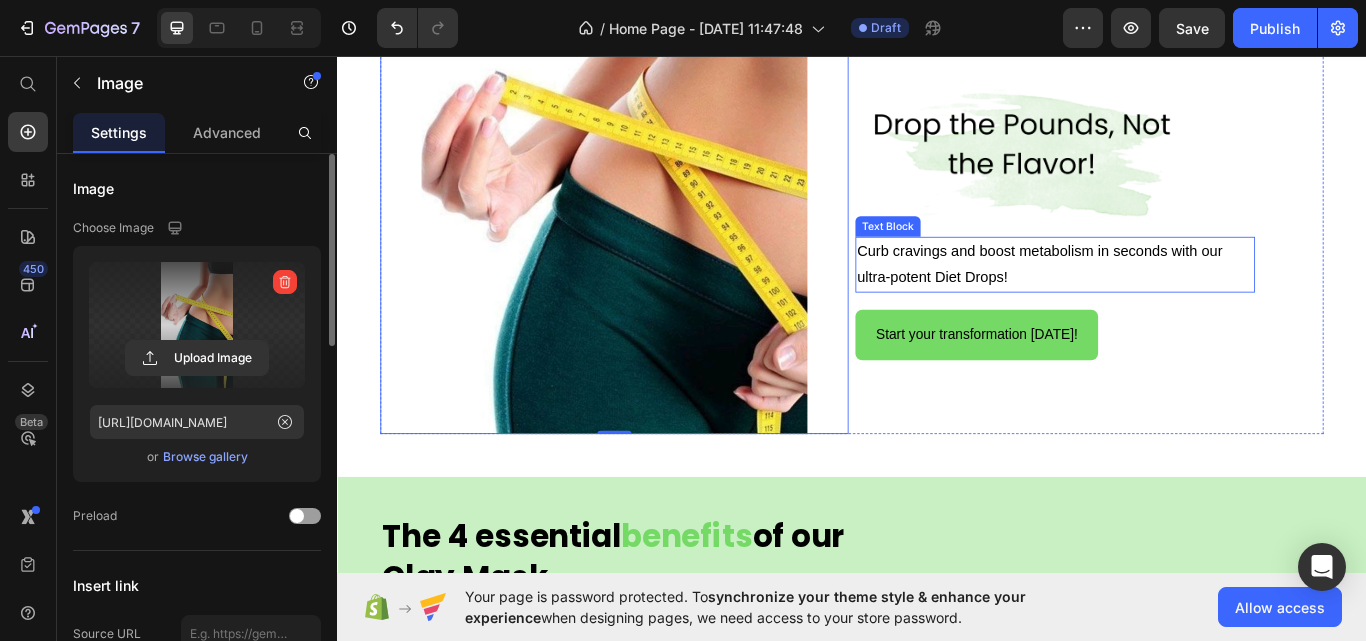 click on "Curb cravings and boost metabolism in seconds with our ultra-potent Diet Drops!" at bounding box center [1174, 300] 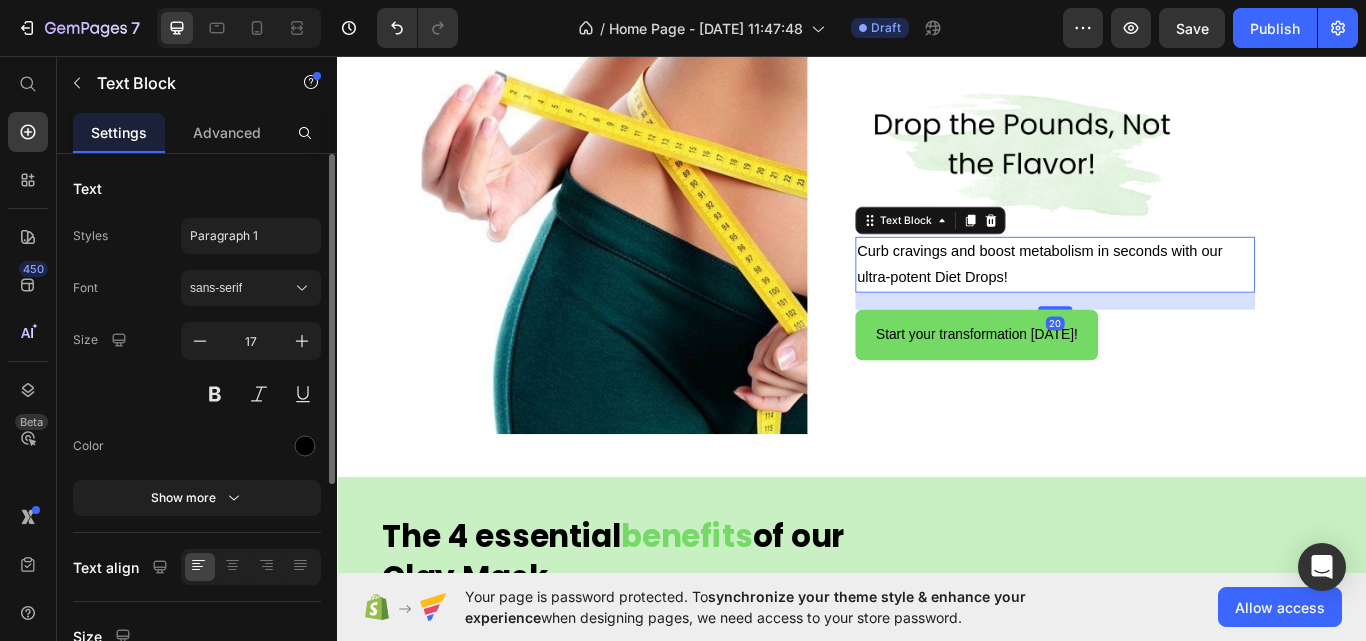 click on "Curb cravings and boost metabolism in seconds with our ultra-potent Diet Drops!" at bounding box center [1174, 300] 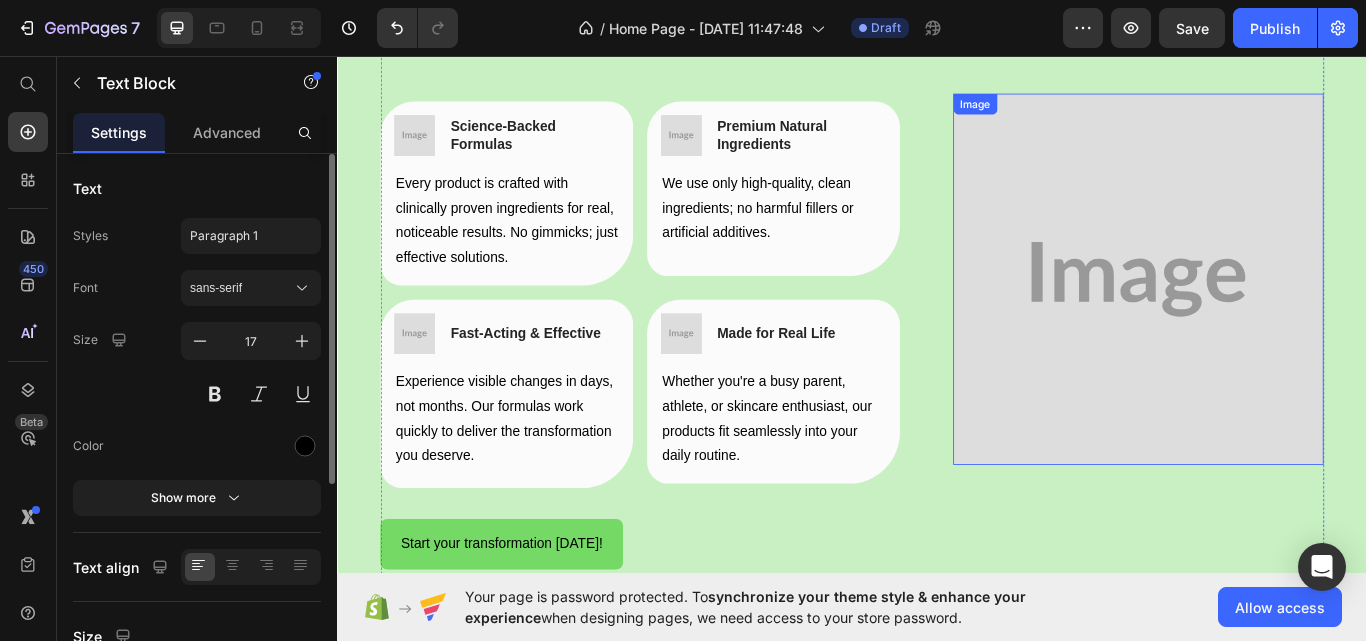 scroll, scrollTop: 1800, scrollLeft: 0, axis: vertical 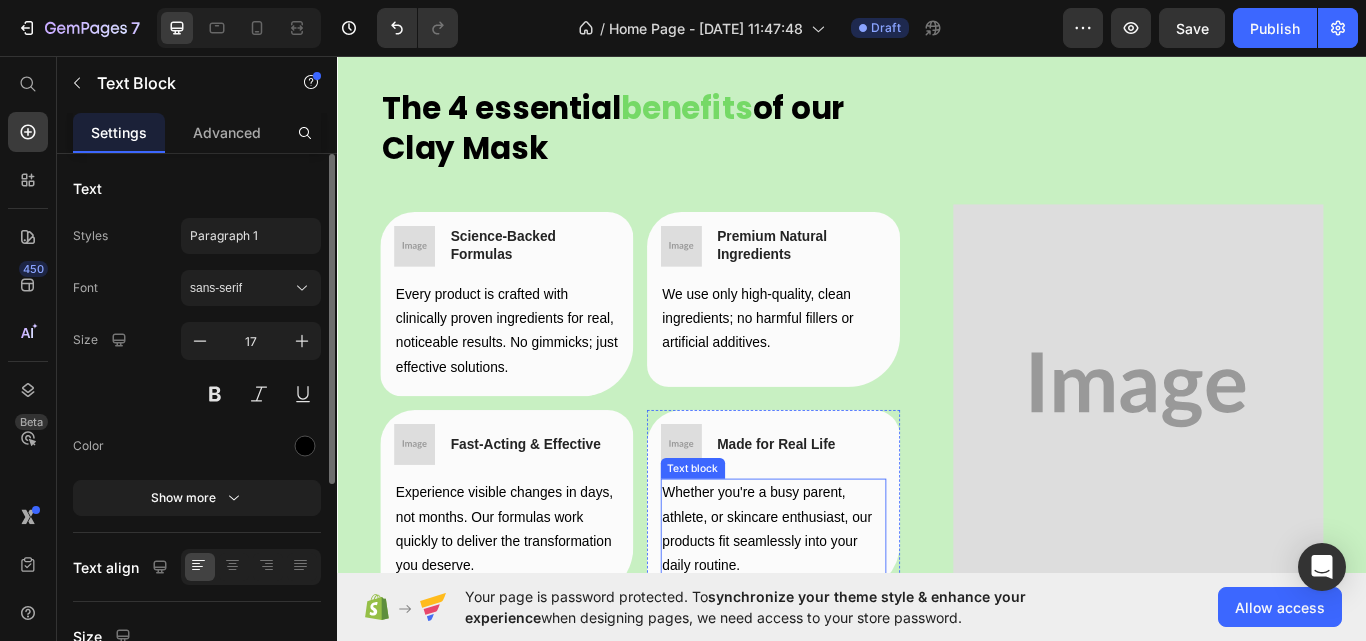 click on "Whether you're a busy parent, athlete, or skincare enthusiast, our products fit seamlessly into your daily routine." at bounding box center (845, 609) 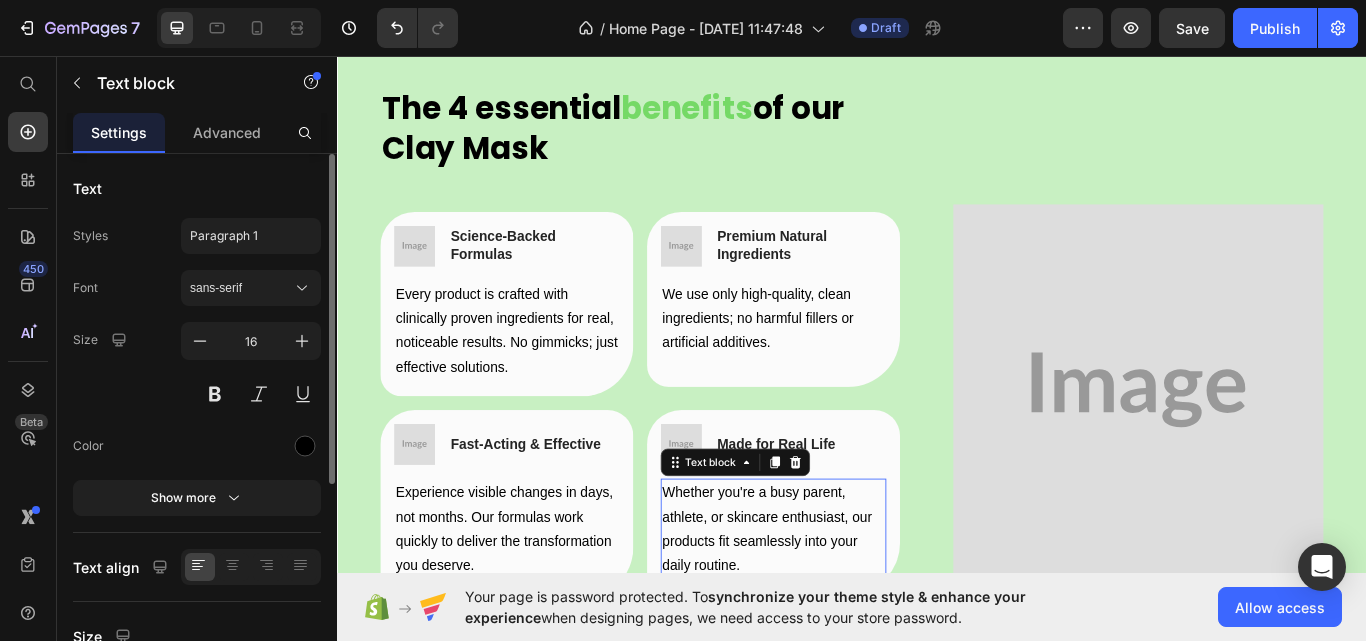 click on "Whether you're a busy parent, athlete, or skincare enthusiast, our products fit seamlessly into your daily routine." at bounding box center [845, 609] 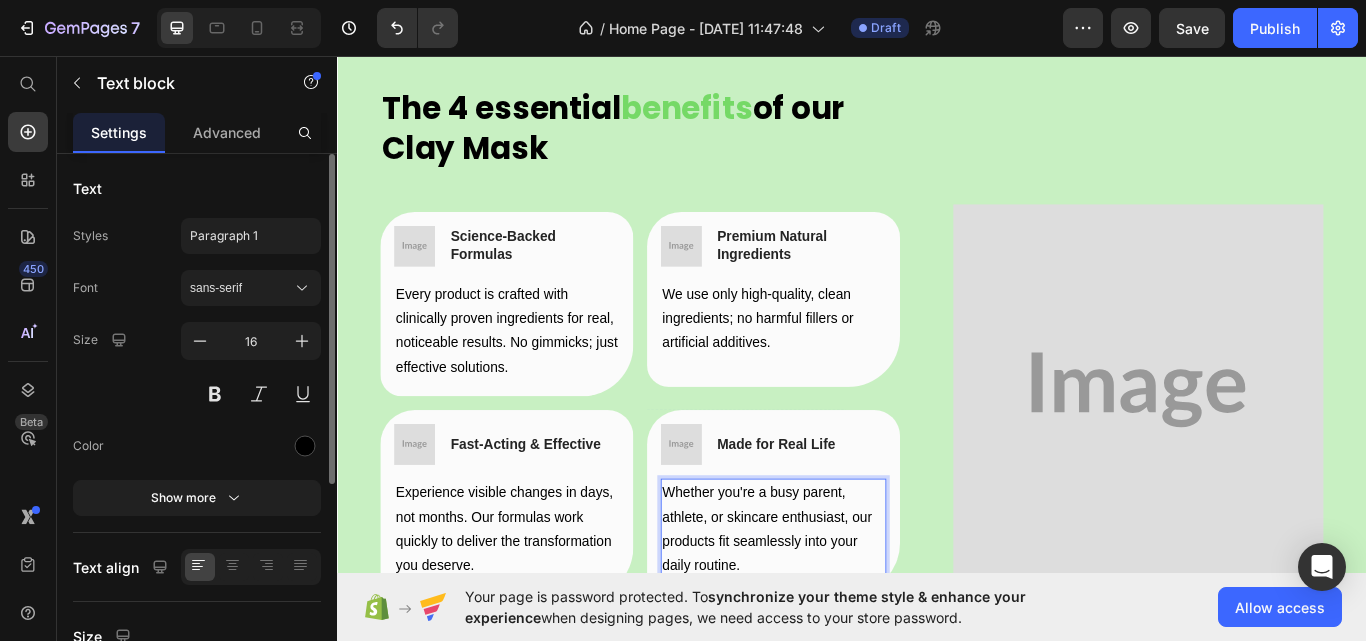 click on "Whether you're a busy parent, athlete, or skincare enthusiast, our products fit seamlessly into your daily routine." at bounding box center (845, 609) 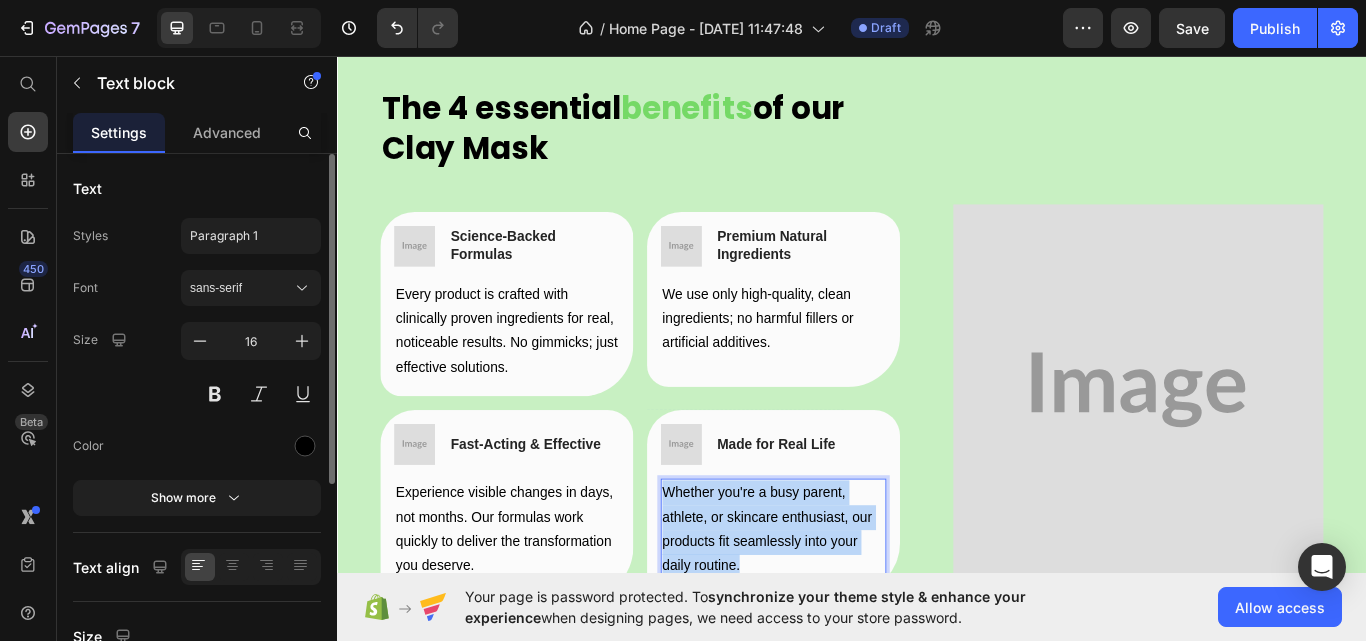 click on "Whether you're a busy parent, athlete, or skincare enthusiast, our products fit seamlessly into your daily routine." at bounding box center (845, 609) 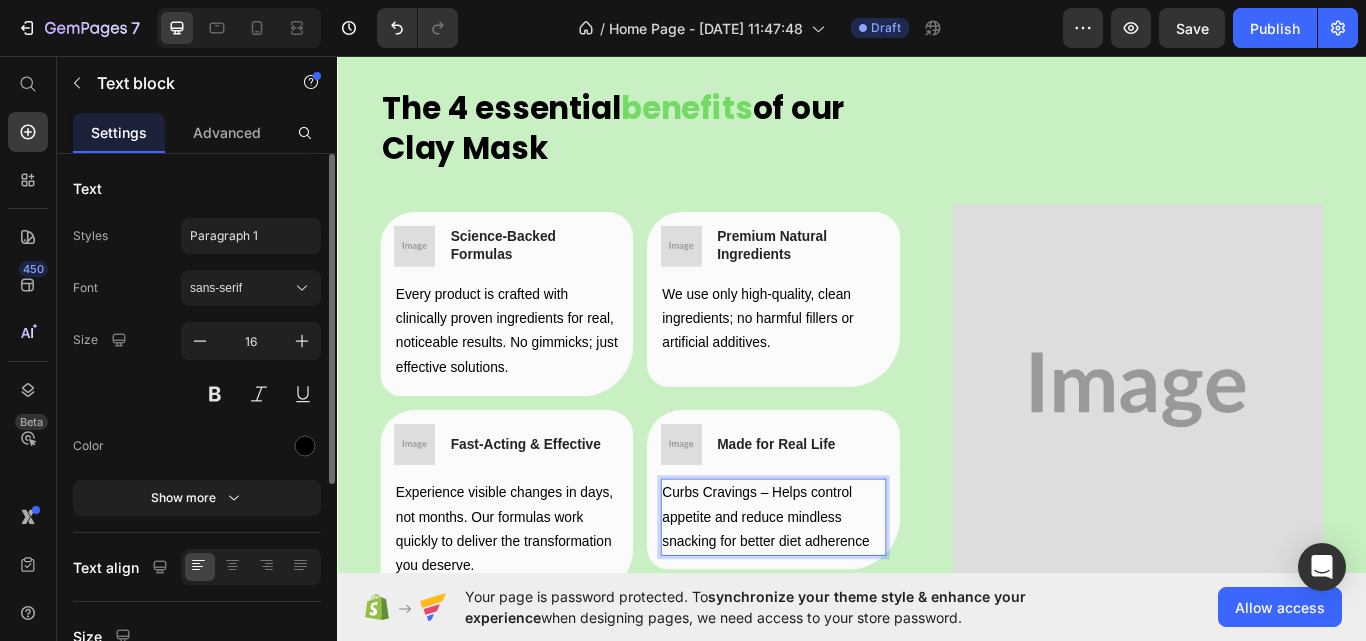 scroll, scrollTop: 11, scrollLeft: 0, axis: vertical 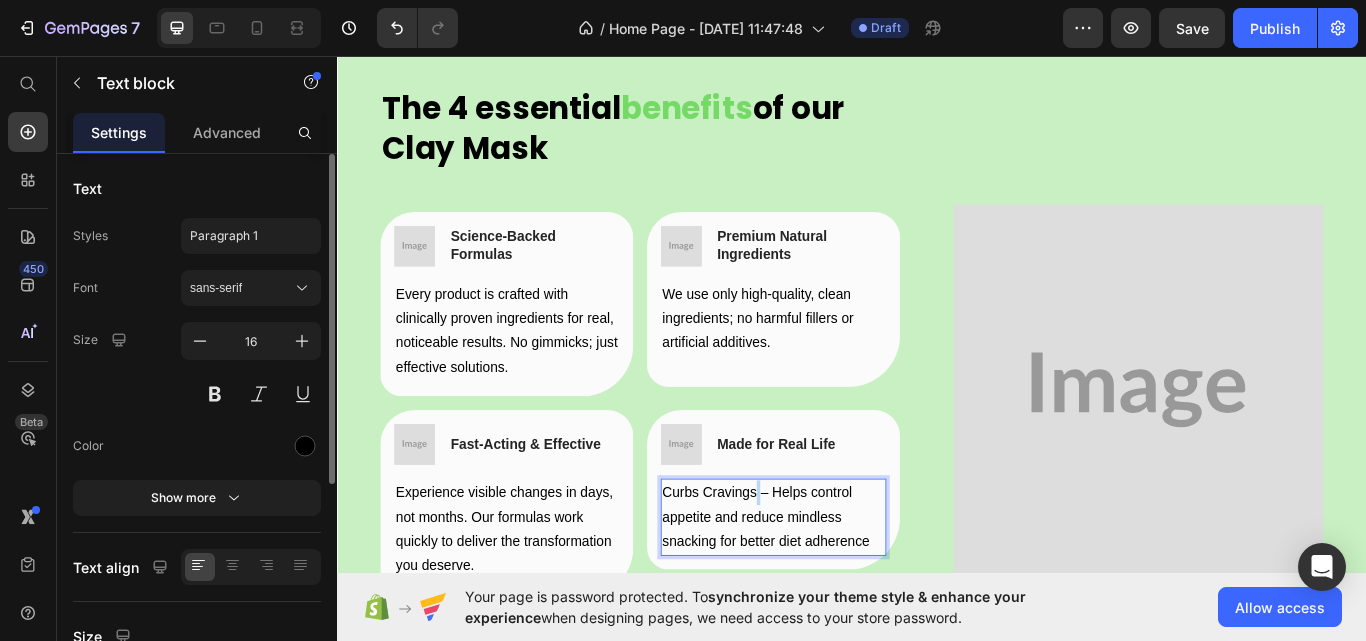 click on "Curbs Cravings – Helps control appetite and reduce mindless snacking for better diet adherence" at bounding box center (845, 595) 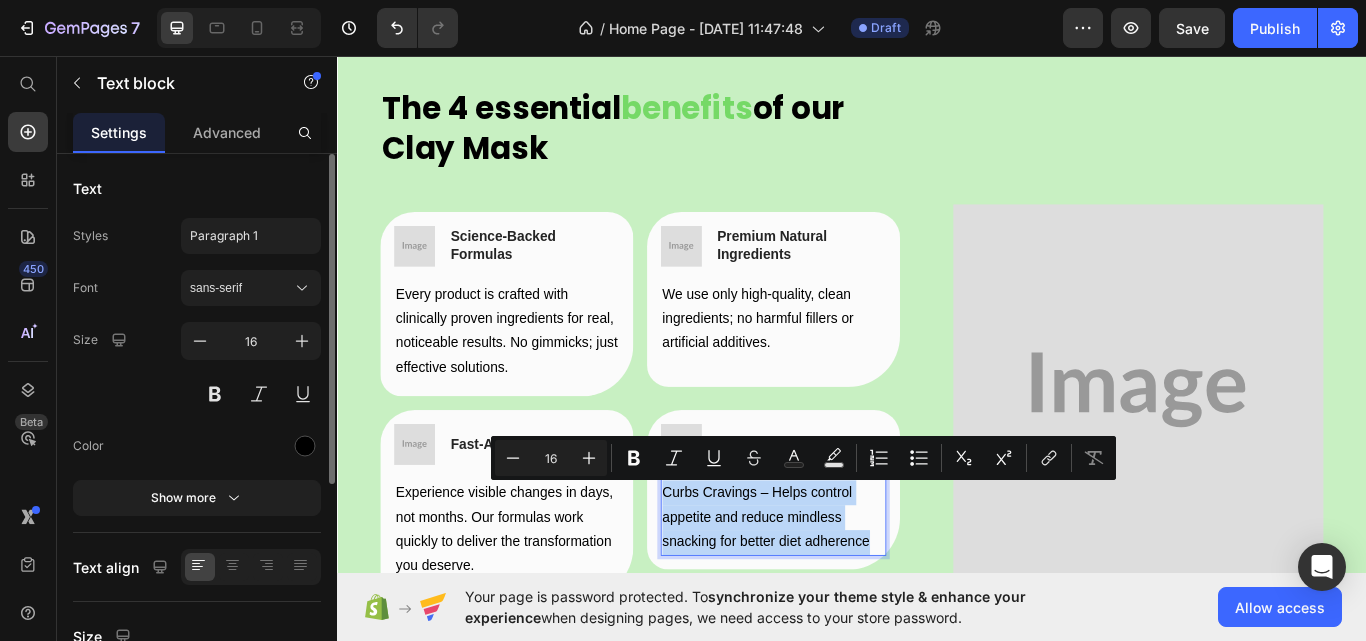 click on "Curbs Cravings – Helps control appetite and reduce mindless snacking for better diet adherence" at bounding box center [845, 595] 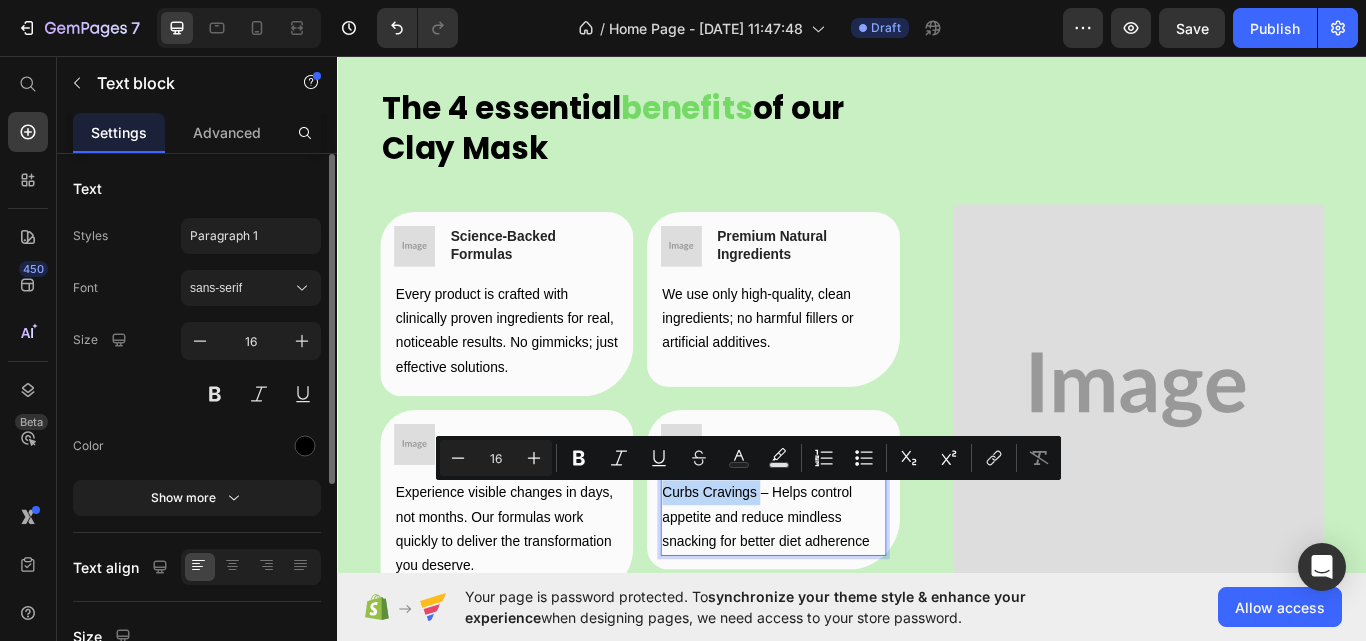 drag, startPoint x: 818, startPoint y: 567, endPoint x: 719, endPoint y: 560, distance: 99.24717 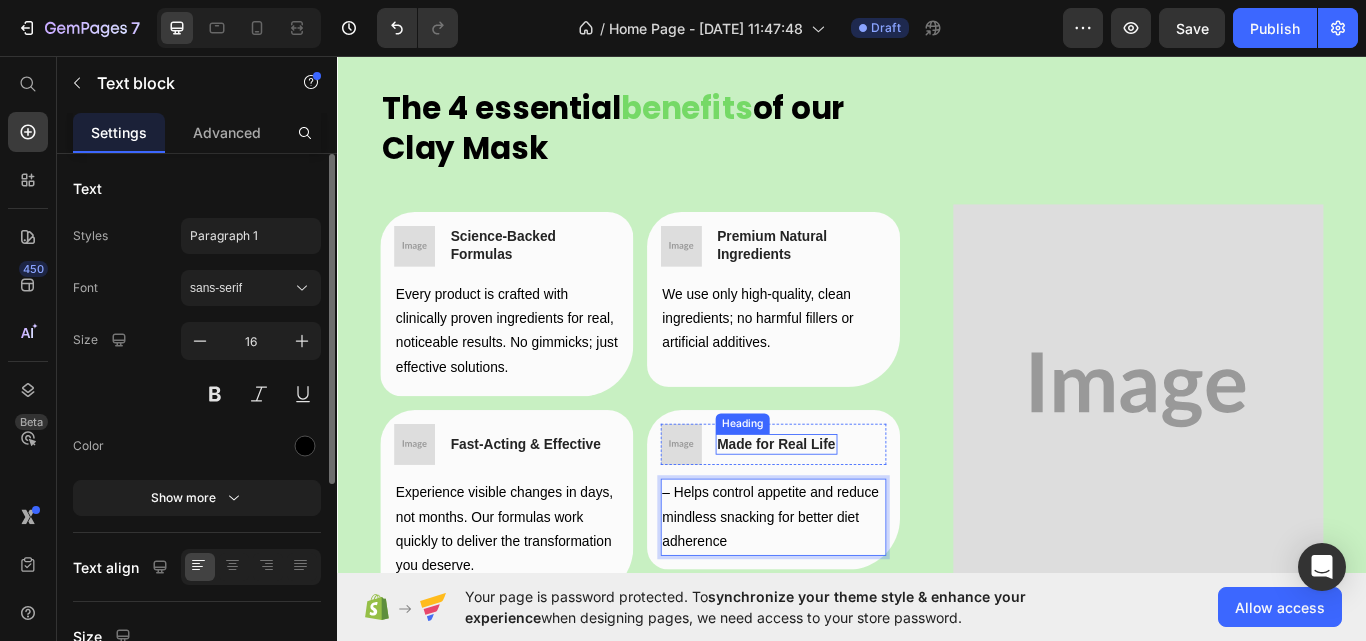 click on "Made for Real Life" at bounding box center [849, 510] 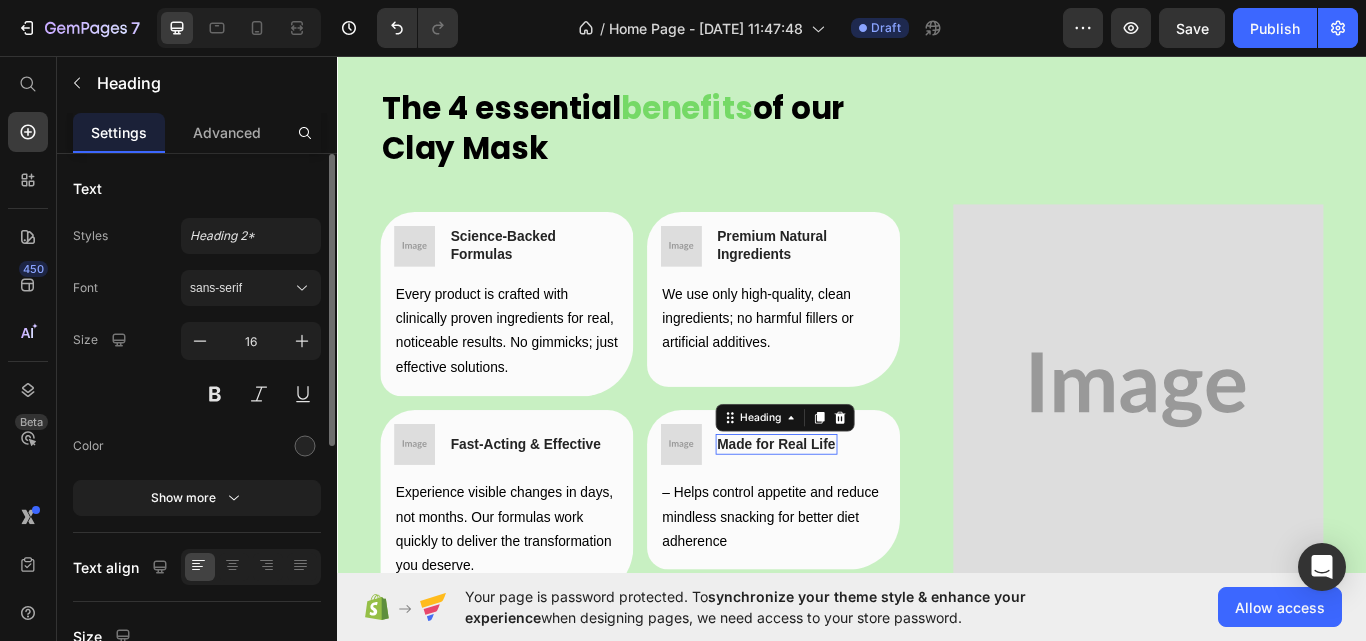 scroll, scrollTop: 0, scrollLeft: 0, axis: both 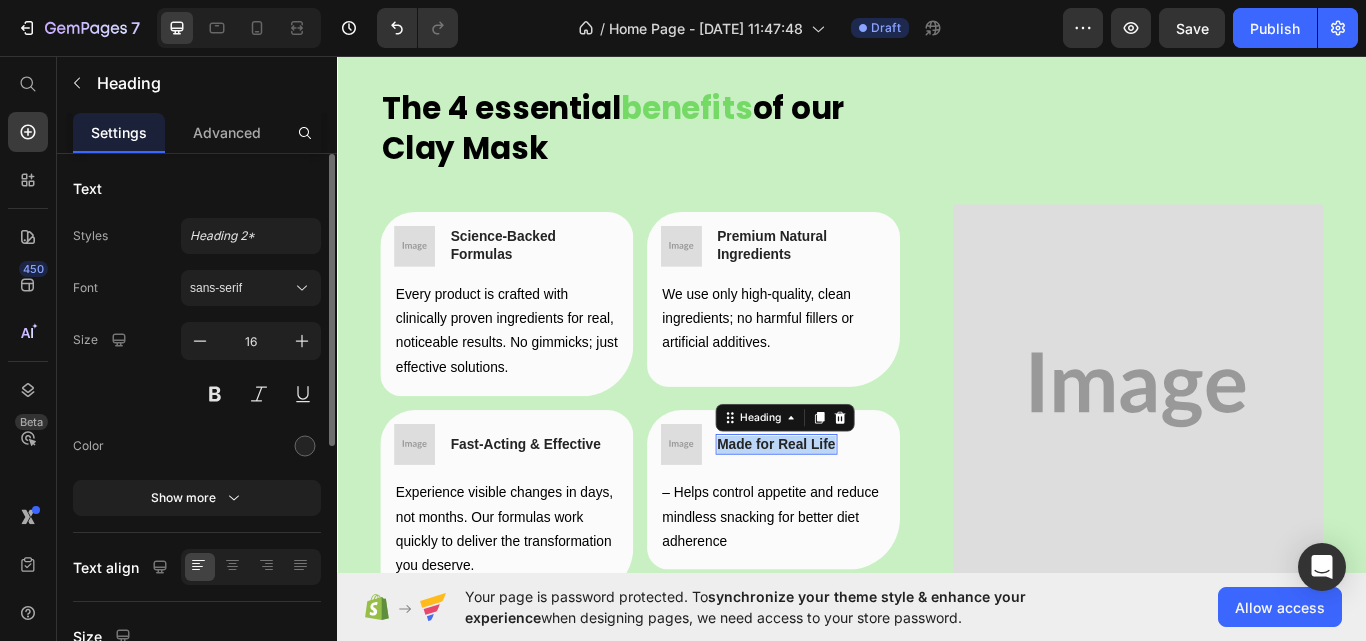 click on "Made for Real Life" at bounding box center (849, 510) 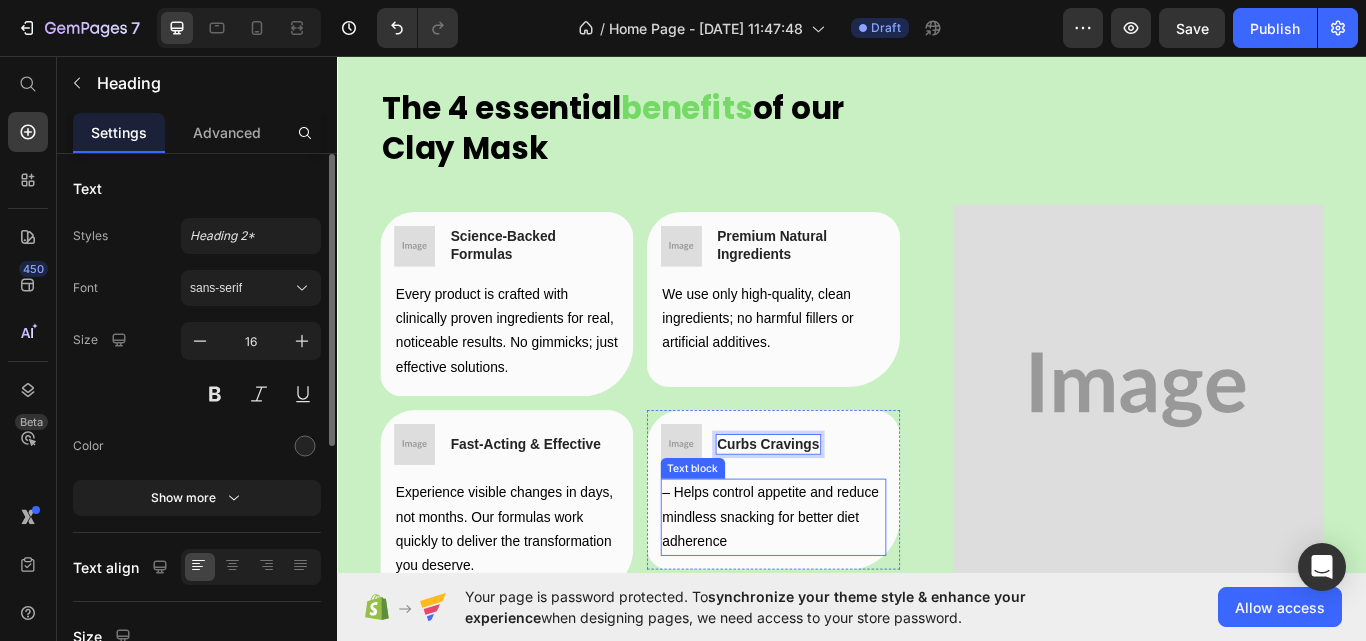 click on "– Helps control appetite and reduce mindless snacking for better diet adherence" at bounding box center [845, 595] 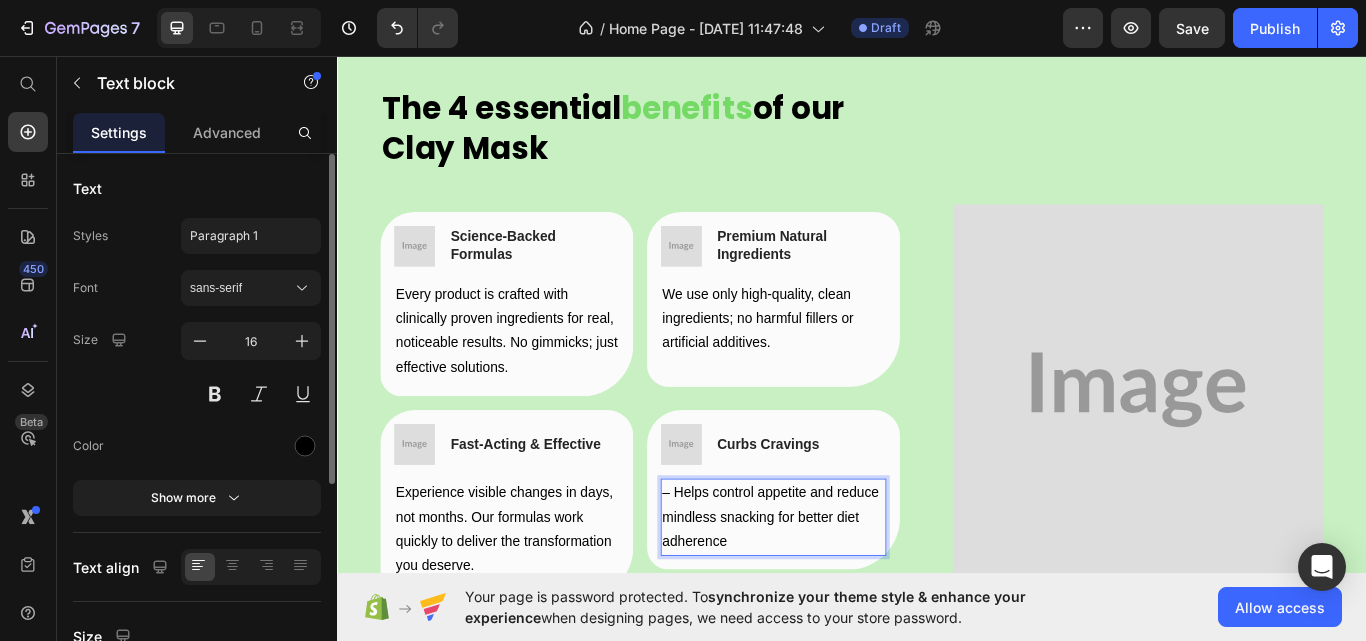 click on "– Helps control appetite and reduce mindless snacking for better diet adherence" at bounding box center [845, 595] 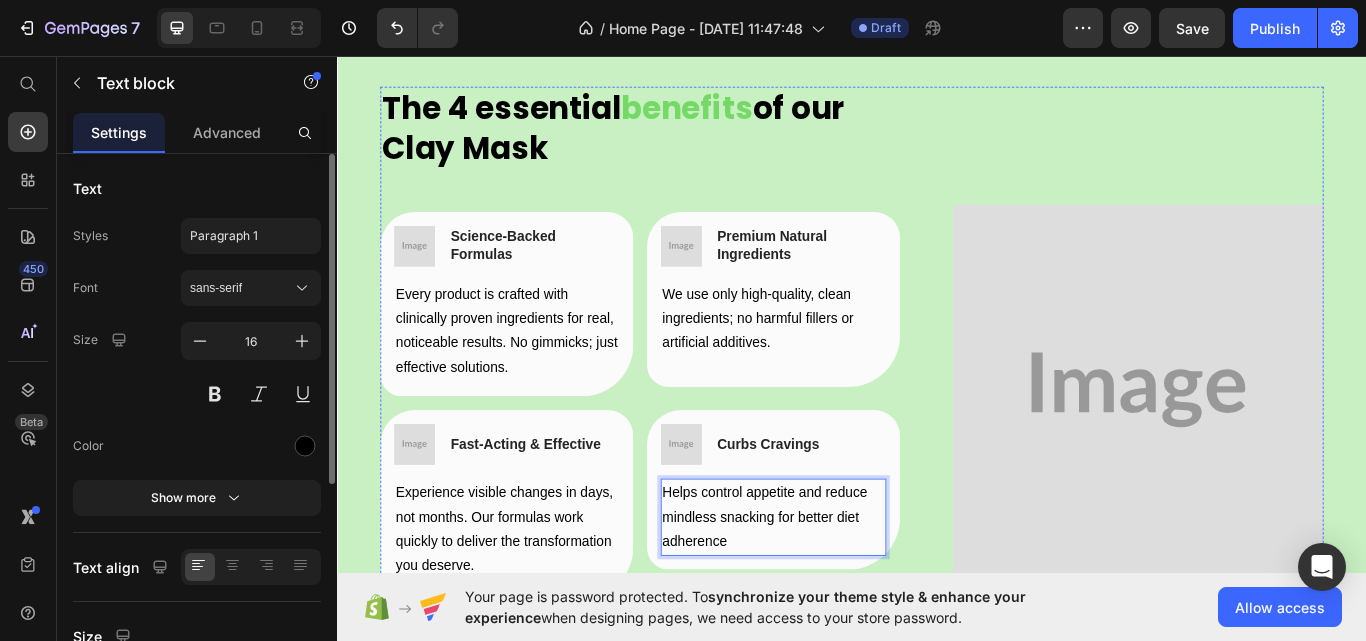 scroll, scrollTop: 2000, scrollLeft: 0, axis: vertical 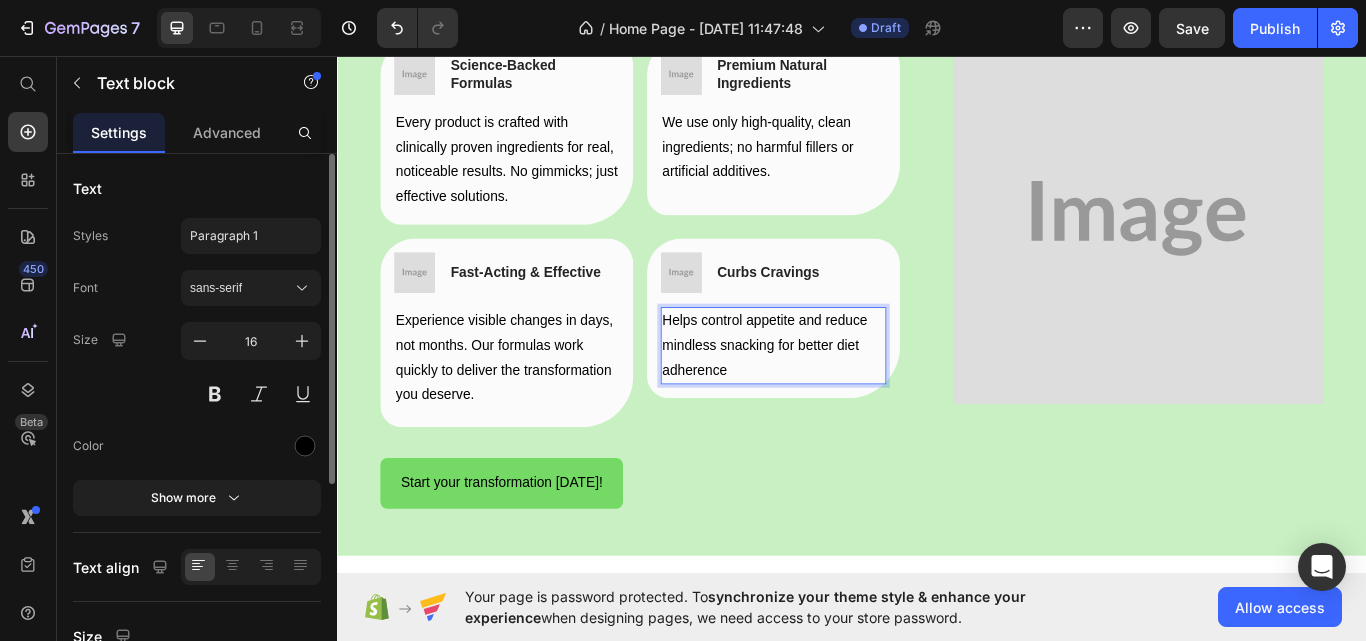 click on "Helps control appetite and reduce mindless snacking for better diet adherence" at bounding box center (845, 395) 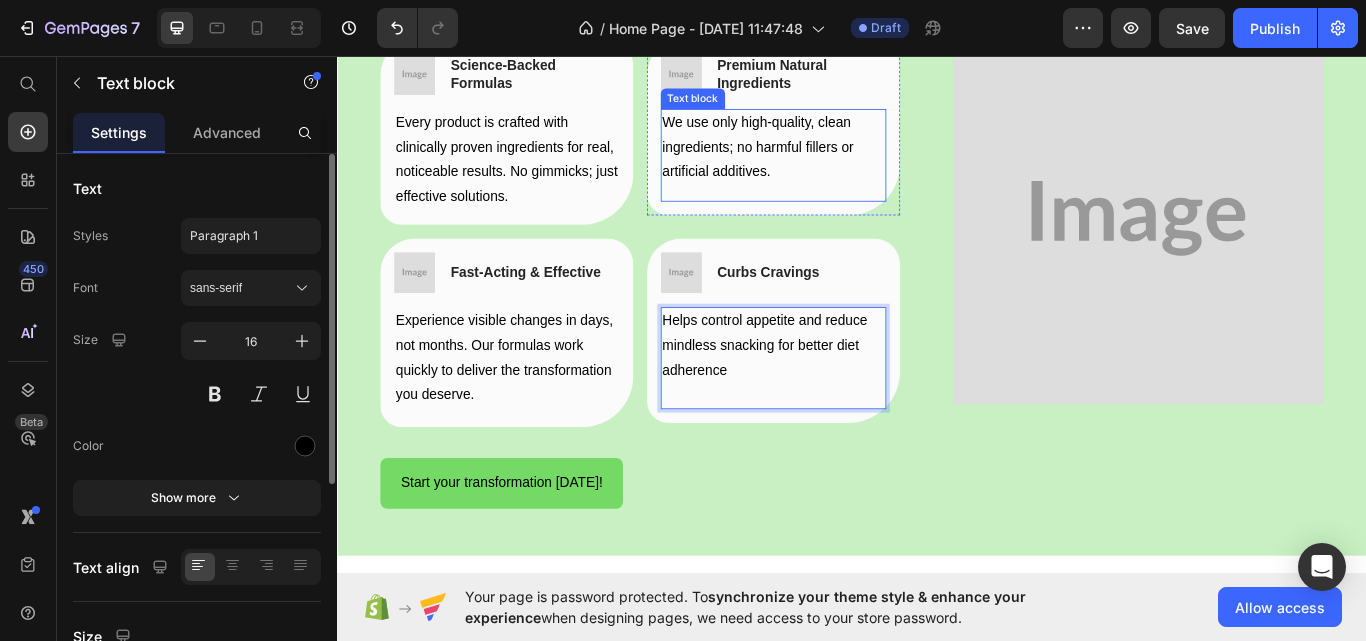 click on "We use only high-quality, clean ingredients; no harmful fillers or artificial additives." at bounding box center [845, 164] 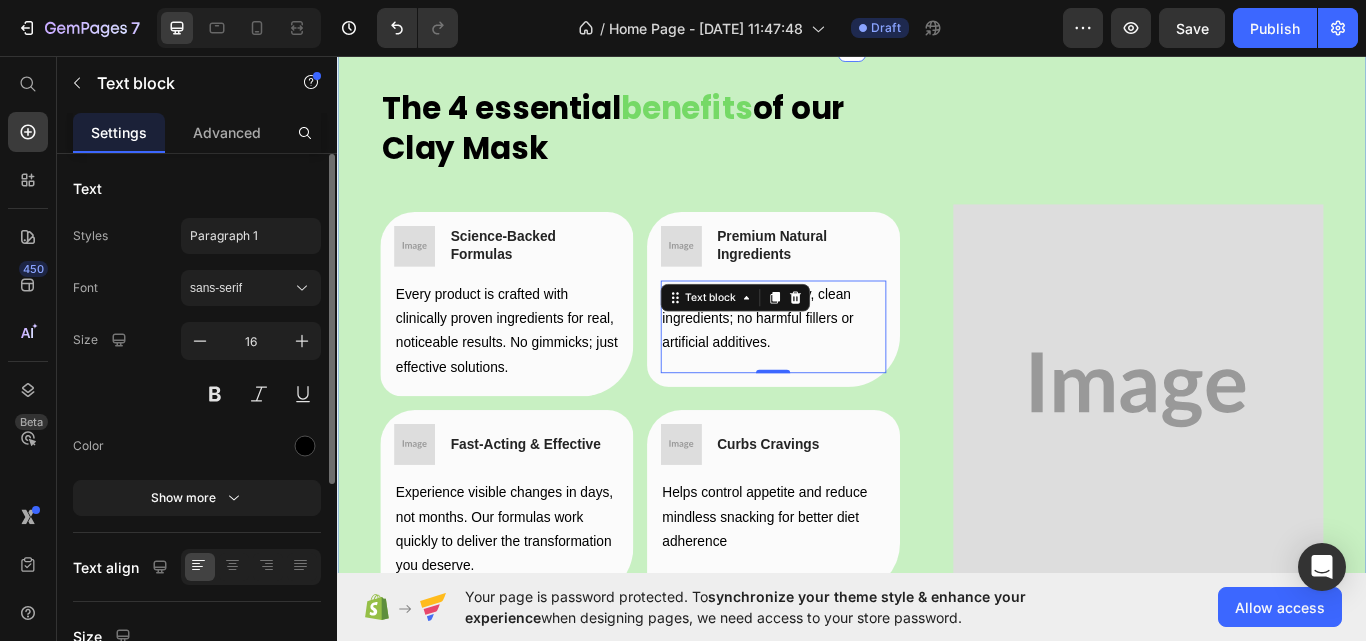 scroll, scrollTop: 1600, scrollLeft: 0, axis: vertical 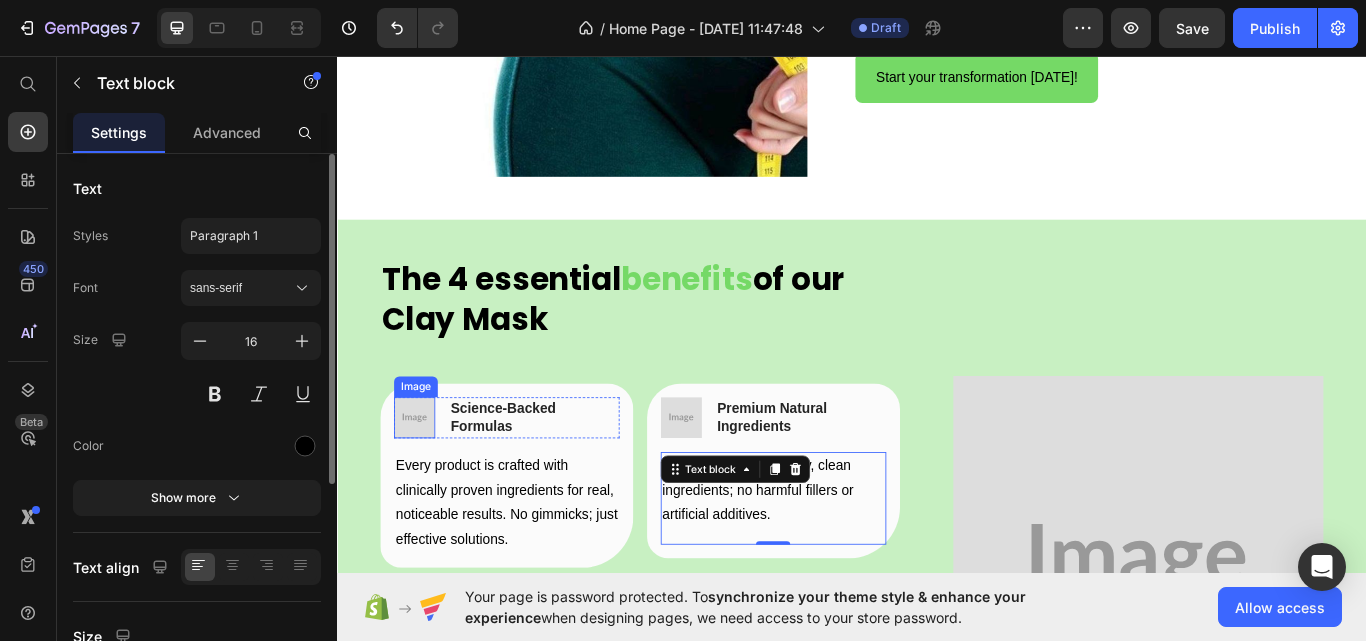 click at bounding box center (427, 479) 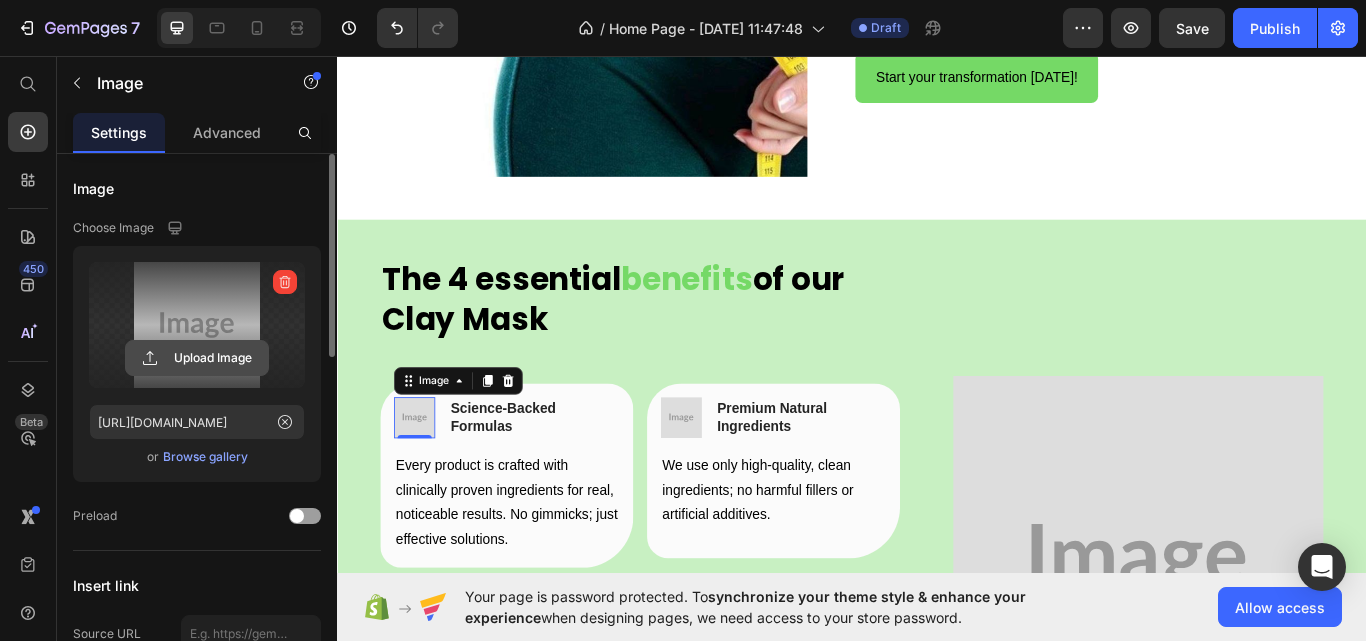 click 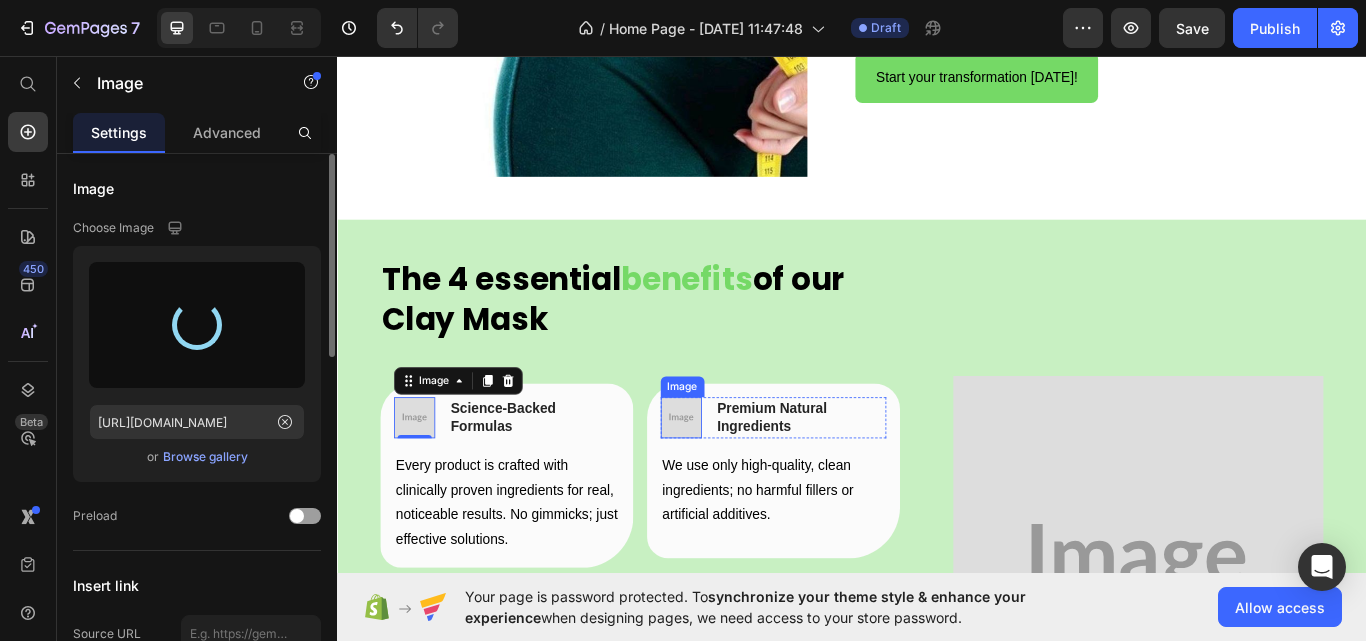 type on "[URL][DOMAIN_NAME]" 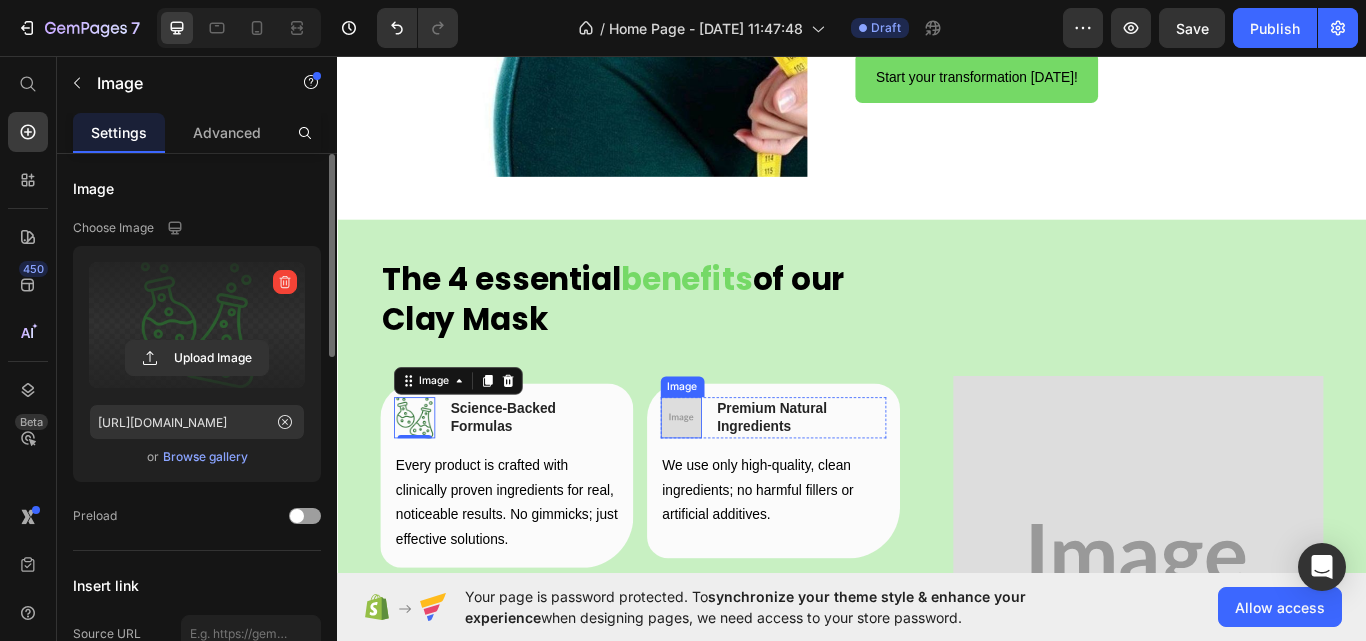 click at bounding box center [738, 479] 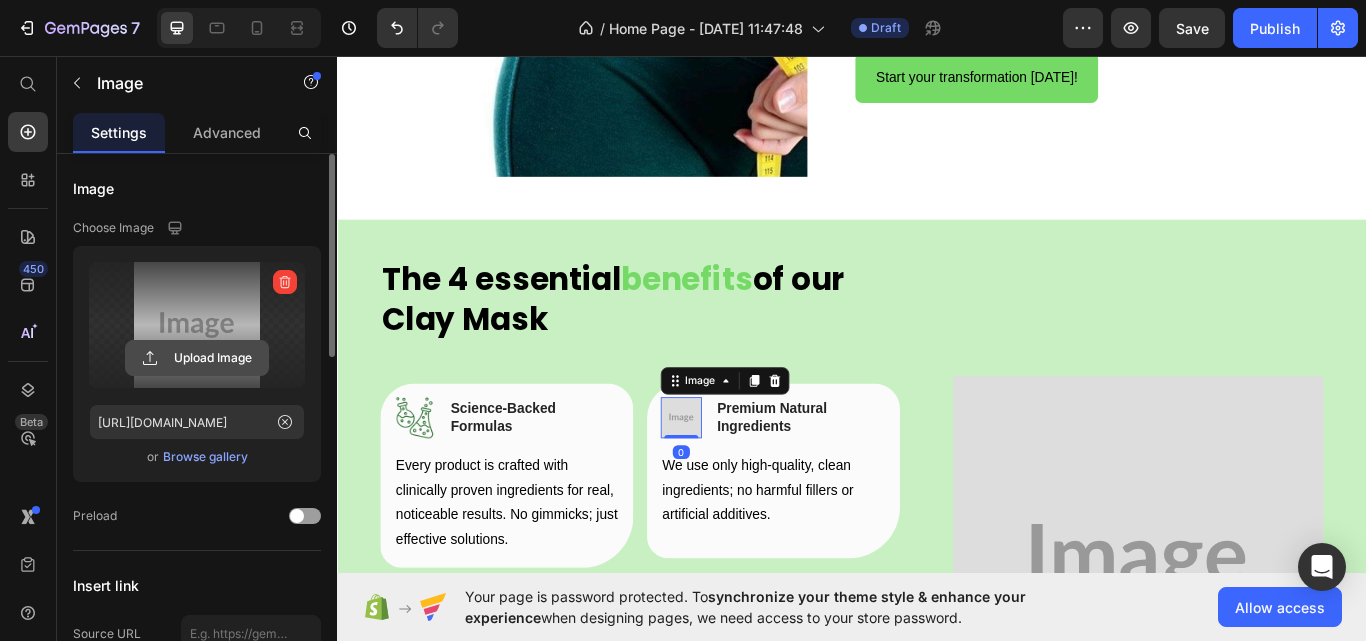 click 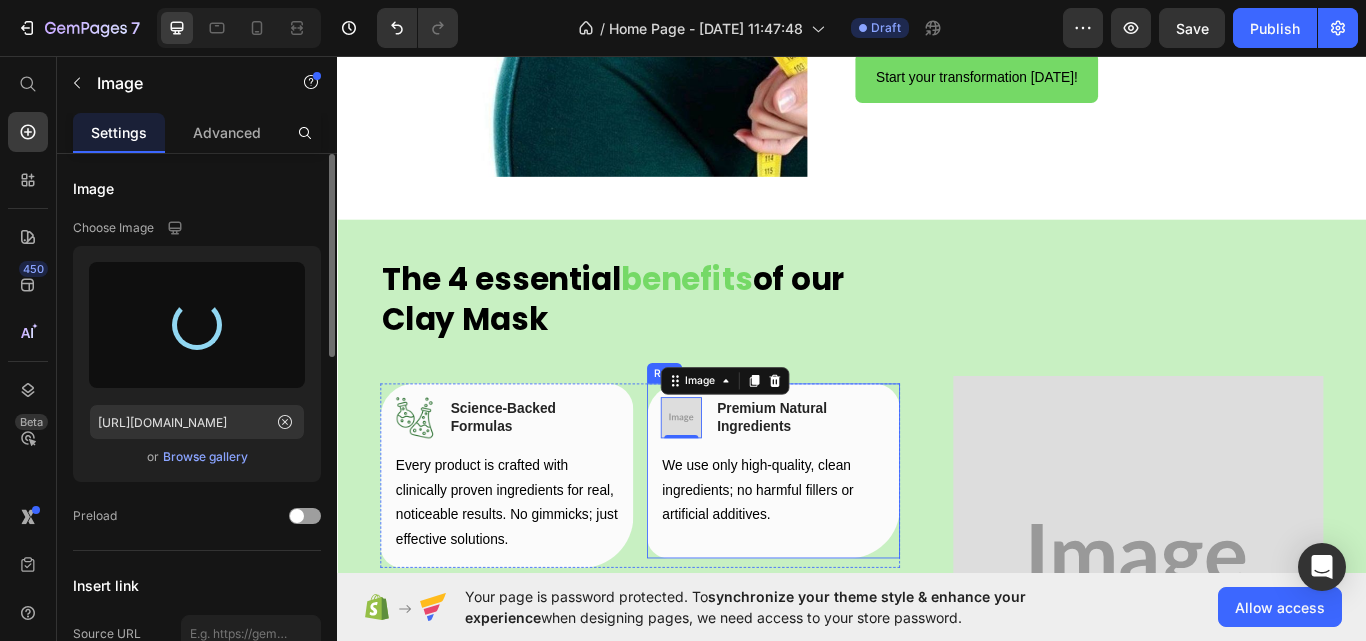 type on "[URL][DOMAIN_NAME]" 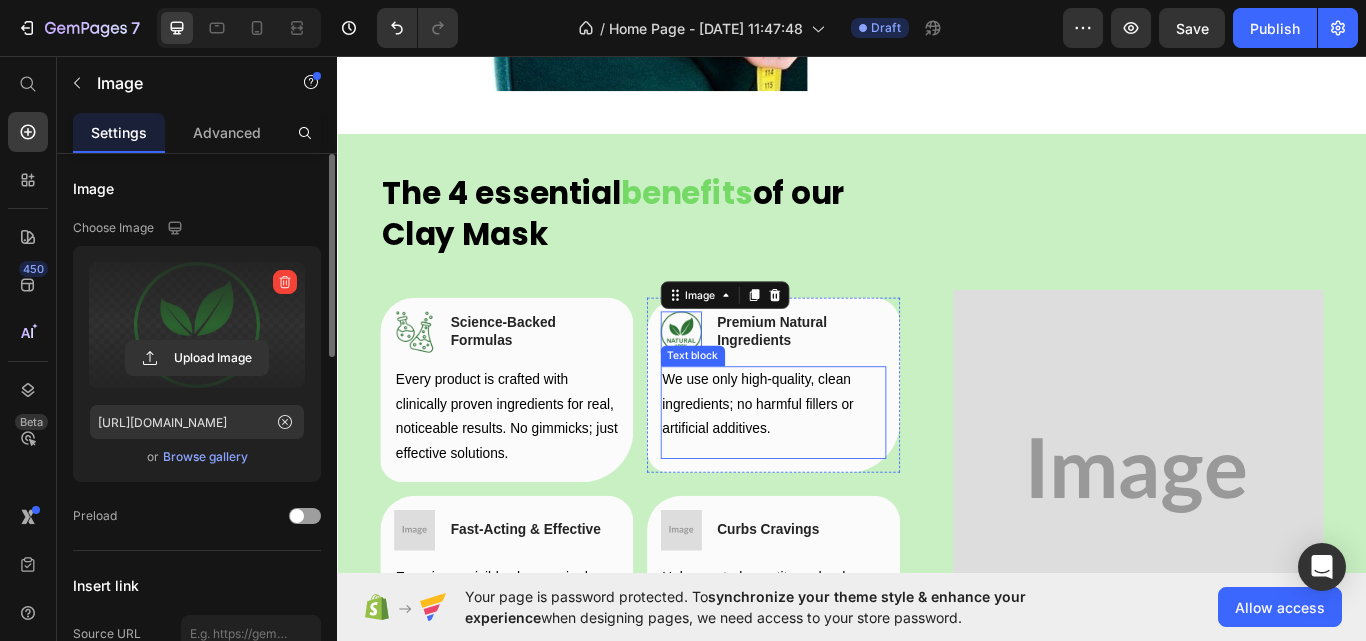 scroll, scrollTop: 1800, scrollLeft: 0, axis: vertical 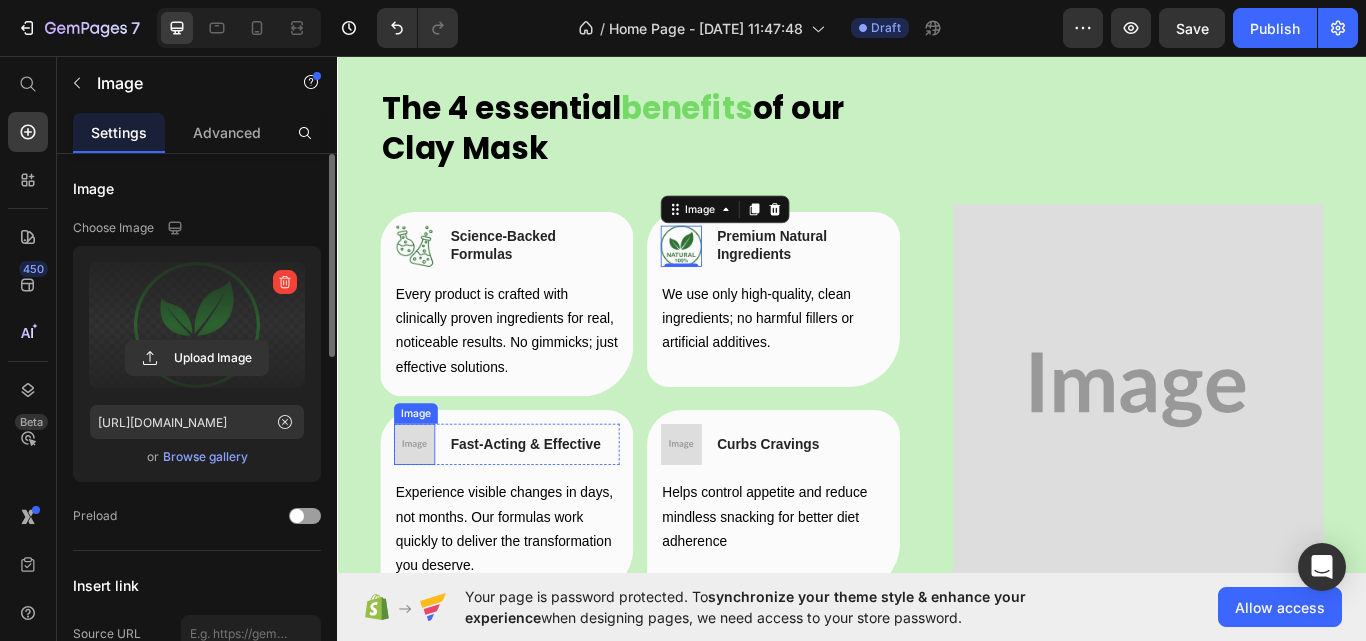click at bounding box center (427, 510) 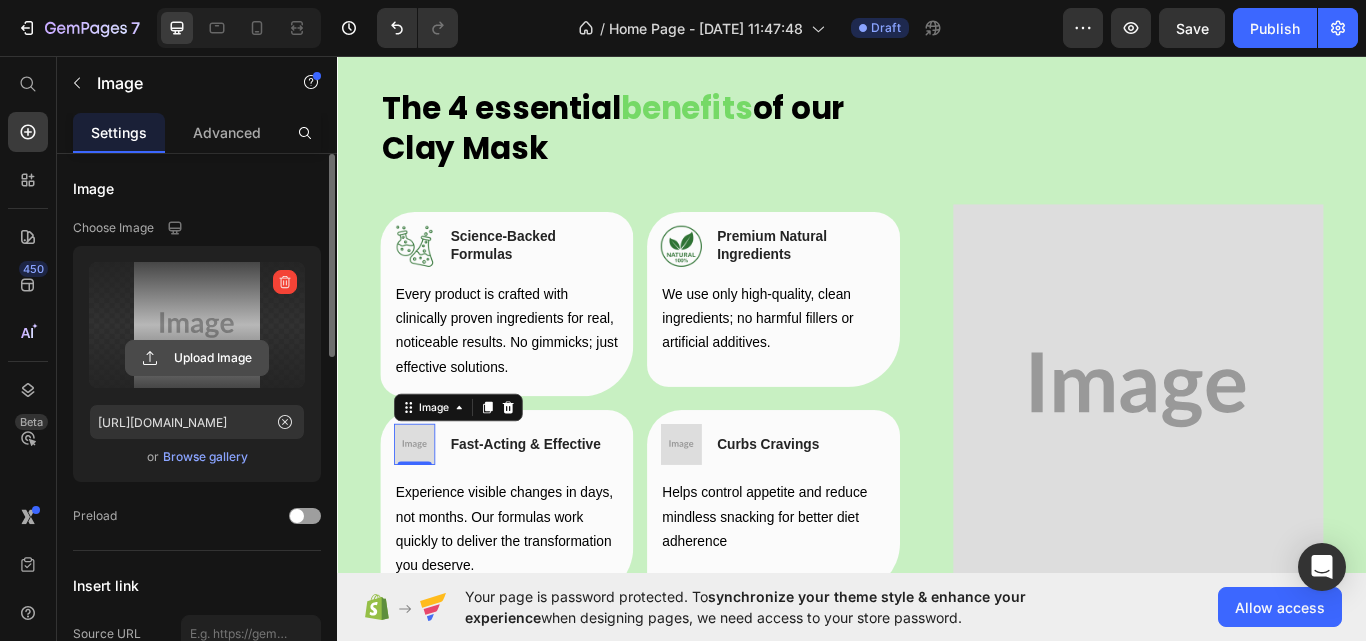 click 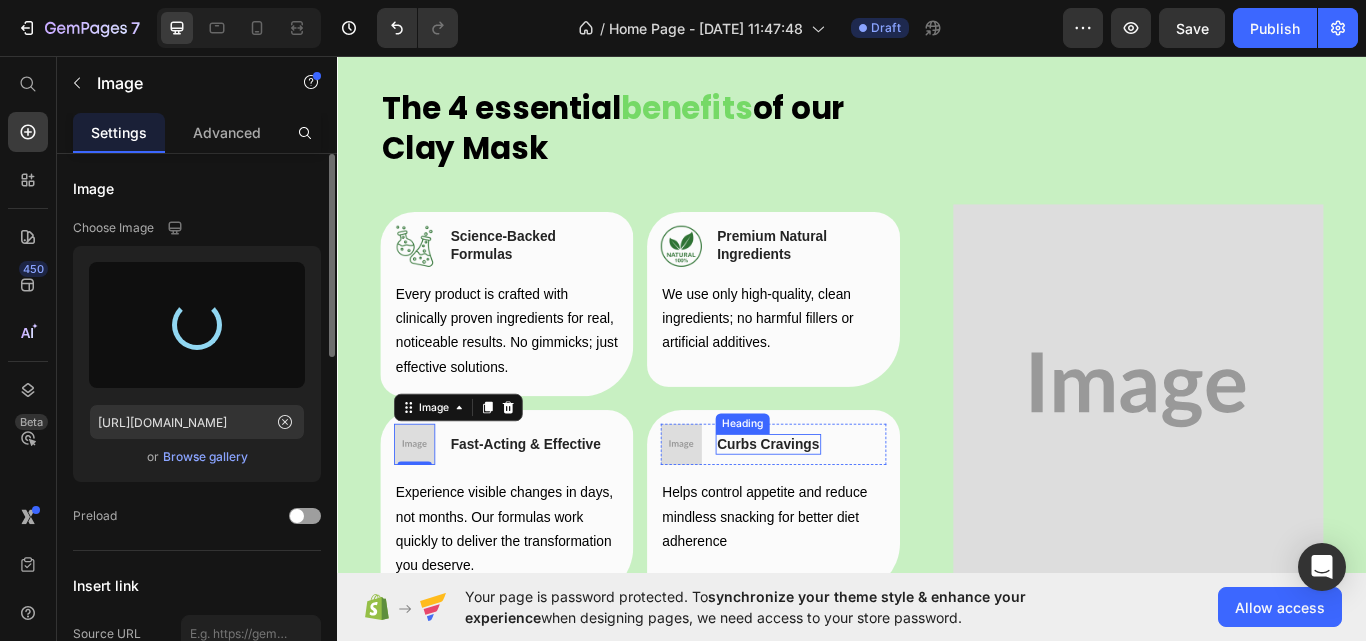 type on "[URL][DOMAIN_NAME]" 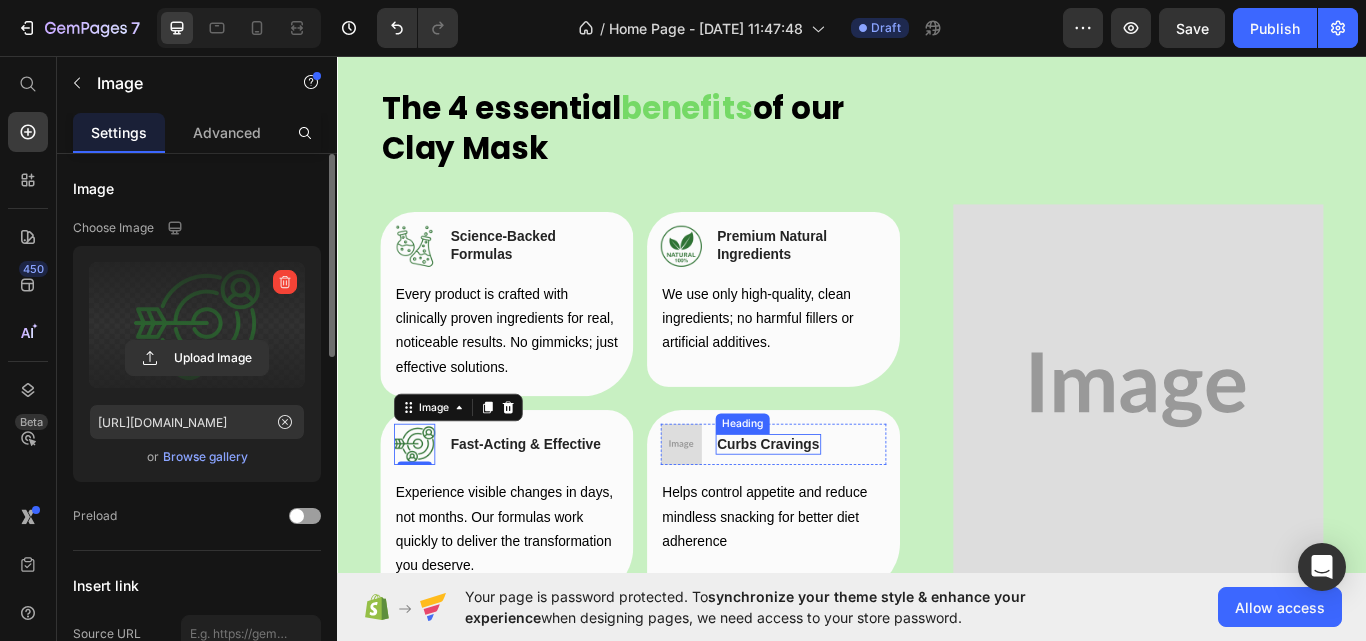 click on "Curbs Cravings" at bounding box center (839, 510) 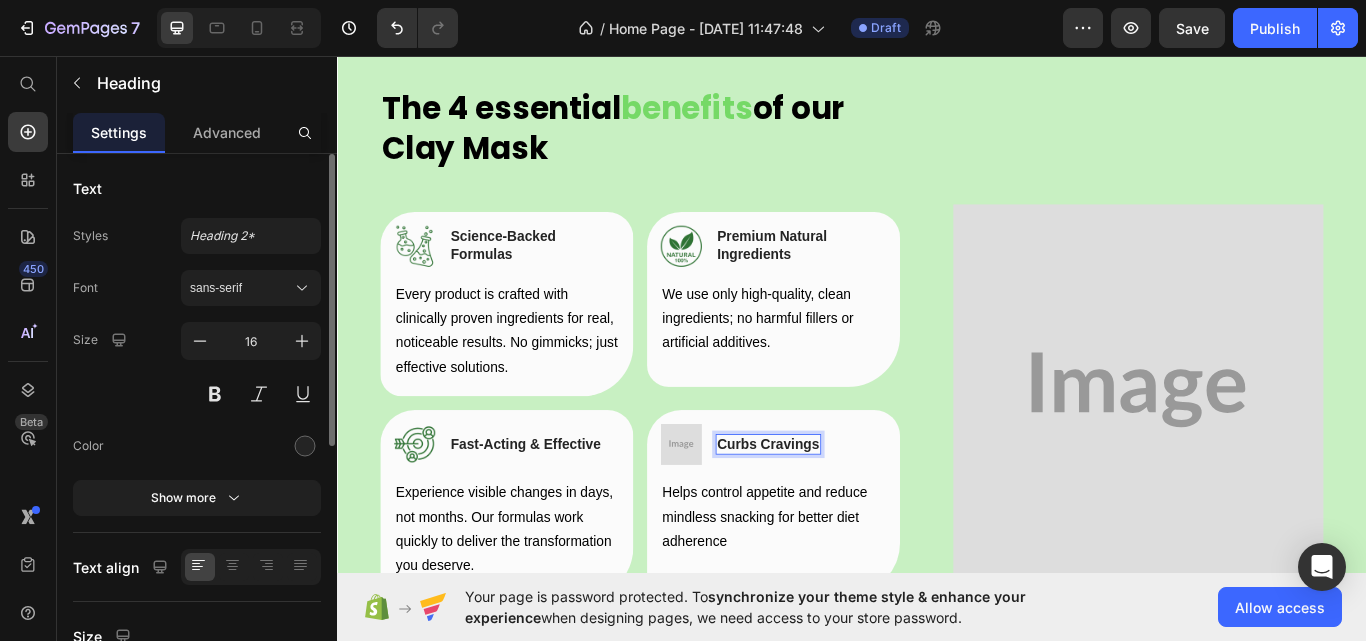 click on "Curbs Cravings" at bounding box center (839, 510) 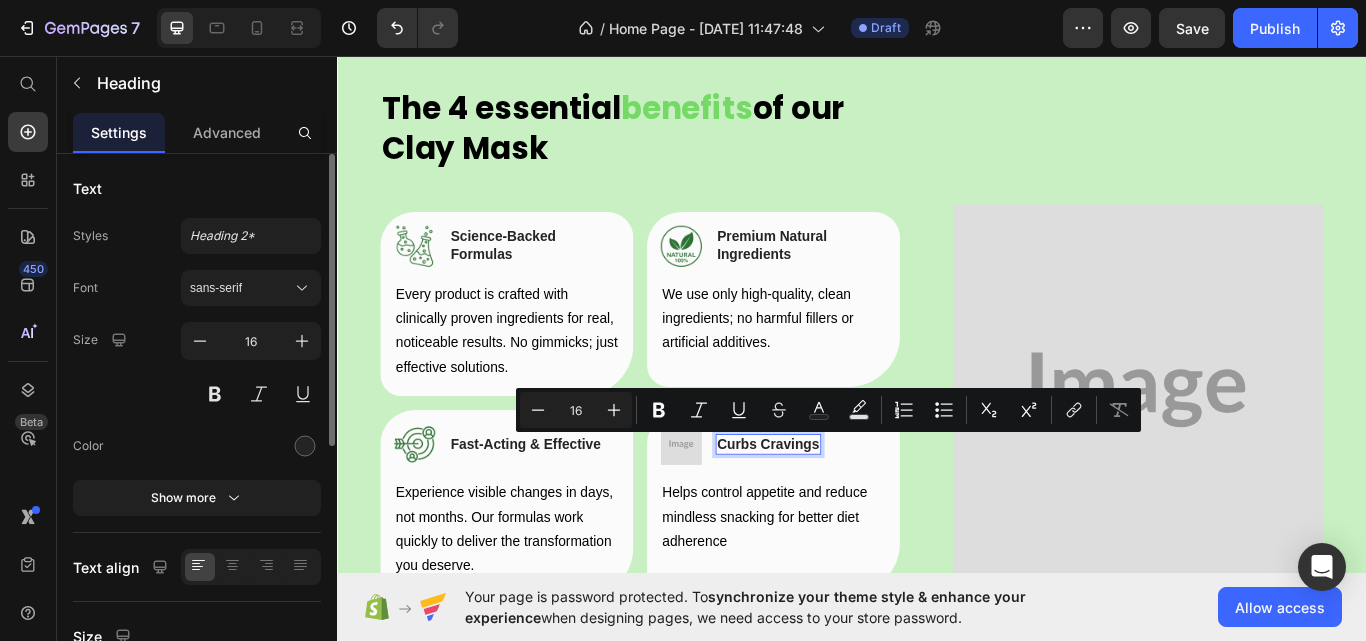 click on "Curbs Cravings" at bounding box center (839, 510) 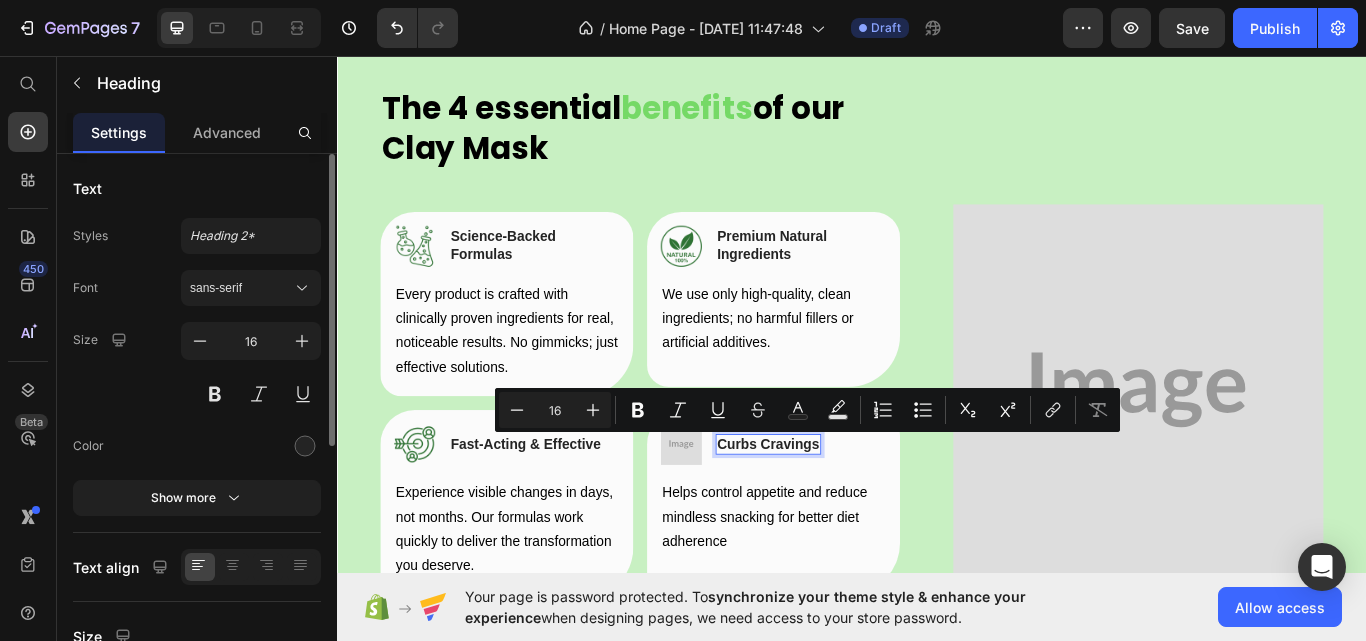 copy on "Curbs Cravings" 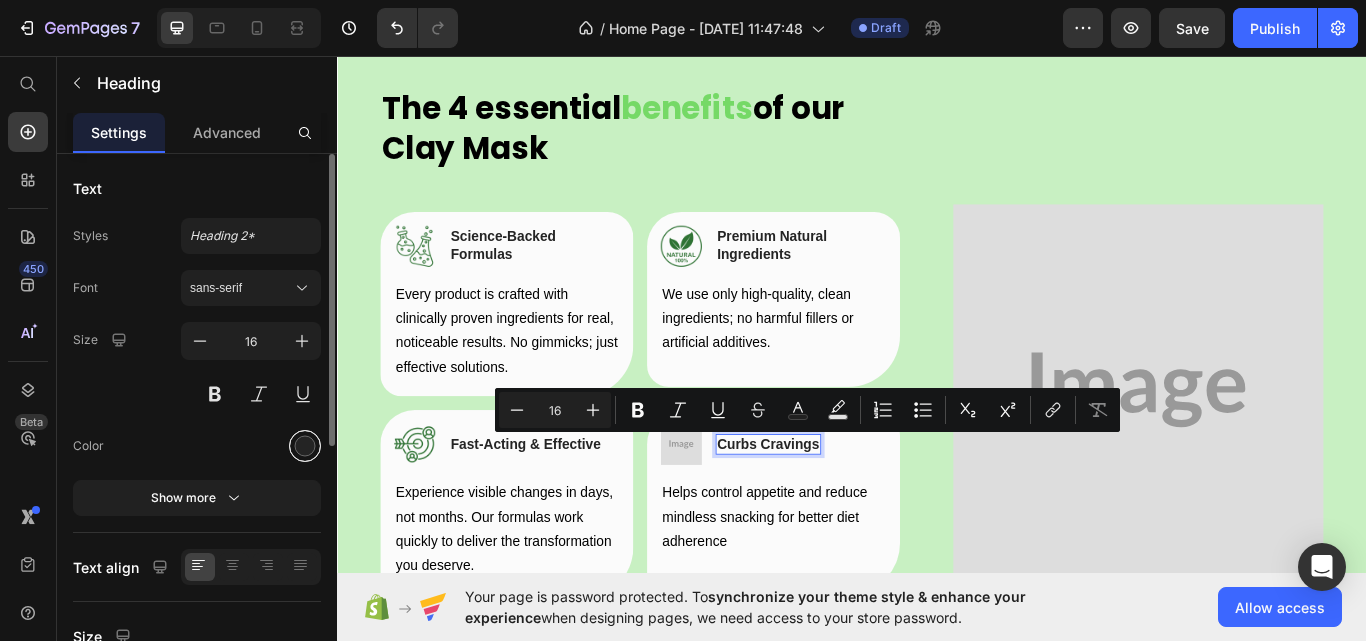 click at bounding box center (305, 446) 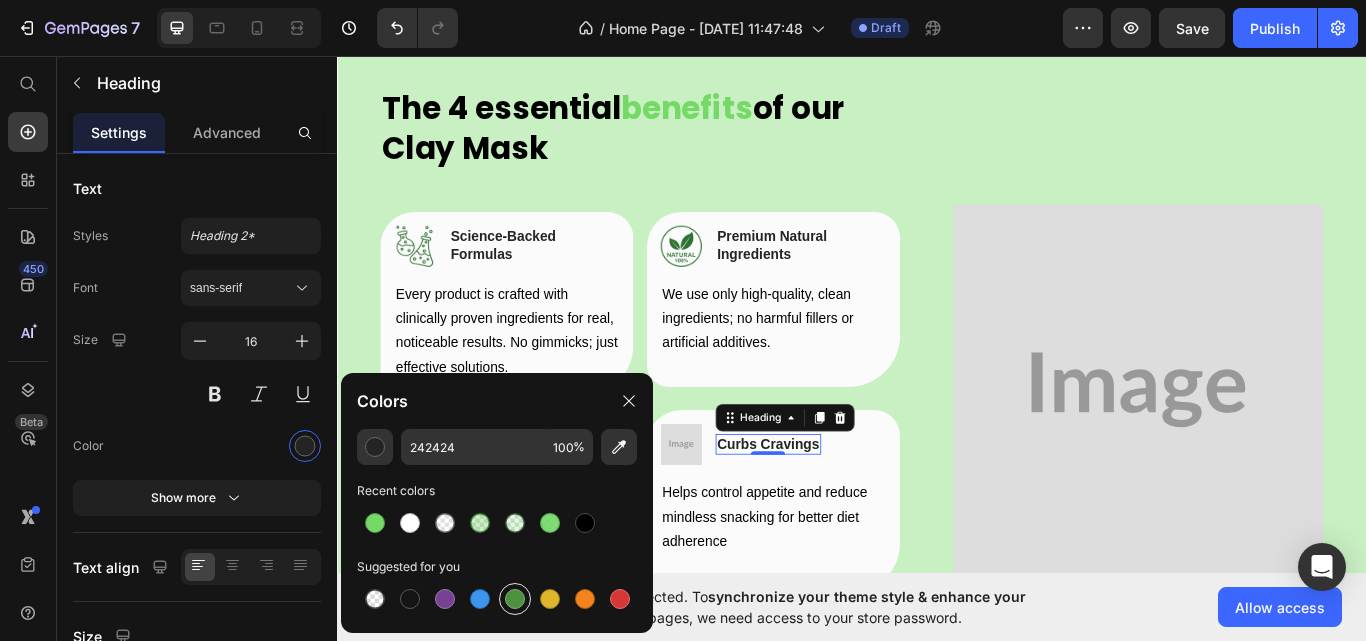 click at bounding box center [515, 599] 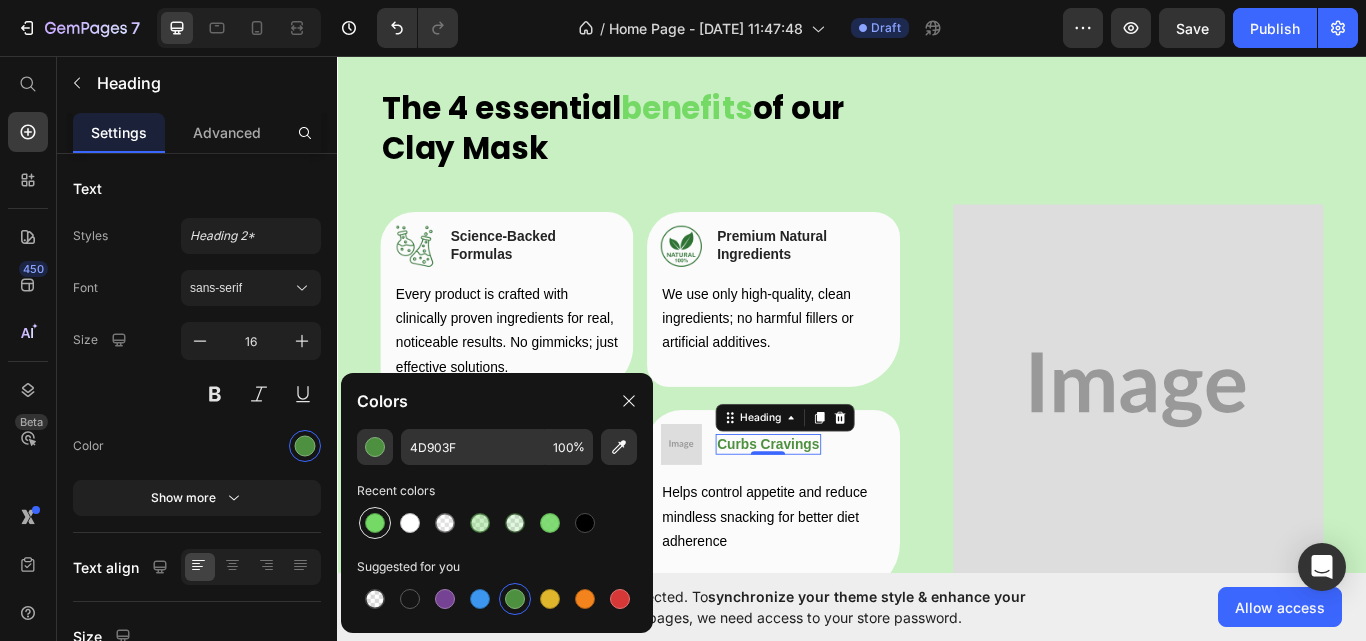 click at bounding box center [375, 523] 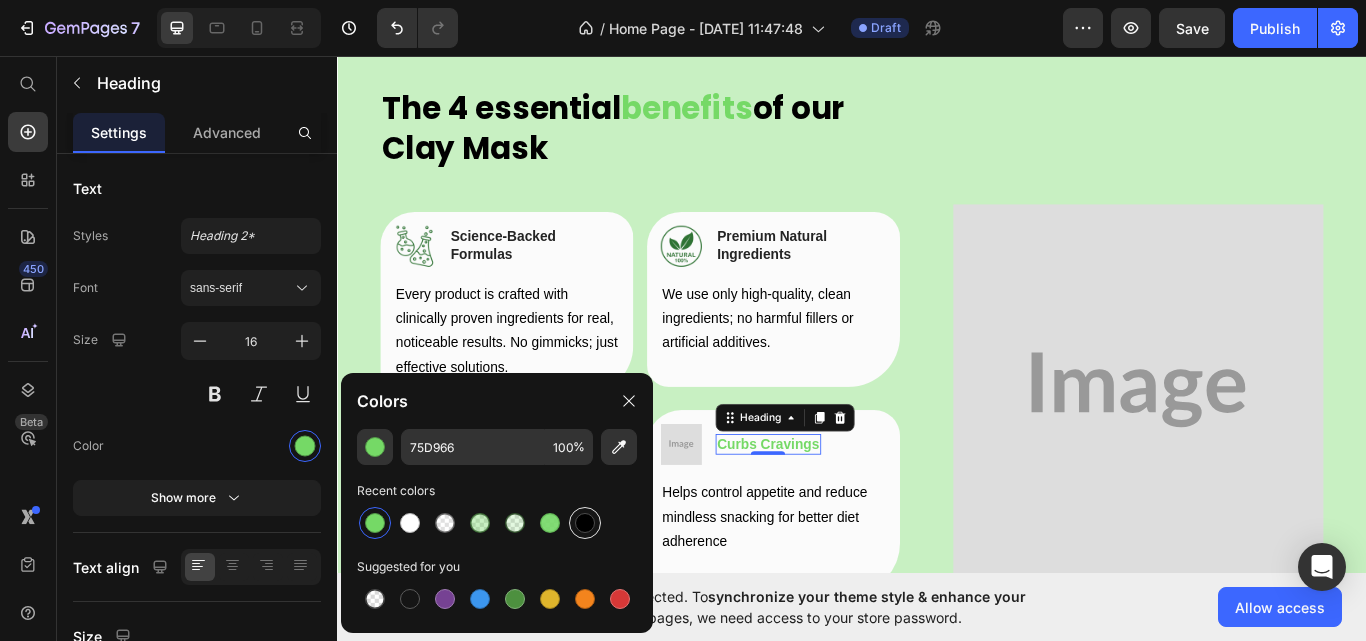 click at bounding box center (585, 523) 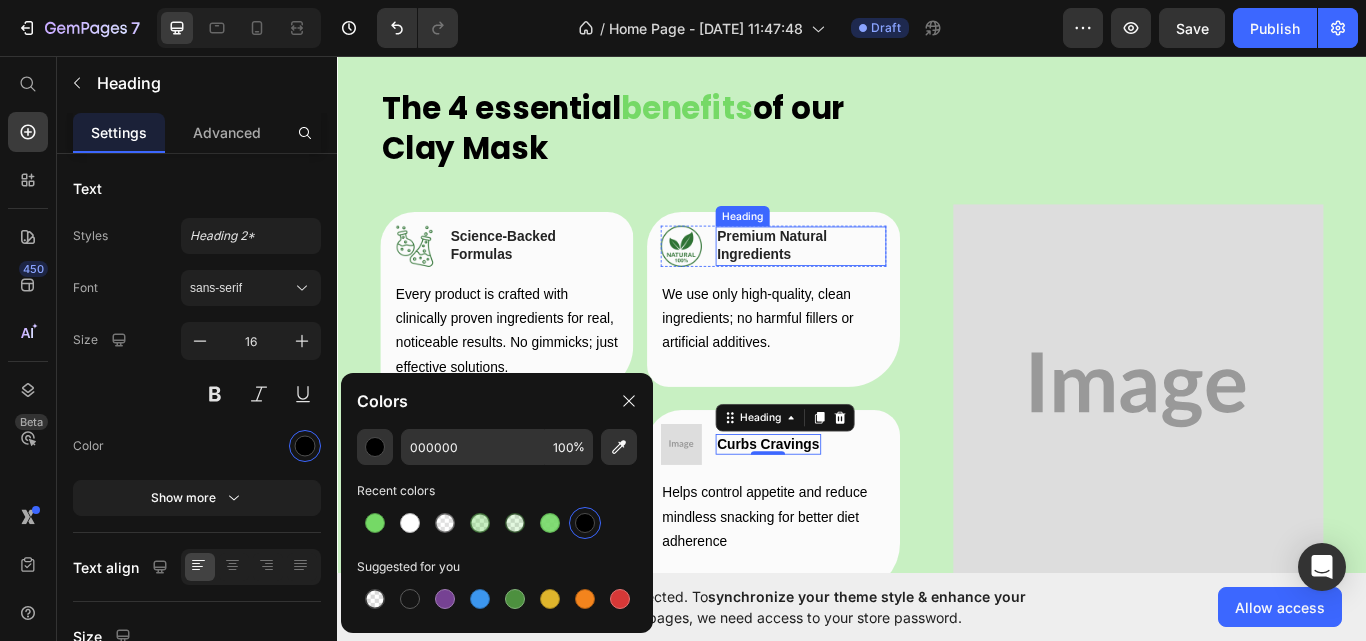 click on "Premium Natural Ingredients" at bounding box center [877, 279] 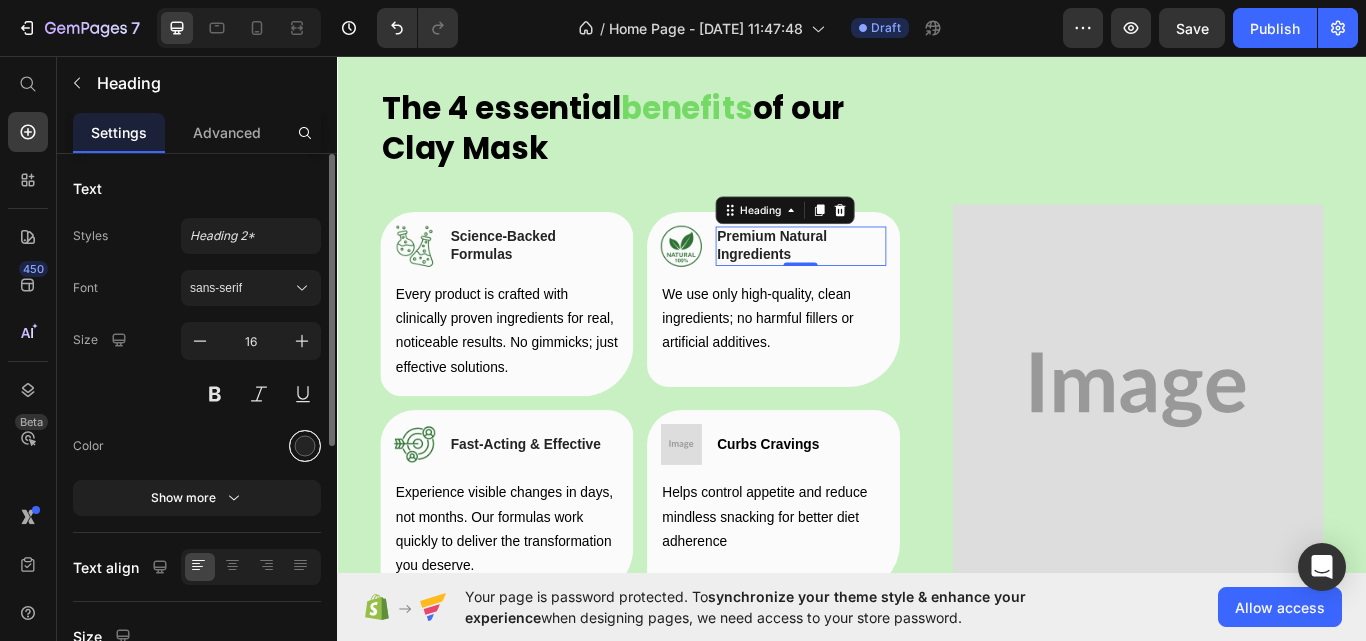 click at bounding box center [305, 446] 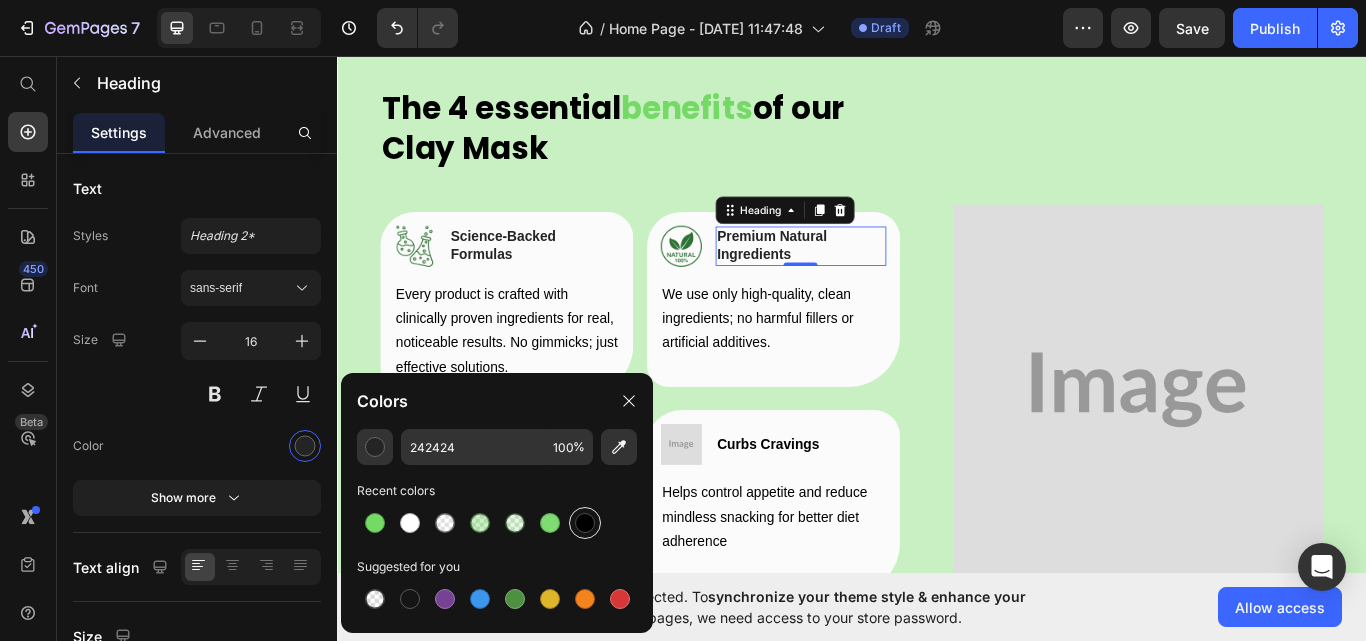 click at bounding box center (585, 523) 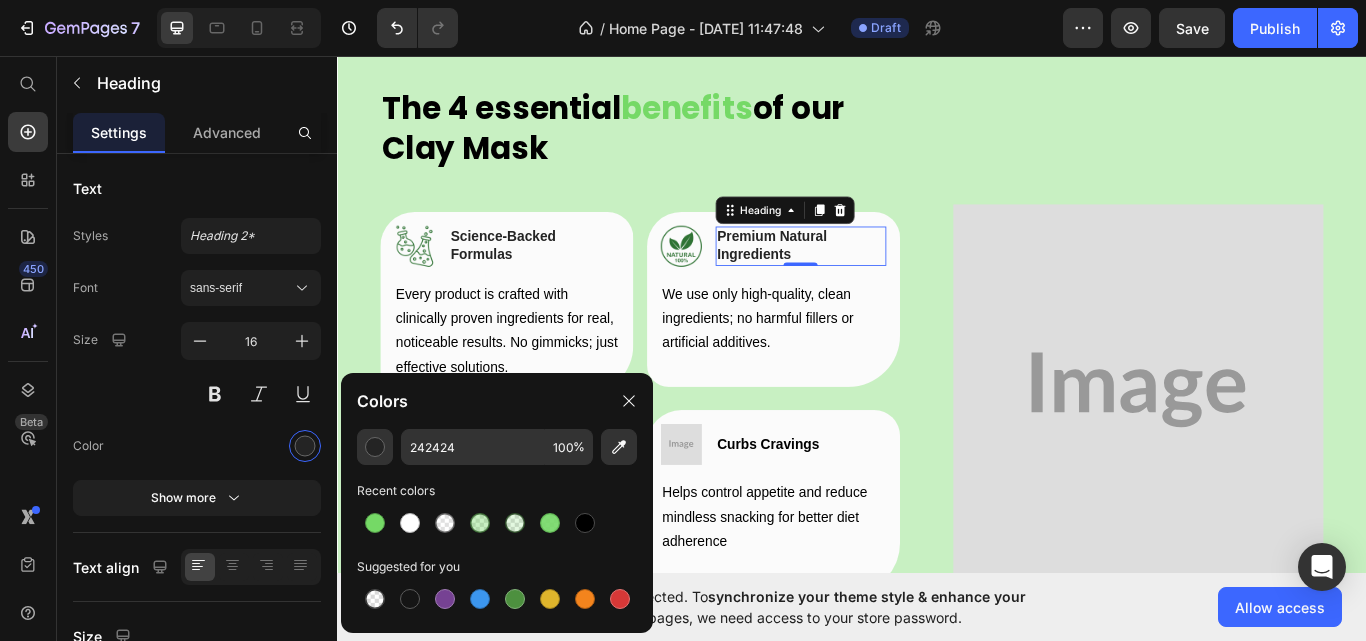 type on "000000" 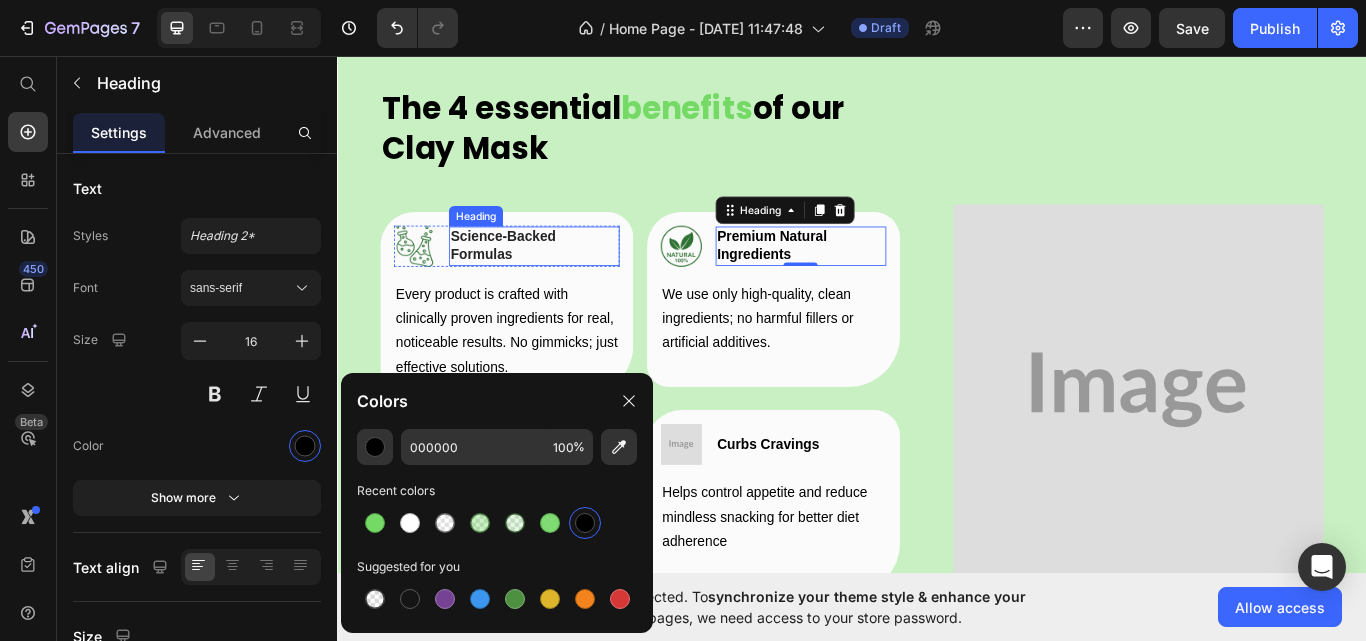 click on "Science-Backed Formulas" at bounding box center (566, 279) 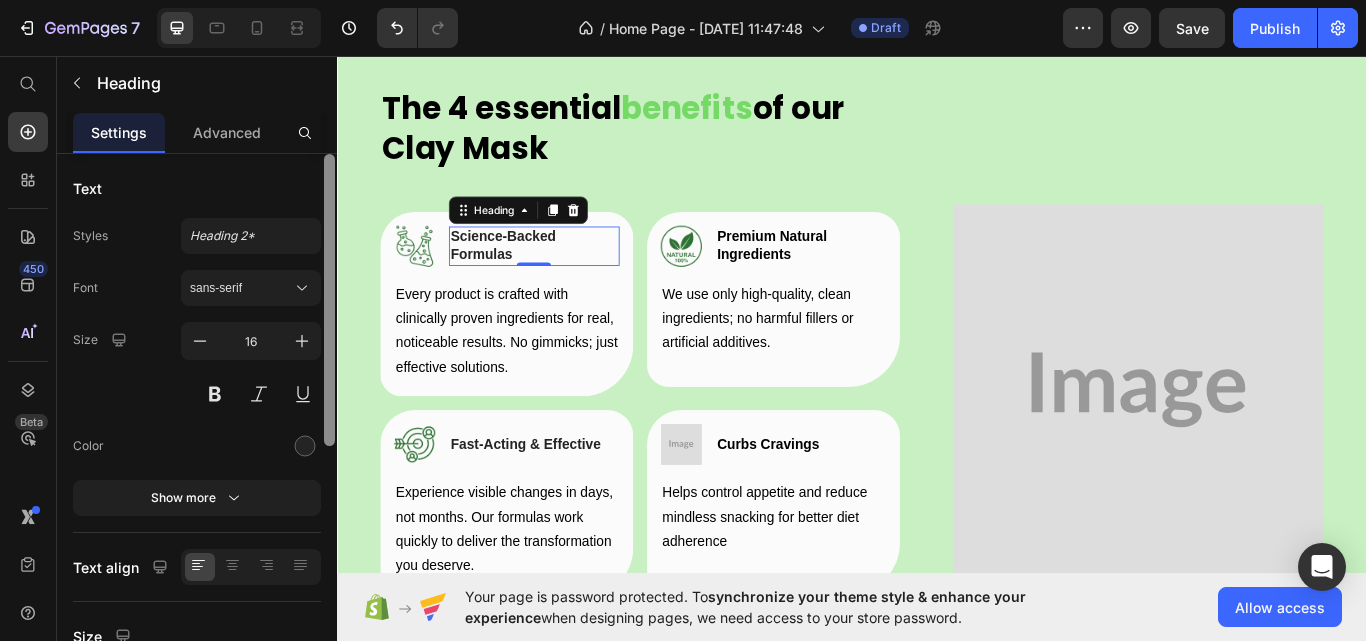 drag, startPoint x: 295, startPoint y: 451, endPoint x: 333, endPoint y: 465, distance: 40.496914 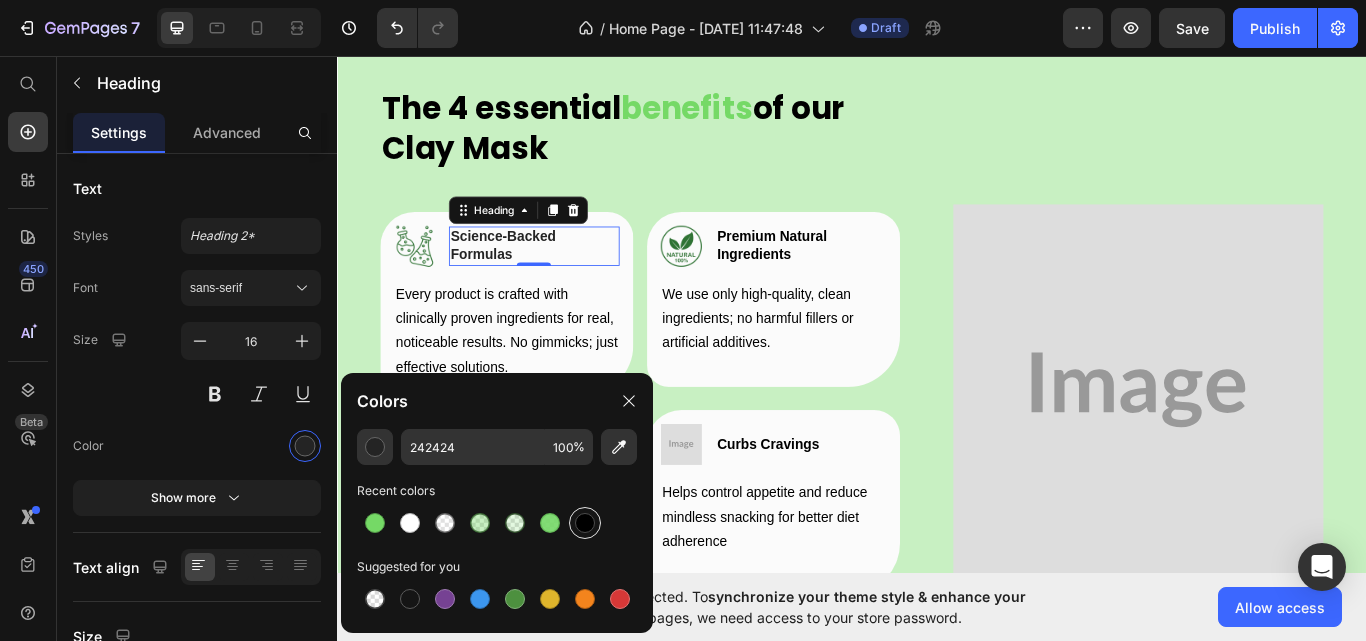 click at bounding box center [585, 523] 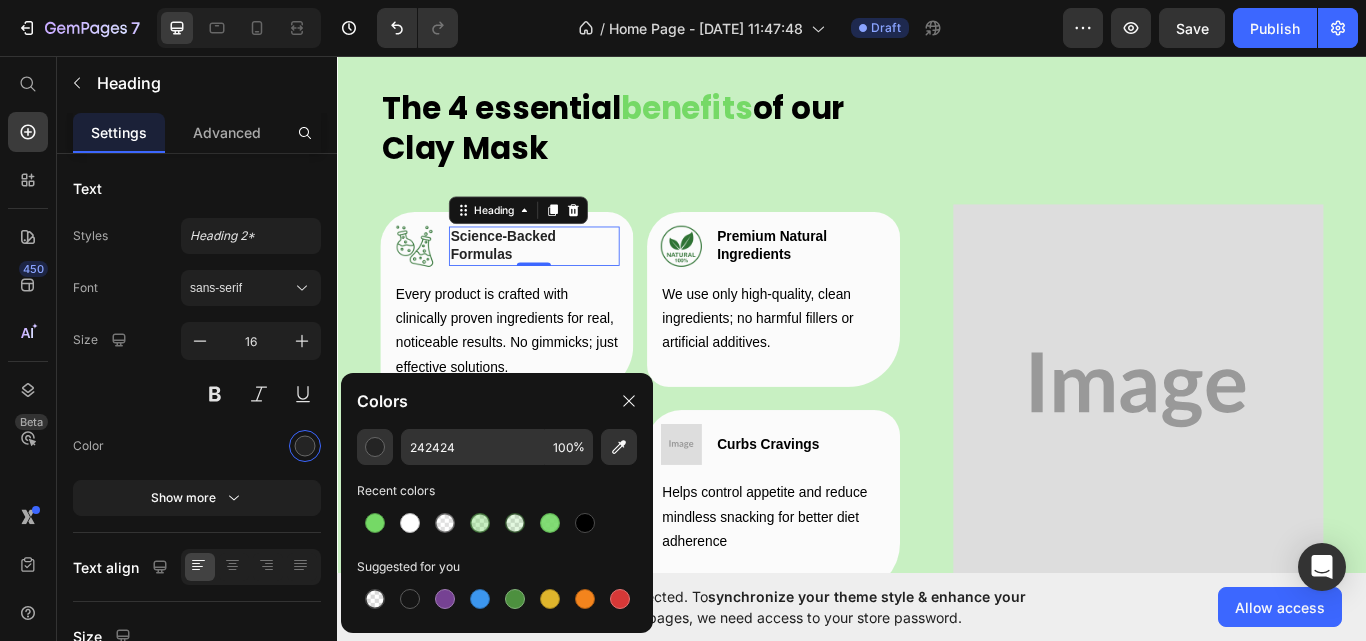 type on "000000" 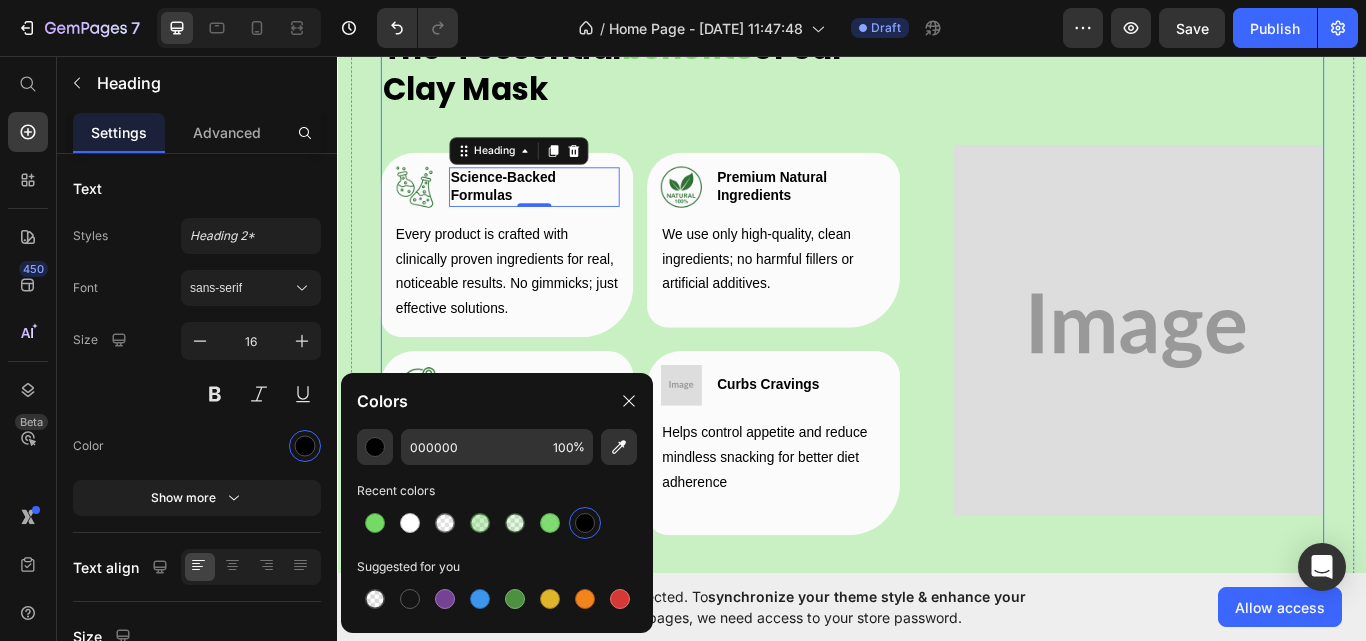 scroll, scrollTop: 1900, scrollLeft: 0, axis: vertical 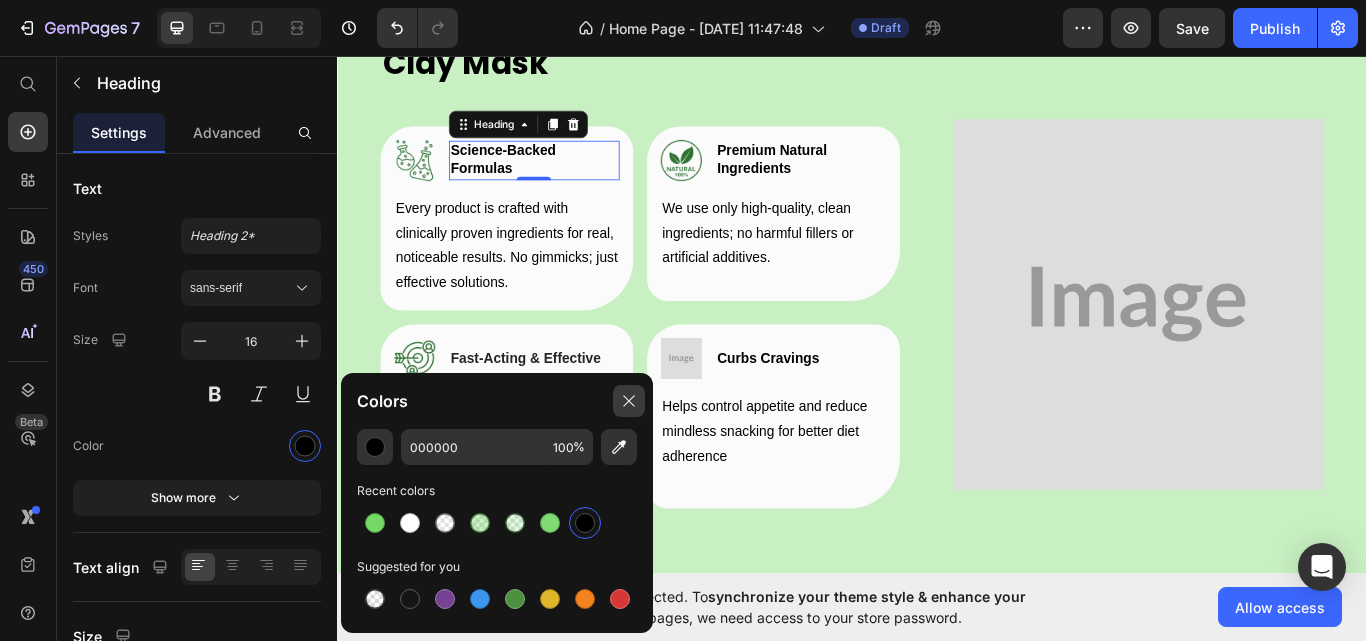 click 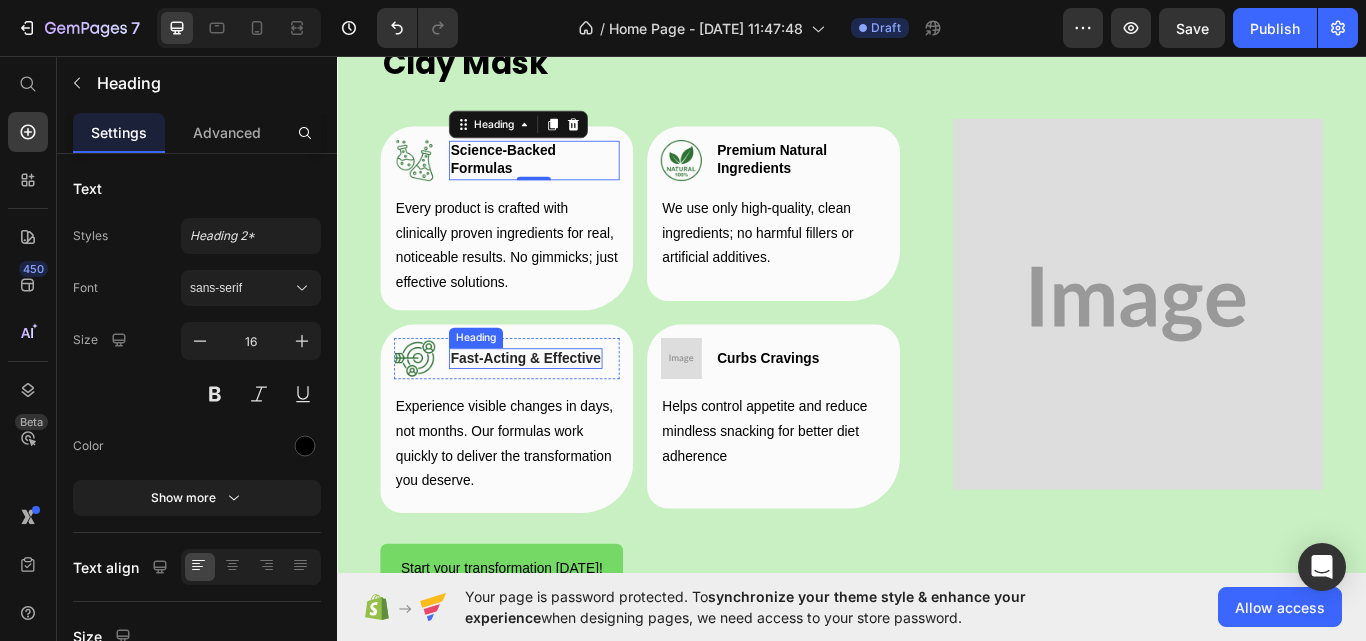 click on "Fast-Acting & Effective" at bounding box center [556, 410] 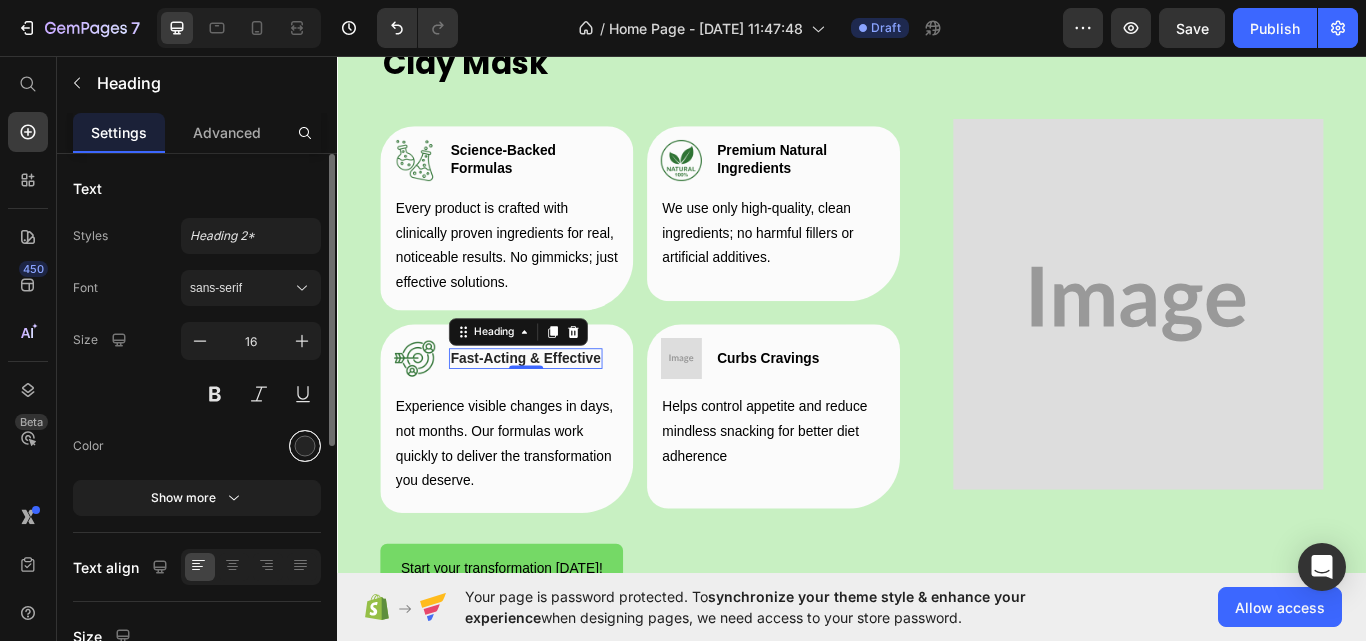 click at bounding box center (305, 446) 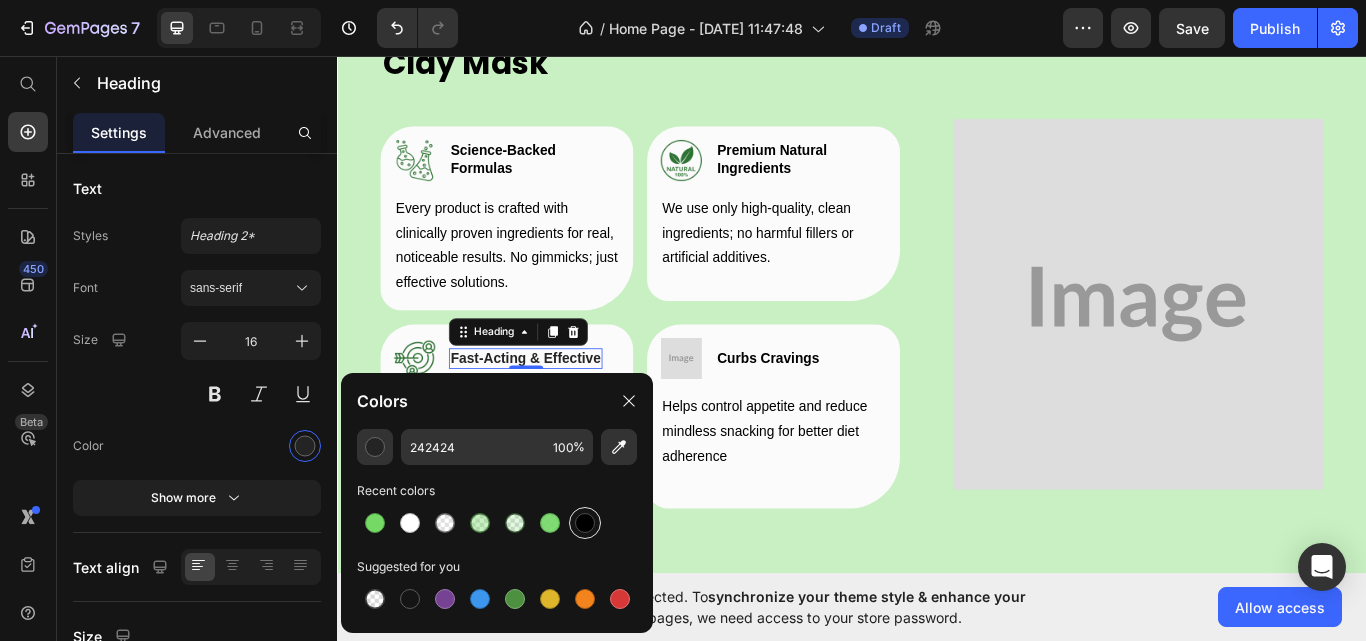 click at bounding box center [585, 523] 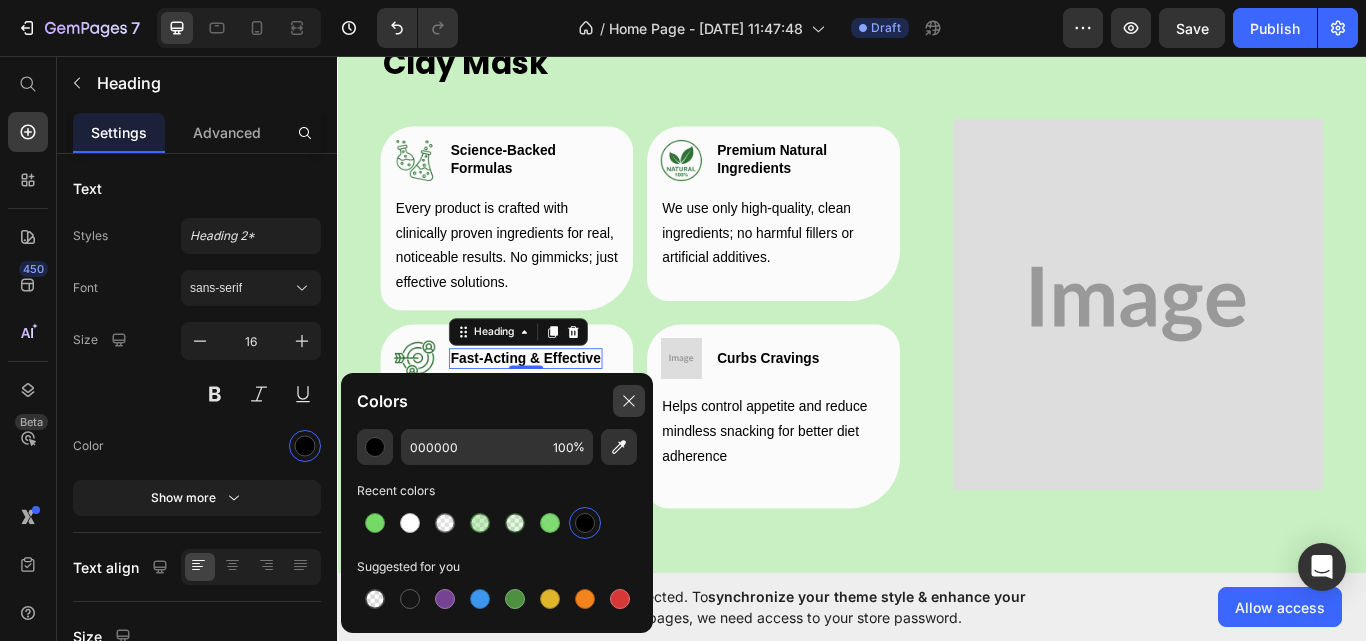 click 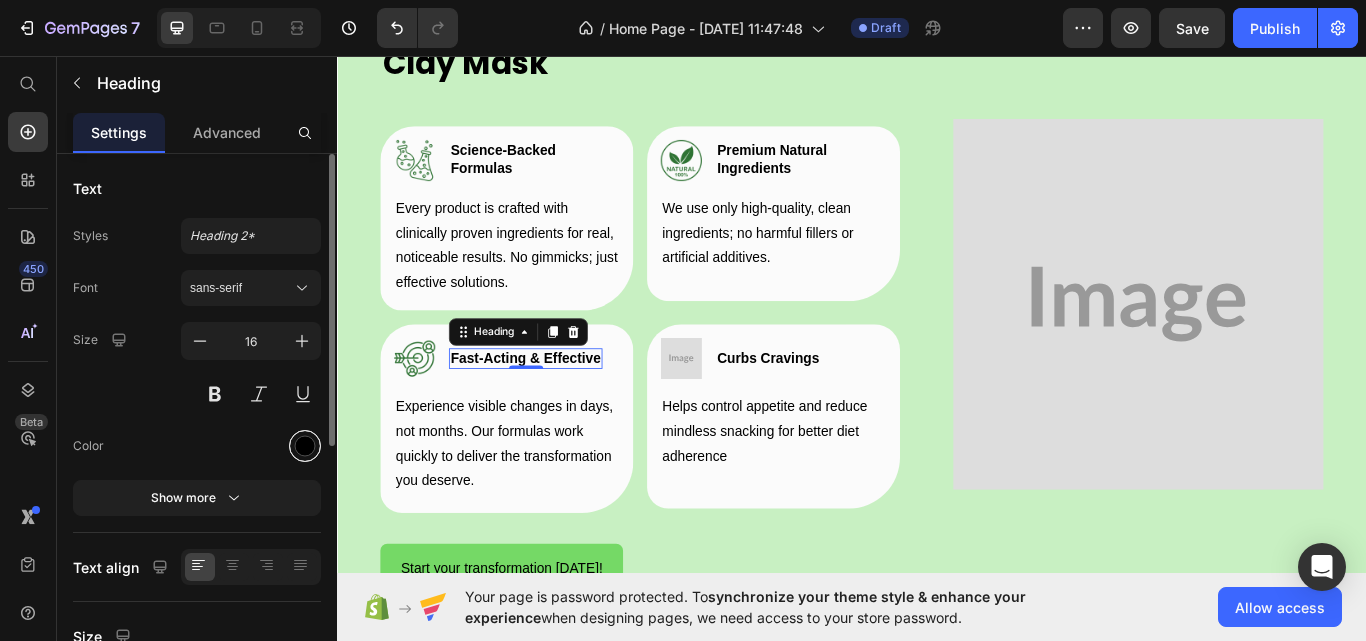 click at bounding box center [305, 446] 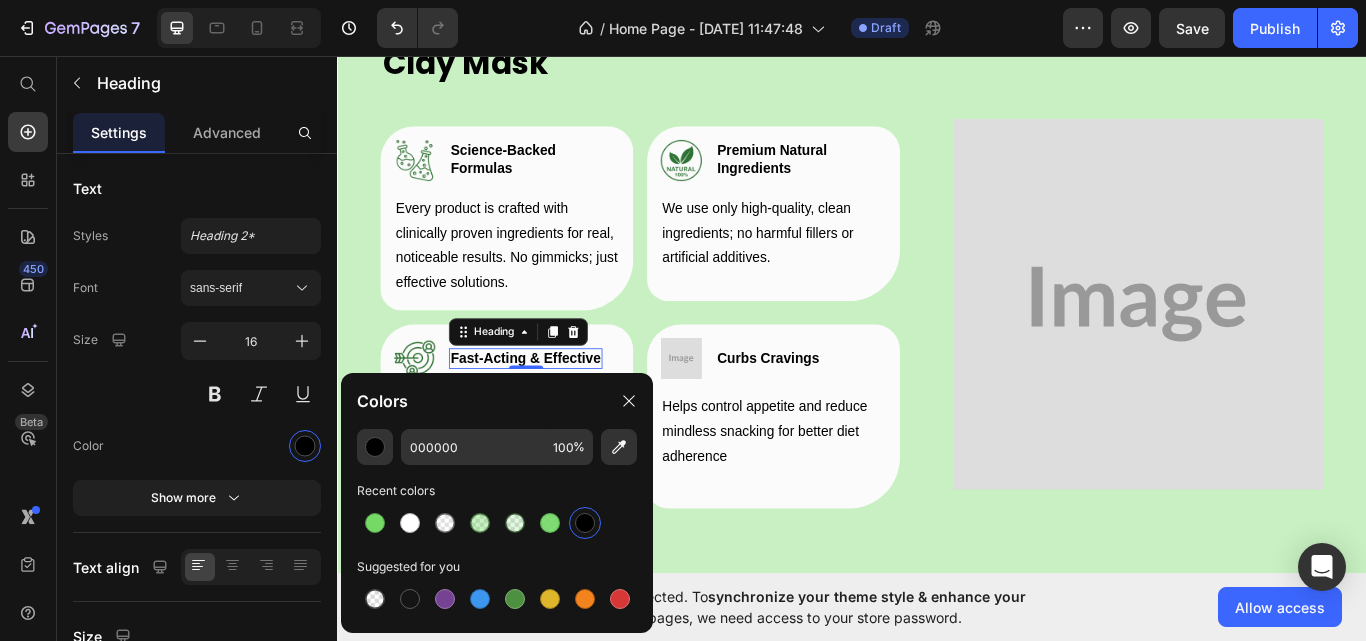 scroll, scrollTop: 2300, scrollLeft: 0, axis: vertical 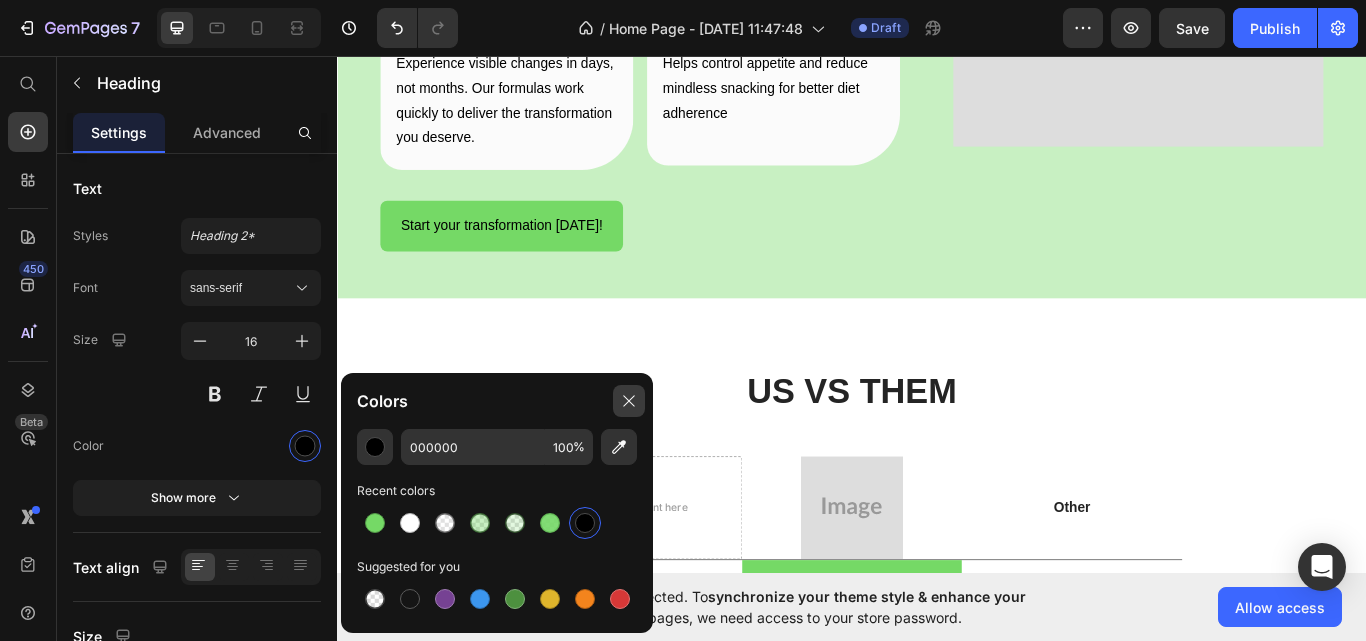 click at bounding box center [629, 401] 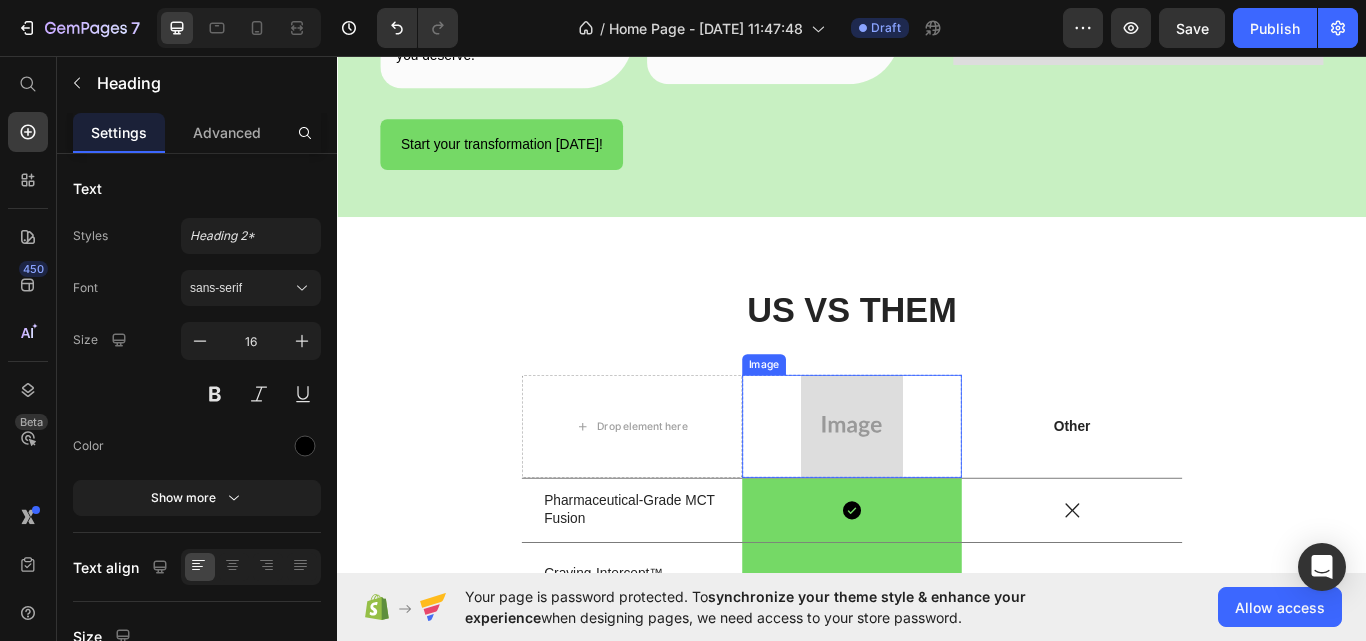 scroll, scrollTop: 2600, scrollLeft: 0, axis: vertical 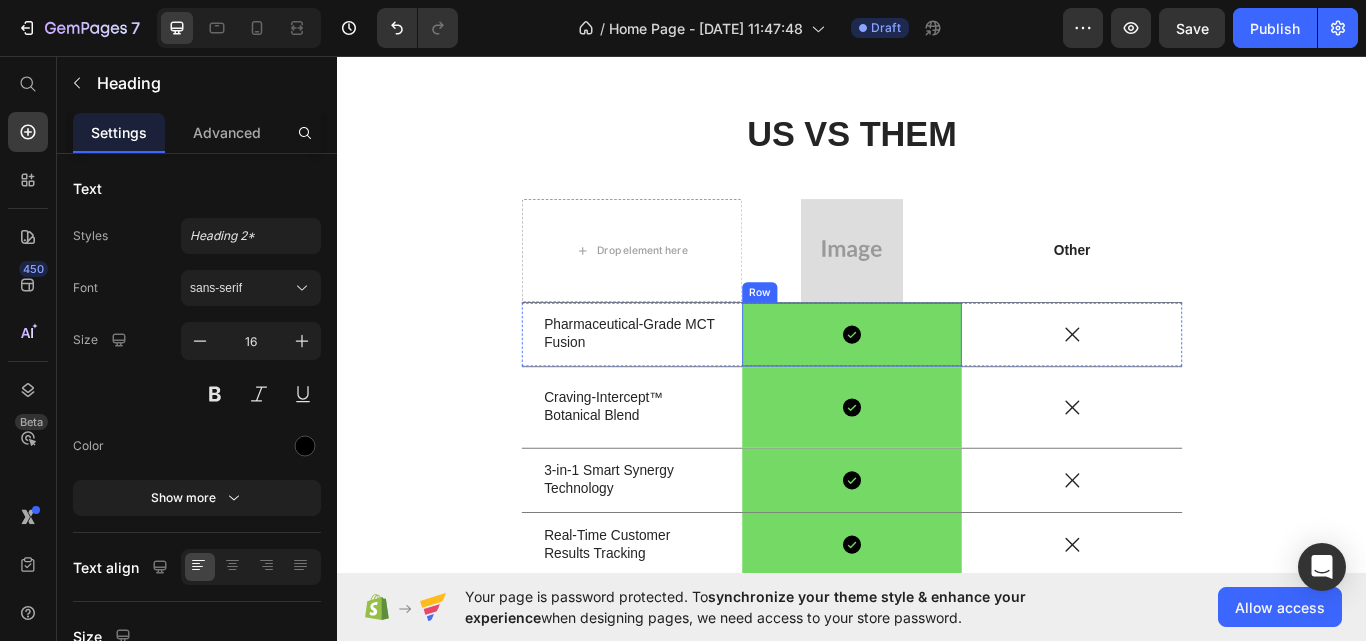 click on "Icon Row" at bounding box center [937, 382] 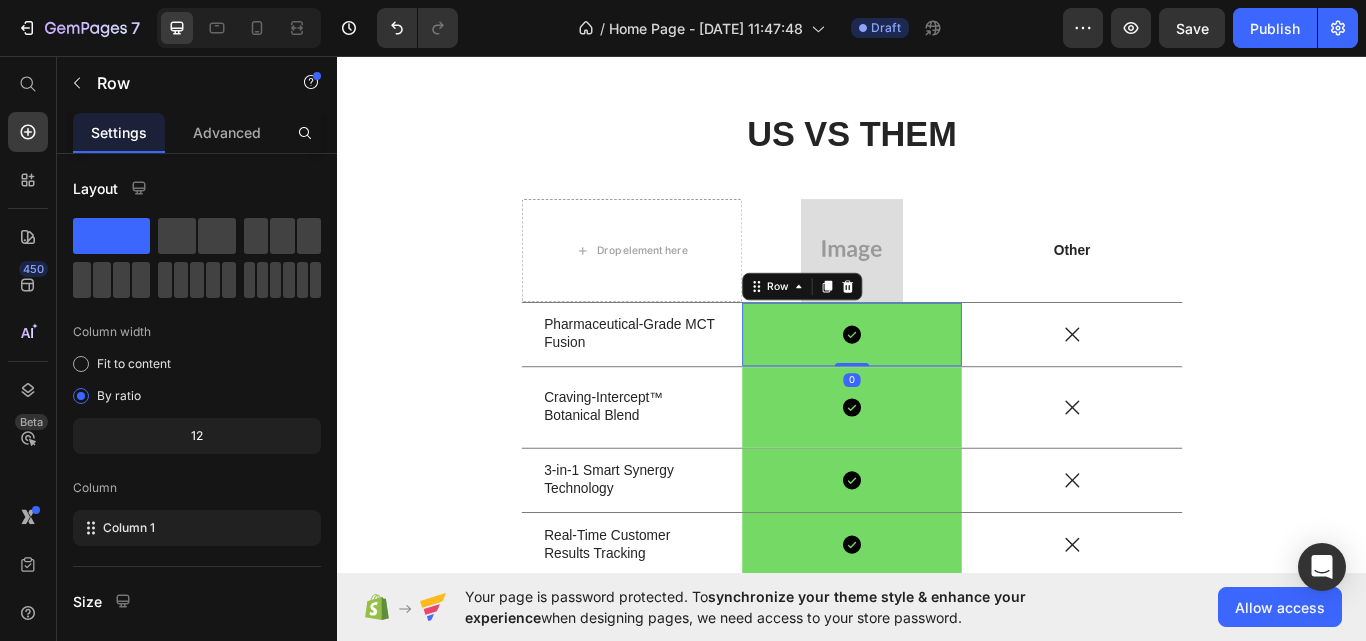 scroll, scrollTop: 368, scrollLeft: 0, axis: vertical 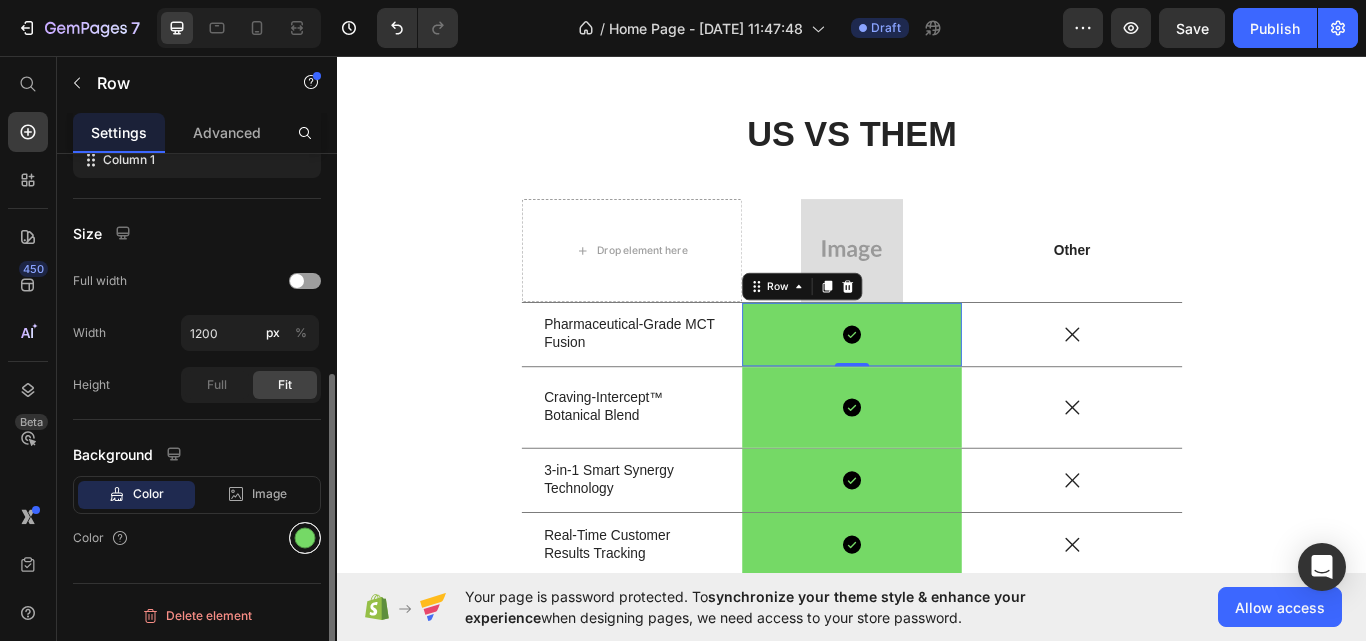 click at bounding box center [305, 538] 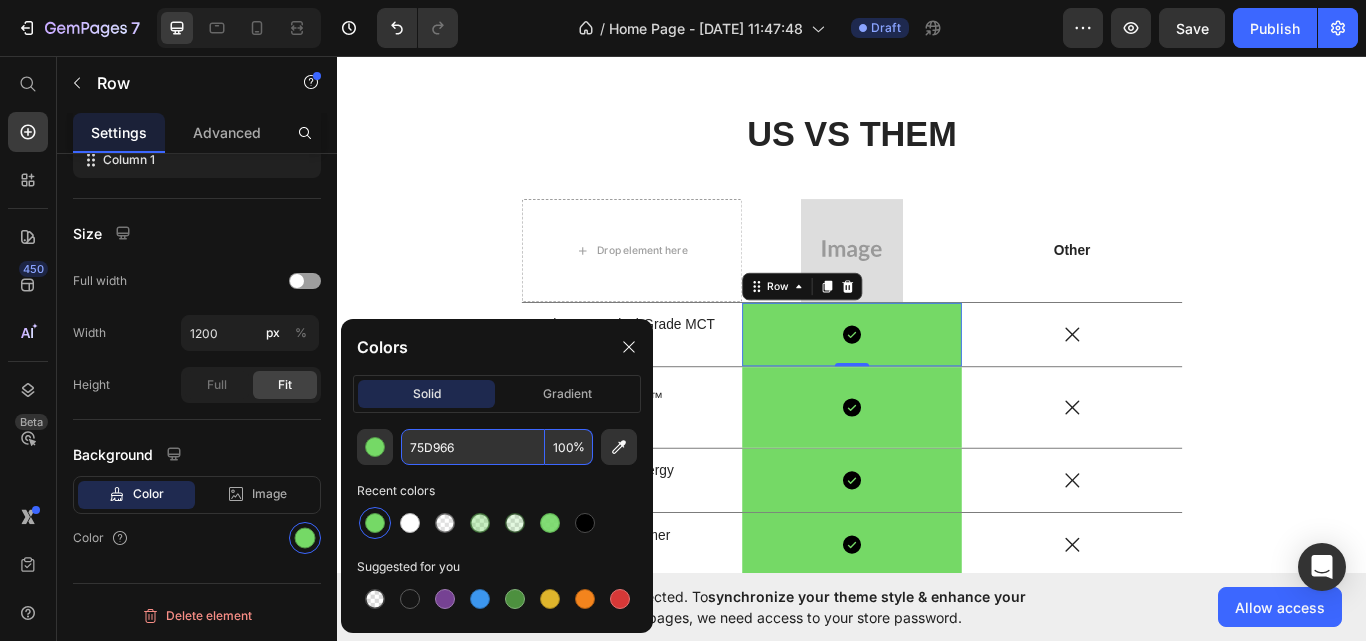 click on "75D966" at bounding box center [473, 447] 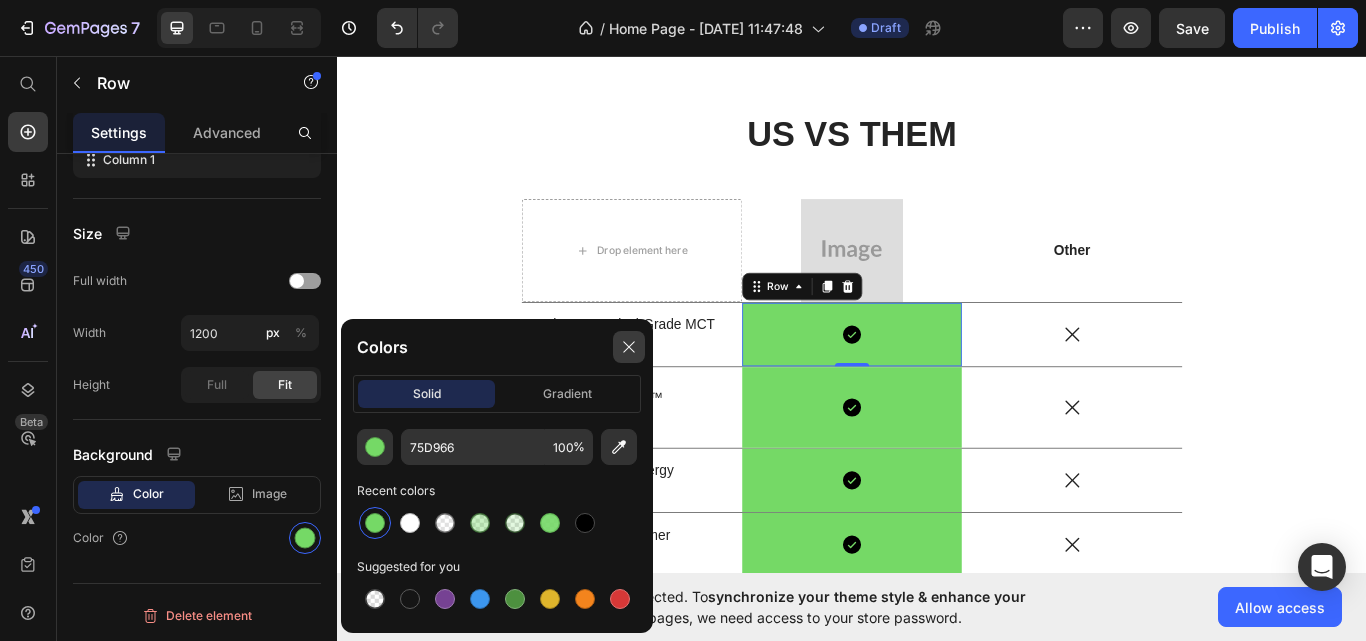 click 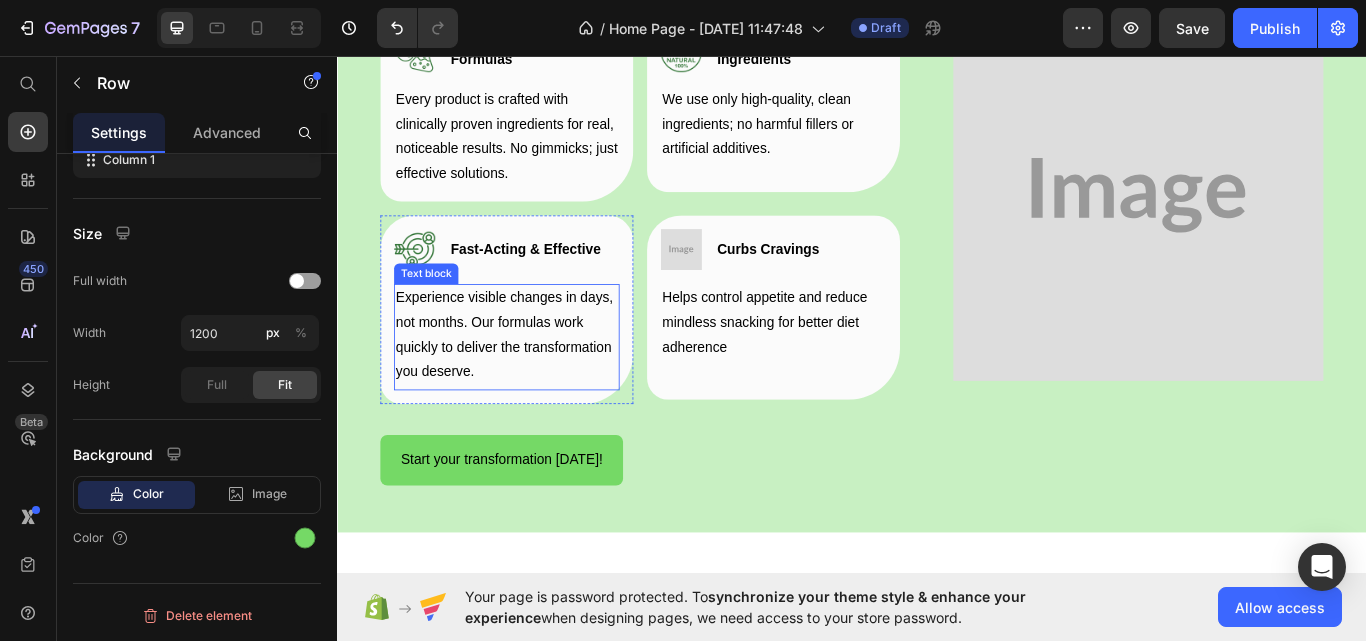 scroll, scrollTop: 2000, scrollLeft: 0, axis: vertical 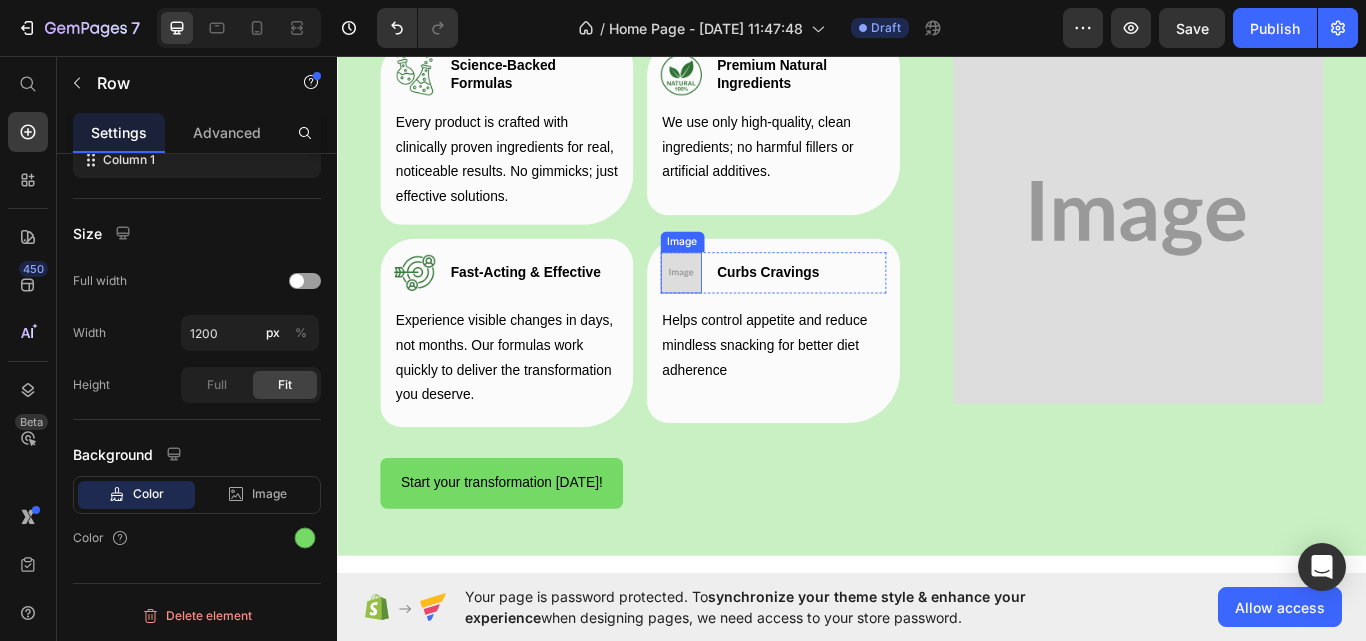 click at bounding box center [738, 310] 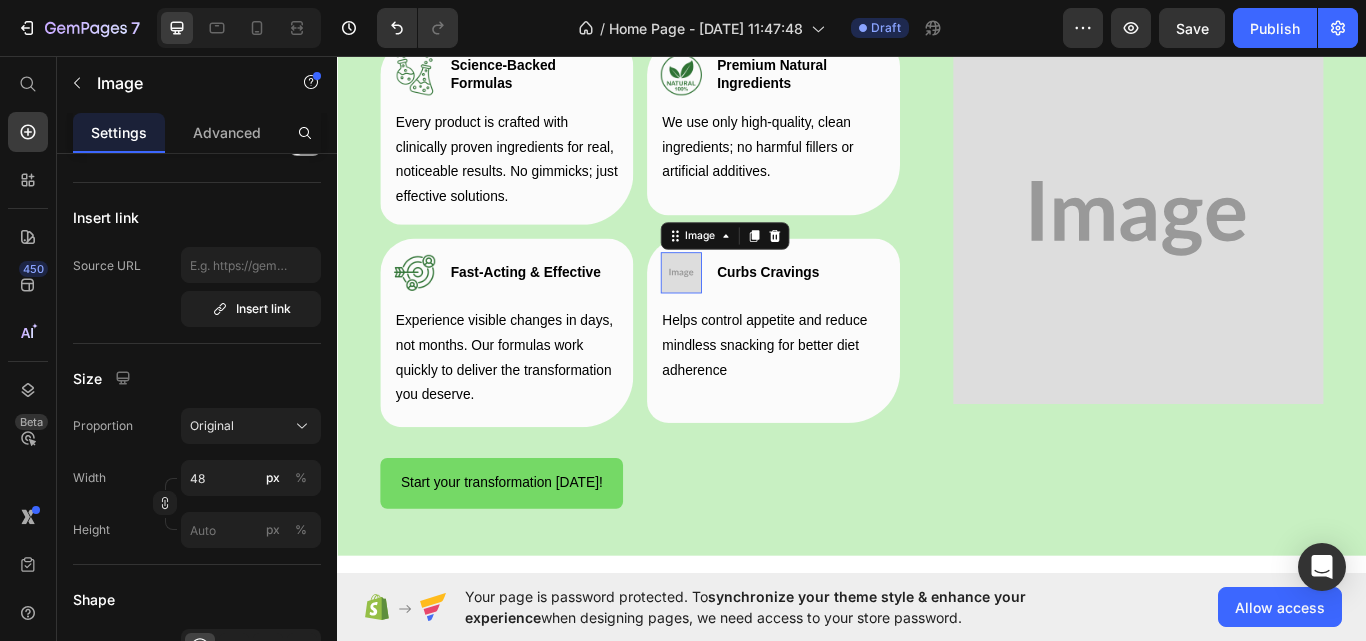 scroll, scrollTop: 0, scrollLeft: 0, axis: both 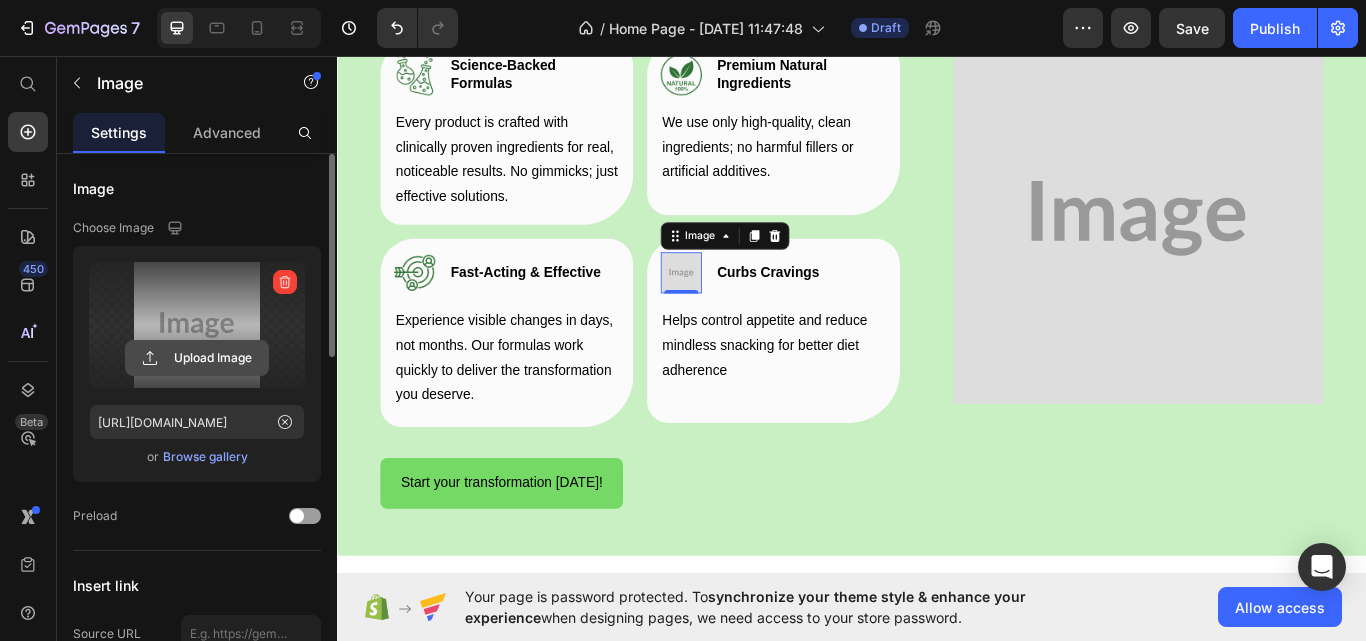 click 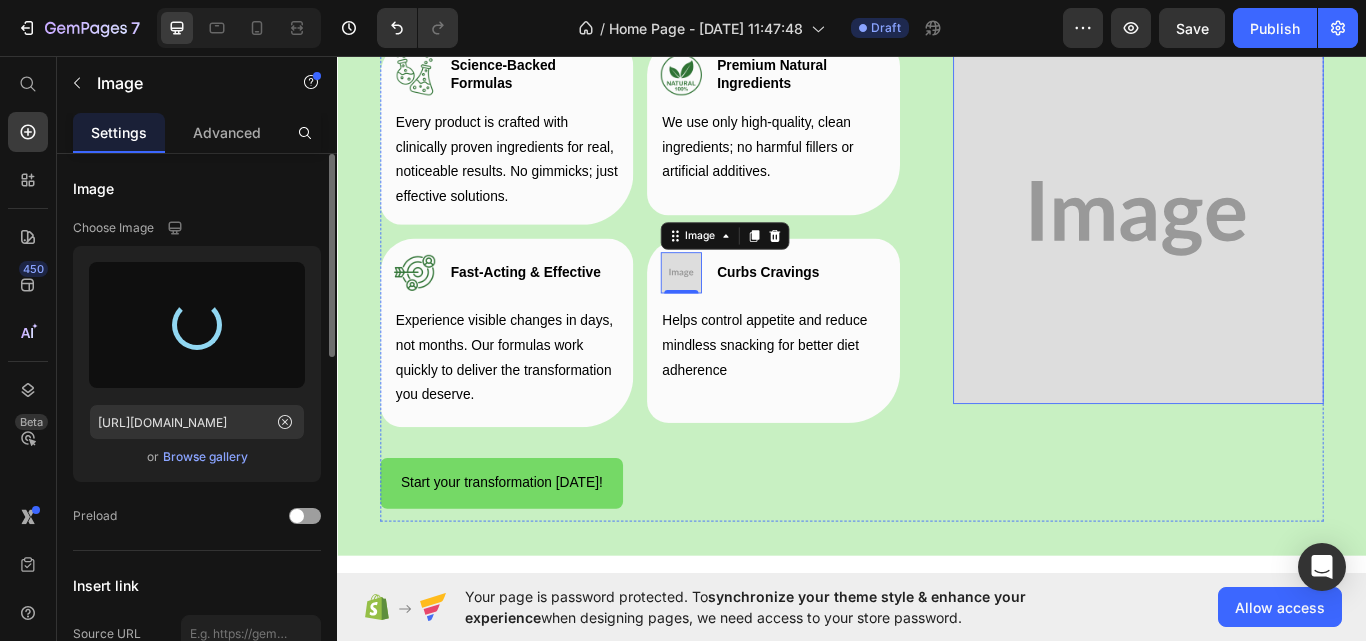 scroll, scrollTop: 1800, scrollLeft: 0, axis: vertical 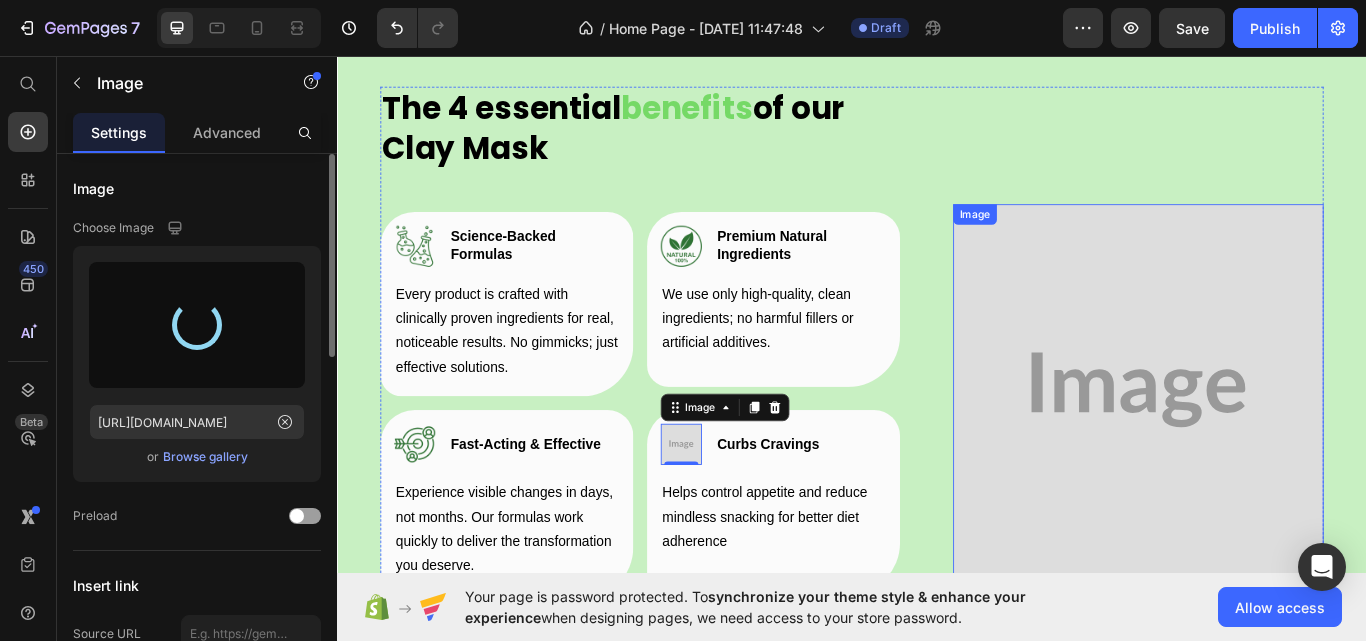 type on "[URL][DOMAIN_NAME]" 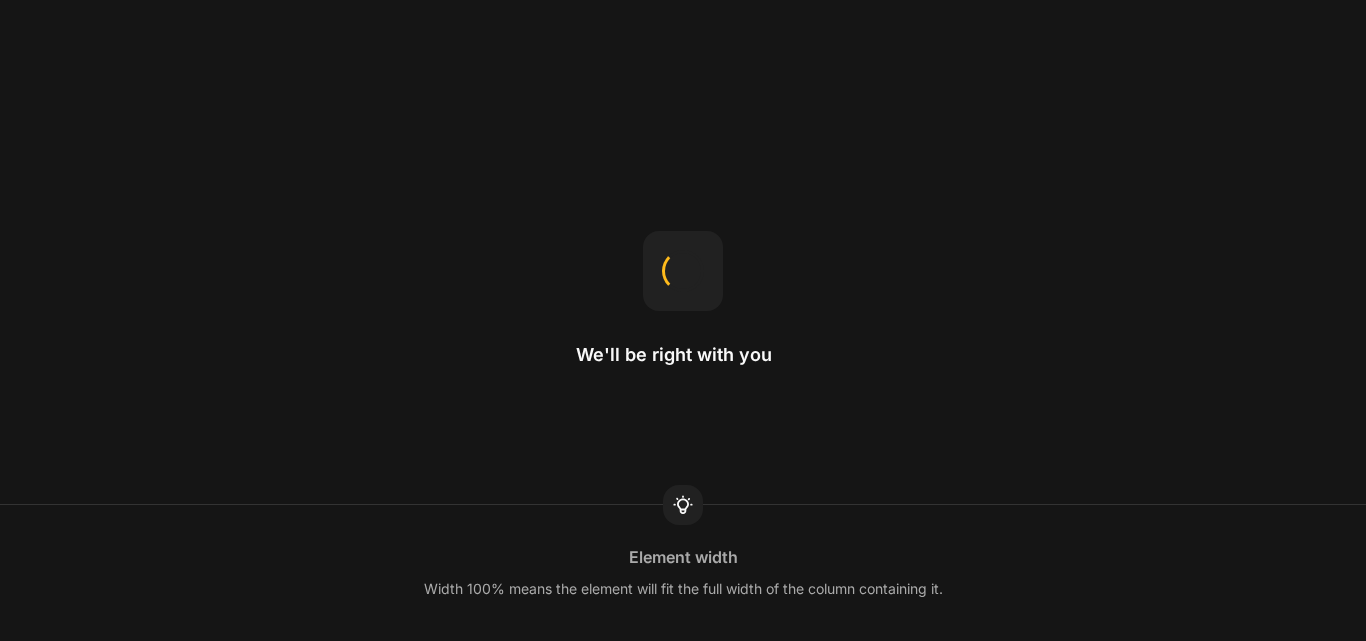 scroll, scrollTop: 0, scrollLeft: 0, axis: both 